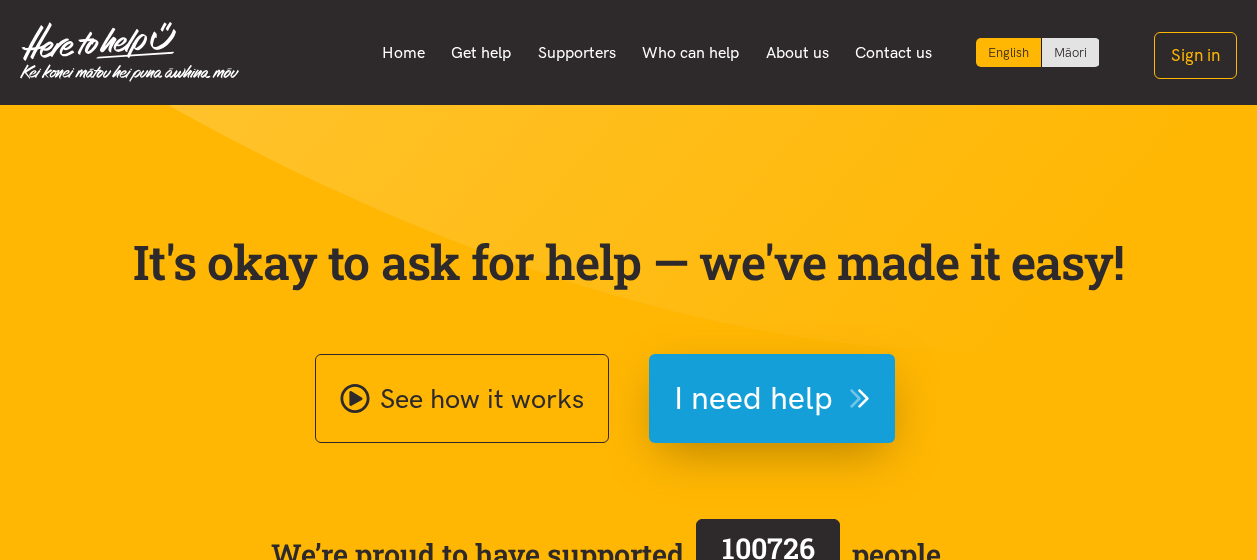 scroll, scrollTop: 0, scrollLeft: 0, axis: both 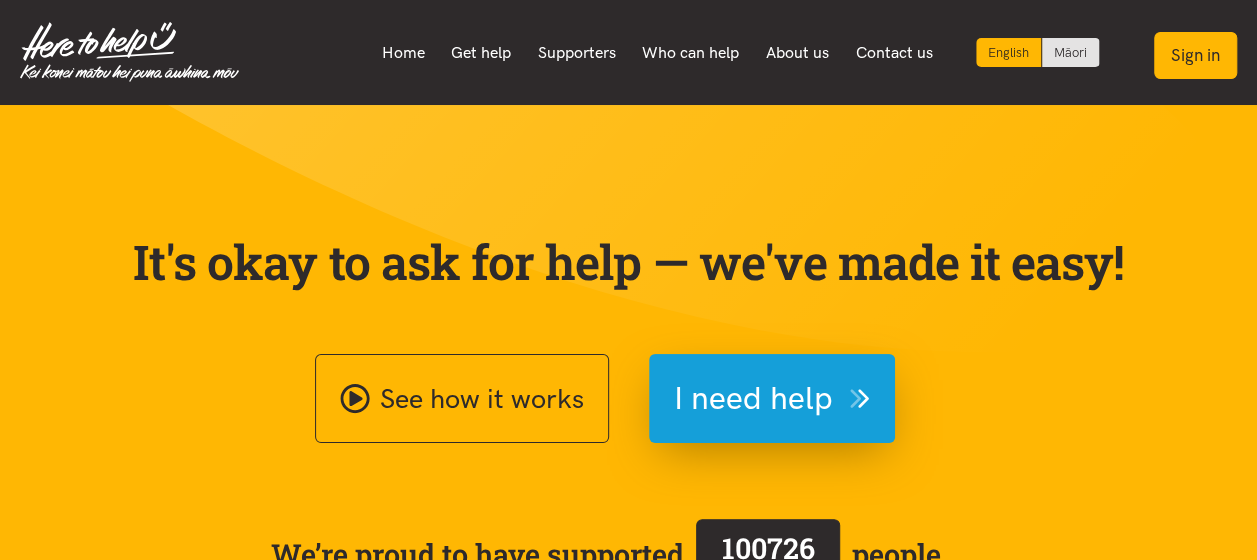 click on "Sign in" at bounding box center [1195, 55] 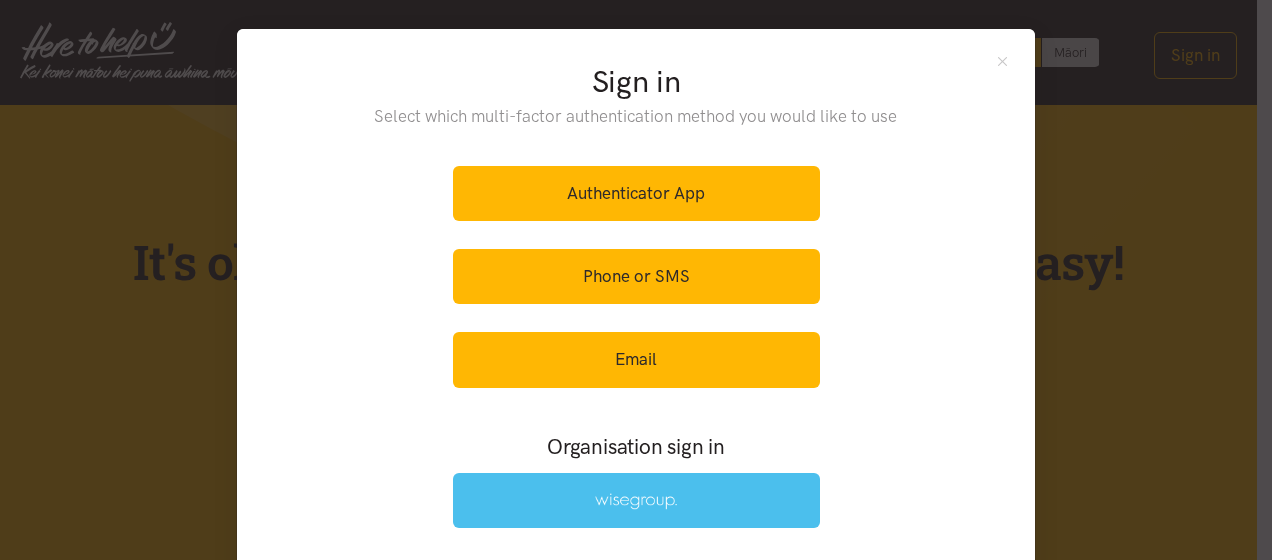 click at bounding box center (636, 500) 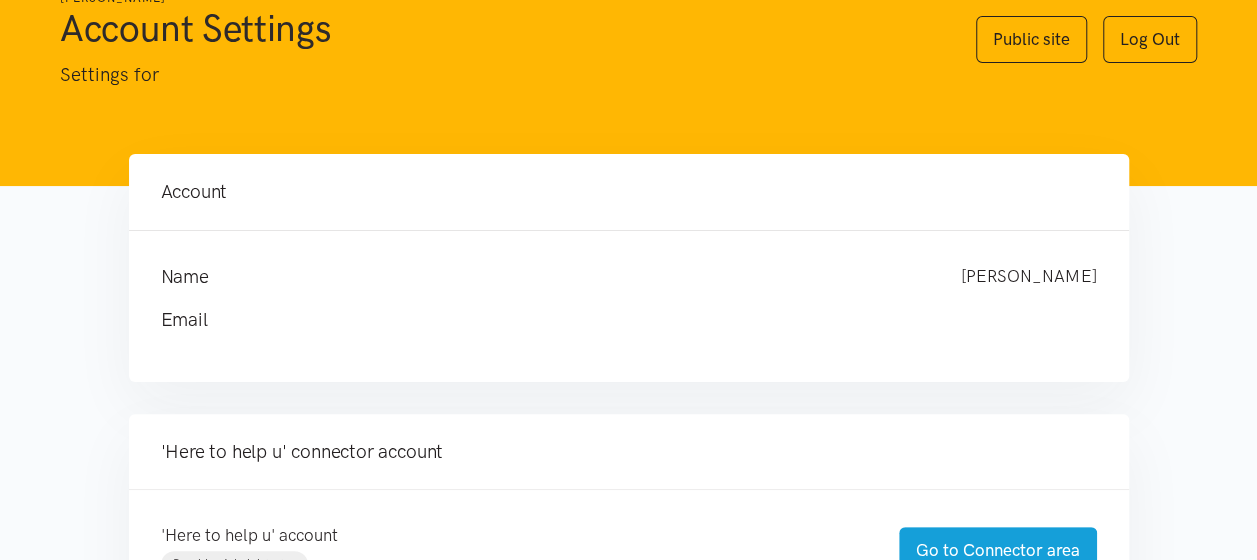 scroll, scrollTop: 400, scrollLeft: 0, axis: vertical 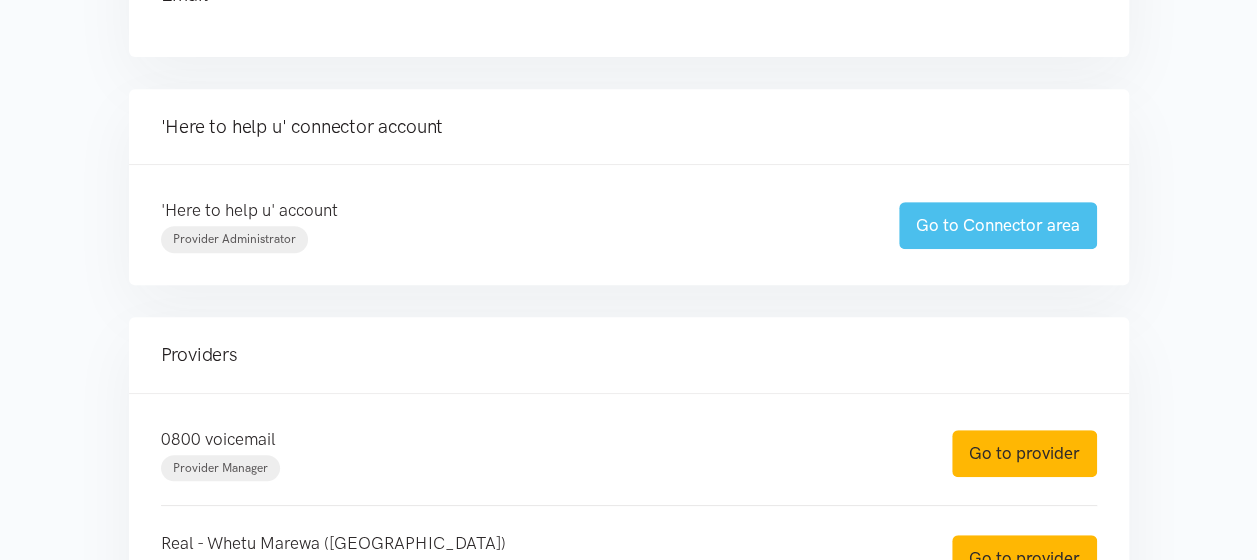click on "Go to Connector area" at bounding box center [998, 225] 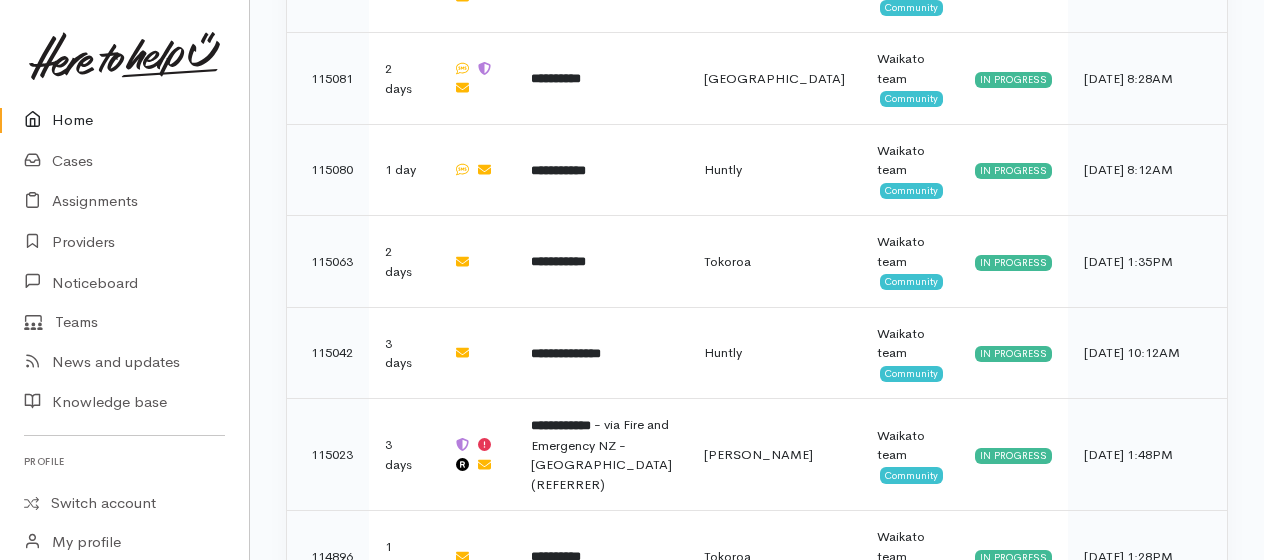scroll, scrollTop: 2192, scrollLeft: 0, axis: vertical 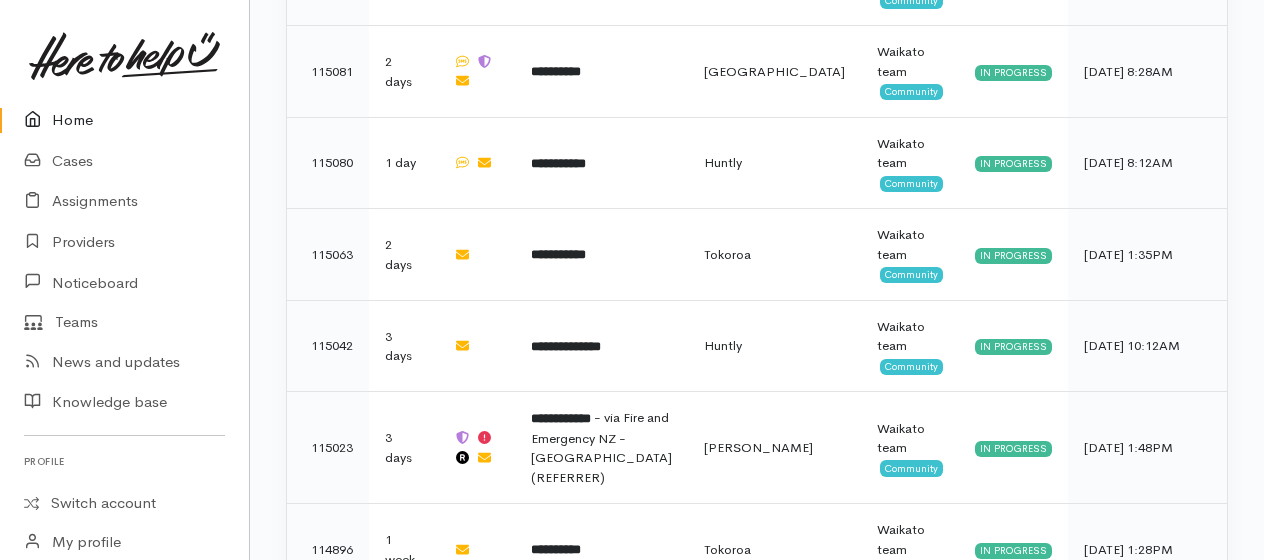 click on "Home" at bounding box center [124, 120] 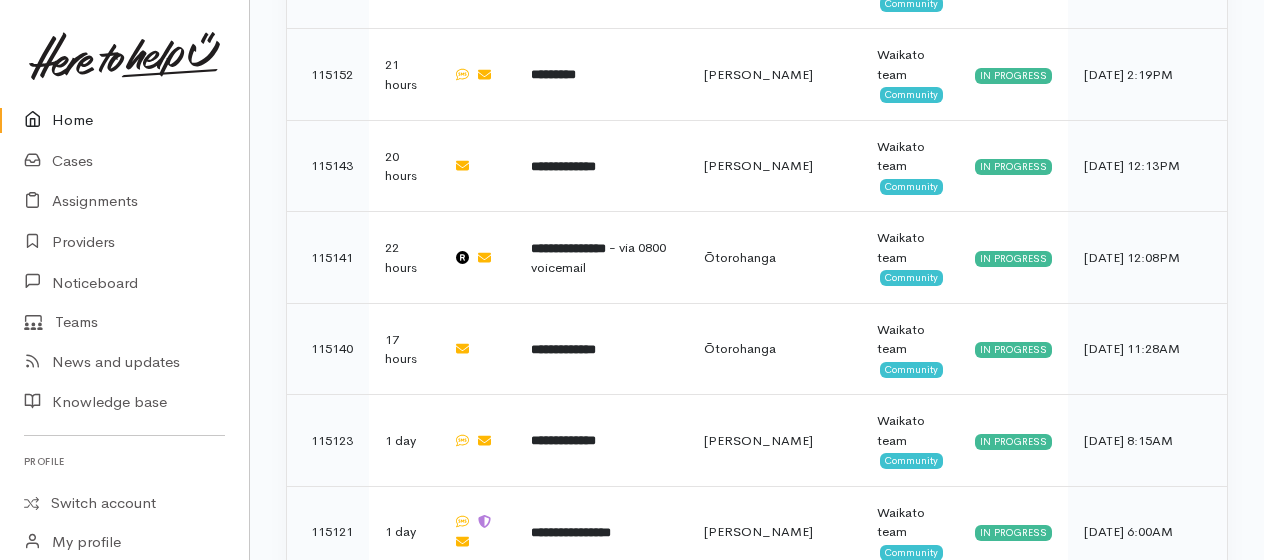 scroll, scrollTop: 1600, scrollLeft: 0, axis: vertical 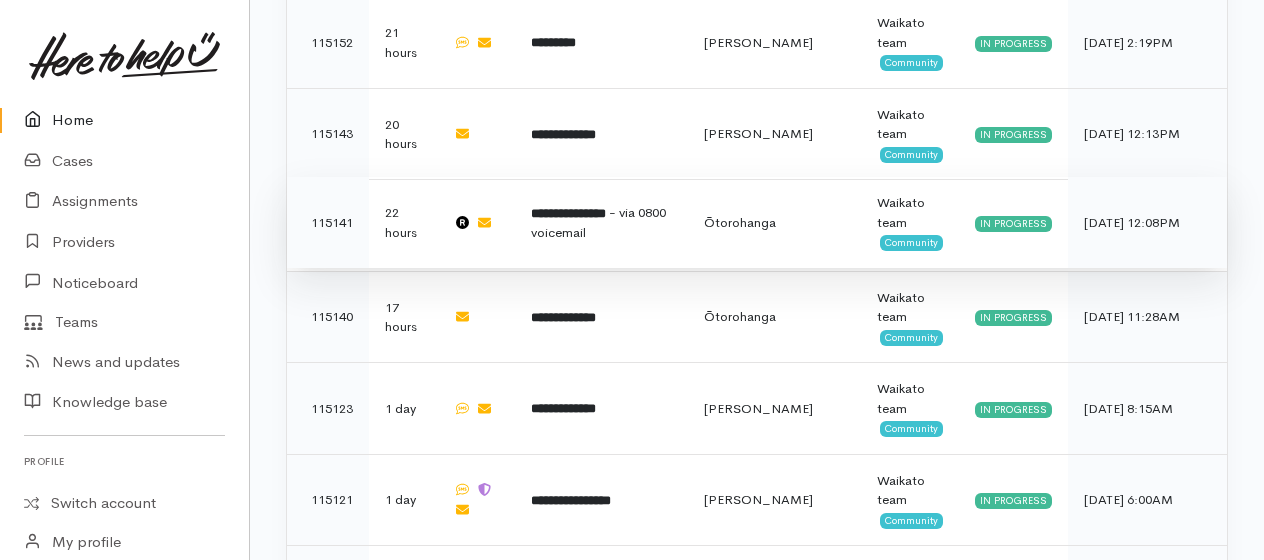 click on "- via 0800 voicemail" at bounding box center (598, 223) 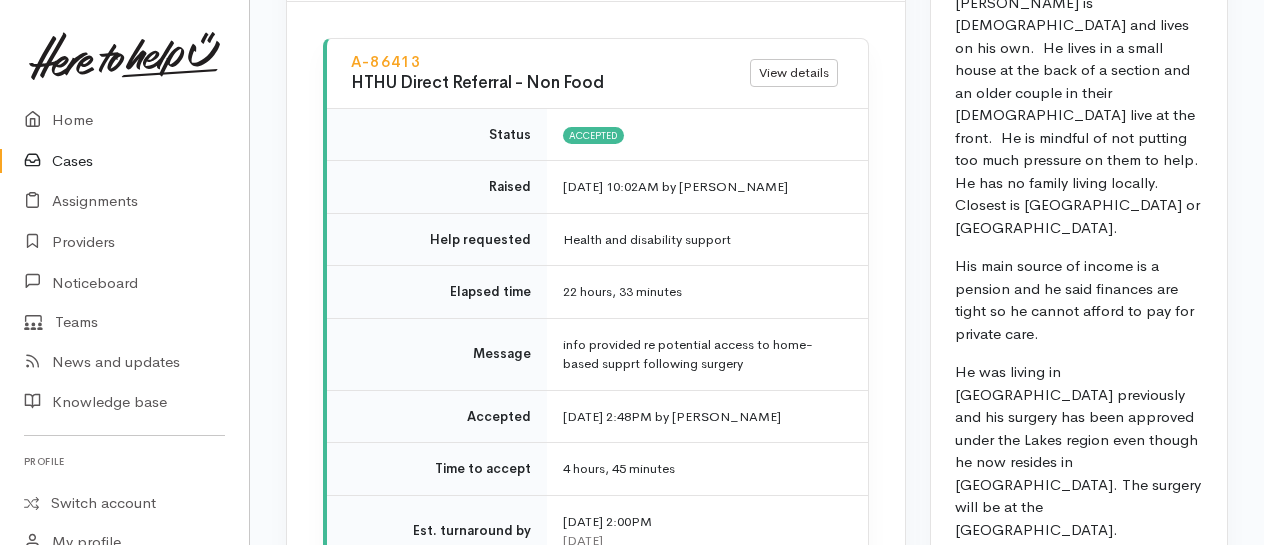 scroll, scrollTop: 1800, scrollLeft: 0, axis: vertical 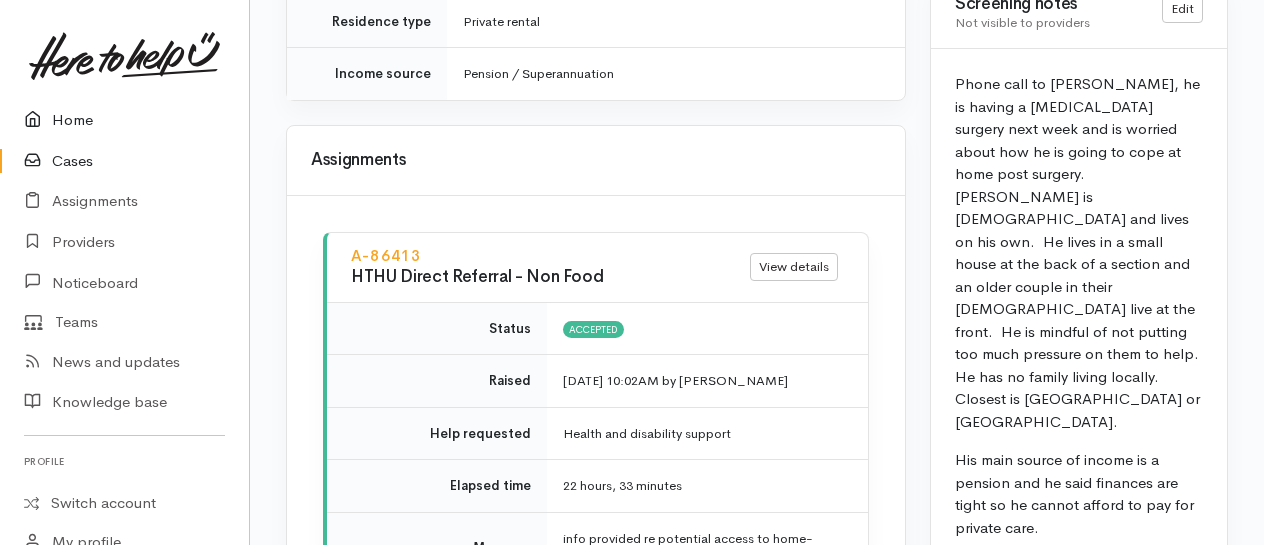 click on "Home" at bounding box center (124, 120) 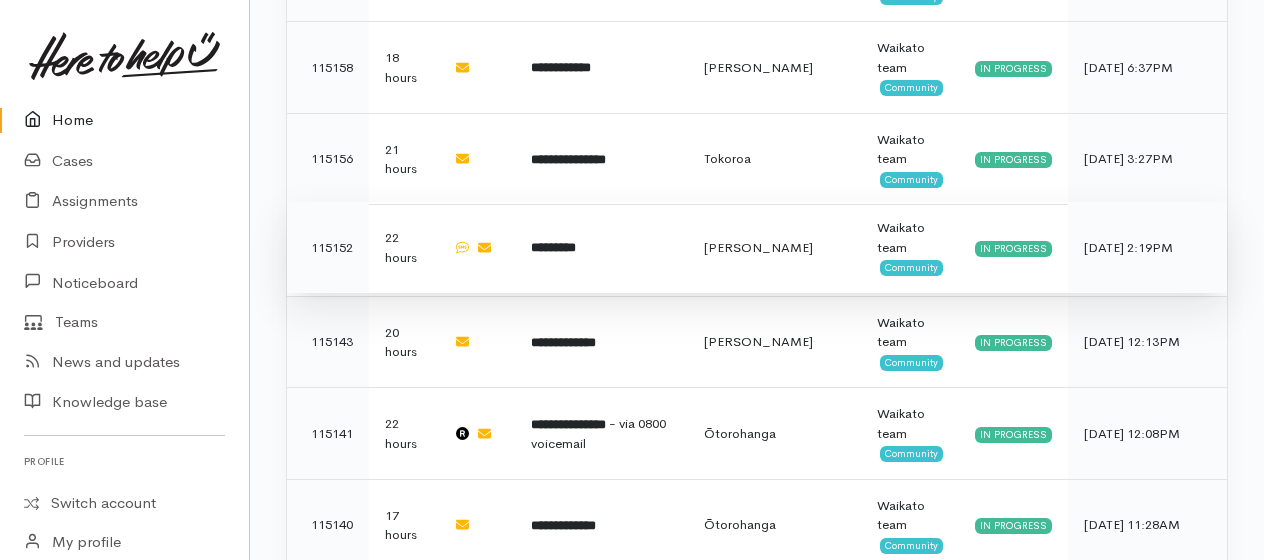 scroll, scrollTop: 1500, scrollLeft: 0, axis: vertical 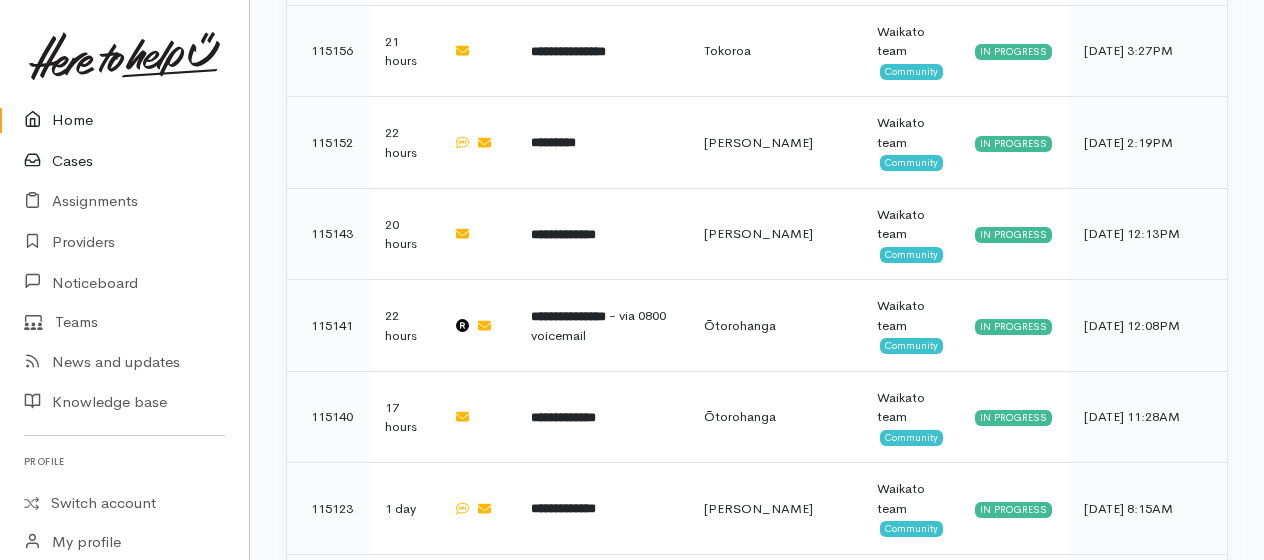 click on "Cases" at bounding box center [124, 161] 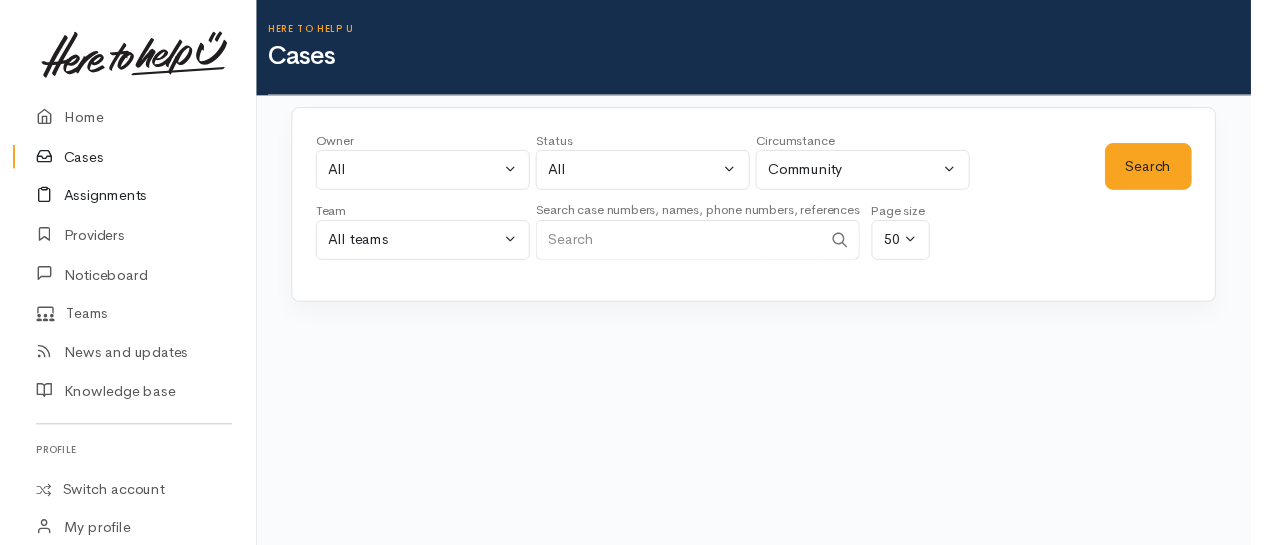 scroll, scrollTop: 0, scrollLeft: 0, axis: both 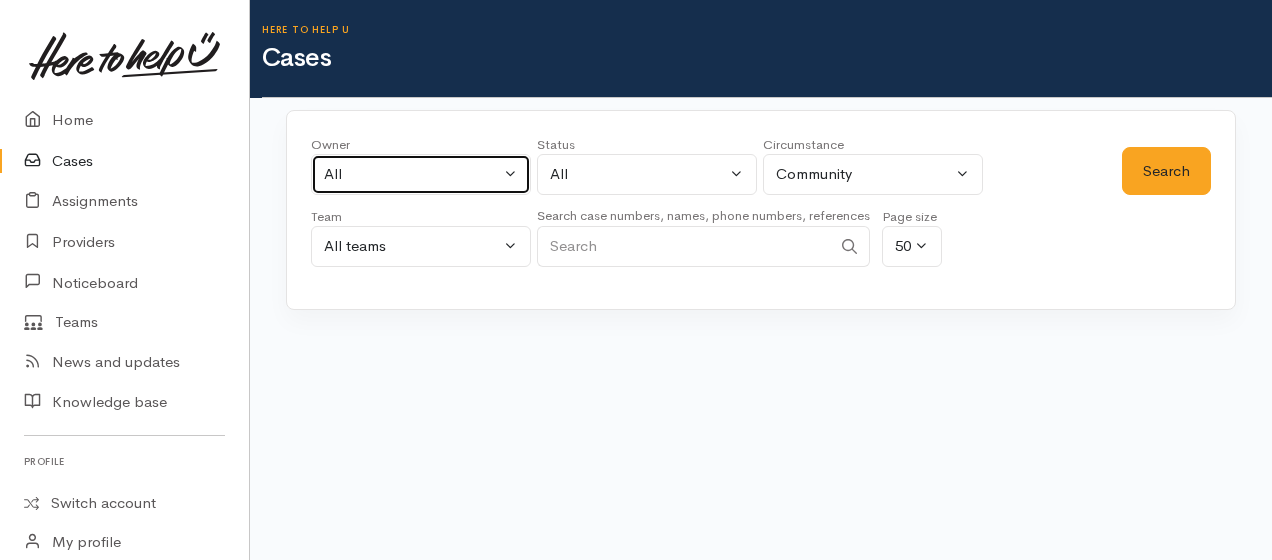 click on "All" at bounding box center [412, 174] 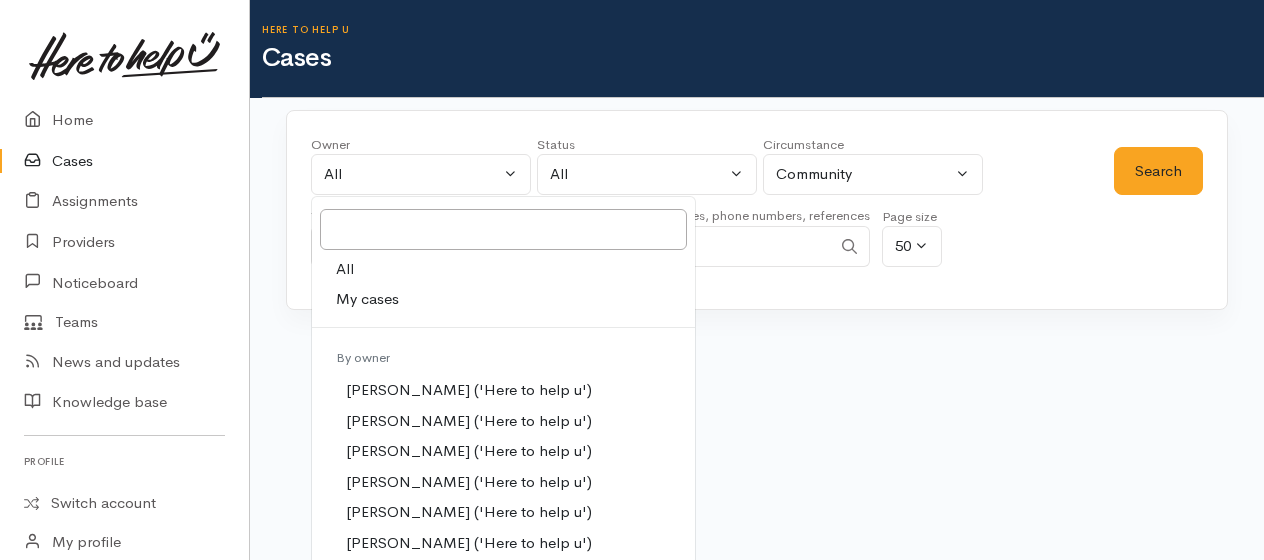 click on "My cases" at bounding box center [367, 299] 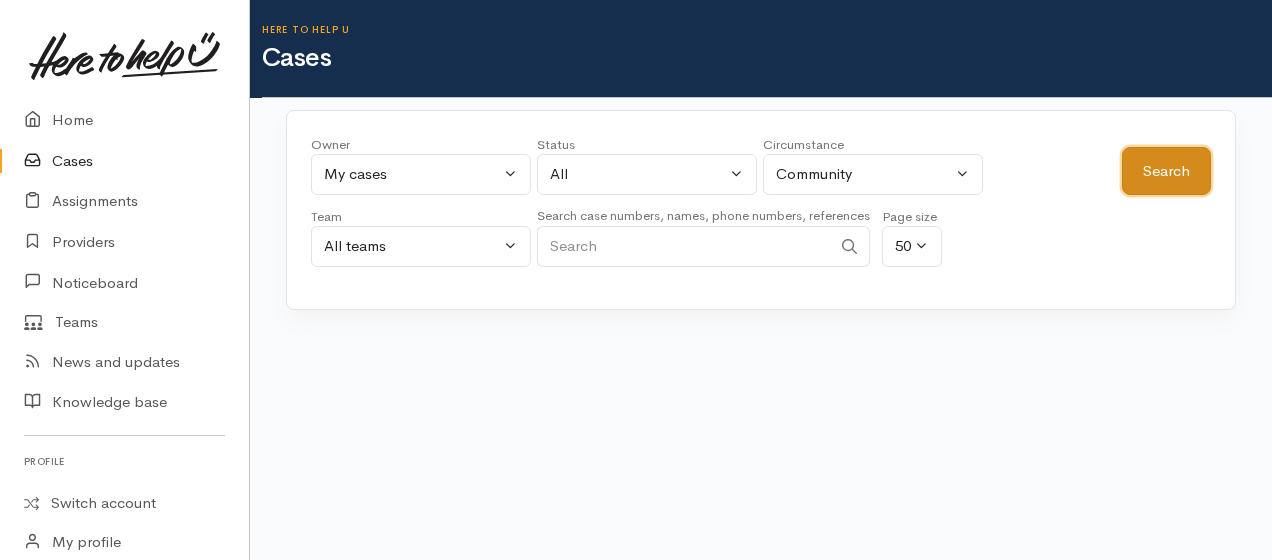 click on "Search" at bounding box center [1166, 171] 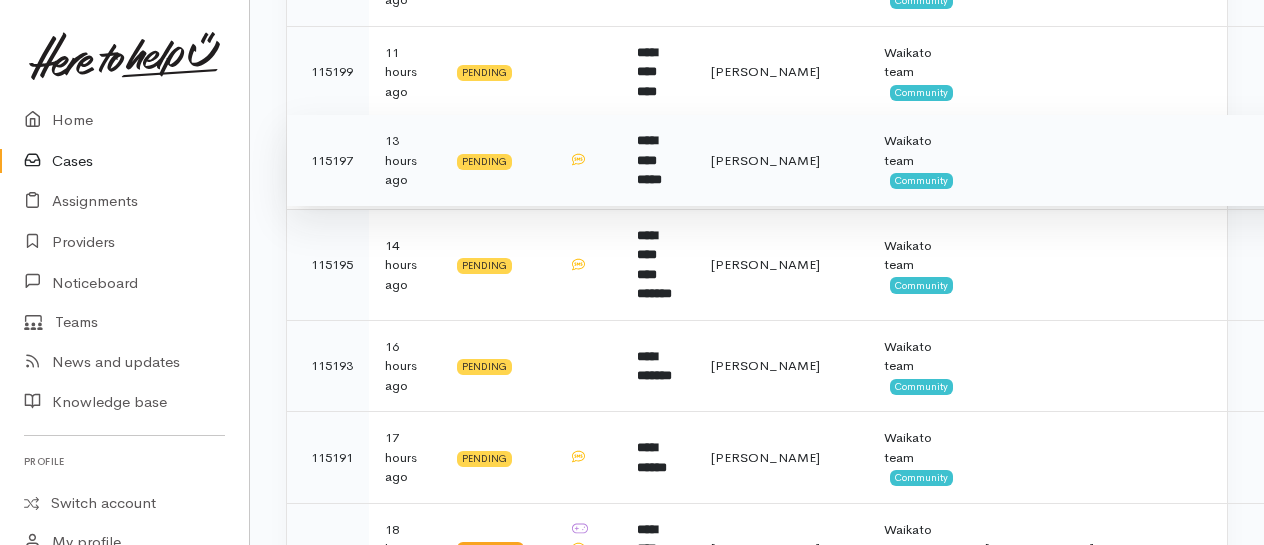 scroll, scrollTop: 100, scrollLeft: 0, axis: vertical 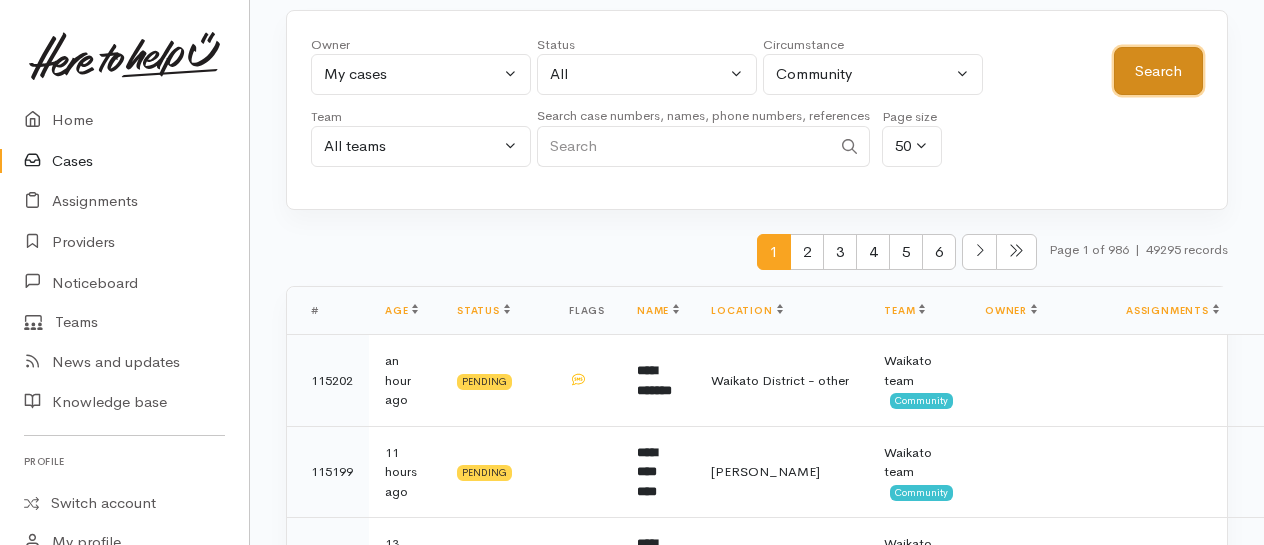 click on "Search" at bounding box center (1158, 71) 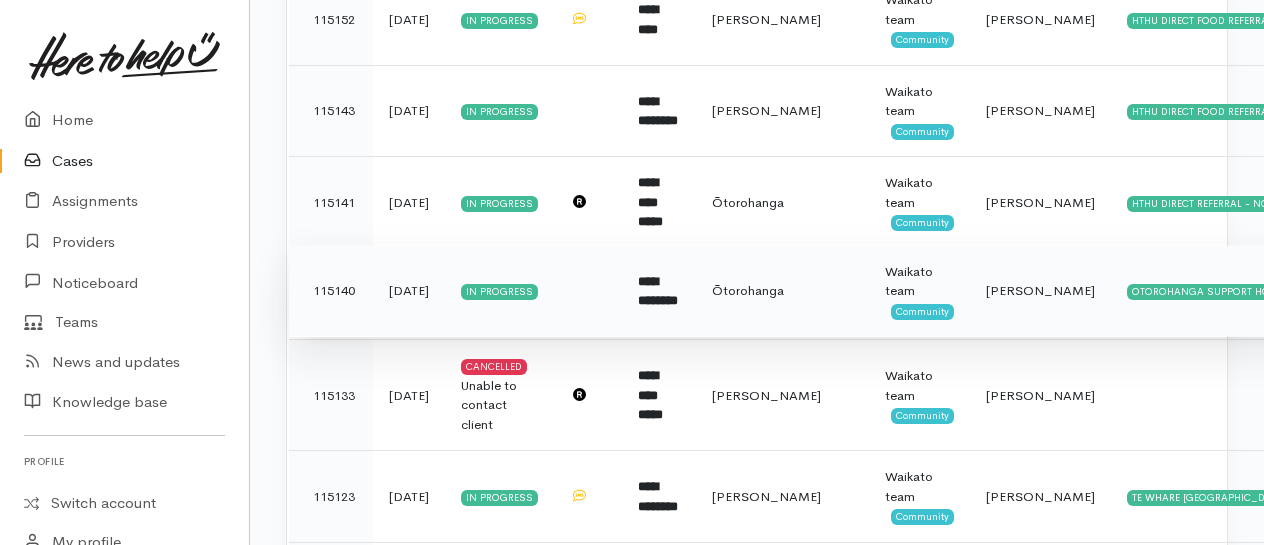 scroll, scrollTop: 1400, scrollLeft: 0, axis: vertical 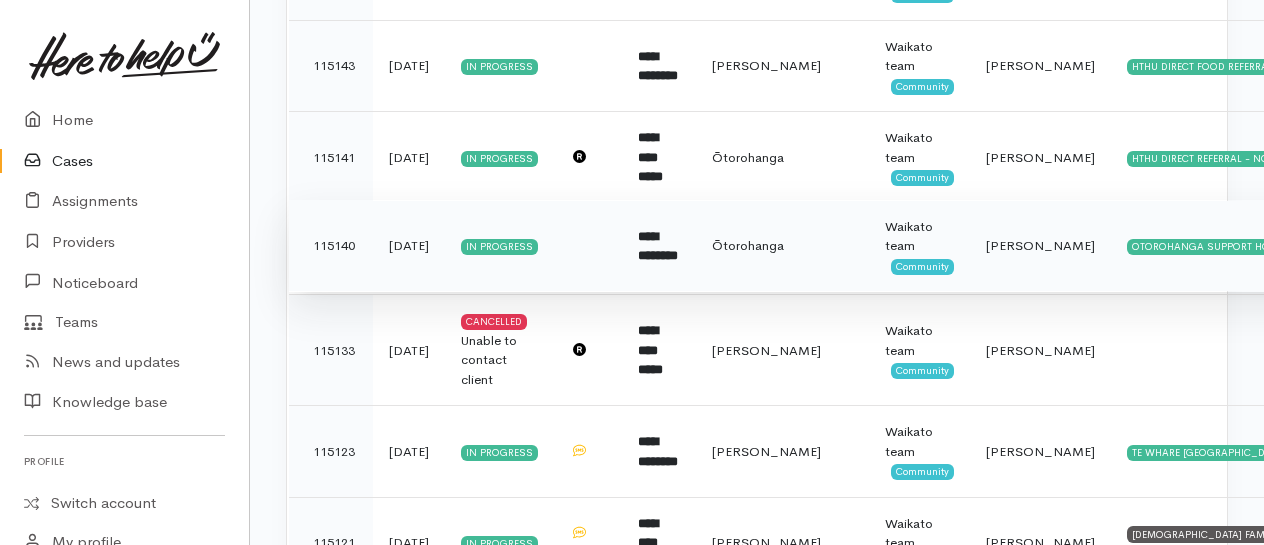 click on "**********" at bounding box center (658, 246) 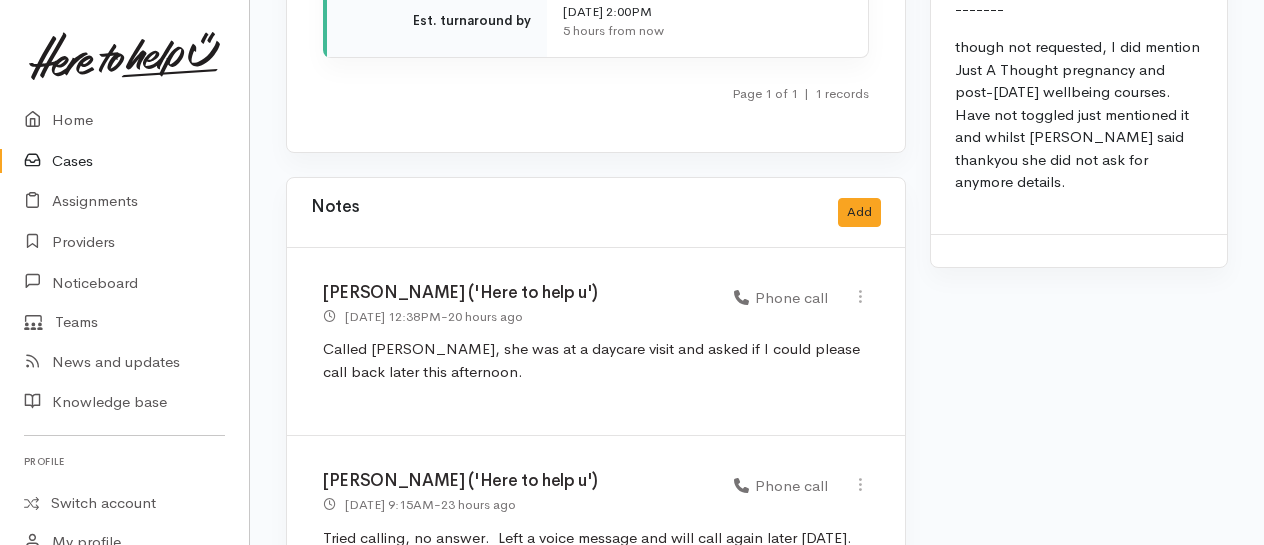 scroll, scrollTop: 3174, scrollLeft: 0, axis: vertical 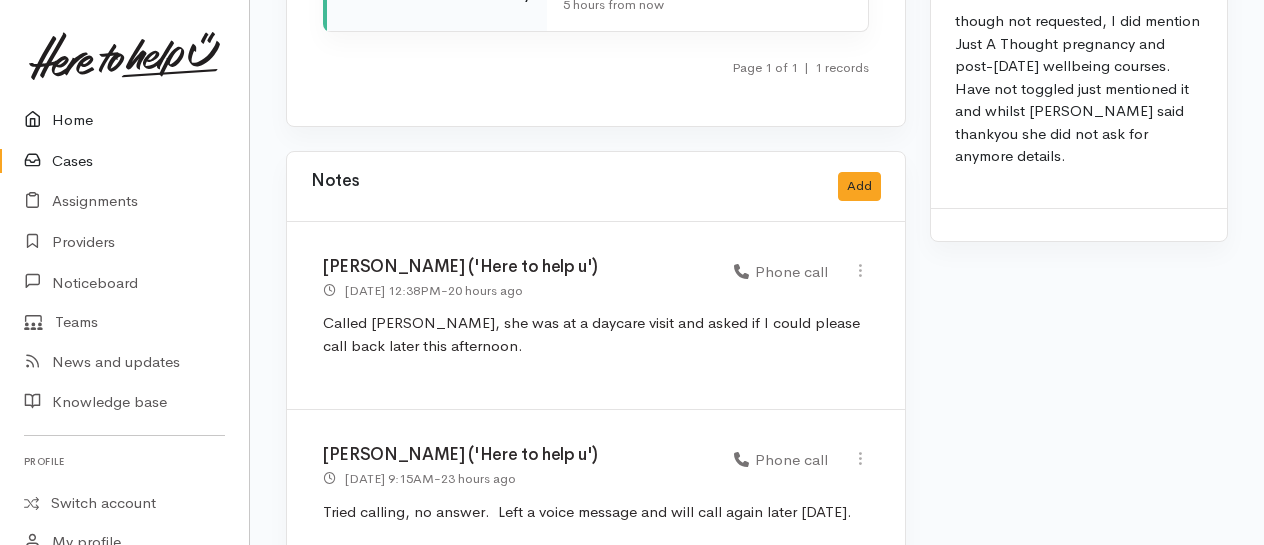click on "Home" at bounding box center (124, 120) 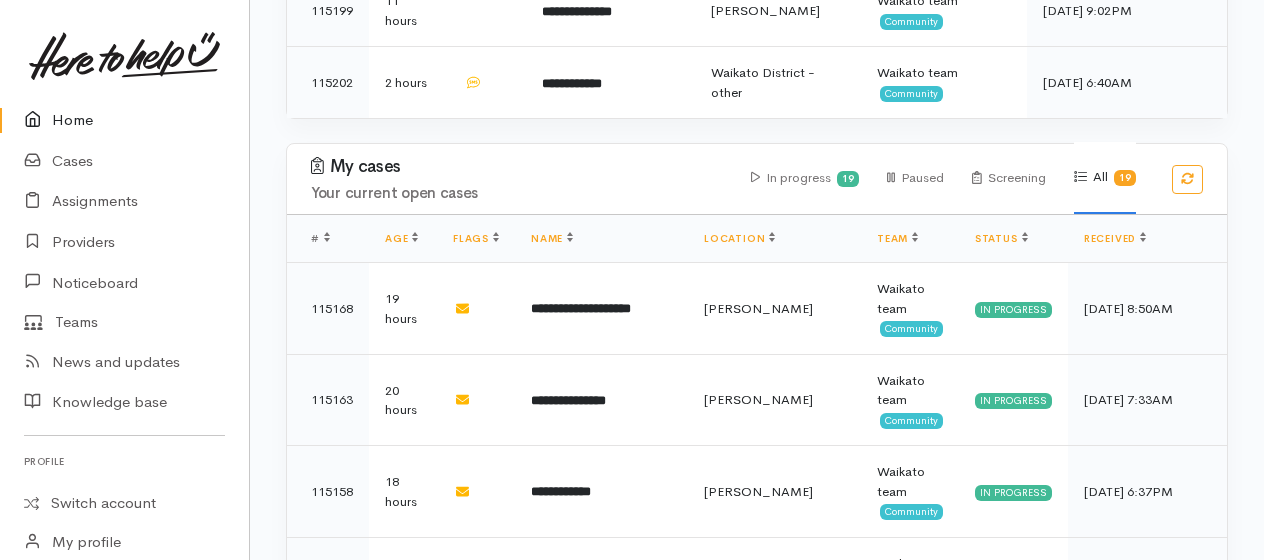 scroll, scrollTop: 1000, scrollLeft: 0, axis: vertical 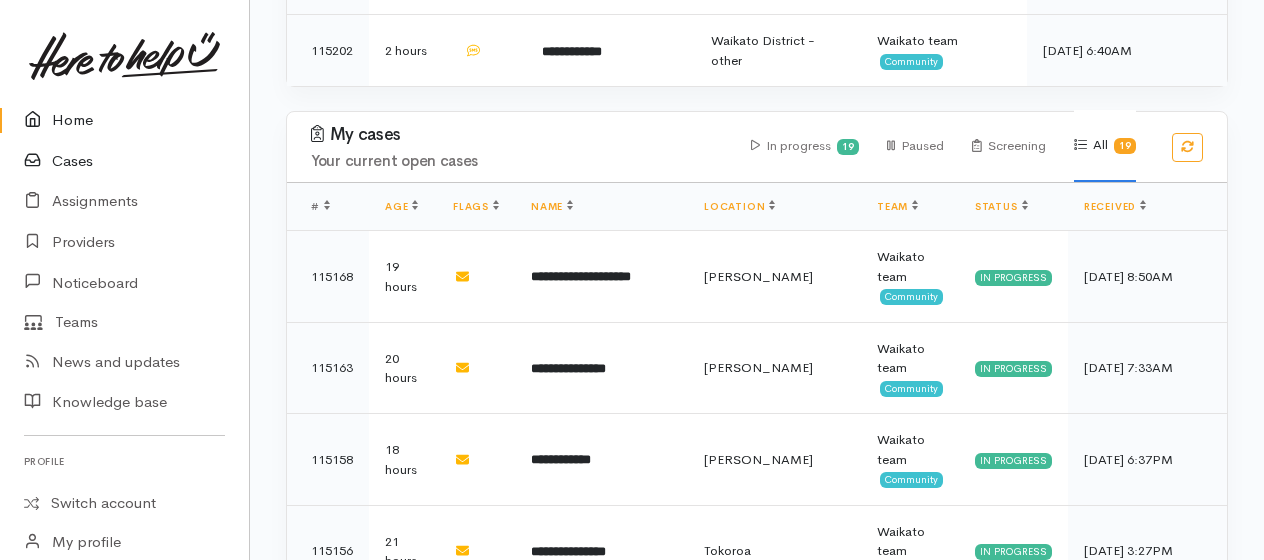 click on "Cases" at bounding box center [124, 161] 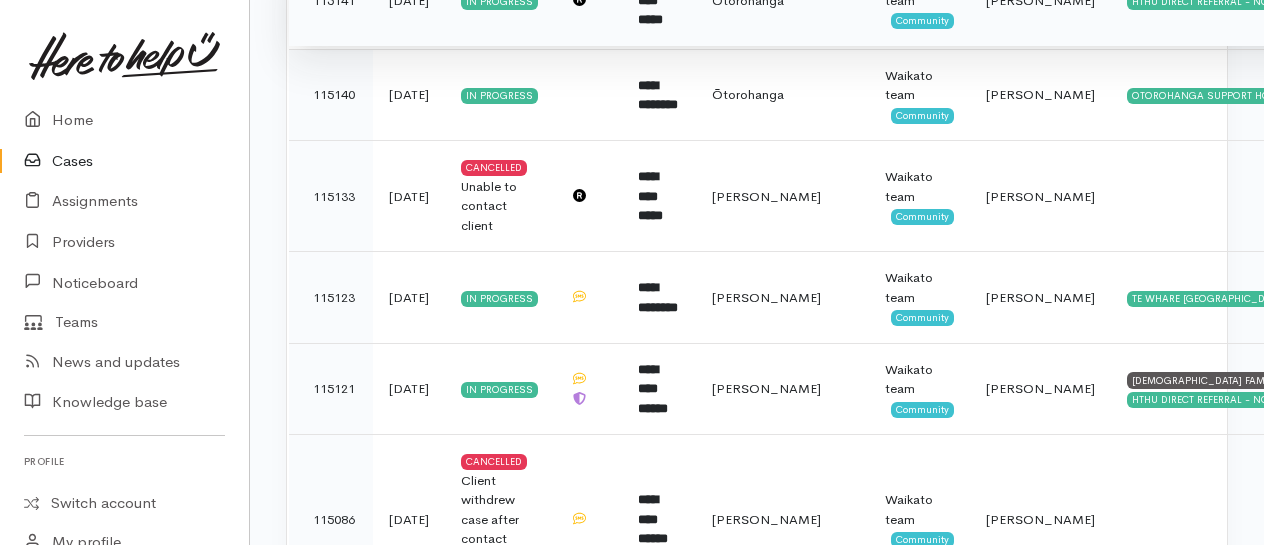 scroll, scrollTop: 1600, scrollLeft: 0, axis: vertical 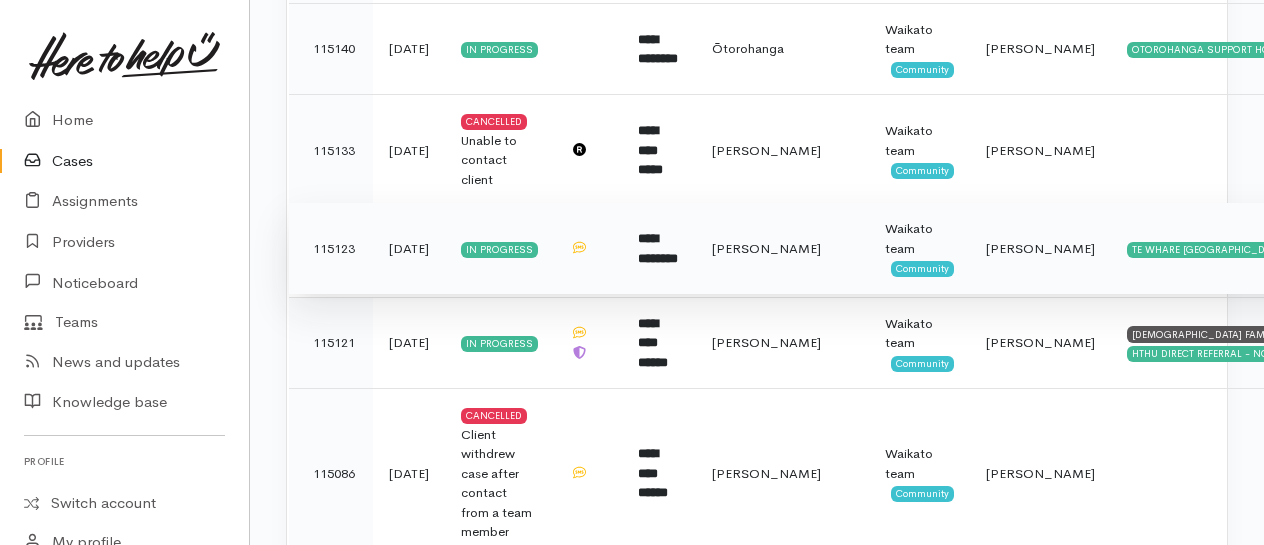 click on "**********" at bounding box center (658, 248) 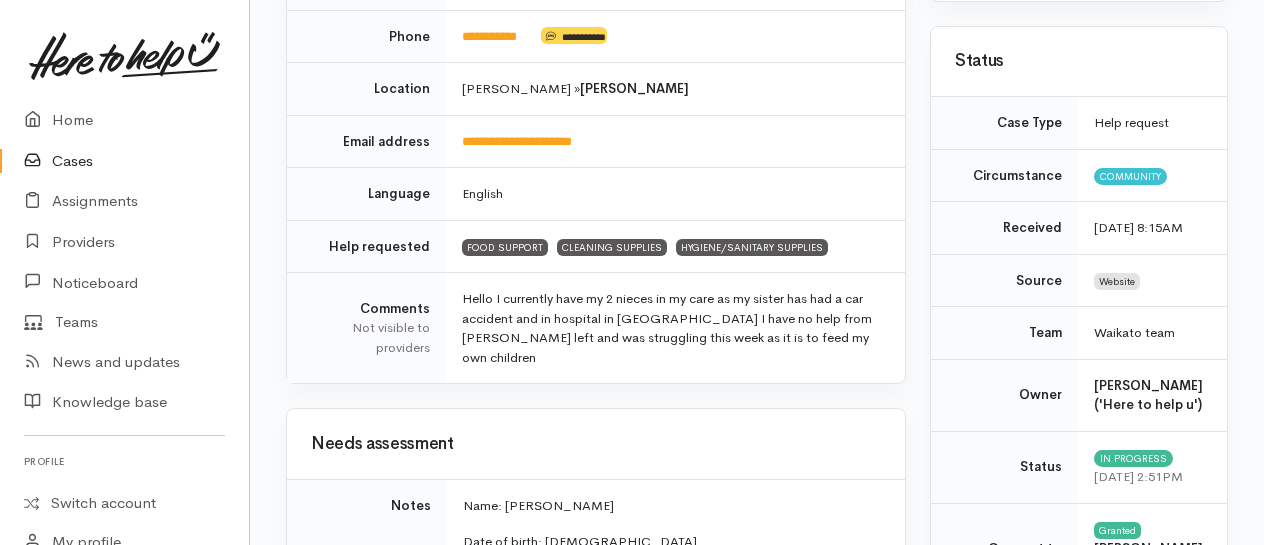 scroll, scrollTop: 0, scrollLeft: 0, axis: both 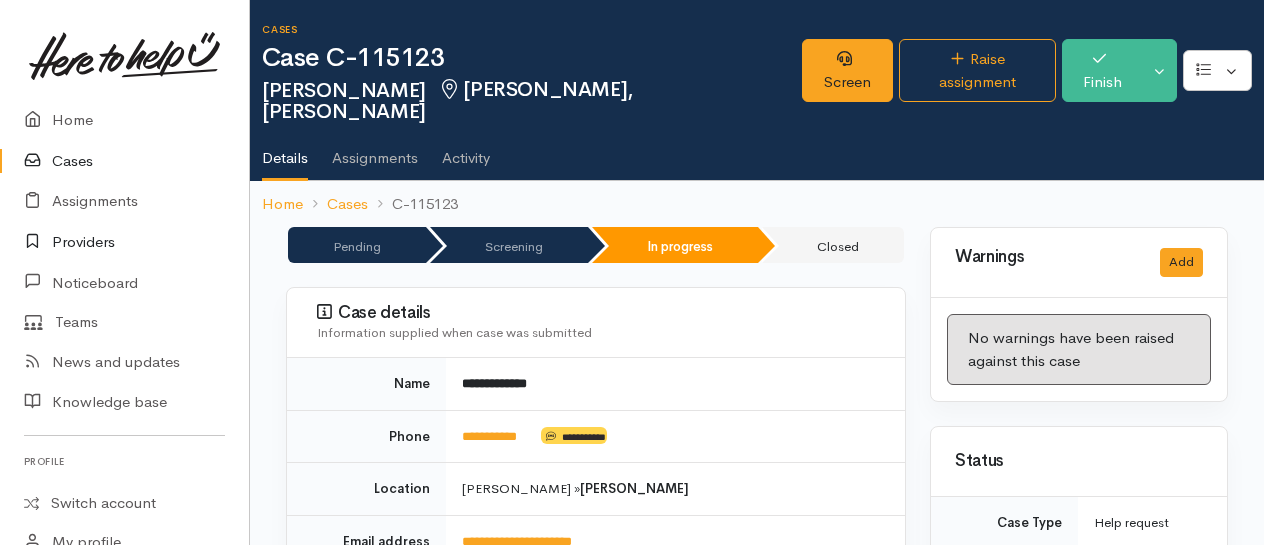 drag, startPoint x: 489, startPoint y: 4, endPoint x: 100, endPoint y: 238, distance: 453.95703 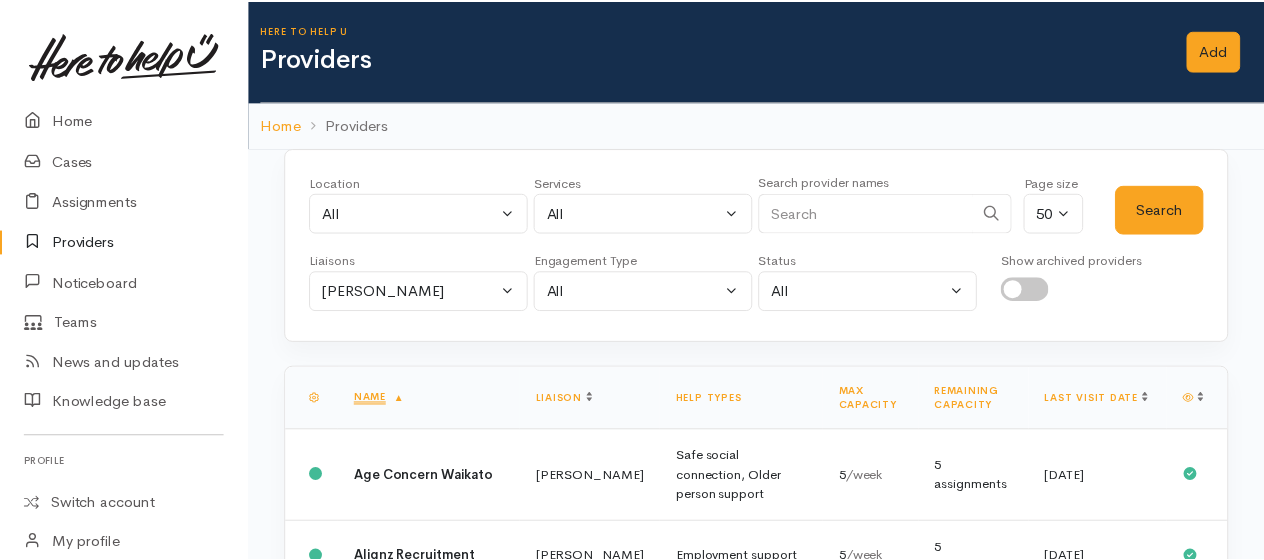 scroll, scrollTop: 0, scrollLeft: 0, axis: both 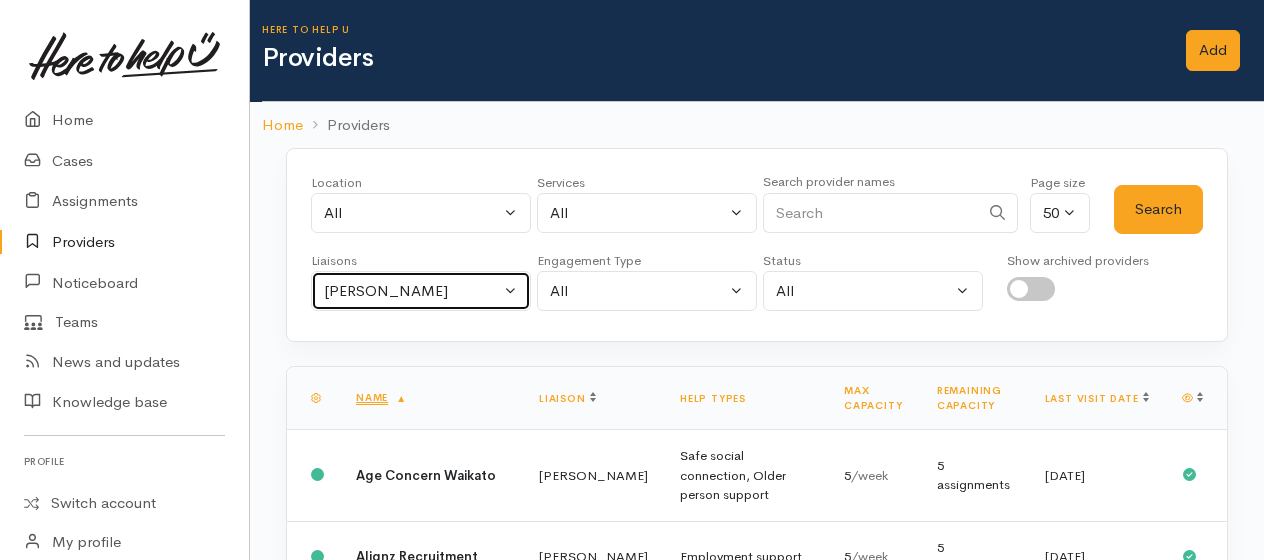 click on "Kyleigh Pike" at bounding box center [412, 291] 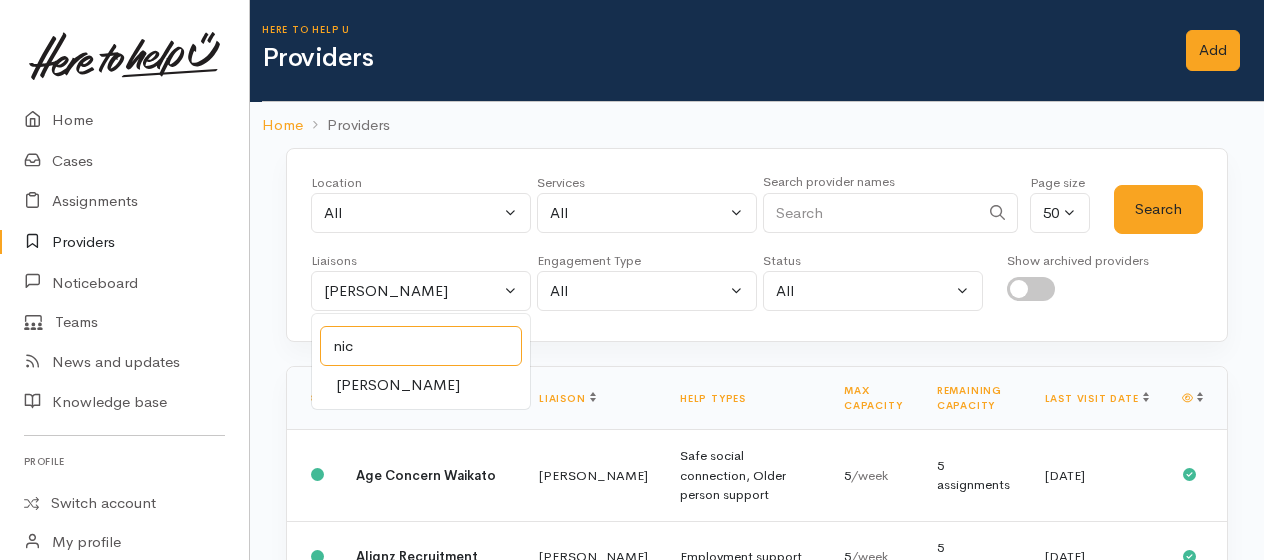 type on "nic" 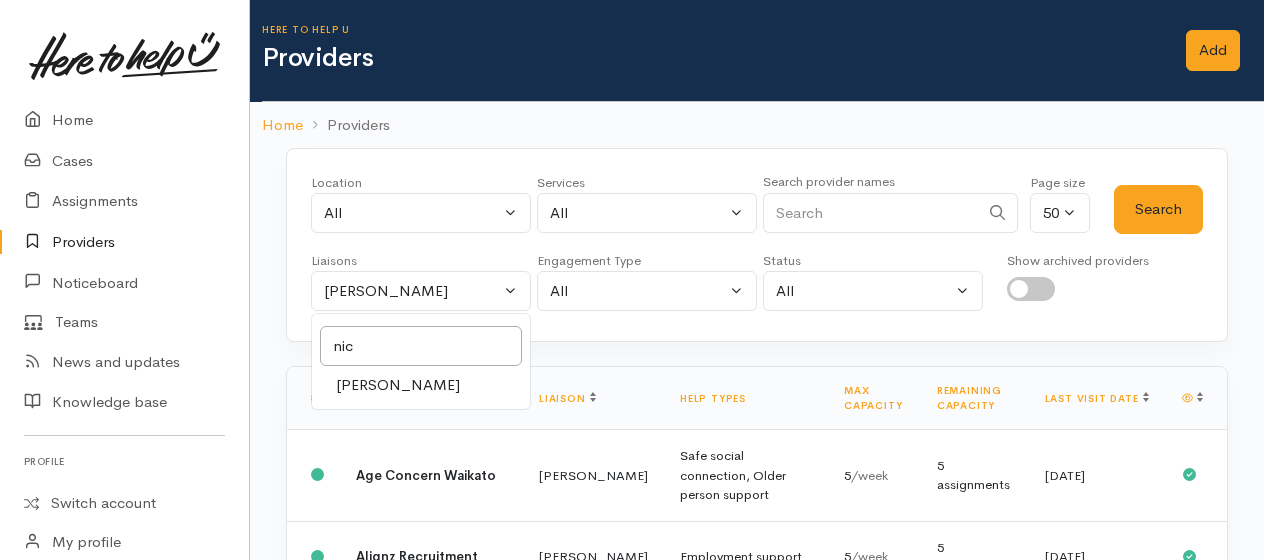 click on "[PERSON_NAME]" at bounding box center (398, 385) 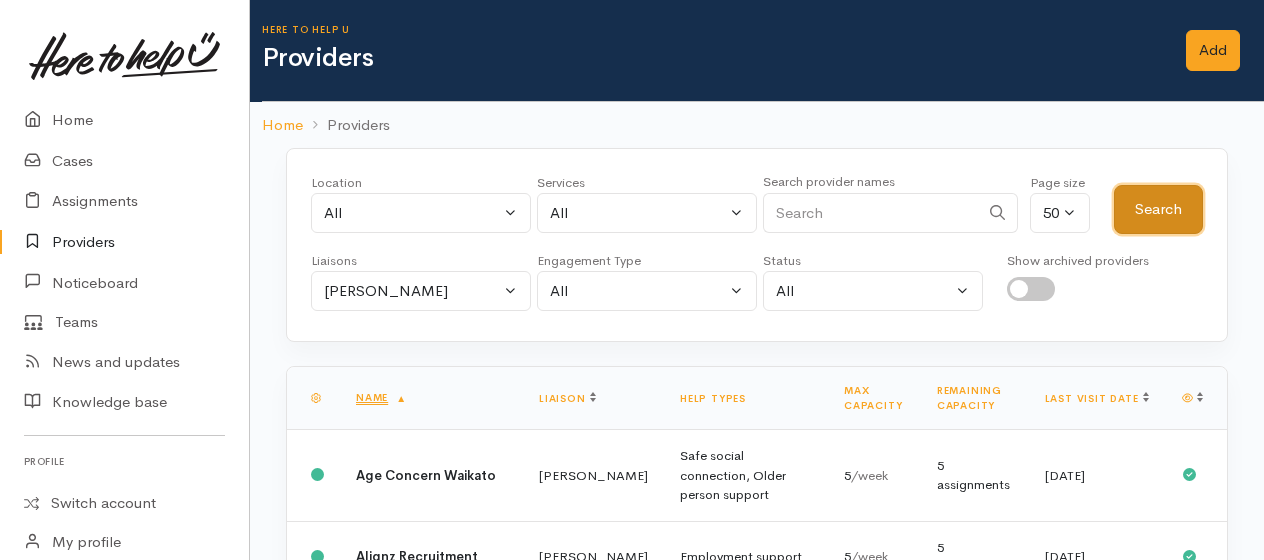 click on "Search" at bounding box center (1158, 209) 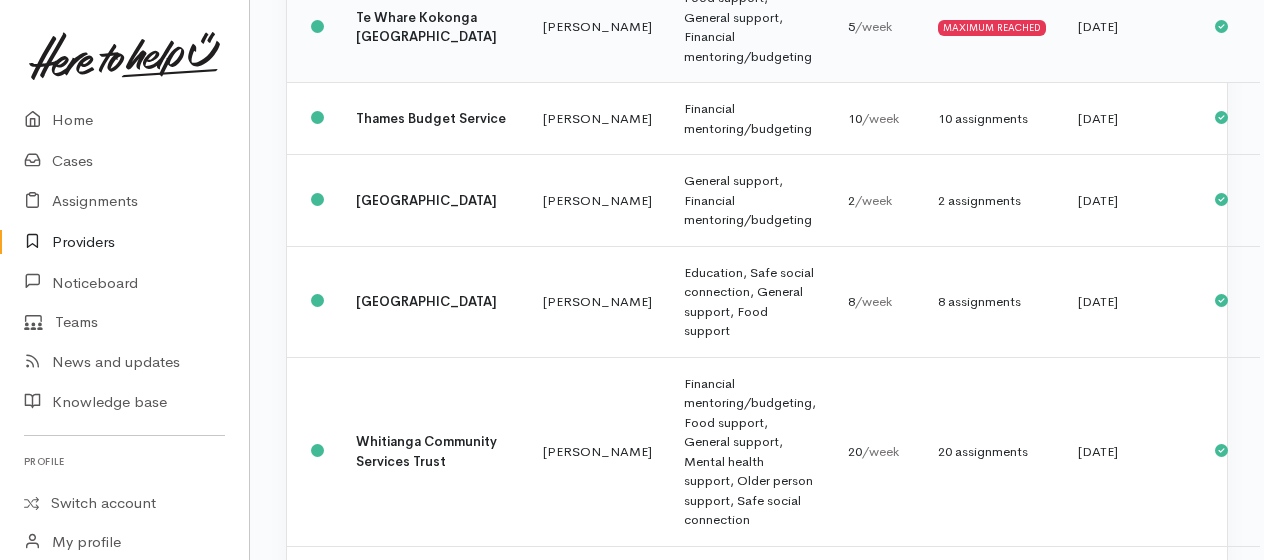 scroll, scrollTop: 4400, scrollLeft: 0, axis: vertical 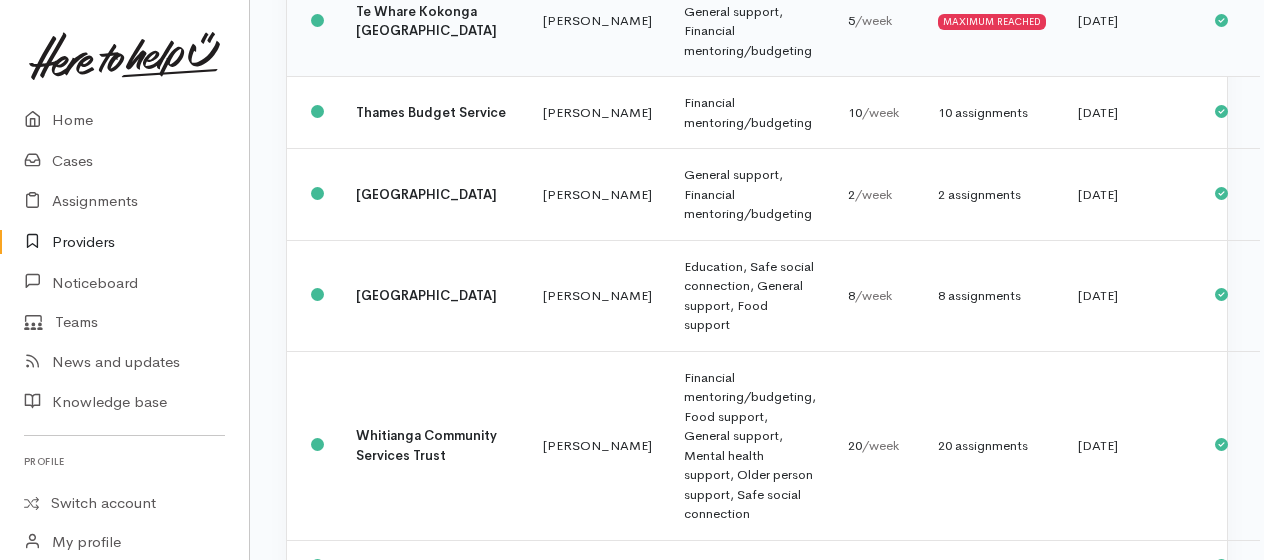 click on "Te Whare Kokonga [GEOGRAPHIC_DATA]" at bounding box center [426, 21] 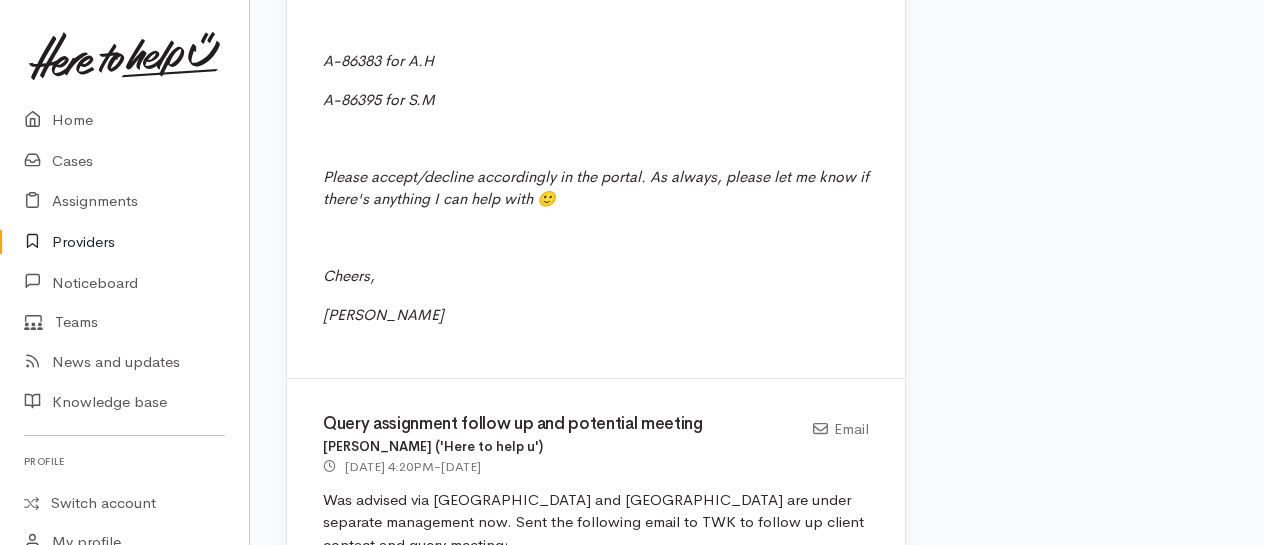 scroll, scrollTop: 1900, scrollLeft: 0, axis: vertical 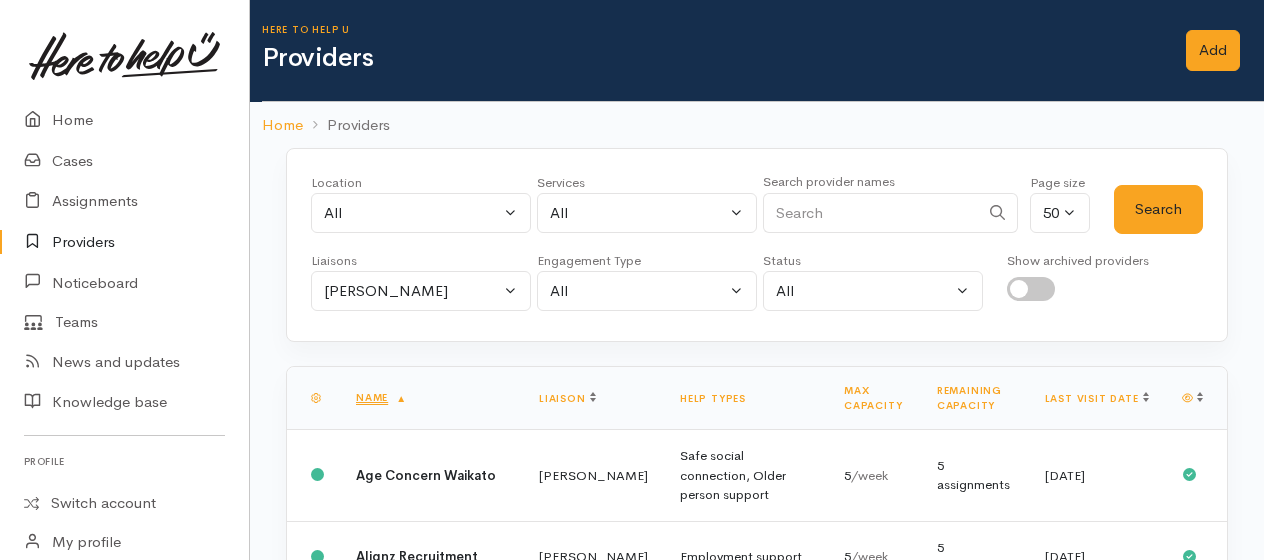 select on "2314" 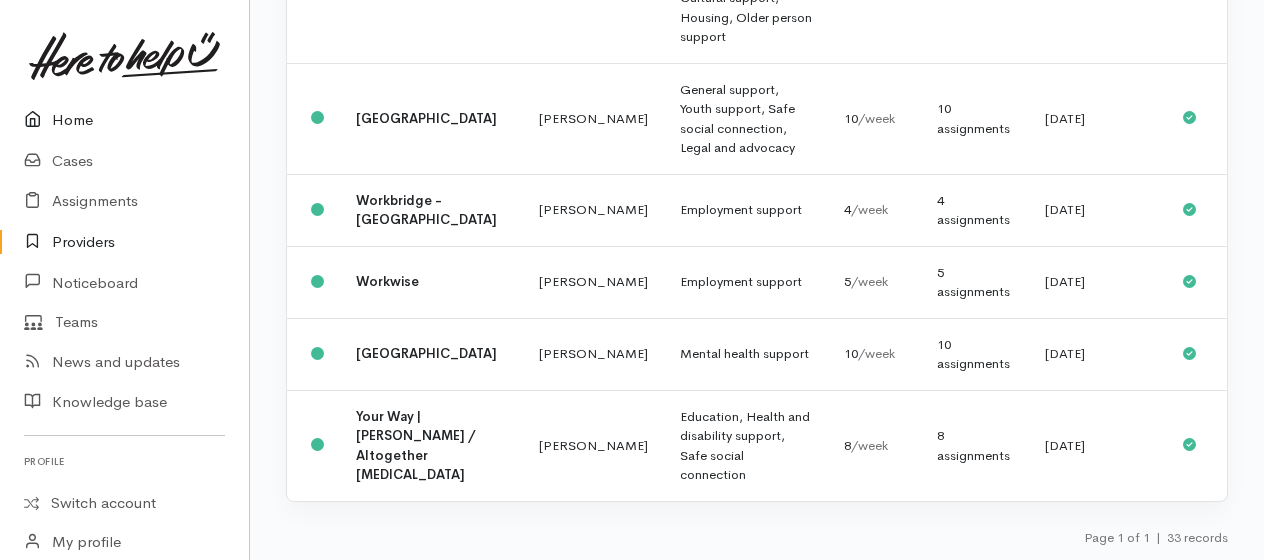 scroll, scrollTop: 4159, scrollLeft: 0, axis: vertical 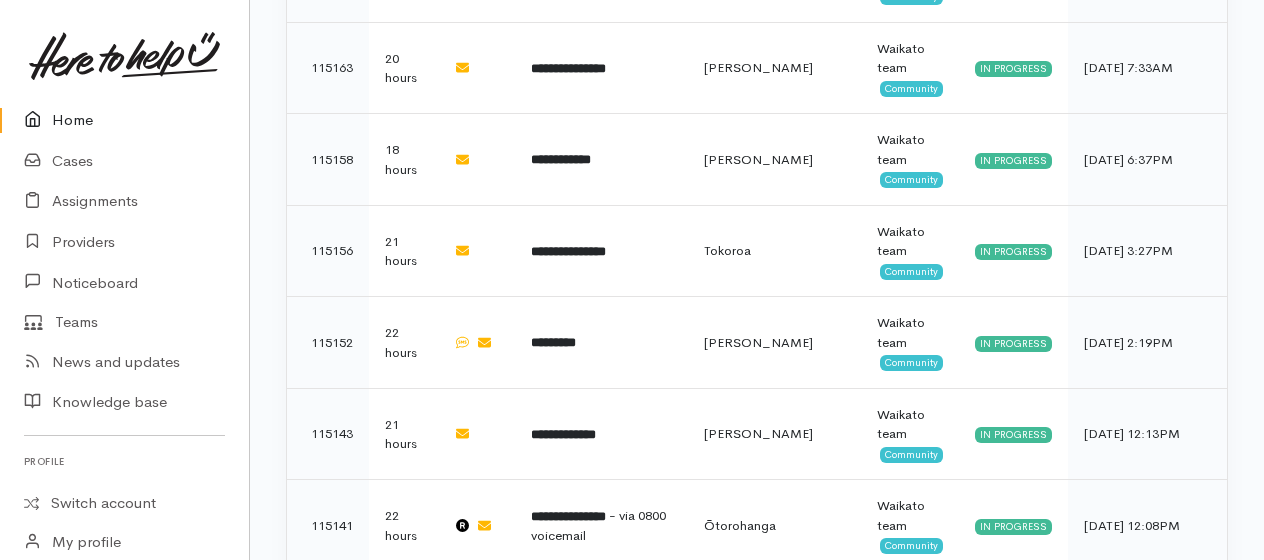 click on "**********" at bounding box center [563, 705] 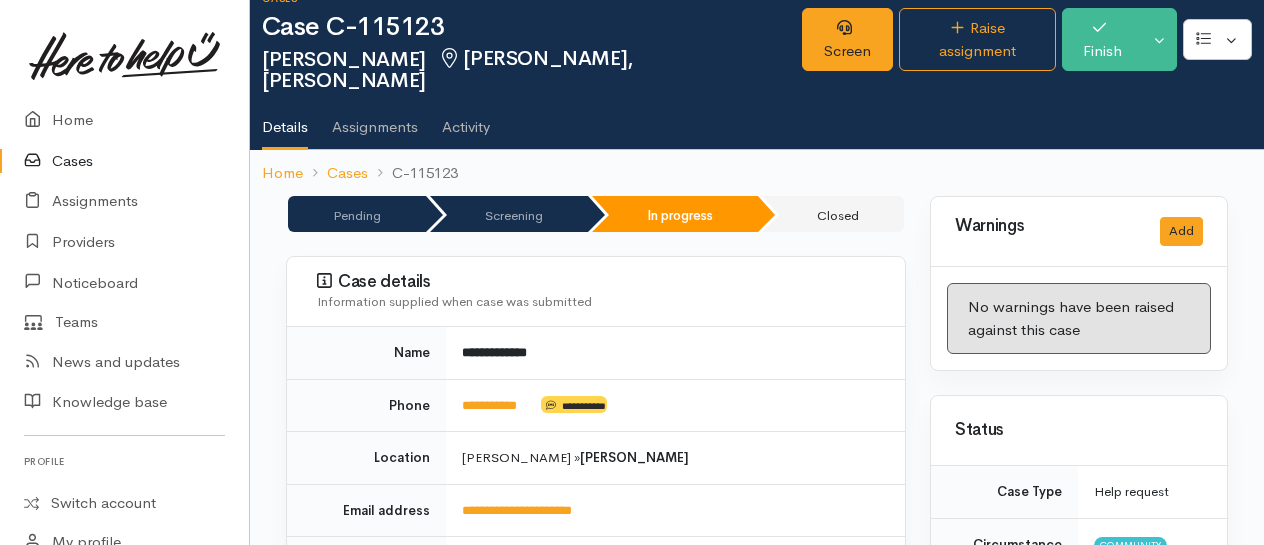 scroll, scrollTop: 0, scrollLeft: 0, axis: both 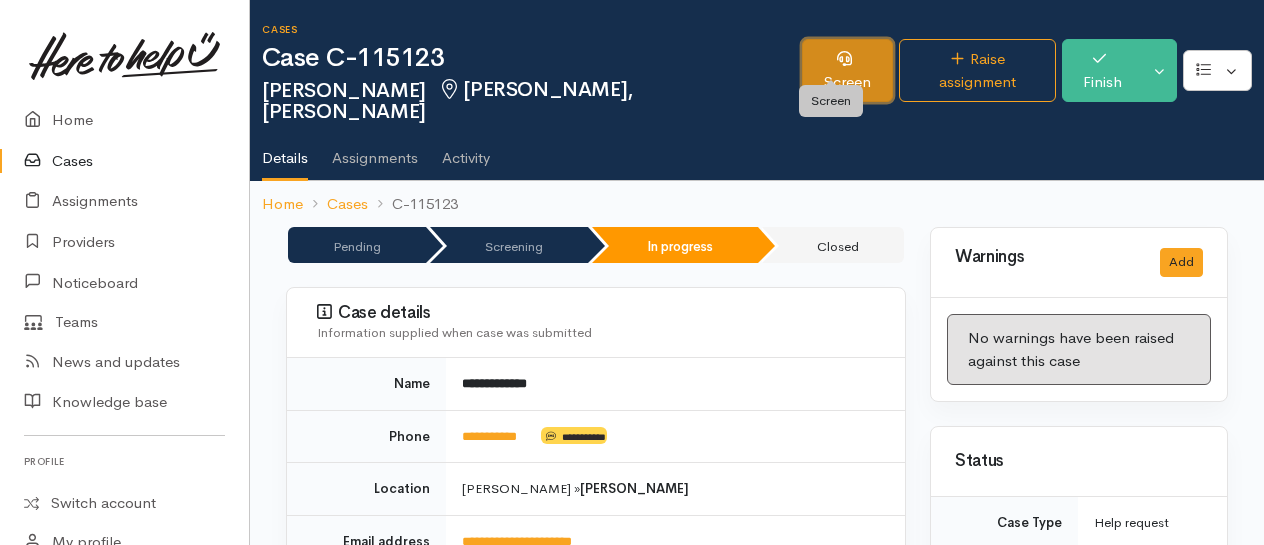 click on "Screen" at bounding box center [848, 70] 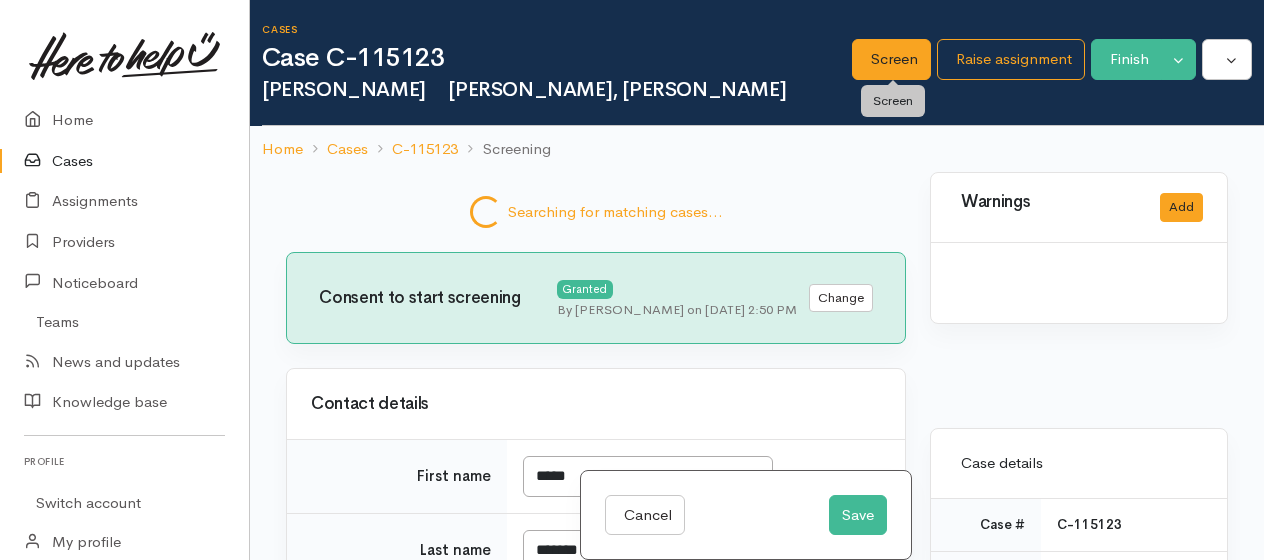 scroll, scrollTop: 0, scrollLeft: 0, axis: both 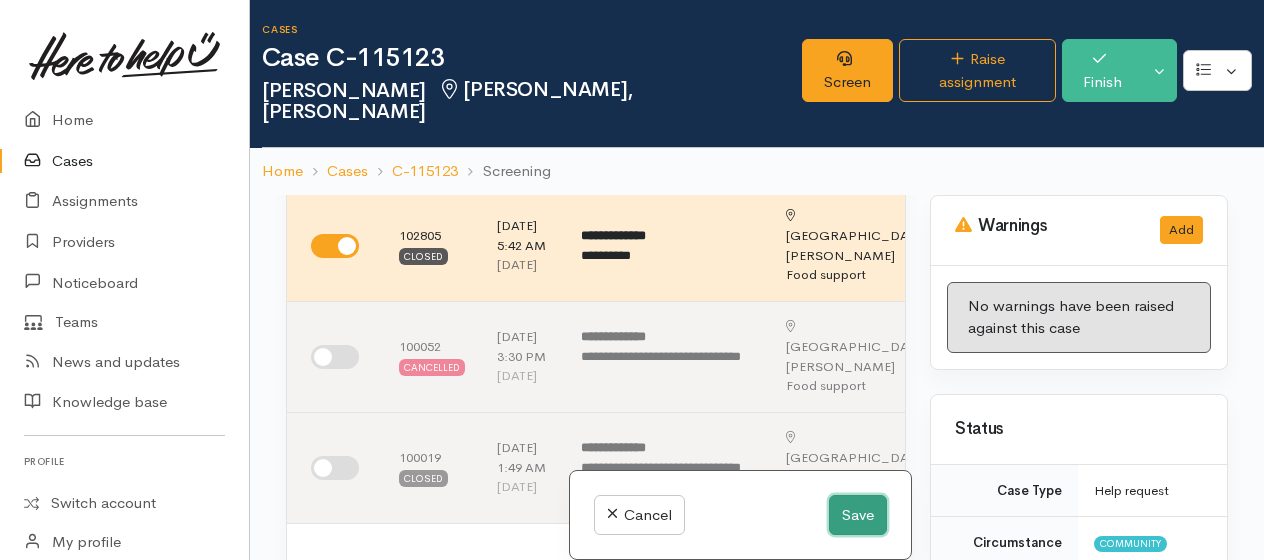click on "Save" at bounding box center [858, 515] 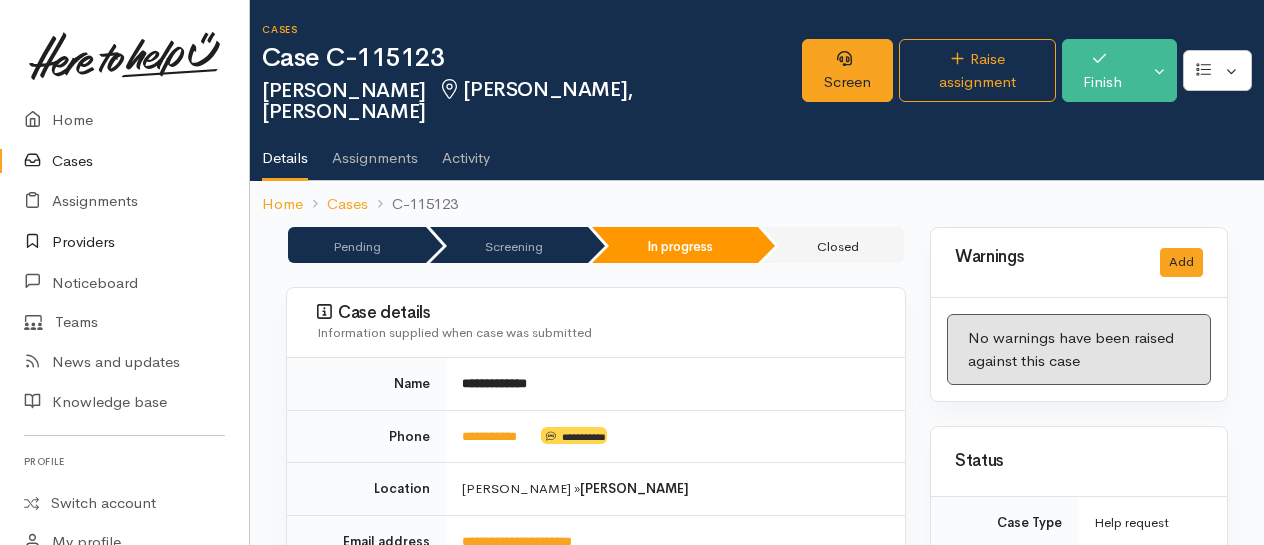 scroll, scrollTop: 0, scrollLeft: 0, axis: both 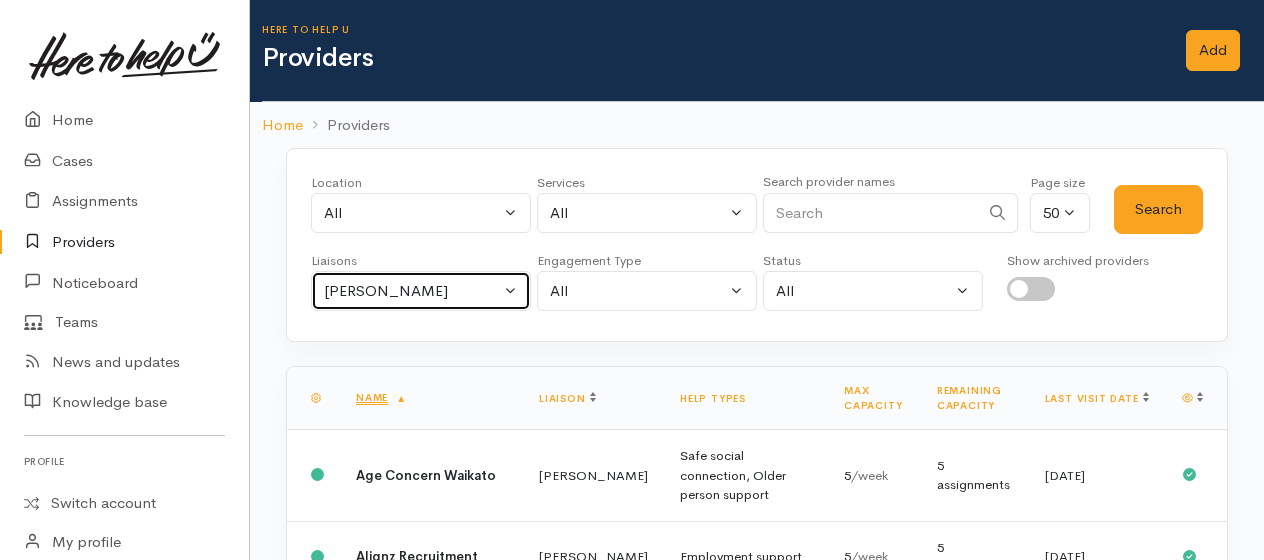 click on "Kyleigh Pike" at bounding box center (412, 291) 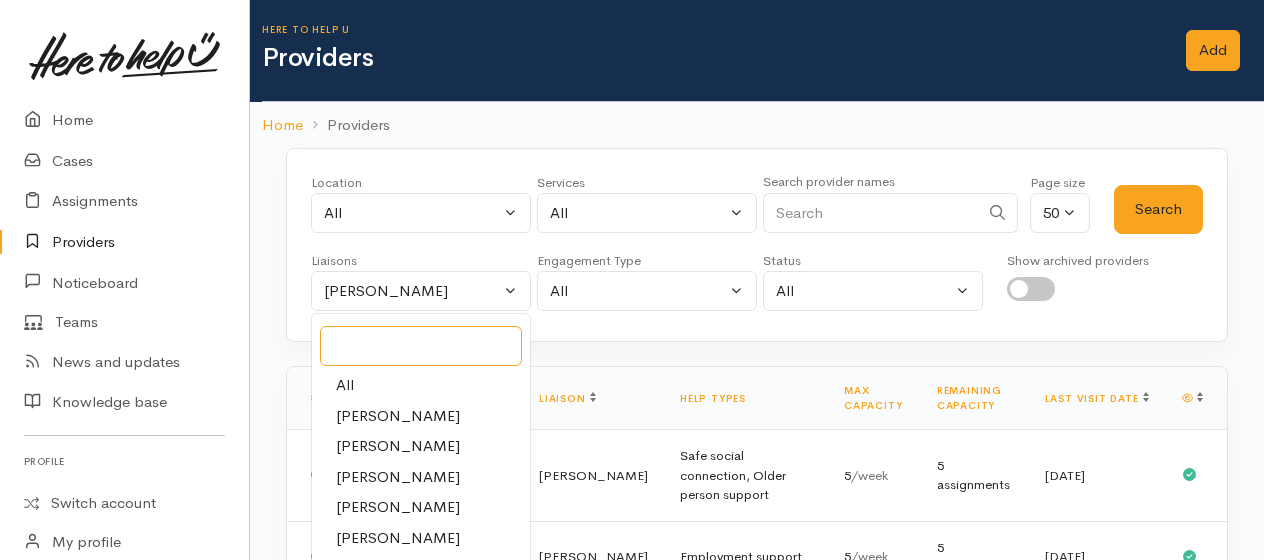 scroll, scrollTop: 25, scrollLeft: 0, axis: vertical 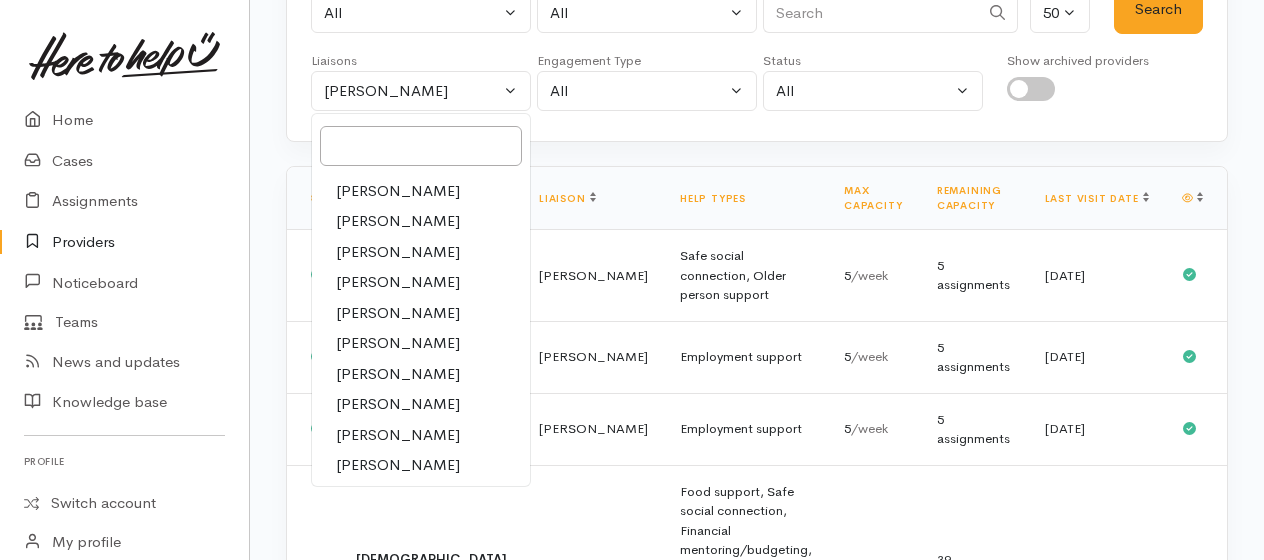 click on "Nicole Rusk" at bounding box center (398, 435) 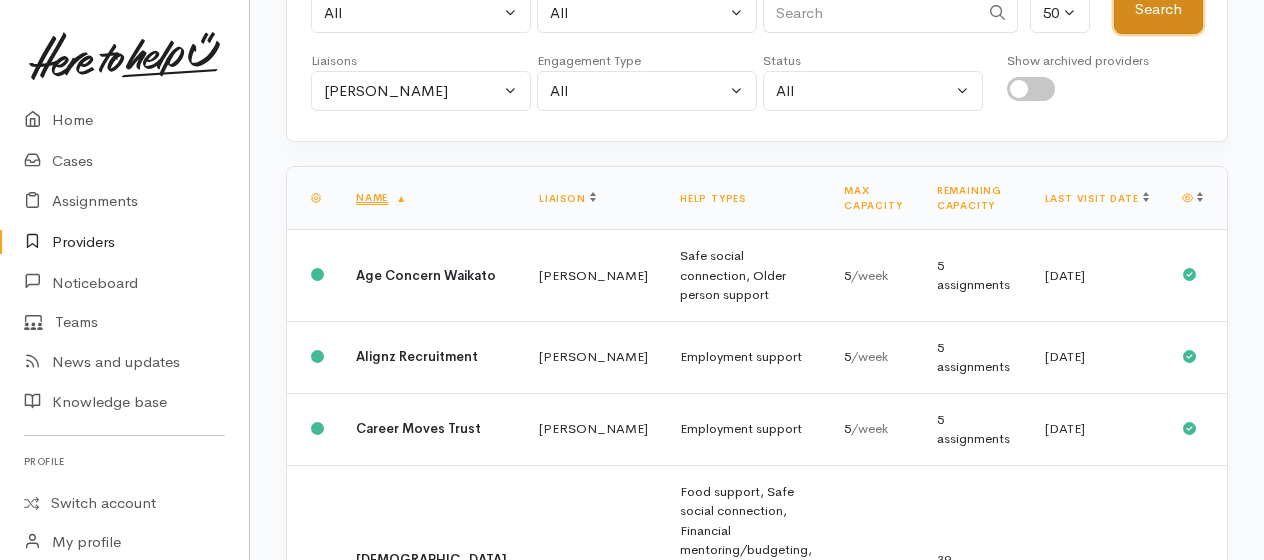 click on "Search" at bounding box center (1158, 9) 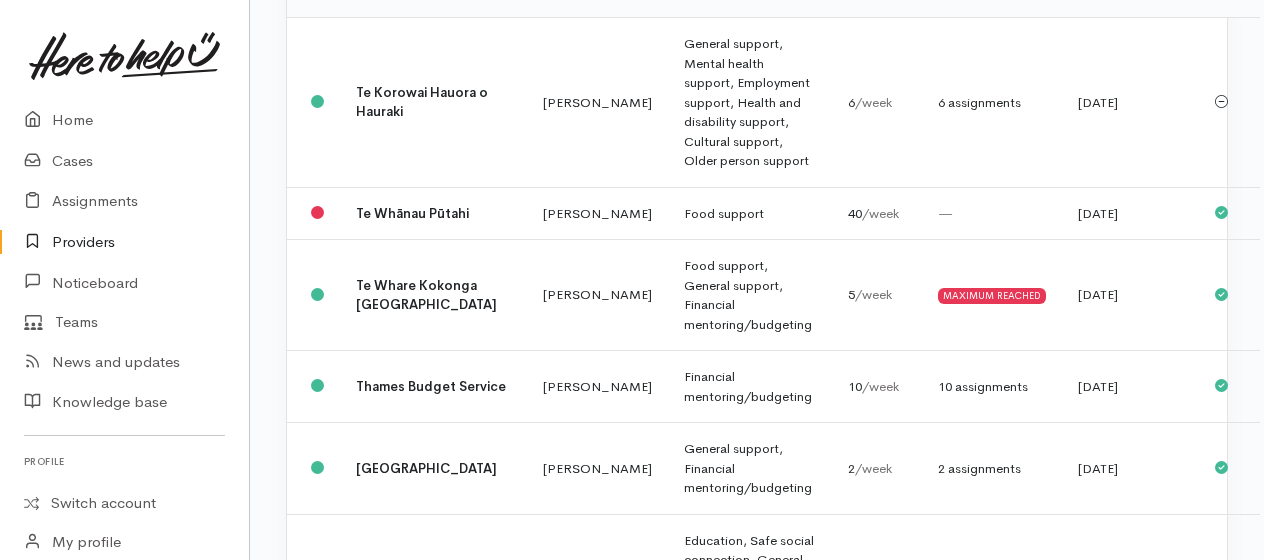 scroll, scrollTop: 4400, scrollLeft: 0, axis: vertical 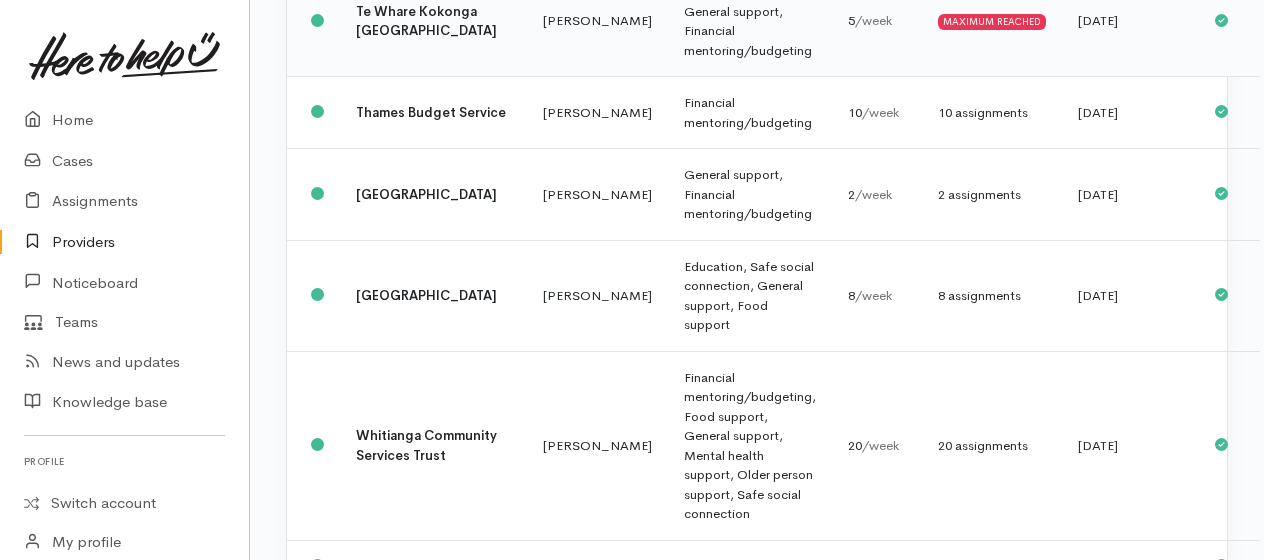 click on "Te Whare Kokonga Melville Community House" at bounding box center [433, 21] 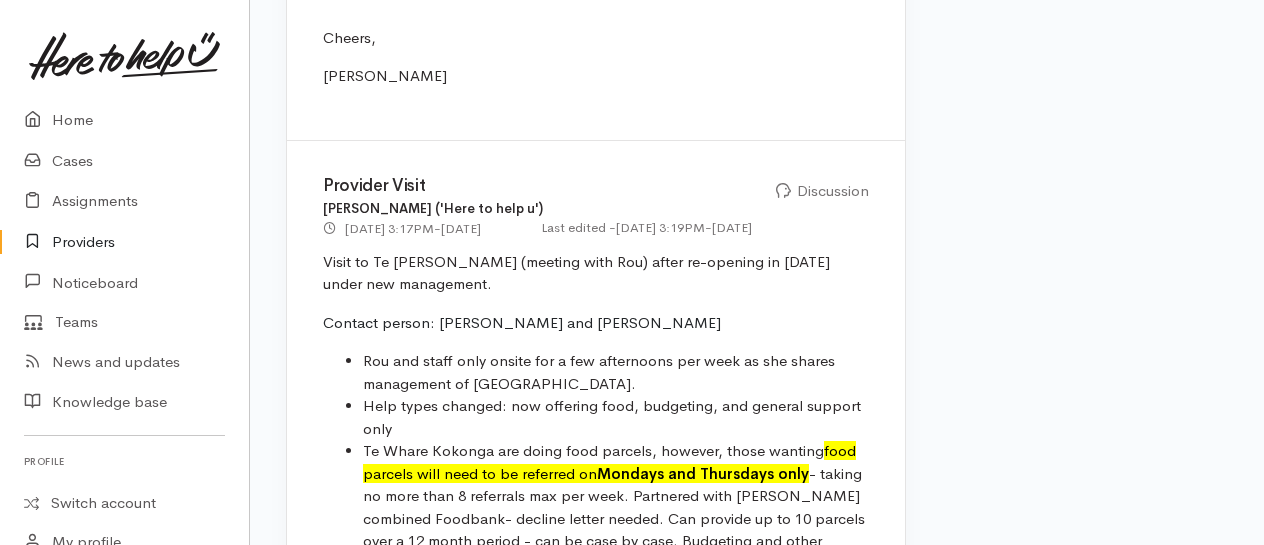 scroll, scrollTop: 11000, scrollLeft: 0, axis: vertical 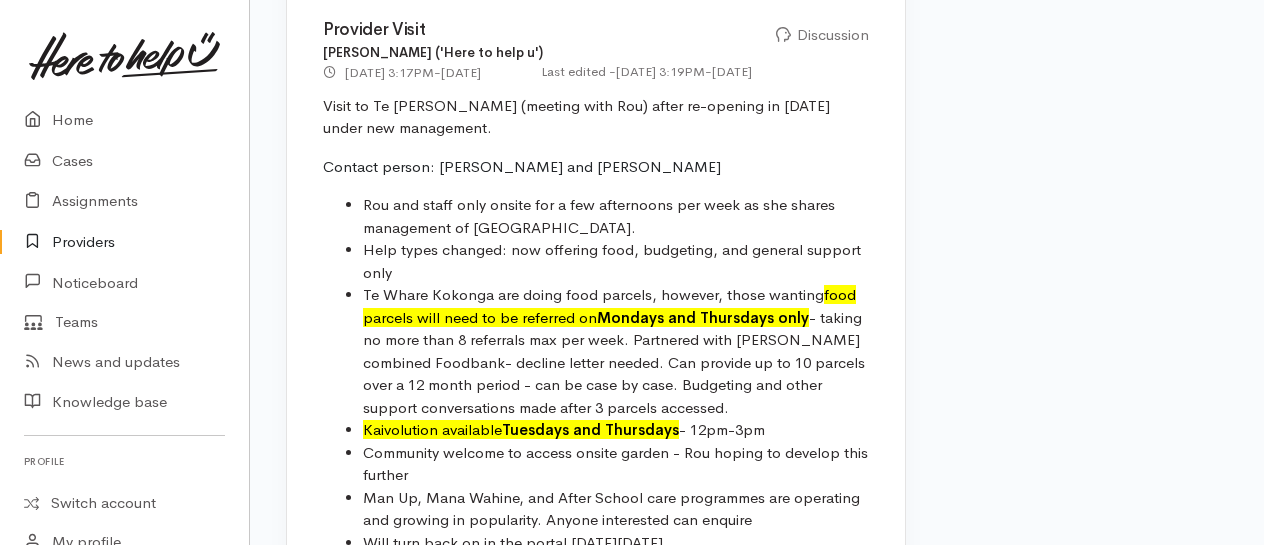 drag, startPoint x: 319, startPoint y: 118, endPoint x: 756, endPoint y: 444, distance: 545.2018 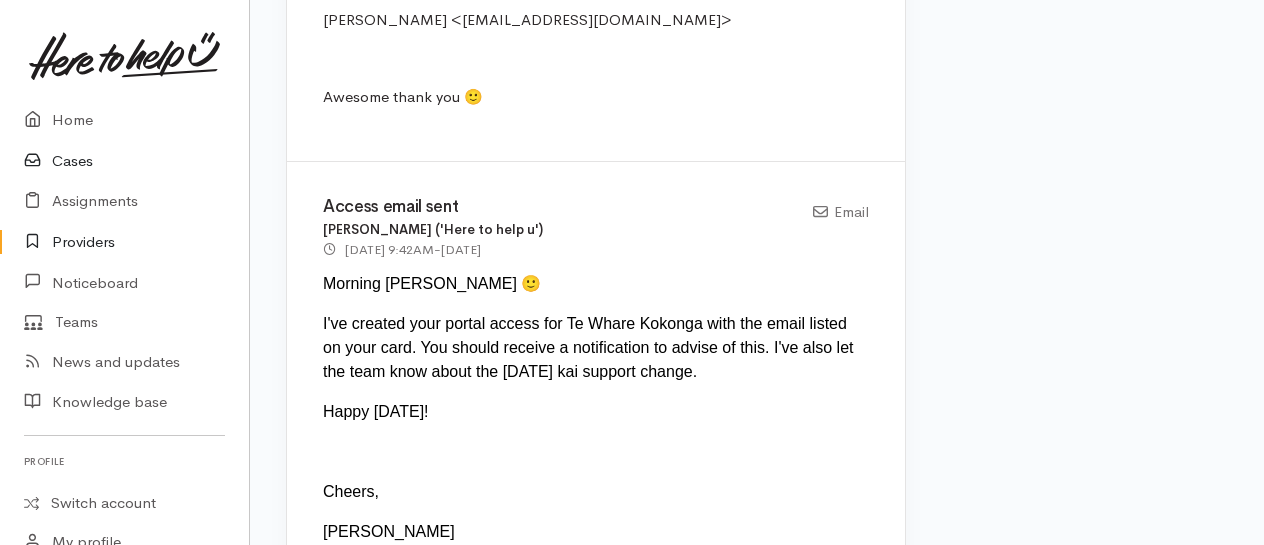 scroll, scrollTop: 9756, scrollLeft: 0, axis: vertical 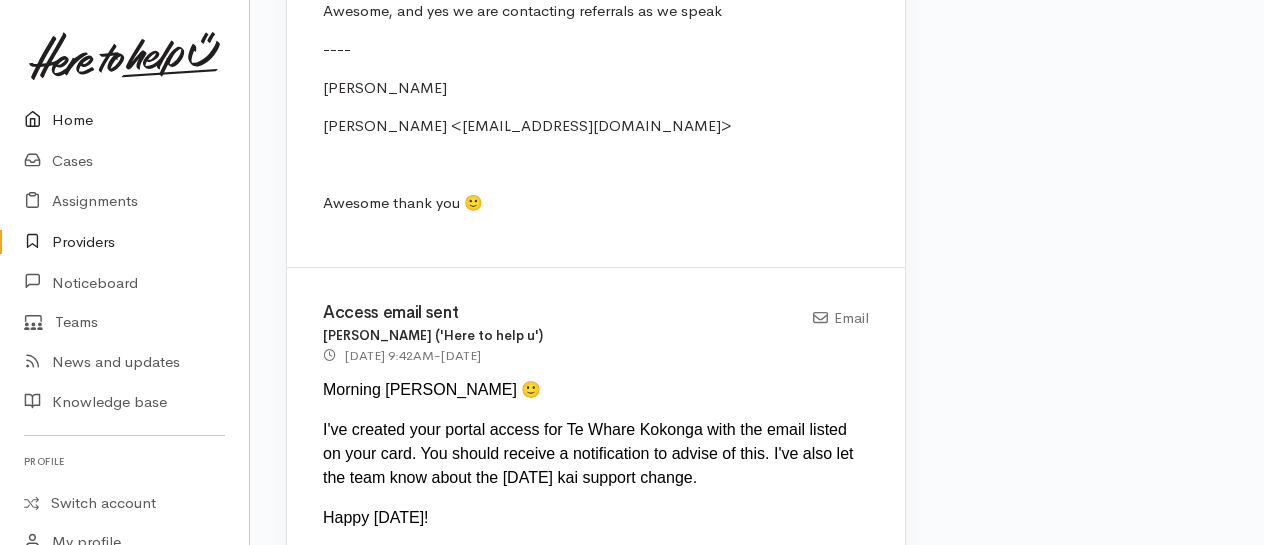 click on "Home" at bounding box center (124, 120) 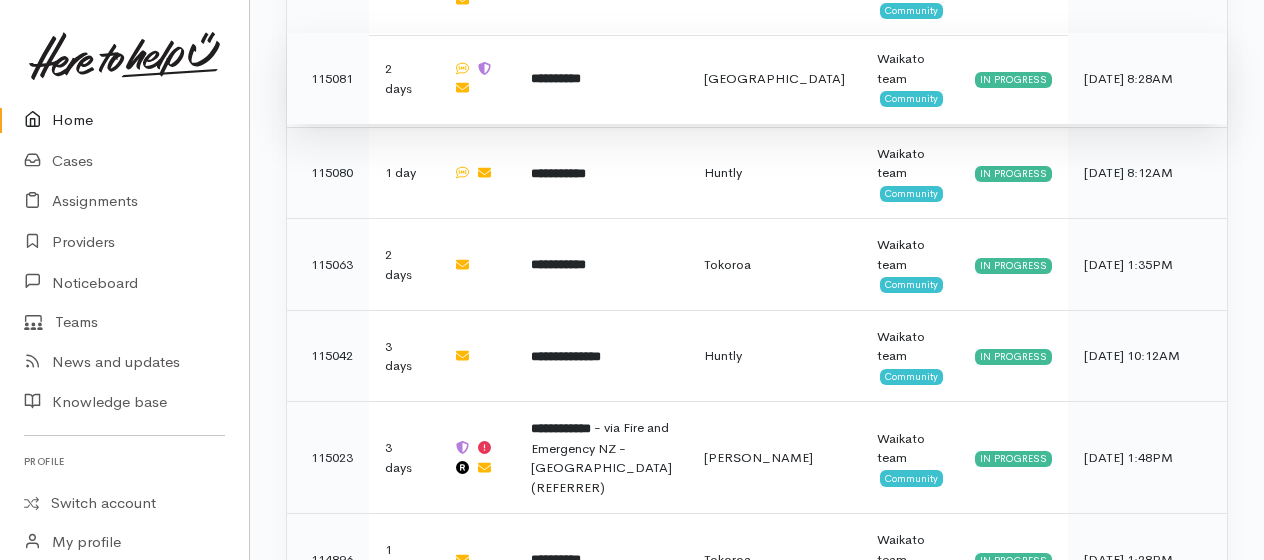 scroll, scrollTop: 2120, scrollLeft: 0, axis: vertical 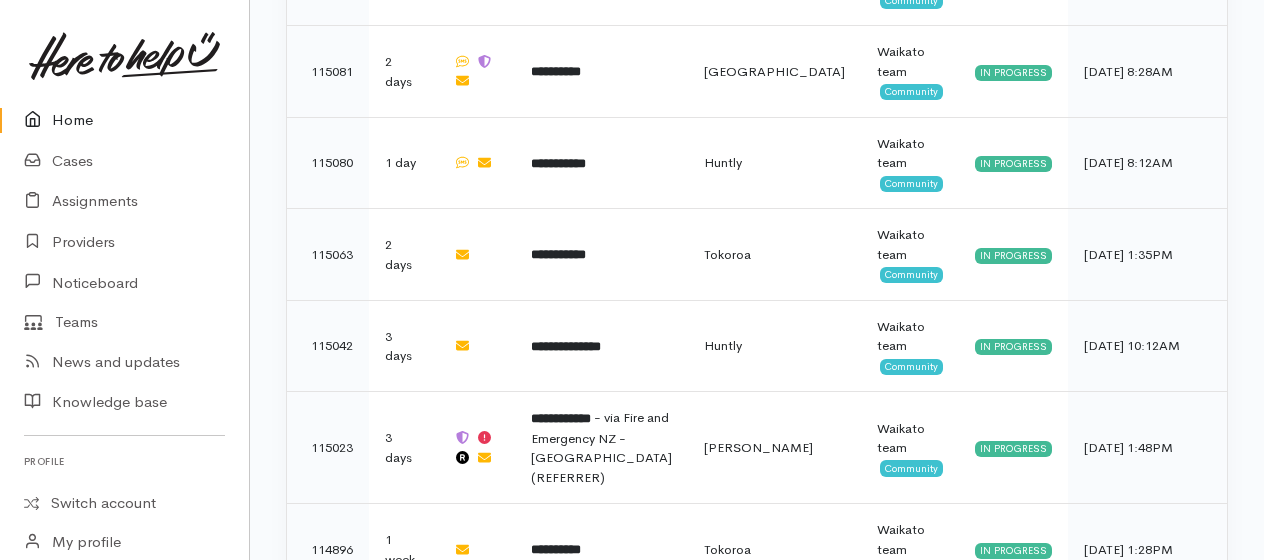 click on "Home" at bounding box center (124, 120) 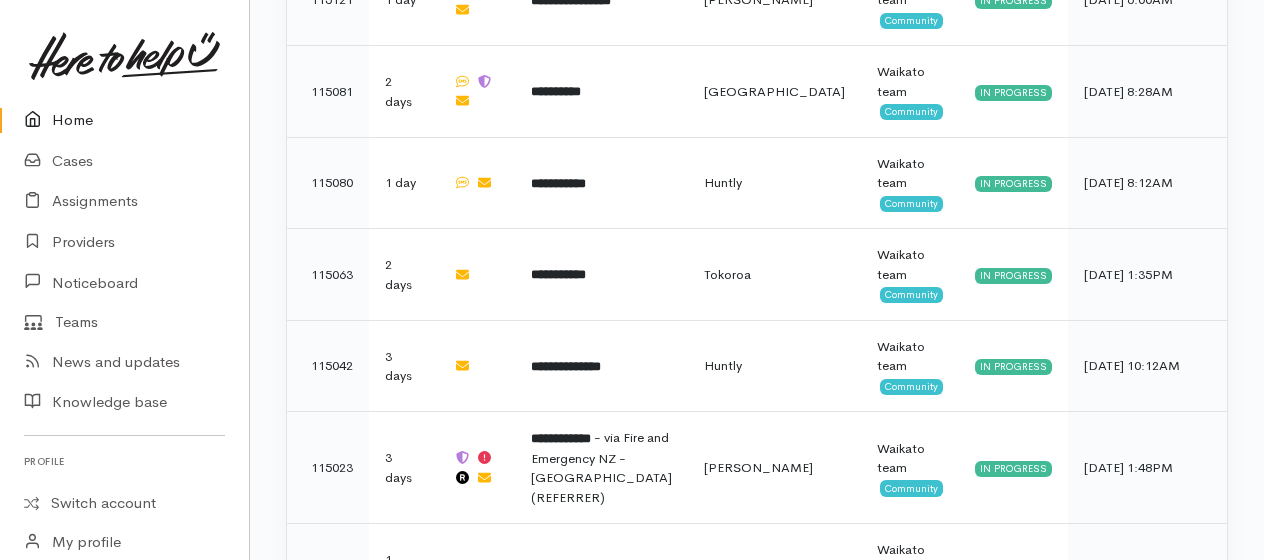 scroll, scrollTop: 2120, scrollLeft: 0, axis: vertical 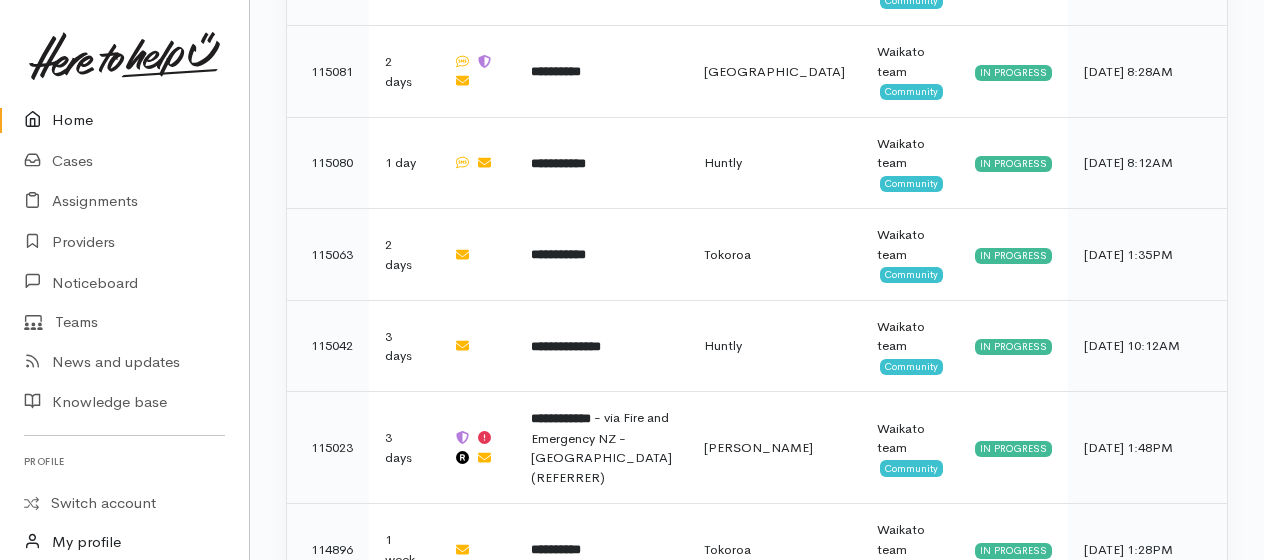 click on "My profile" at bounding box center [124, 542] 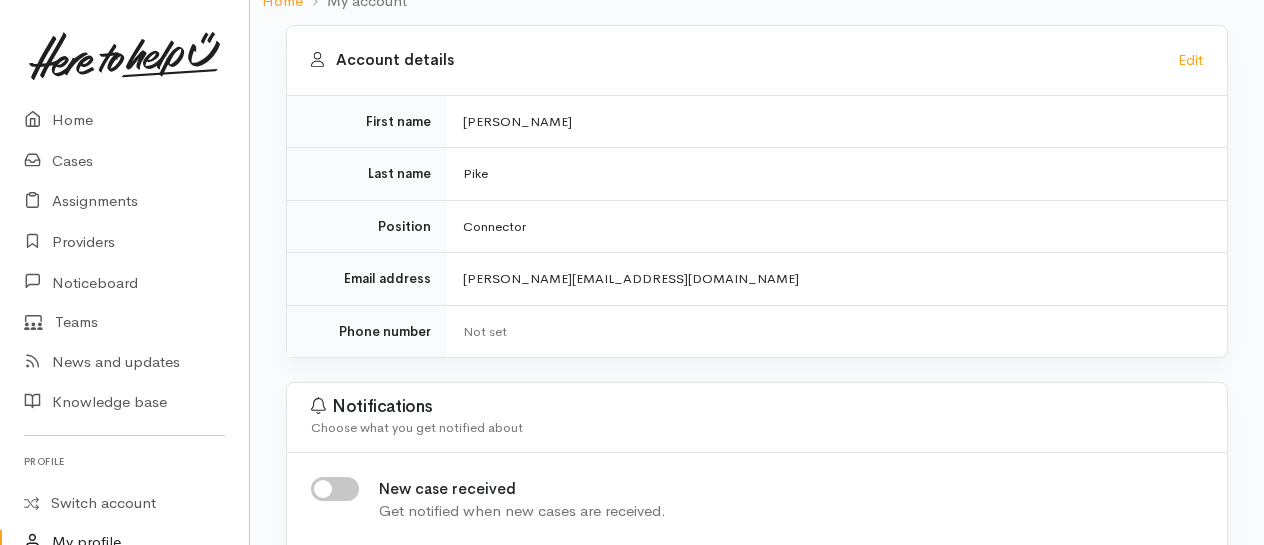 scroll, scrollTop: 200, scrollLeft: 0, axis: vertical 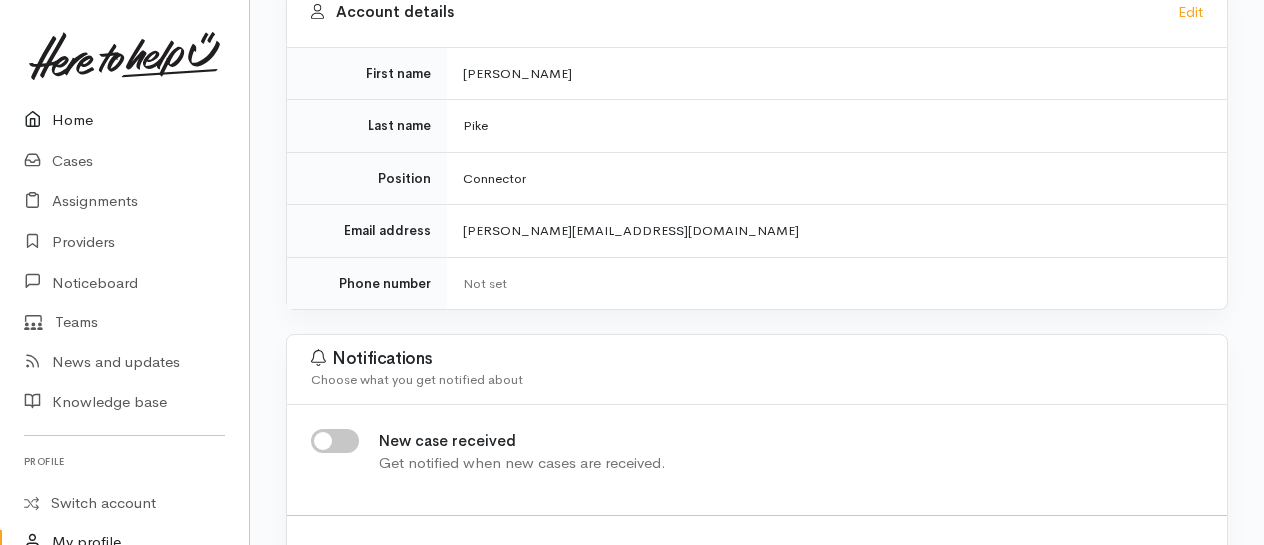 click on "Home" at bounding box center [124, 120] 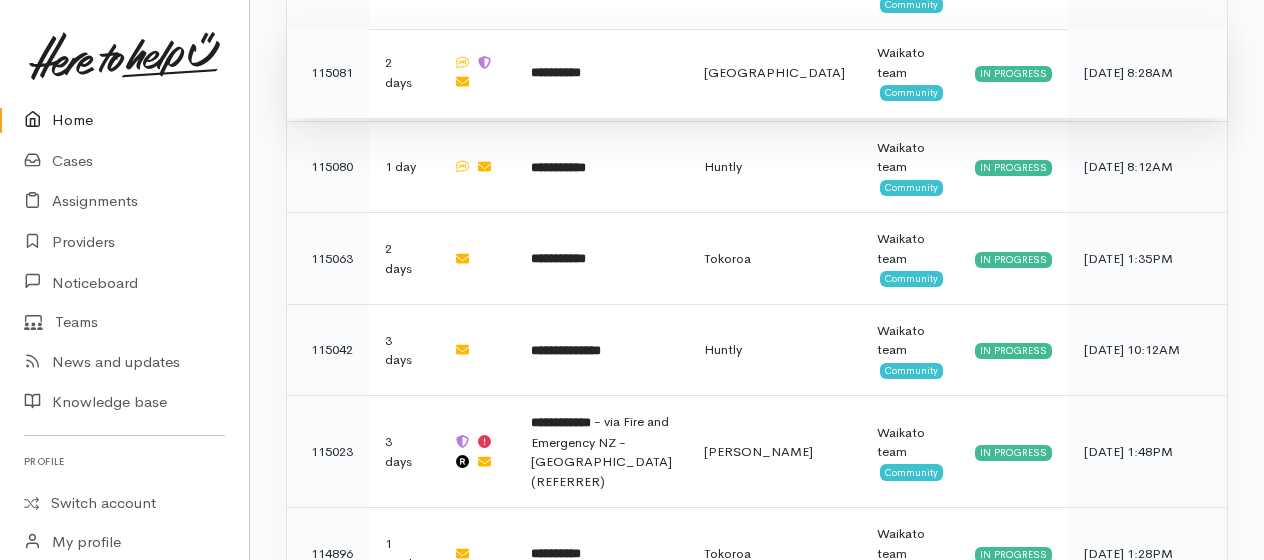 scroll, scrollTop: 2120, scrollLeft: 0, axis: vertical 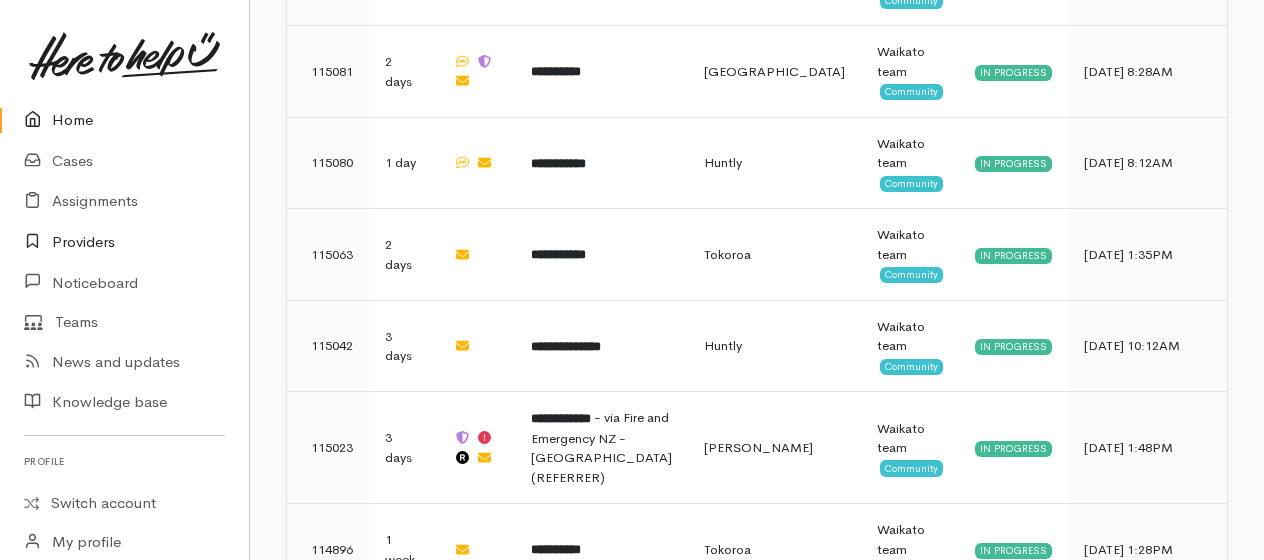 click on "Providers" at bounding box center [124, 242] 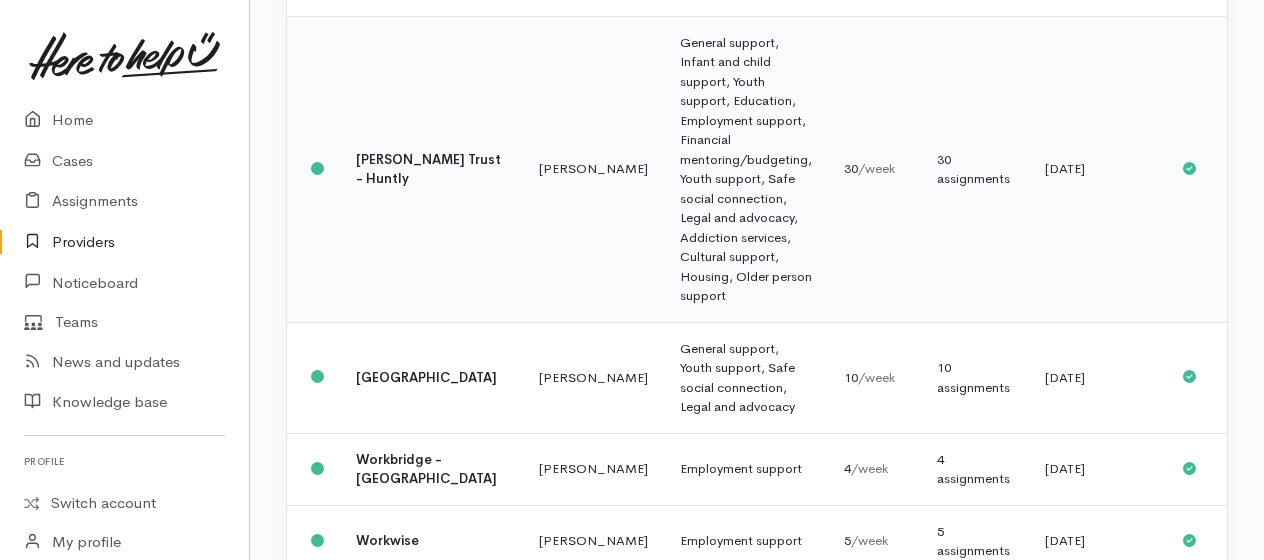 scroll, scrollTop: 3659, scrollLeft: 0, axis: vertical 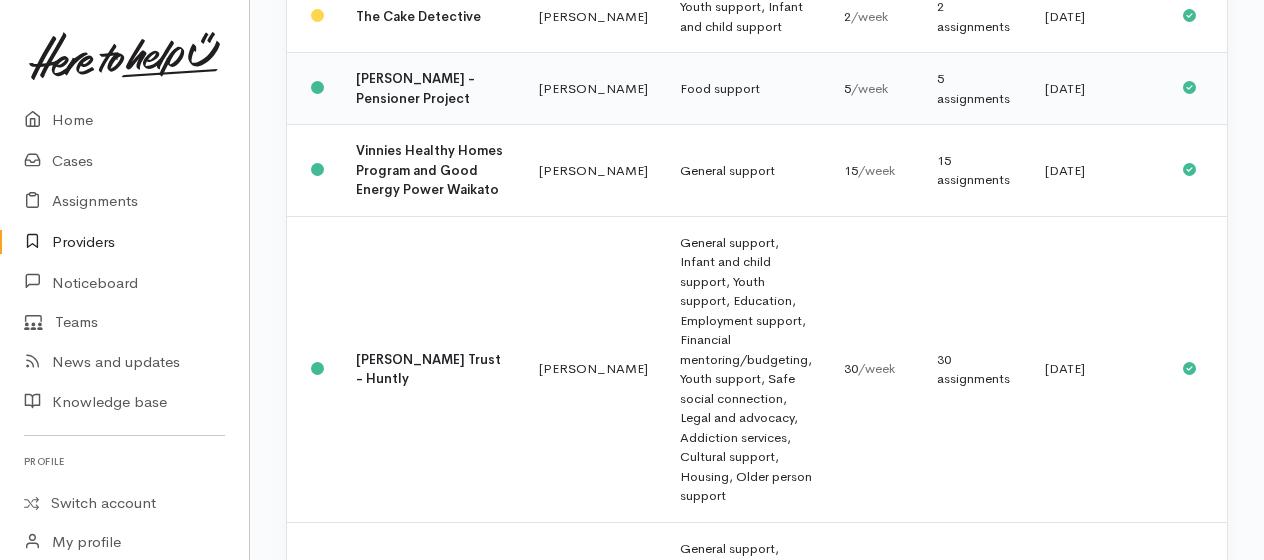 click on "[PERSON_NAME] - Pensioner Project" at bounding box center [415, 88] 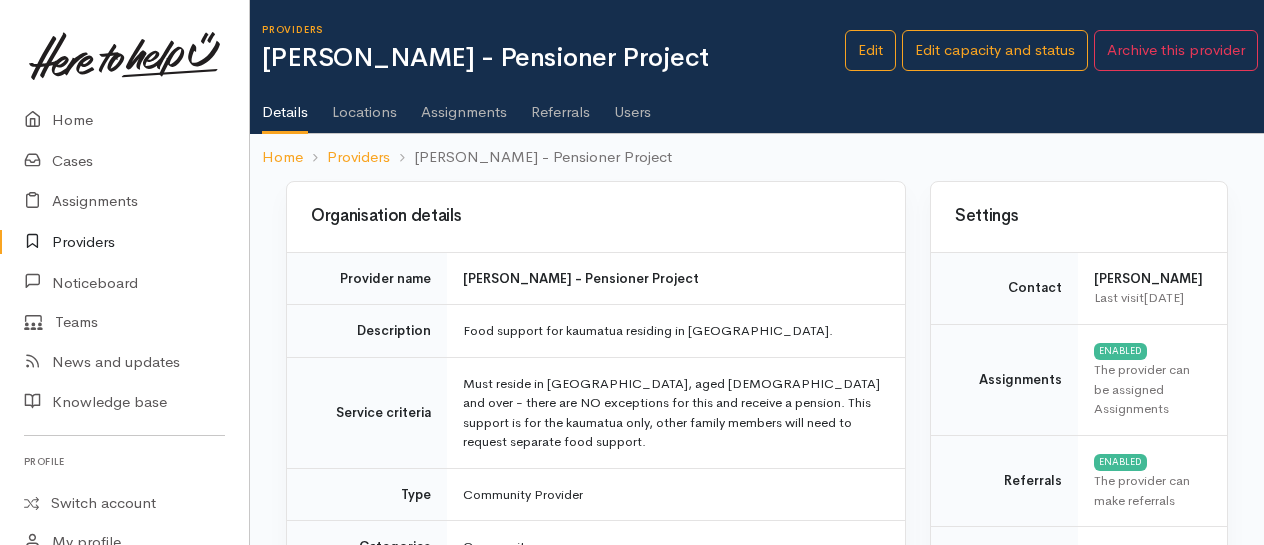 scroll, scrollTop: 0, scrollLeft: 0, axis: both 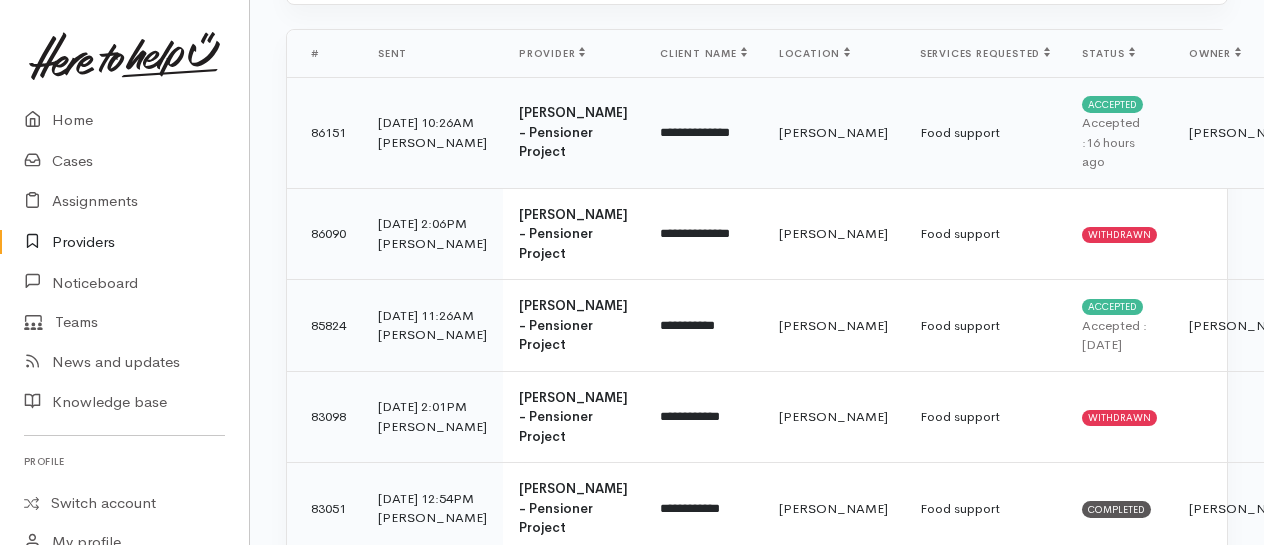 click on "[PERSON_NAME] - Pensioner Project" at bounding box center (573, 132) 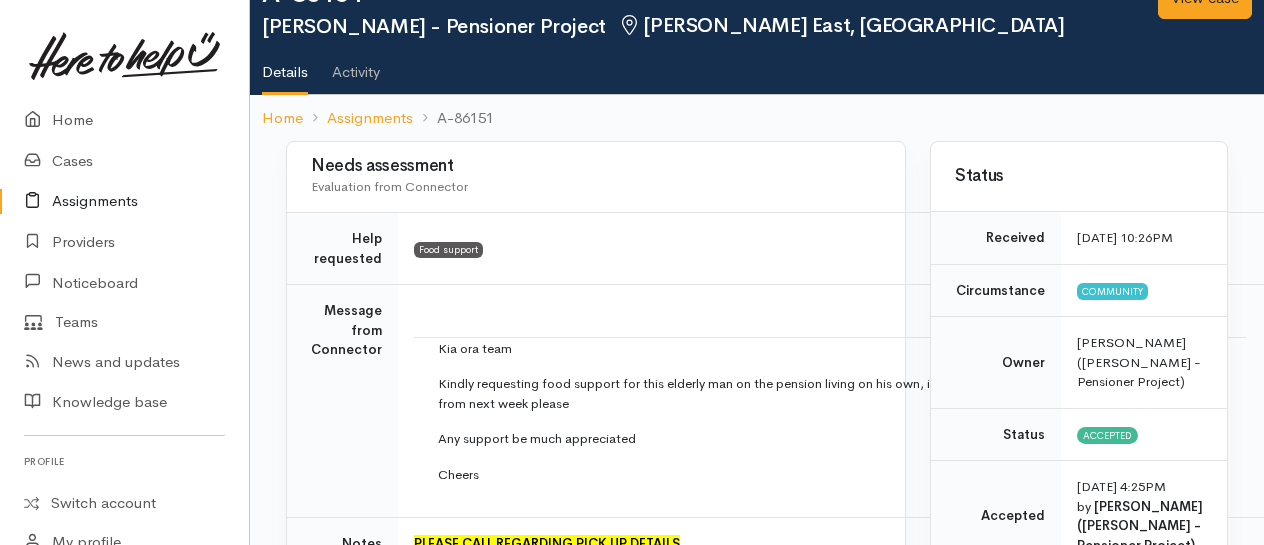 scroll, scrollTop: 0, scrollLeft: 0, axis: both 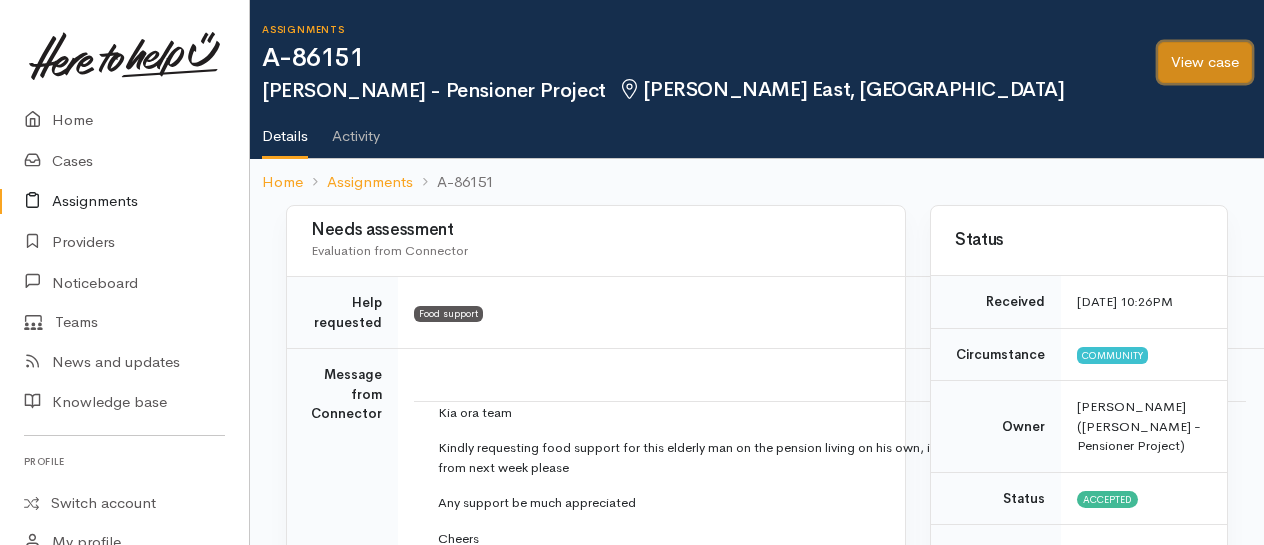 drag, startPoint x: 1196, startPoint y: 60, endPoint x: 1160, endPoint y: 64, distance: 36.221542 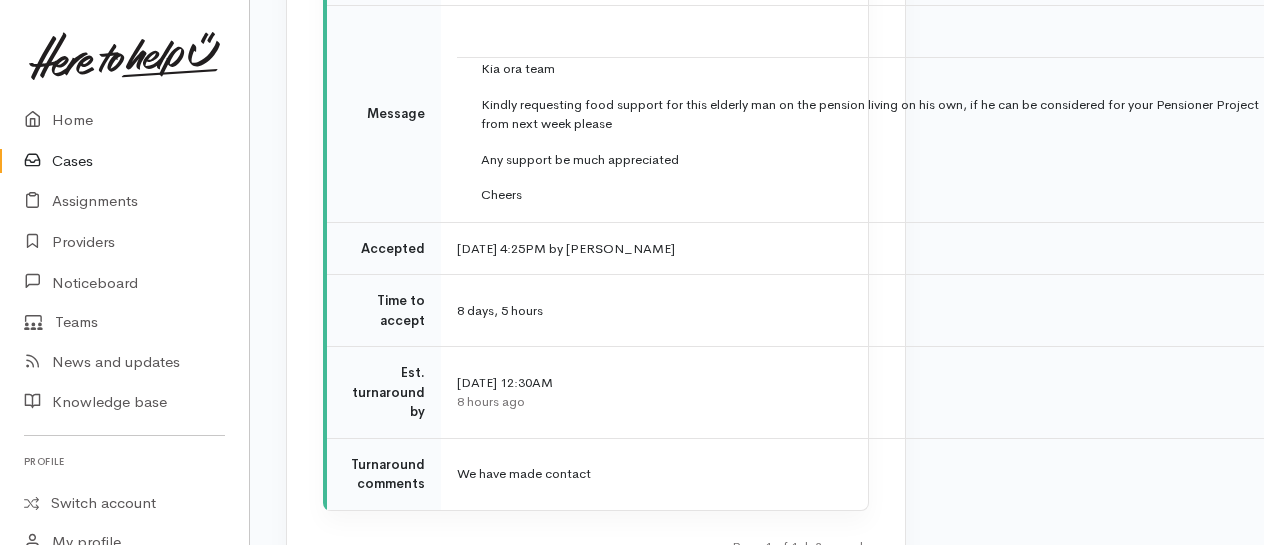 scroll, scrollTop: 3700, scrollLeft: 0, axis: vertical 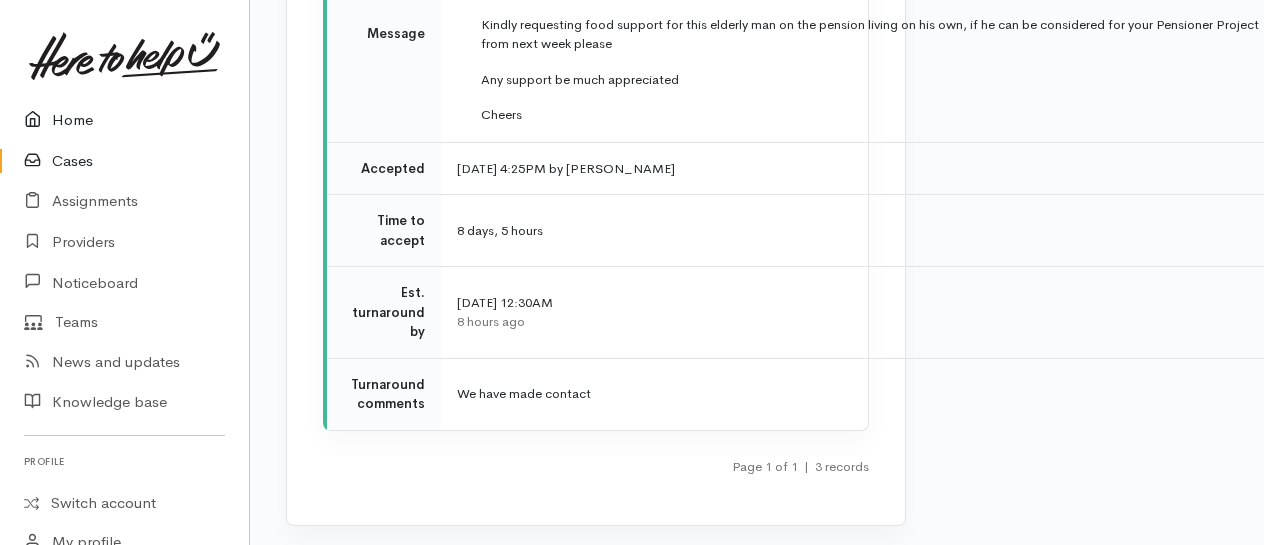 click on "Home" at bounding box center (124, 120) 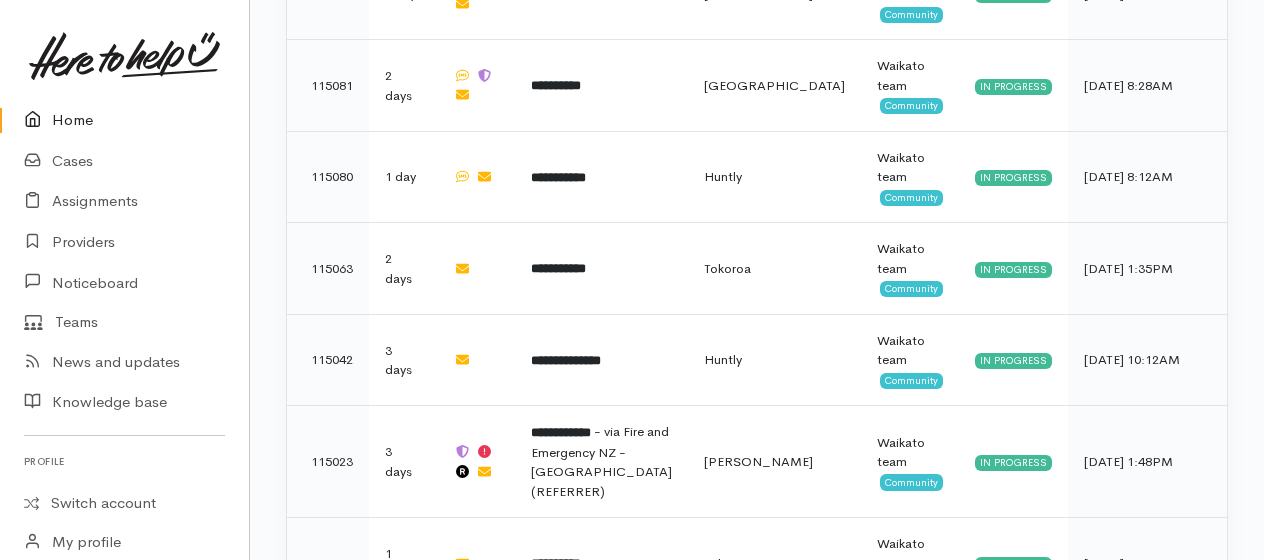 scroll, scrollTop: 2120, scrollLeft: 0, axis: vertical 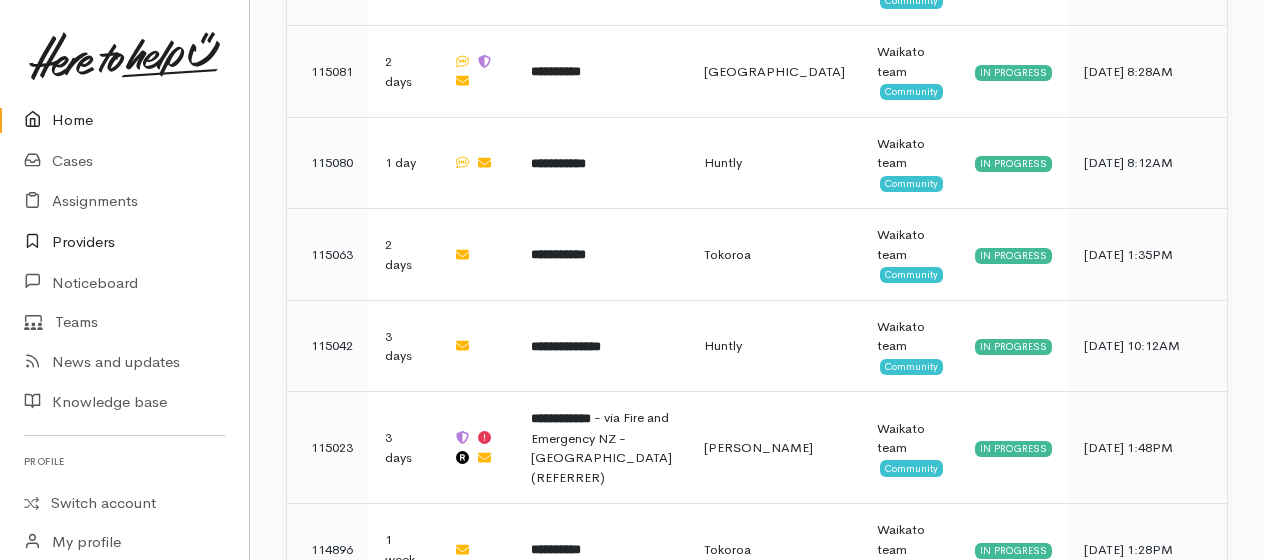 click on "Providers" at bounding box center (124, 242) 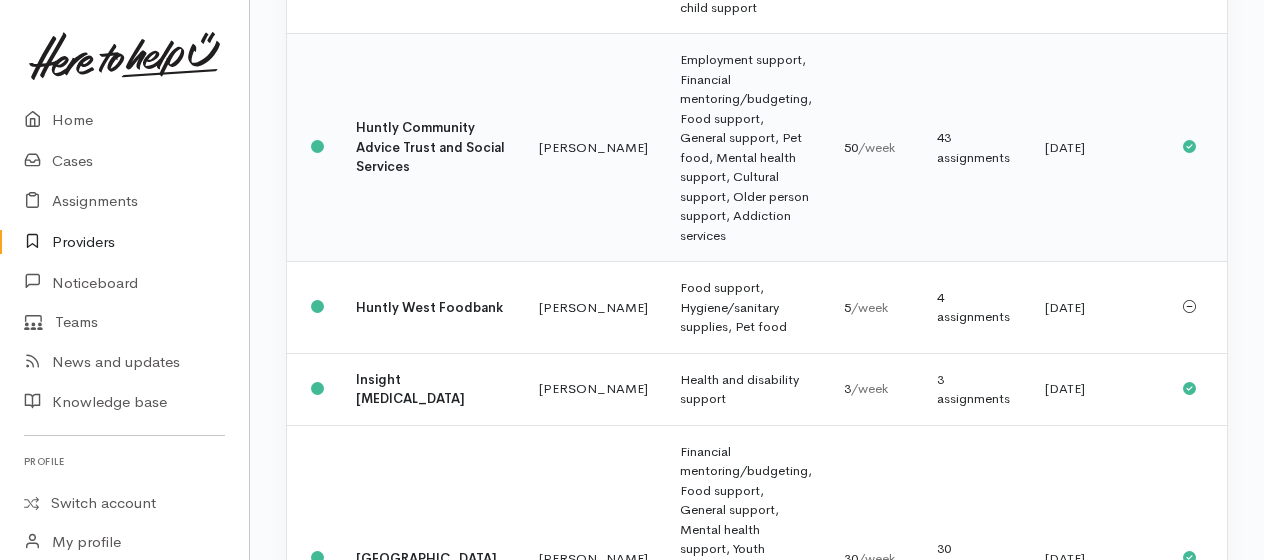 scroll, scrollTop: 1100, scrollLeft: 0, axis: vertical 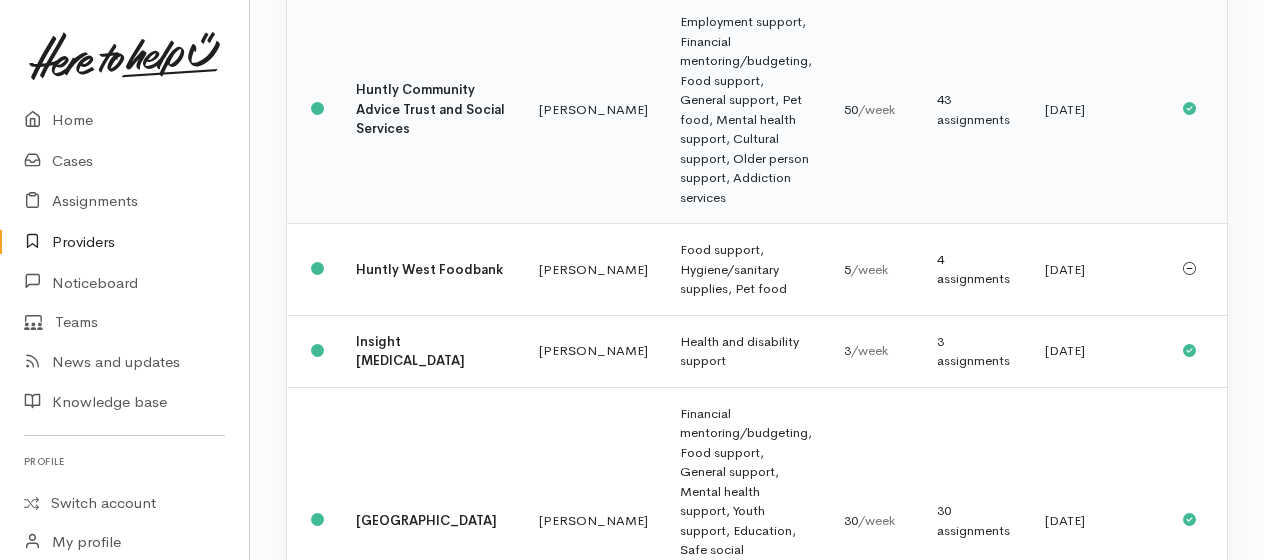 click on "Employment support, Financial mentoring/budgeting, Food support, General support, Pet food, Mental health support, Cultural support, Older person support, Addiction services" at bounding box center (746, 110) 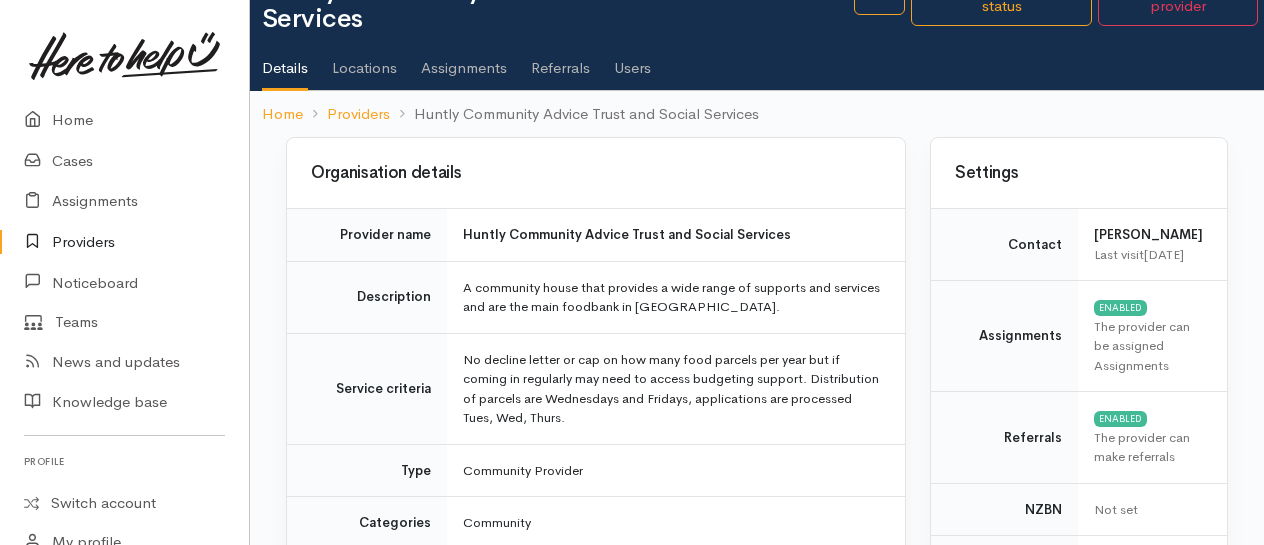 scroll, scrollTop: 100, scrollLeft: 0, axis: vertical 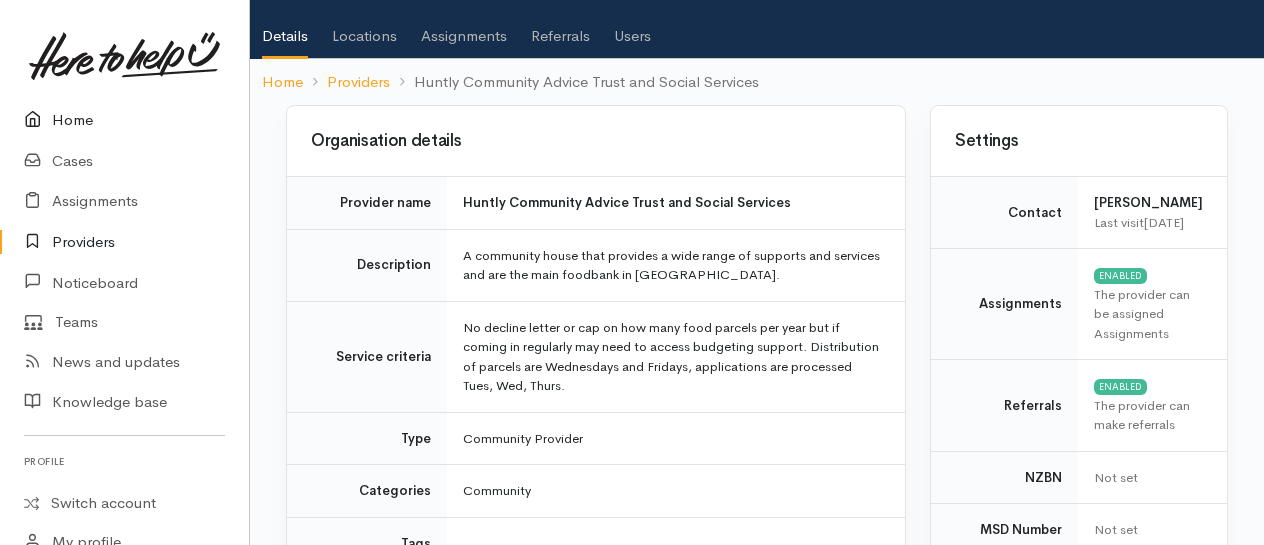click on "Home" at bounding box center (124, 120) 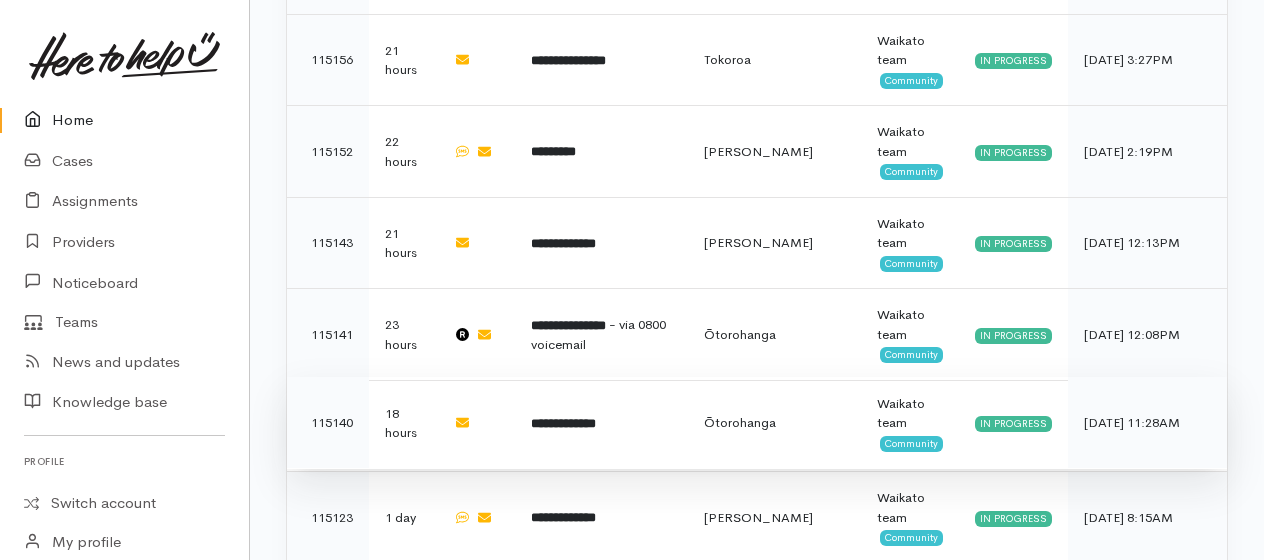 scroll, scrollTop: 1500, scrollLeft: 0, axis: vertical 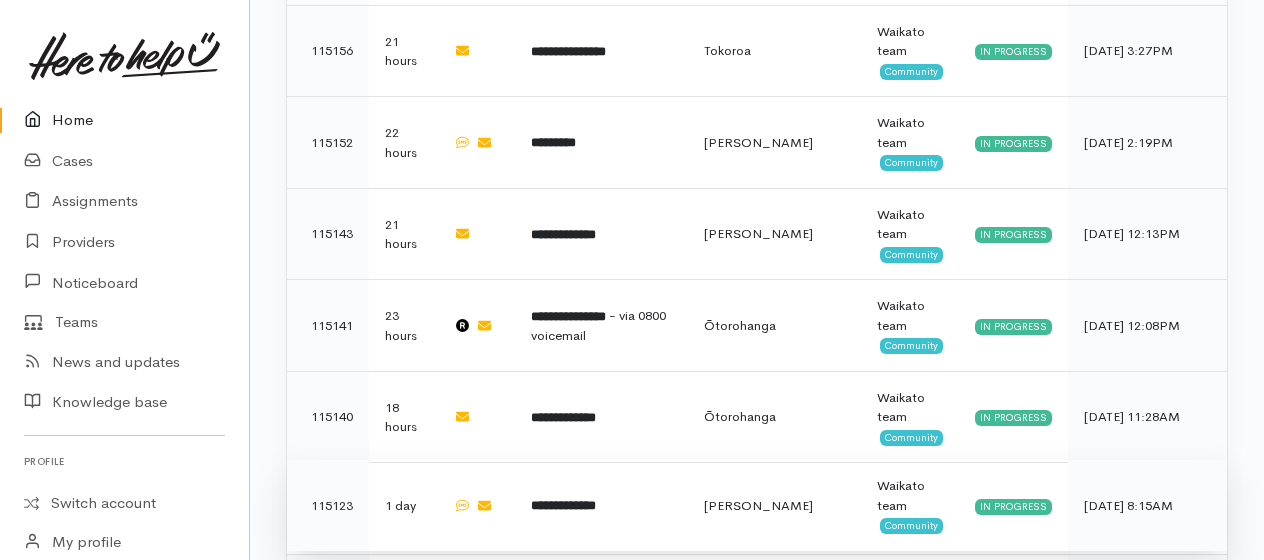 click on "**********" at bounding box center (563, 505) 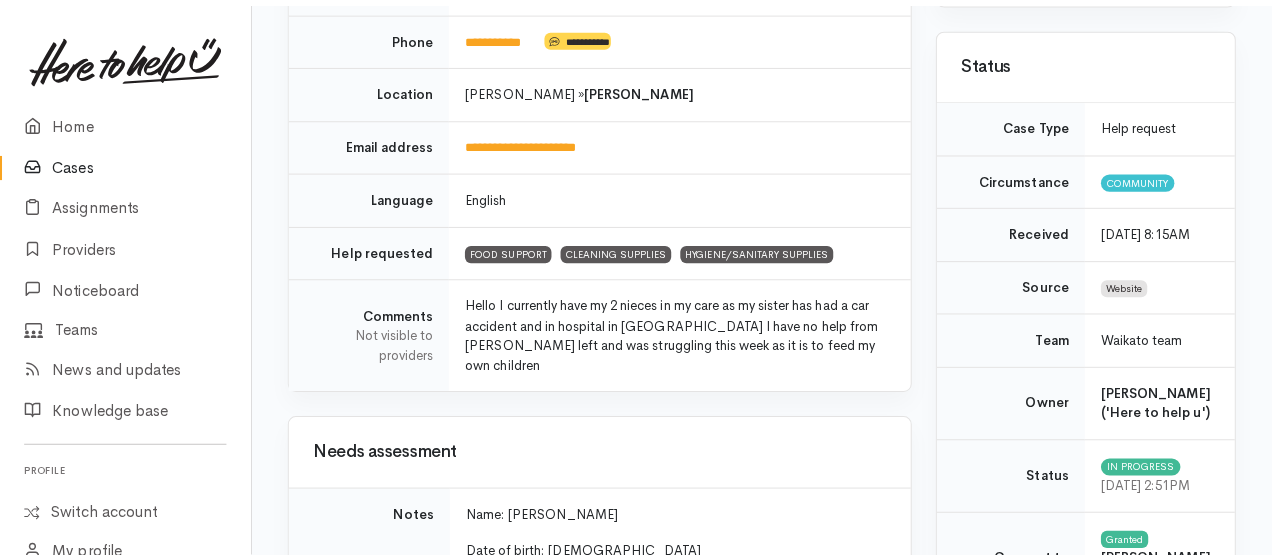 scroll, scrollTop: 0, scrollLeft: 0, axis: both 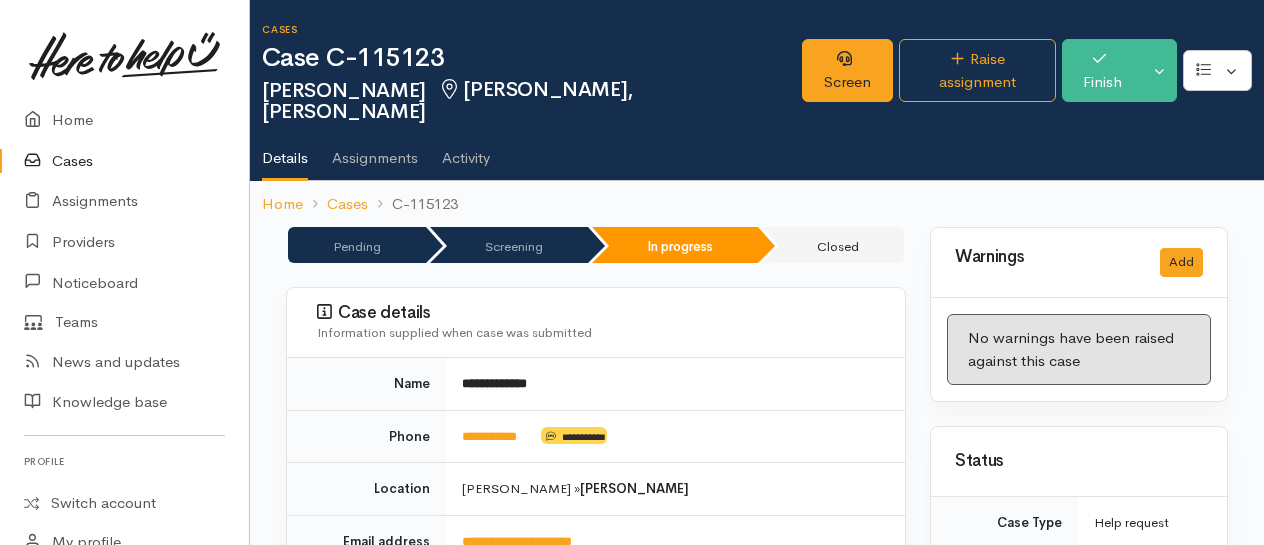 click on "No warnings have been raised against this case" at bounding box center (1079, 349) 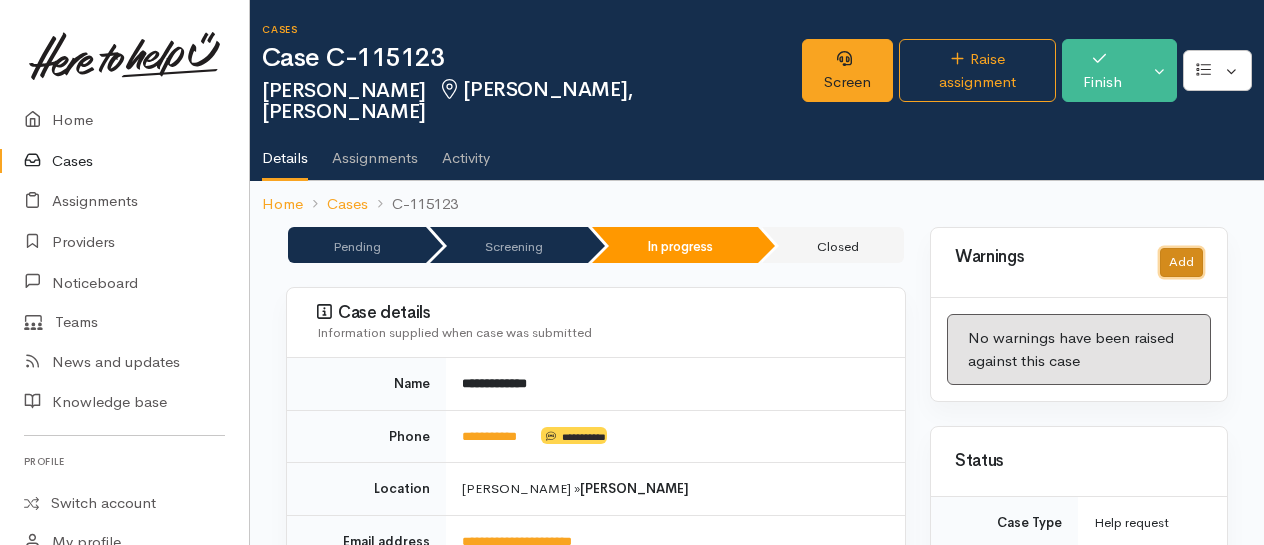 click on "Add" at bounding box center (1181, 262) 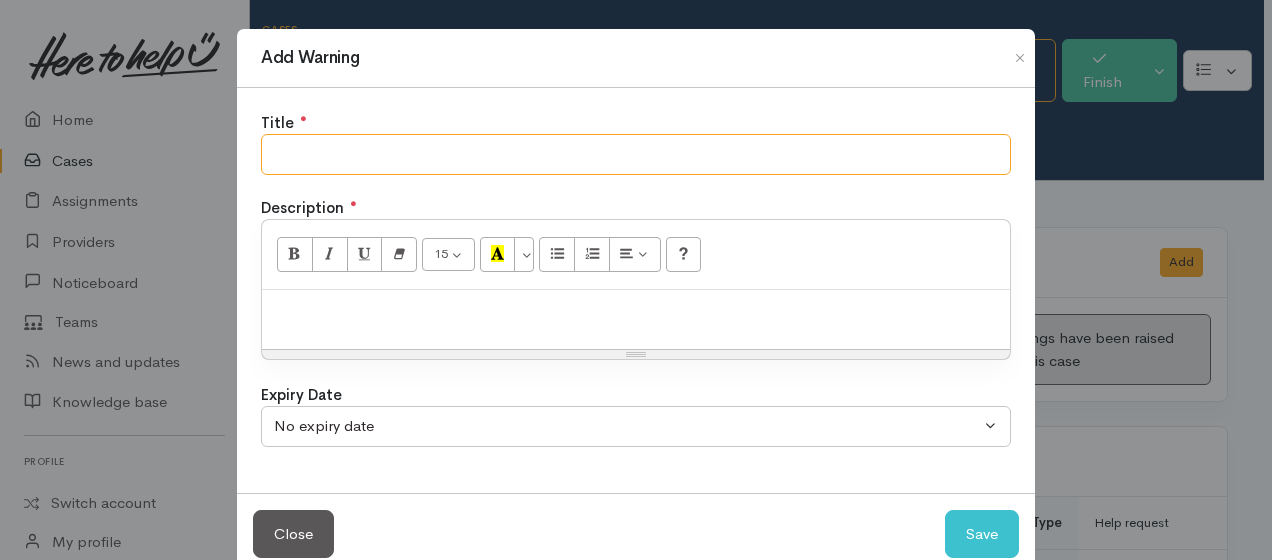 drag, startPoint x: 441, startPoint y: 163, endPoint x: 430, endPoint y: 162, distance: 11.045361 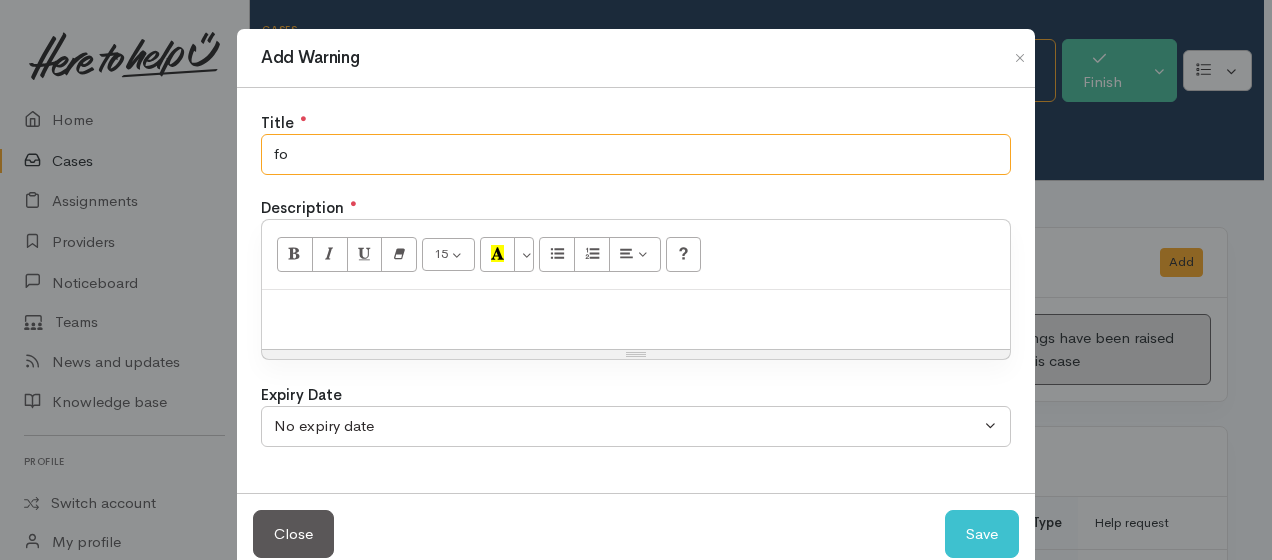 type on "f" 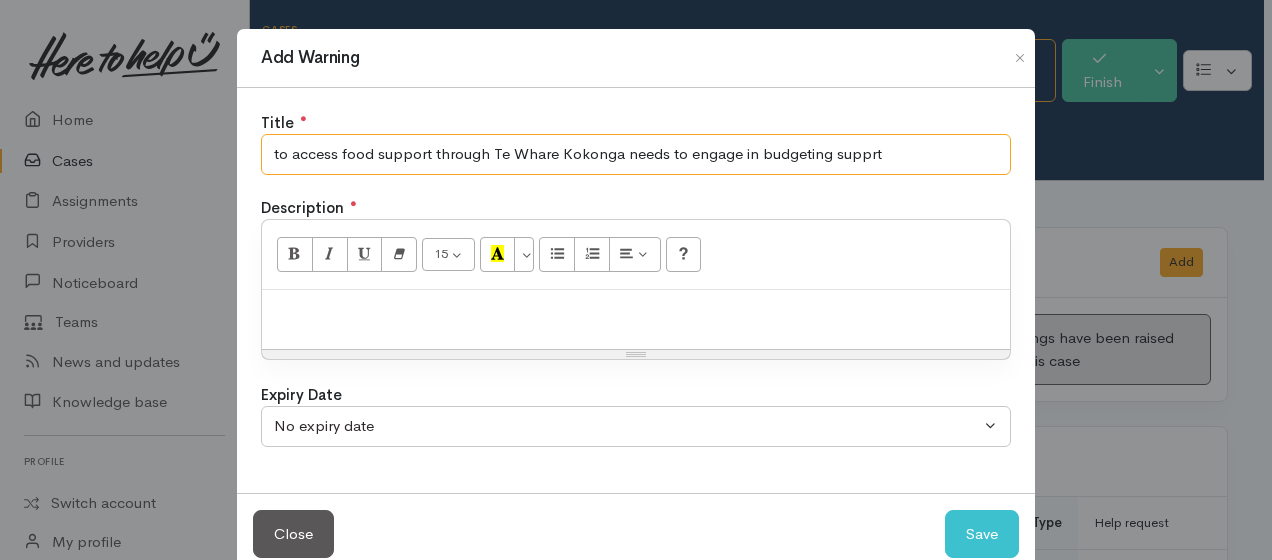 click on "to access food support through Te Whare Kokonga needs to engage in budgeting supprt" at bounding box center (636, 154) 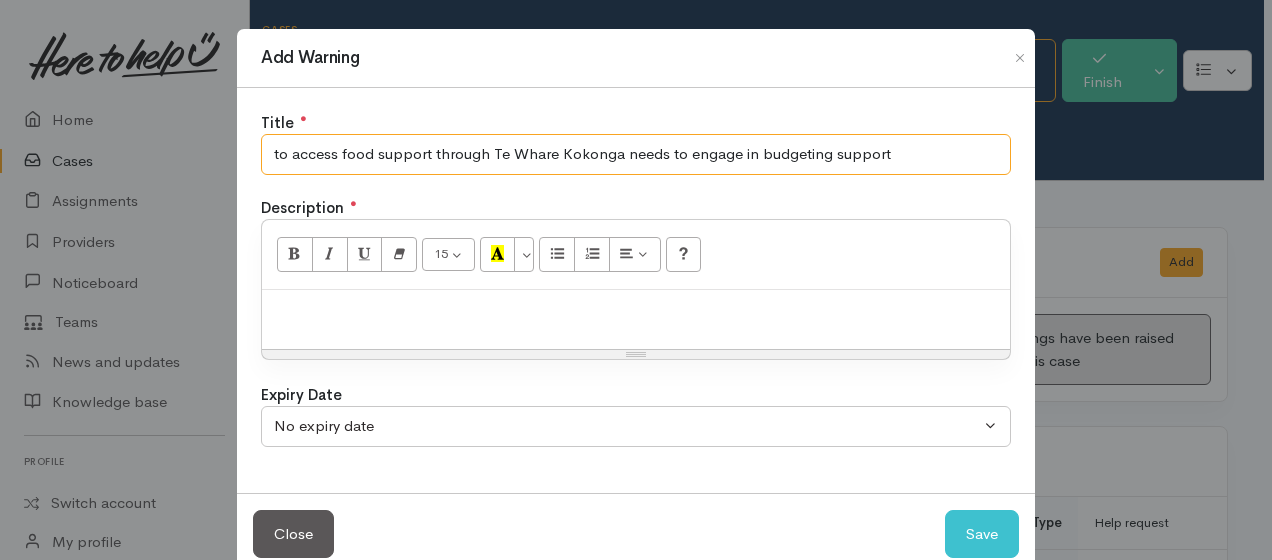 type on "to access food support through Te Whare Kokonga needs to engage in budgeting support" 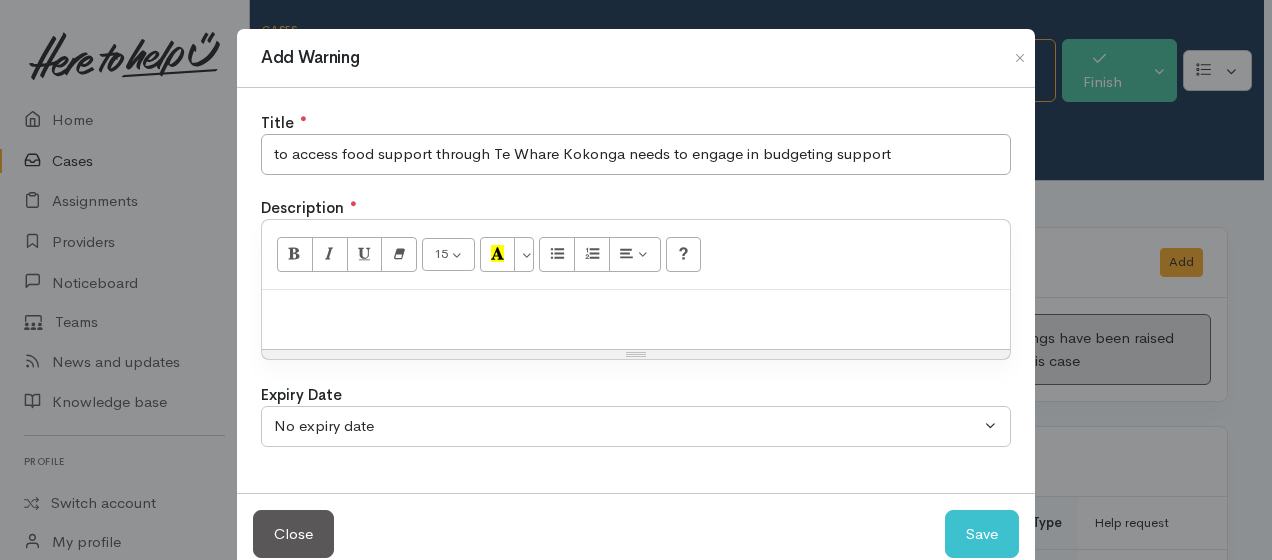 click at bounding box center [636, 311] 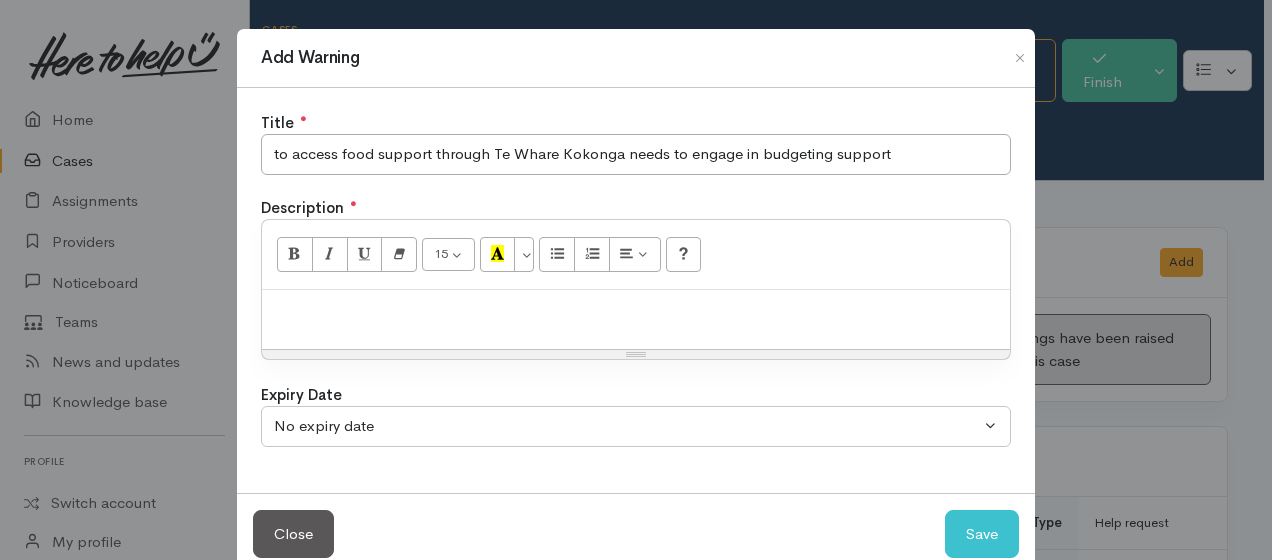 type 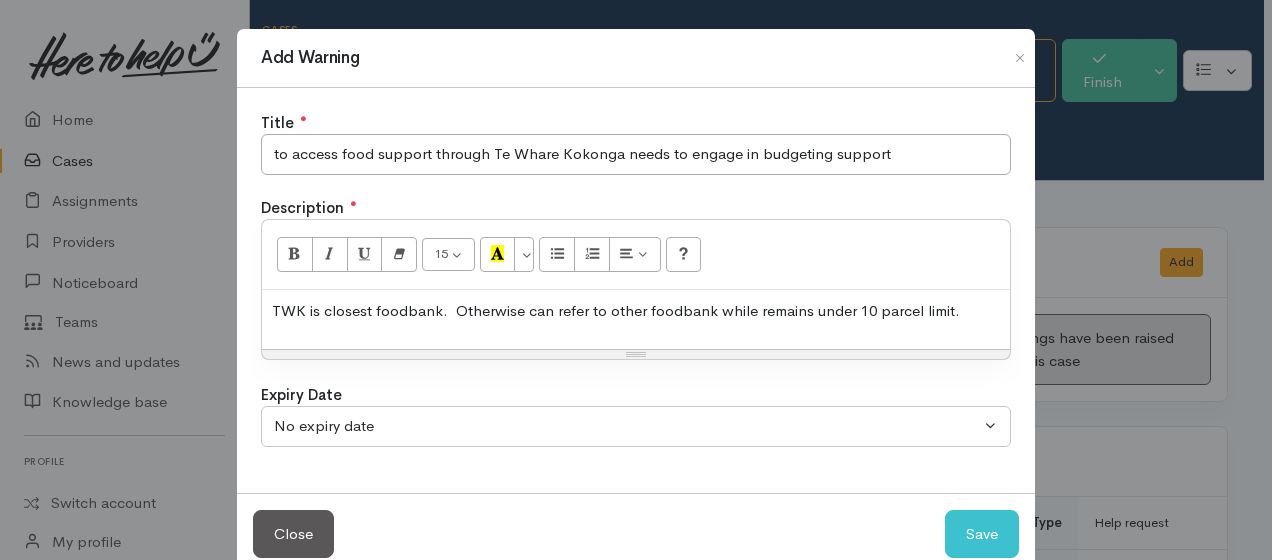 click on "TWK is closest foodbank.  Otherwise can refer to other foodbank while remains under 10 parcel limit." at bounding box center (636, 311) 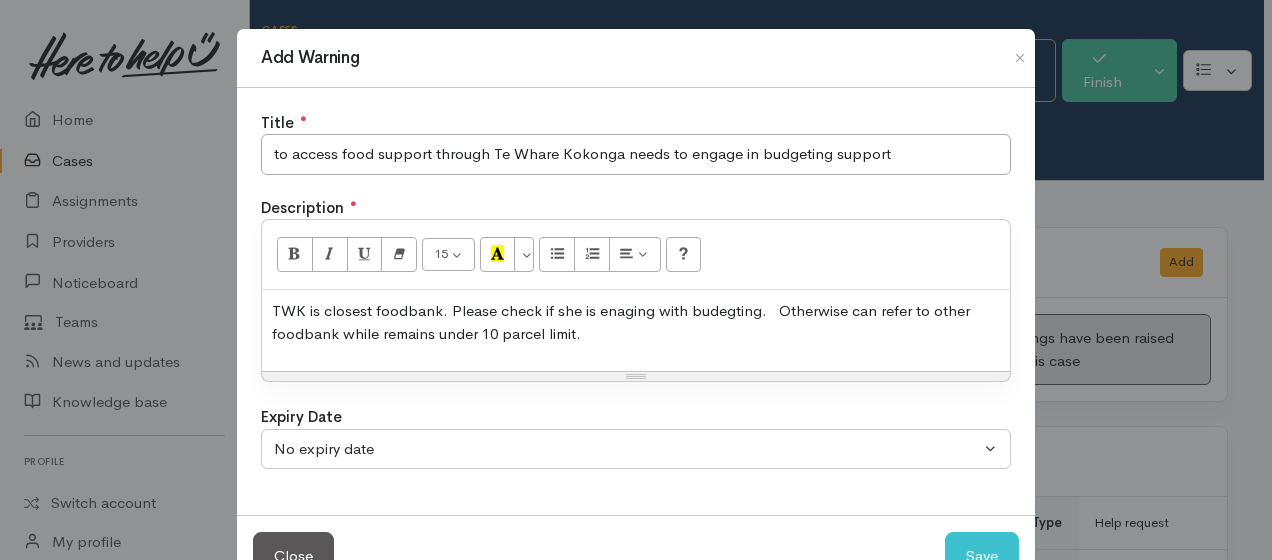 click on "TWK is closest foodbank. Please check if she is enaging with budegting.   Otherwise can refer to other foodbank while remains under 10 parcel limit." at bounding box center [636, 322] 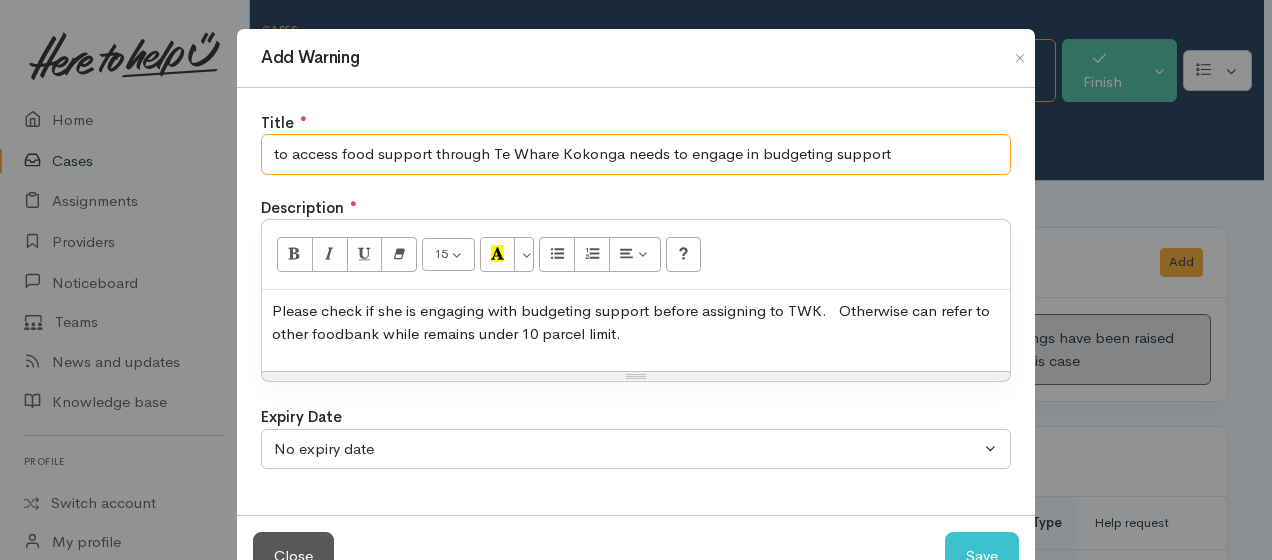 click on "to access food support through Te Whare Kokonga needs to engage in budgeting support" at bounding box center [636, 154] 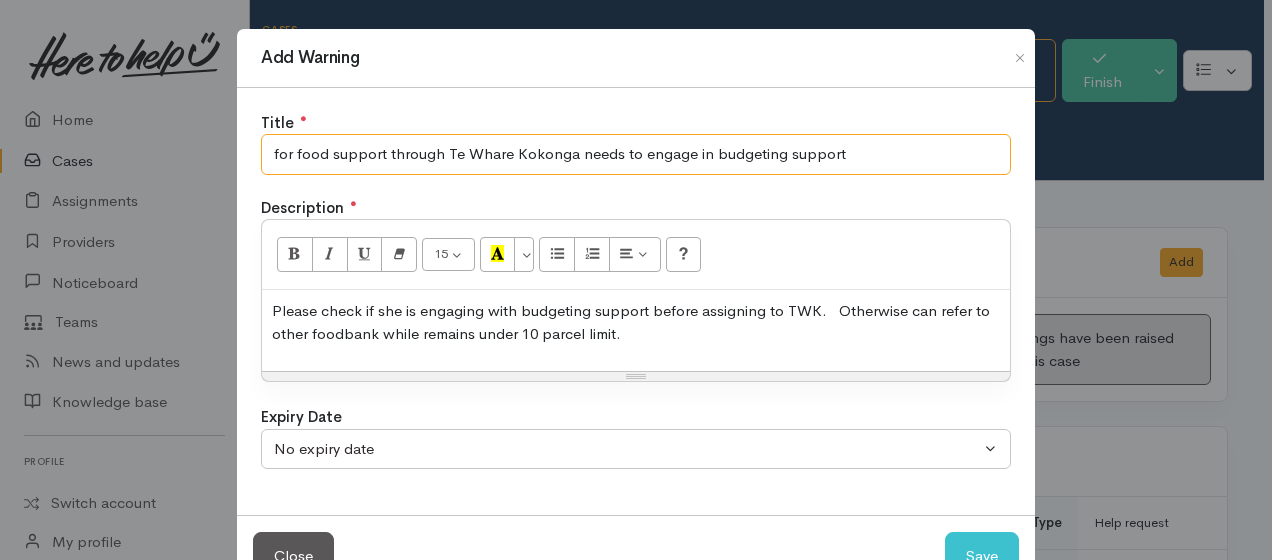 click on "for food support through Te Whare Kokonga needs to engage in budgeting support" at bounding box center [636, 154] 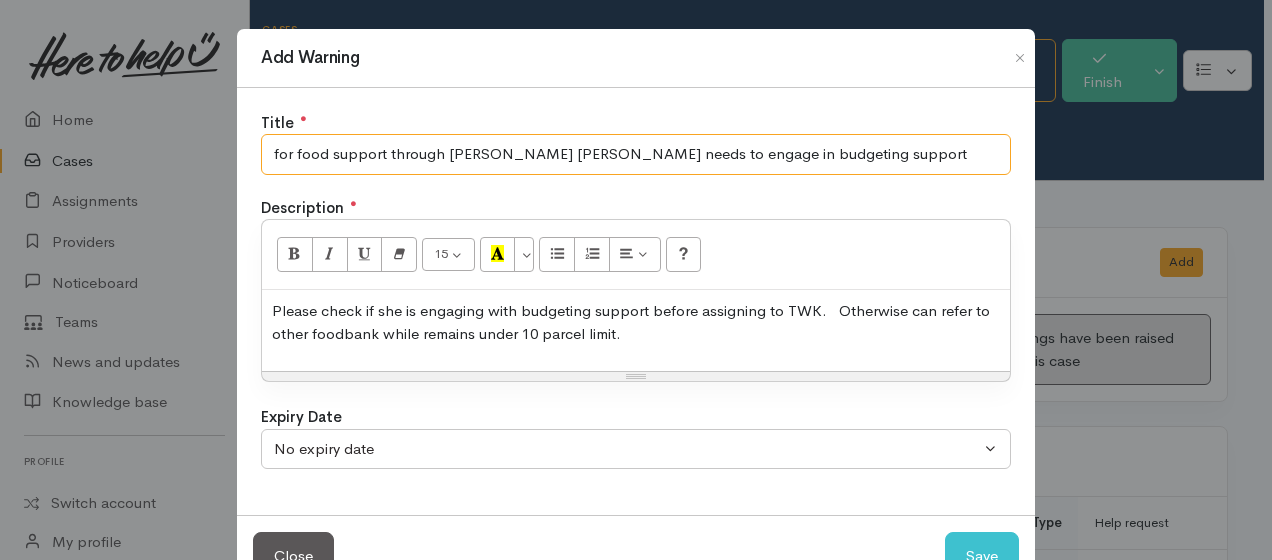 type on "for food support through Te Whare Kokonga Sarah needs to engage in budgeting support" 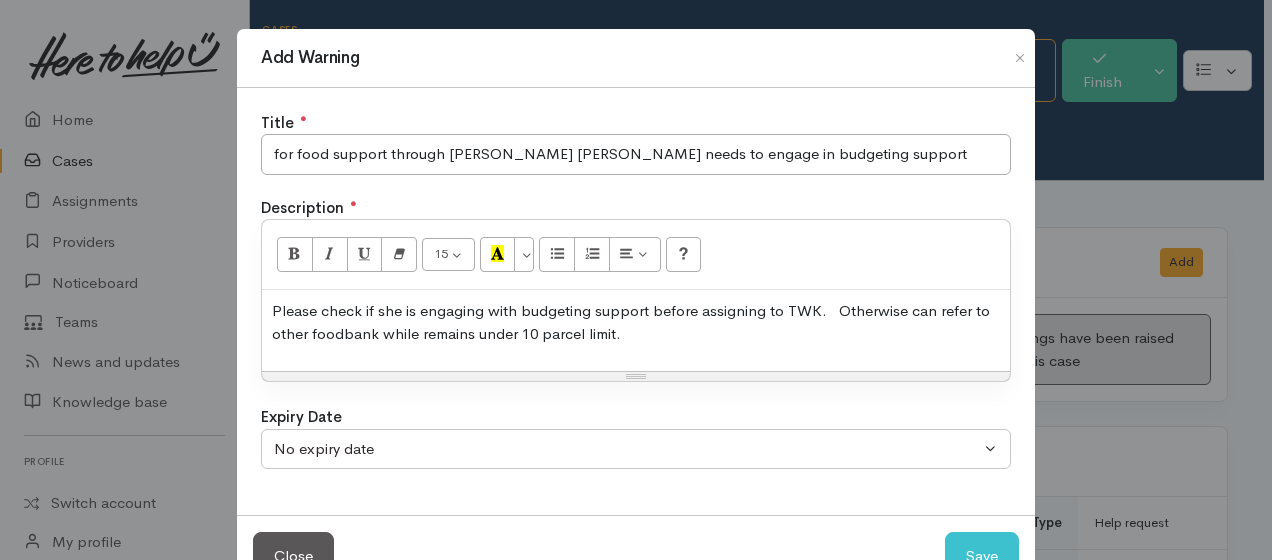 click on "Please check if she is engaging with budgeting support before assigning to TWK.   Otherwise can refer to other foodbank while remains under 10 parcel limit." at bounding box center [636, 322] 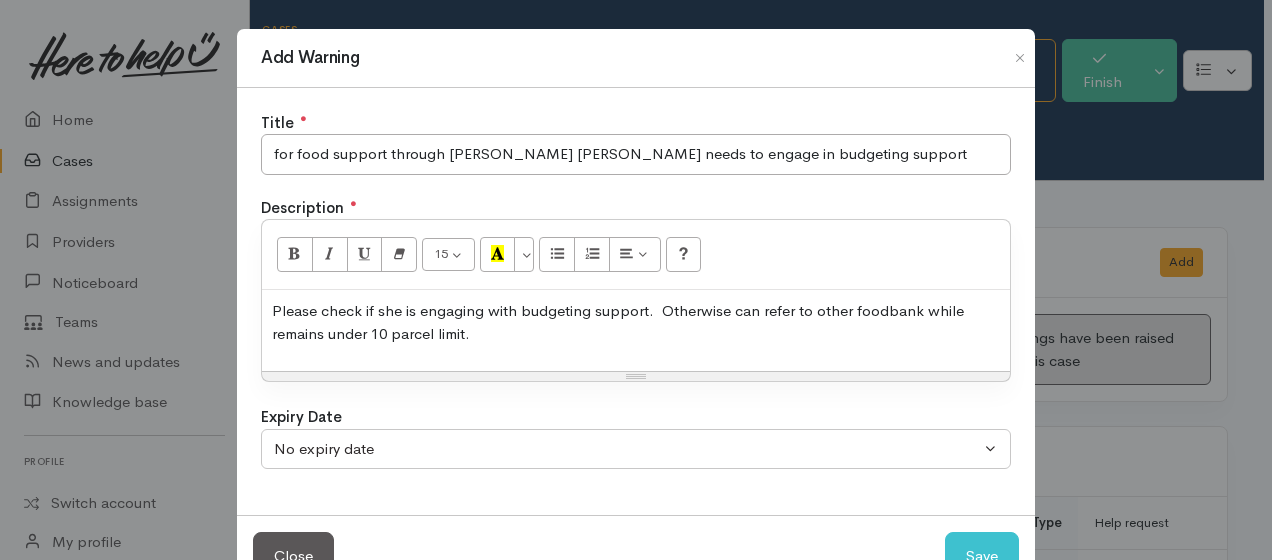 click on "Please check if she is engaging with budgeting support.  Otherwise can refer to other foodbank while remains under 10 parcel limit." at bounding box center [636, 330] 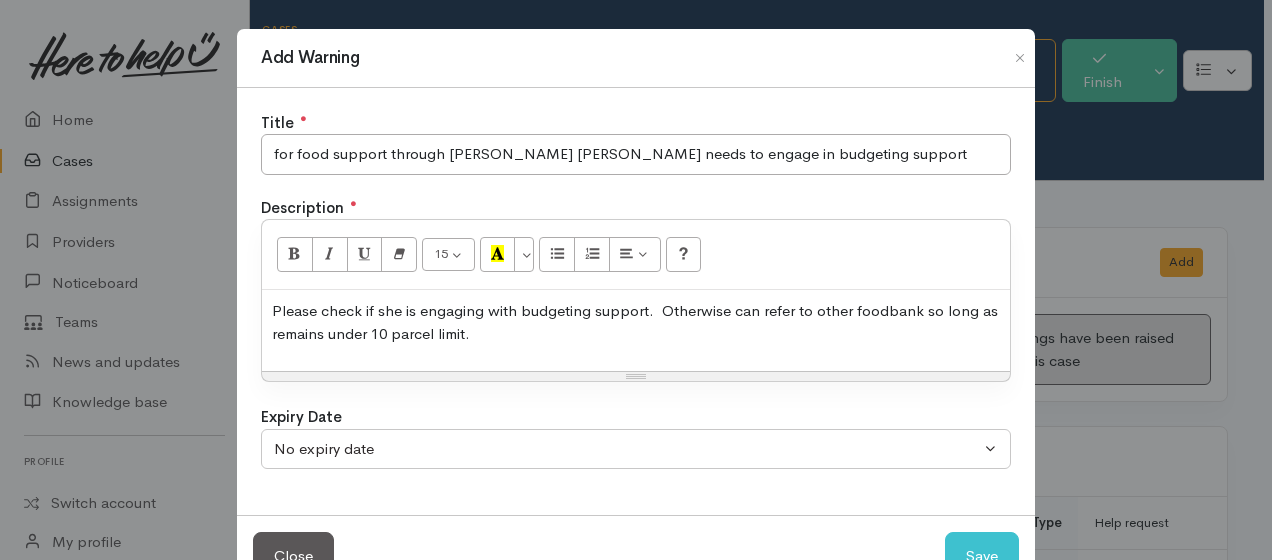 click on "Please check if she is engaging with budgeting support.  Otherwise can refer to other foodbank so long as remains under 10 parcel limit." at bounding box center [636, 322] 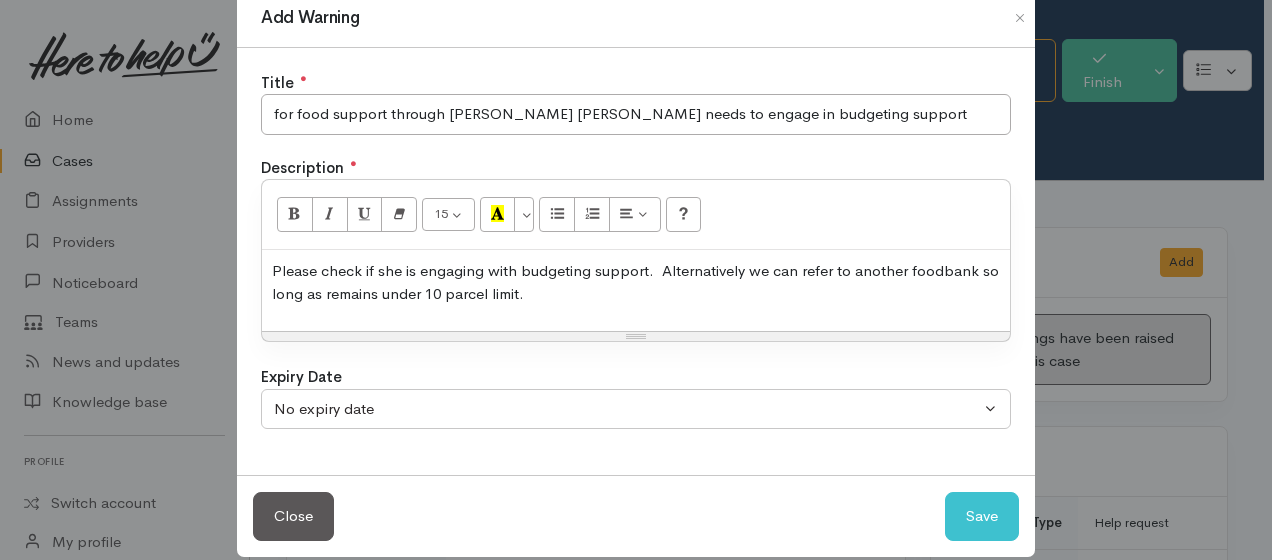 scroll, scrollTop: 61, scrollLeft: 0, axis: vertical 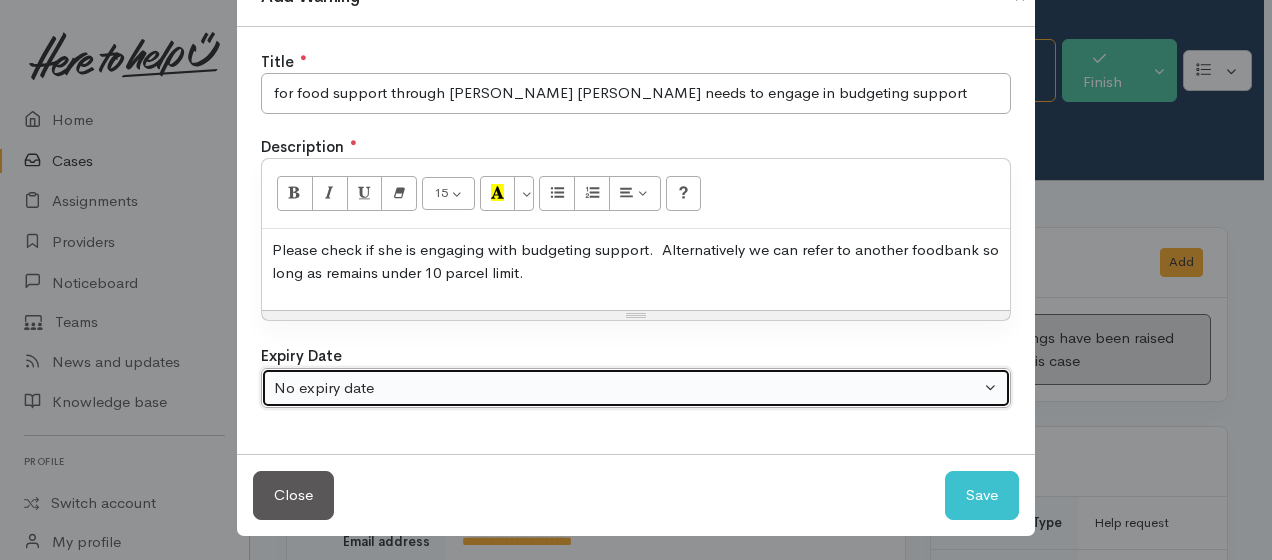 click on "No expiry date" at bounding box center [627, 388] 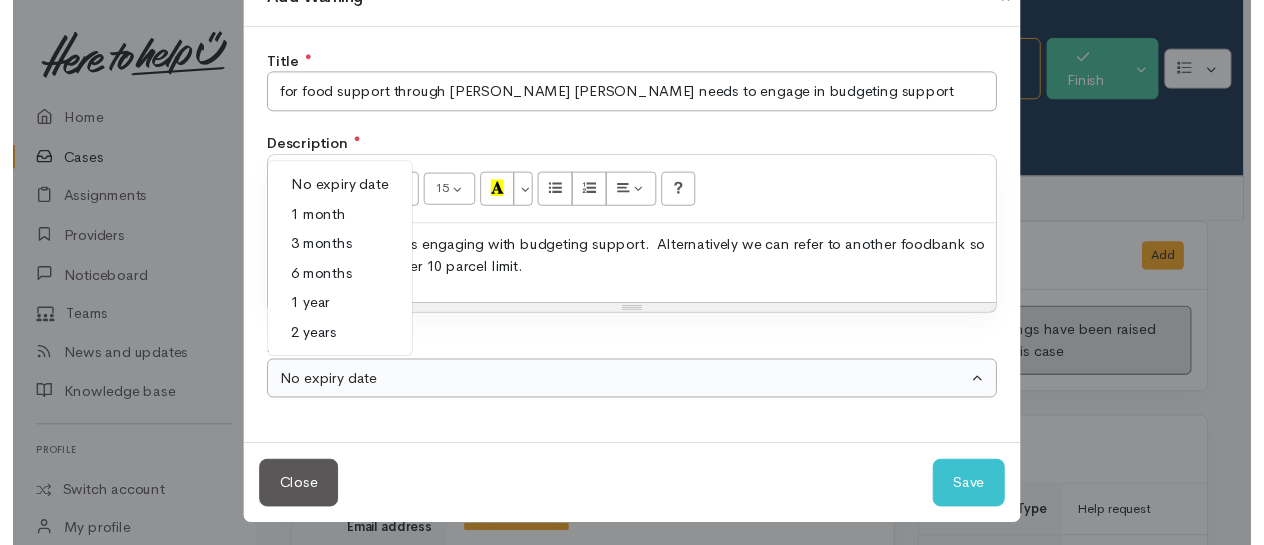 scroll, scrollTop: 61, scrollLeft: 0, axis: vertical 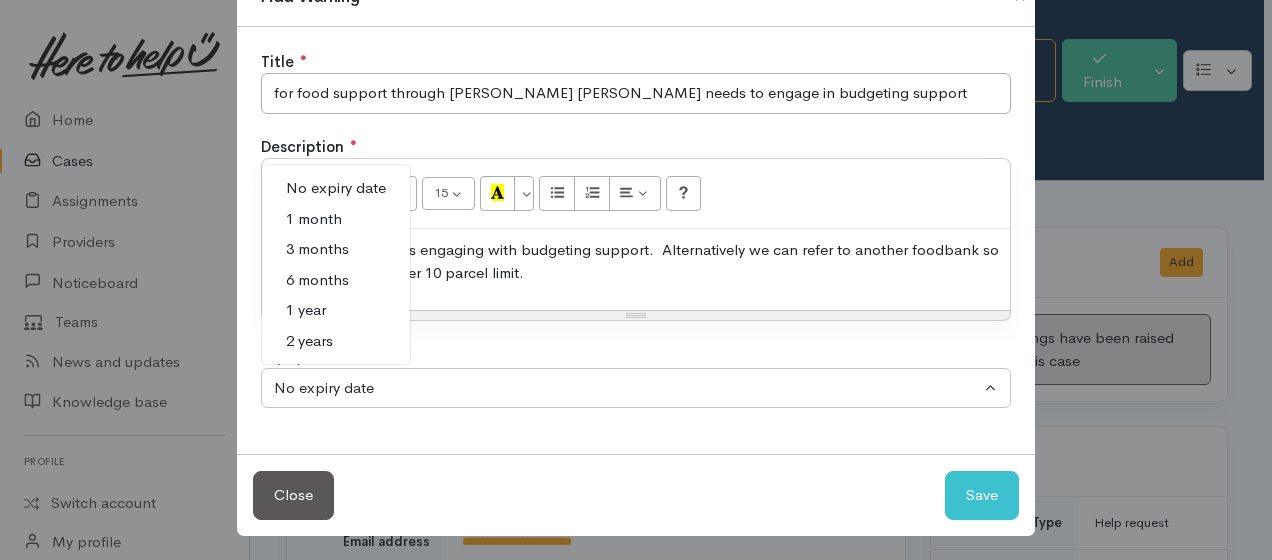 click on "6 months" at bounding box center (317, 280) 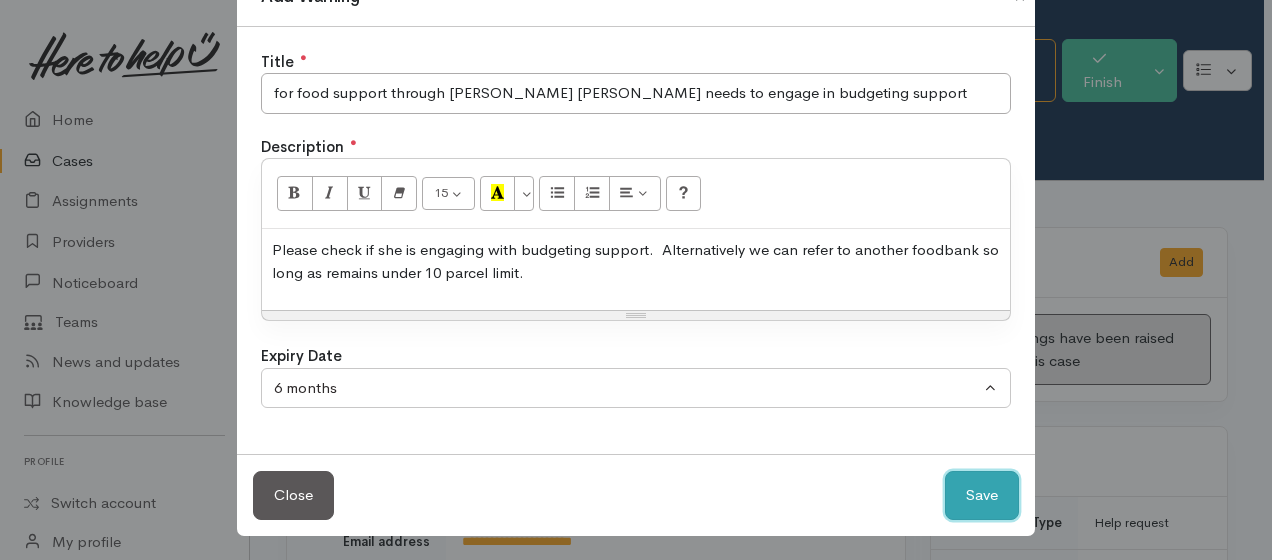 click on "Save" at bounding box center (982, 495) 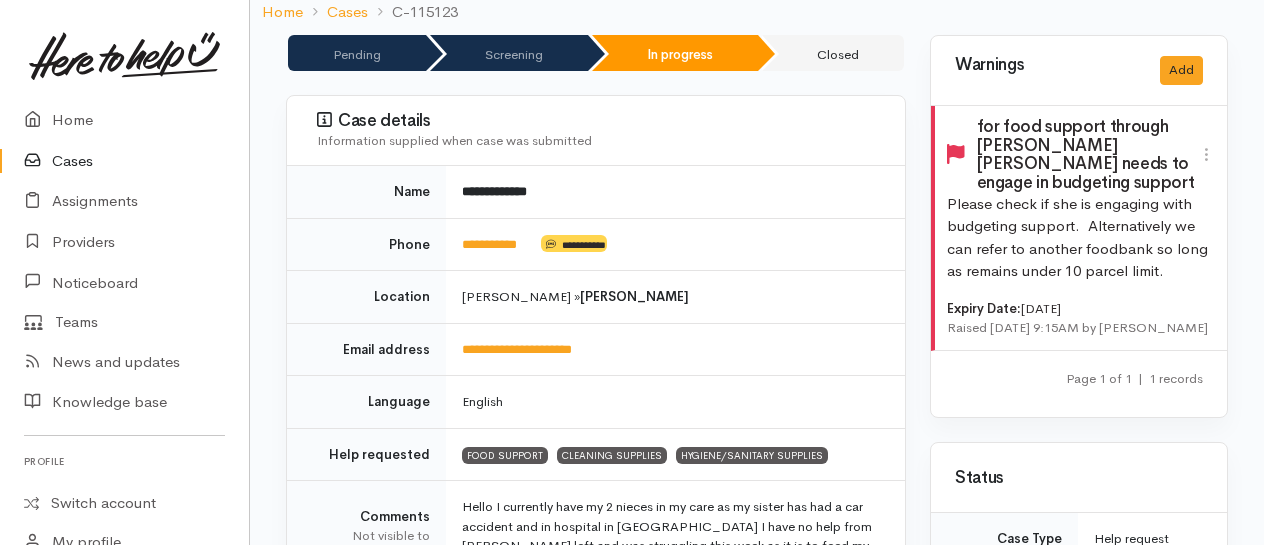 scroll, scrollTop: 200, scrollLeft: 0, axis: vertical 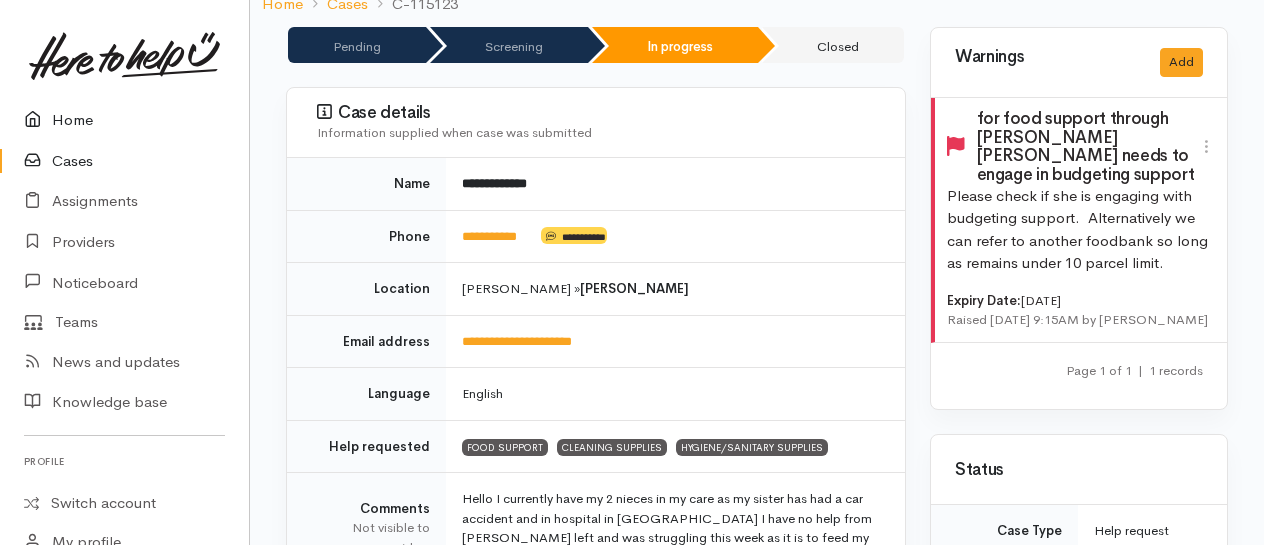 click on "Home" at bounding box center [124, 120] 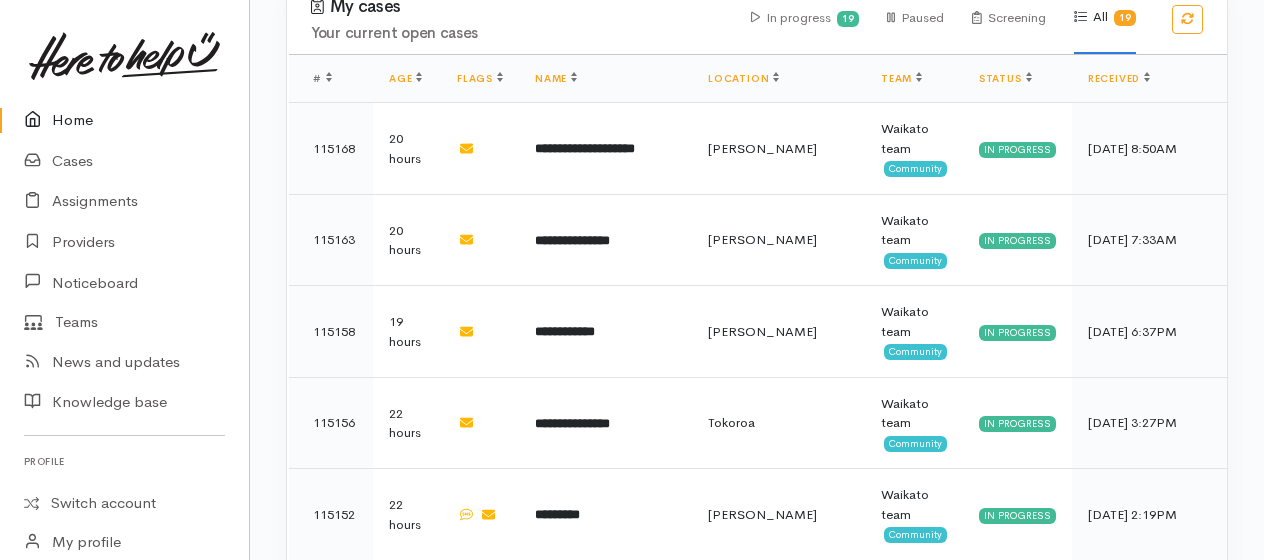 scroll, scrollTop: 1200, scrollLeft: 0, axis: vertical 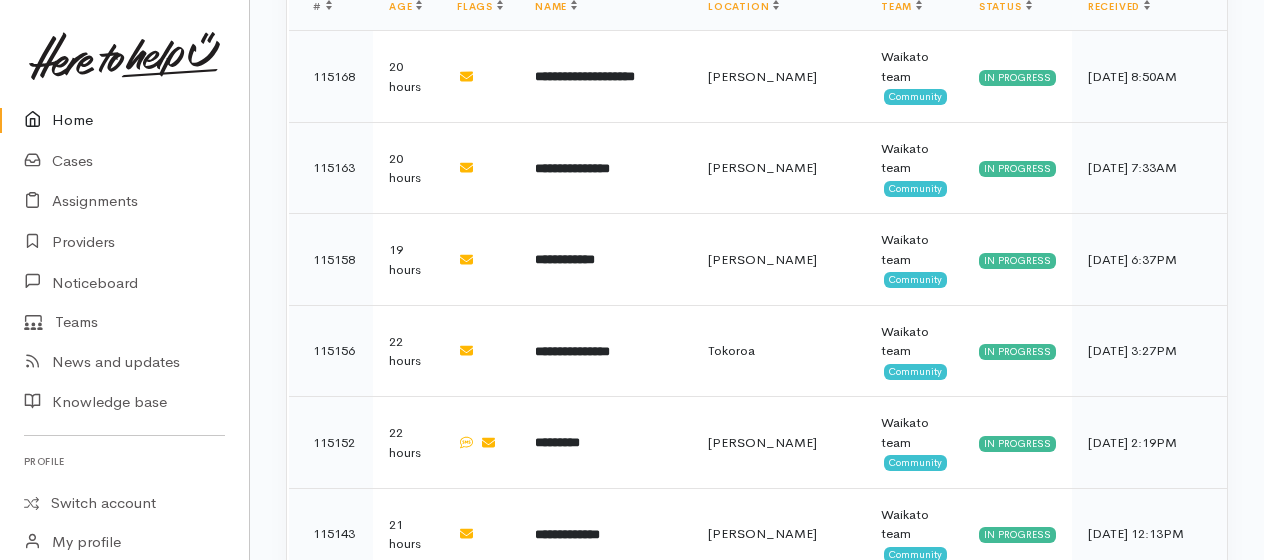 click on "Home" at bounding box center (124, 120) 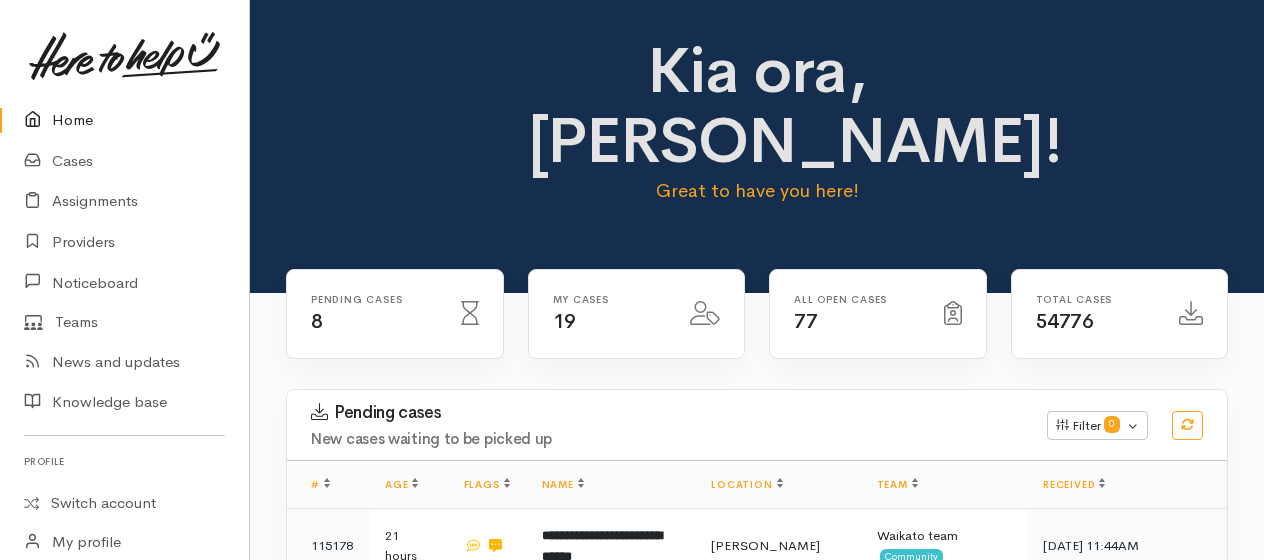 scroll, scrollTop: 0, scrollLeft: 0, axis: both 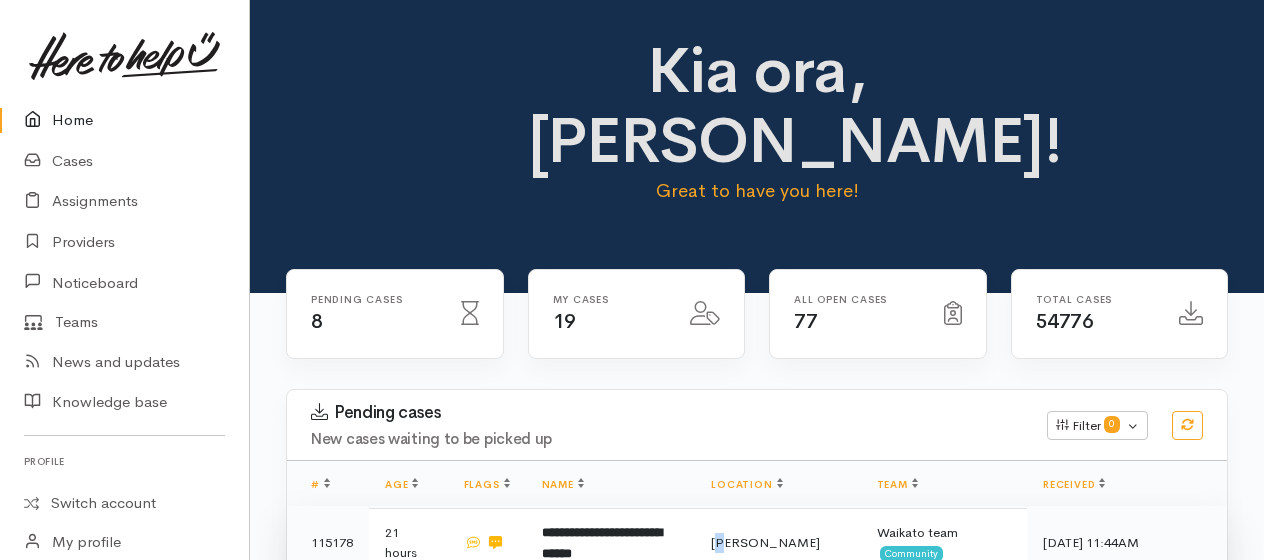 click on "[PERSON_NAME]" at bounding box center [778, 543] 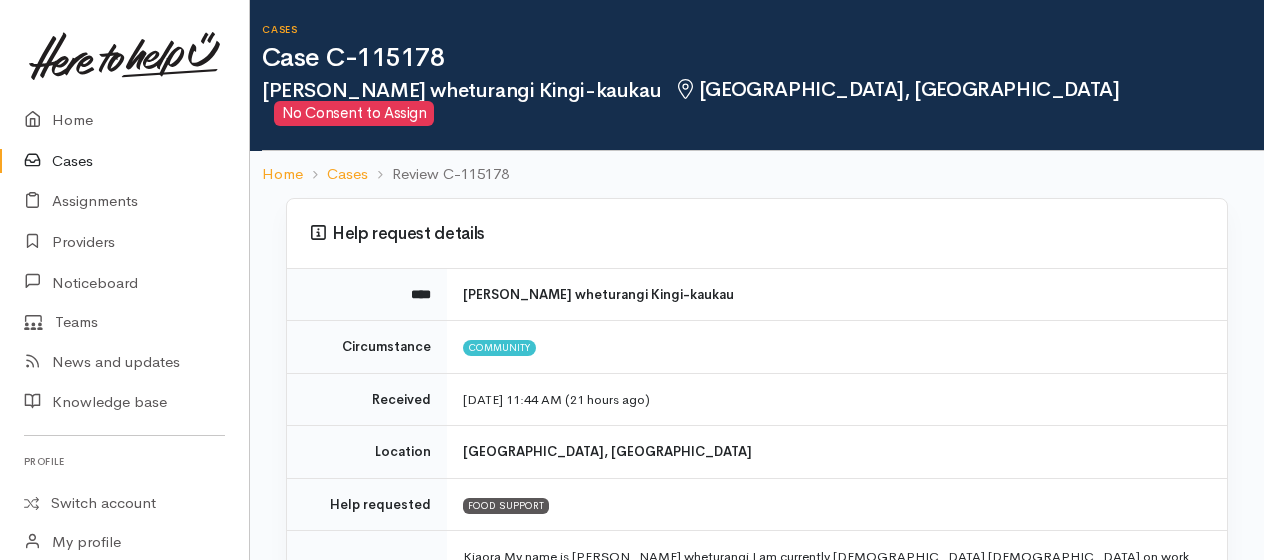 scroll, scrollTop: 0, scrollLeft: 0, axis: both 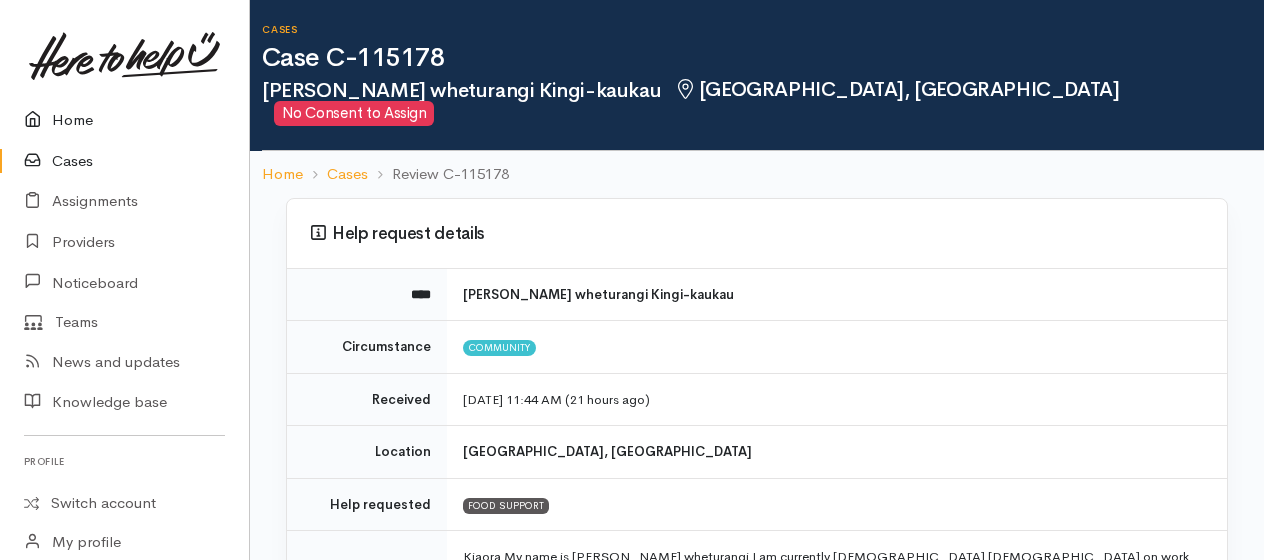 click on "Home" at bounding box center (124, 120) 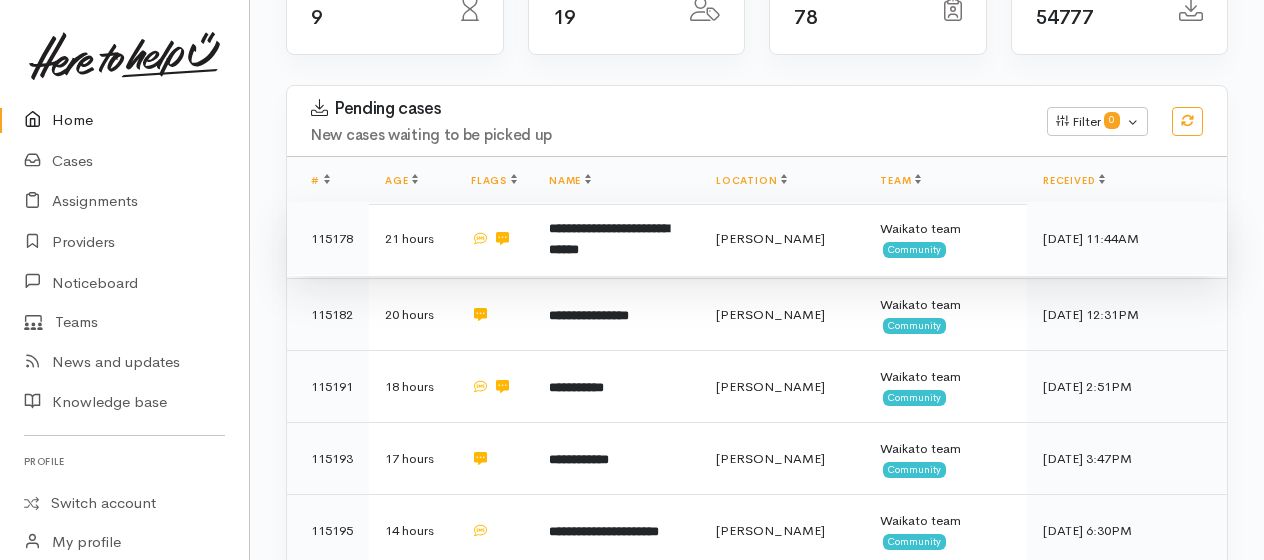 scroll, scrollTop: 300, scrollLeft: 0, axis: vertical 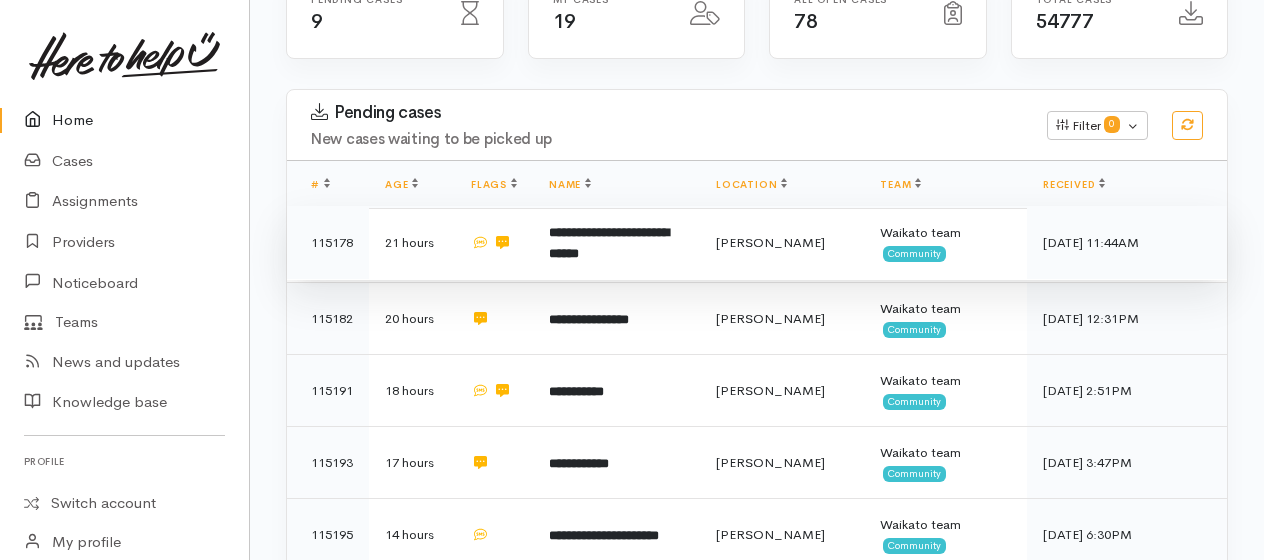 click on "**********" at bounding box center [609, 243] 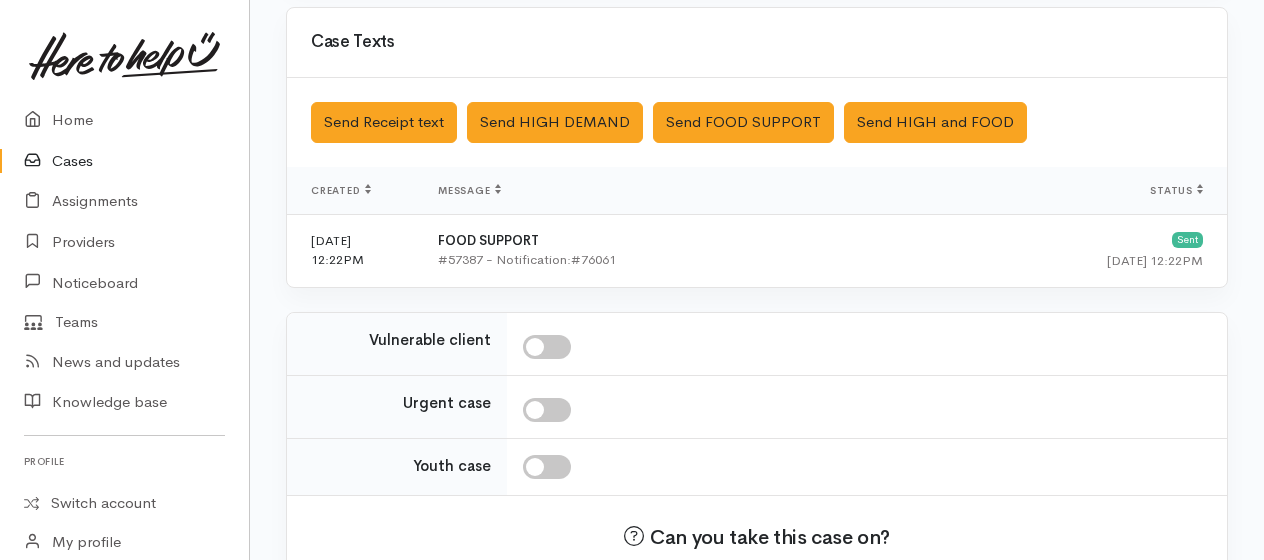 scroll, scrollTop: 767, scrollLeft: 0, axis: vertical 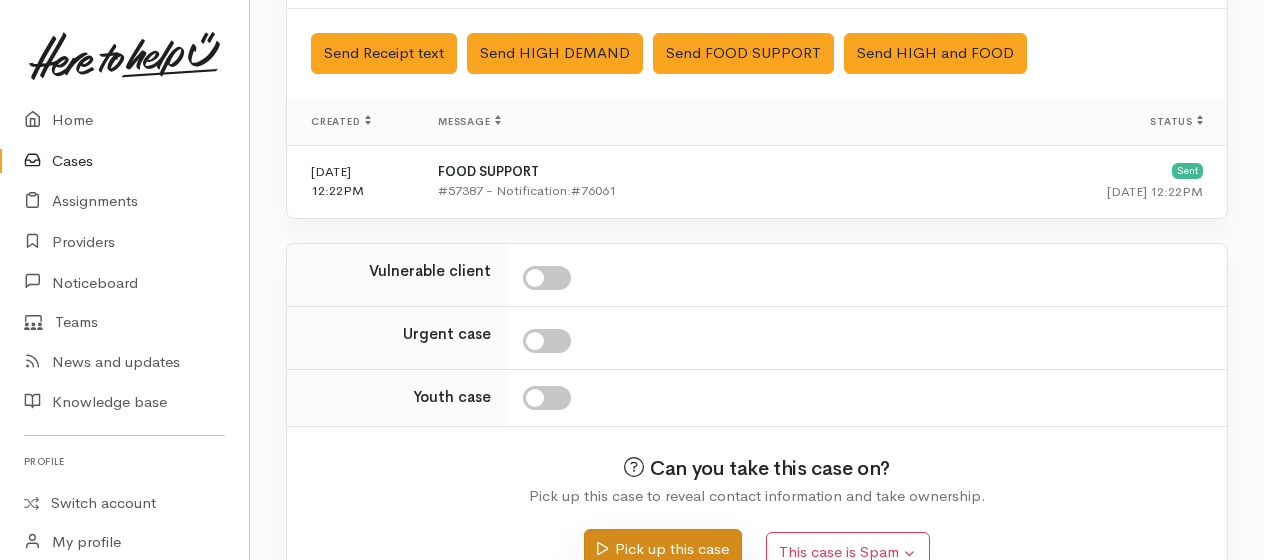 click on "Pick up this case" at bounding box center (662, 549) 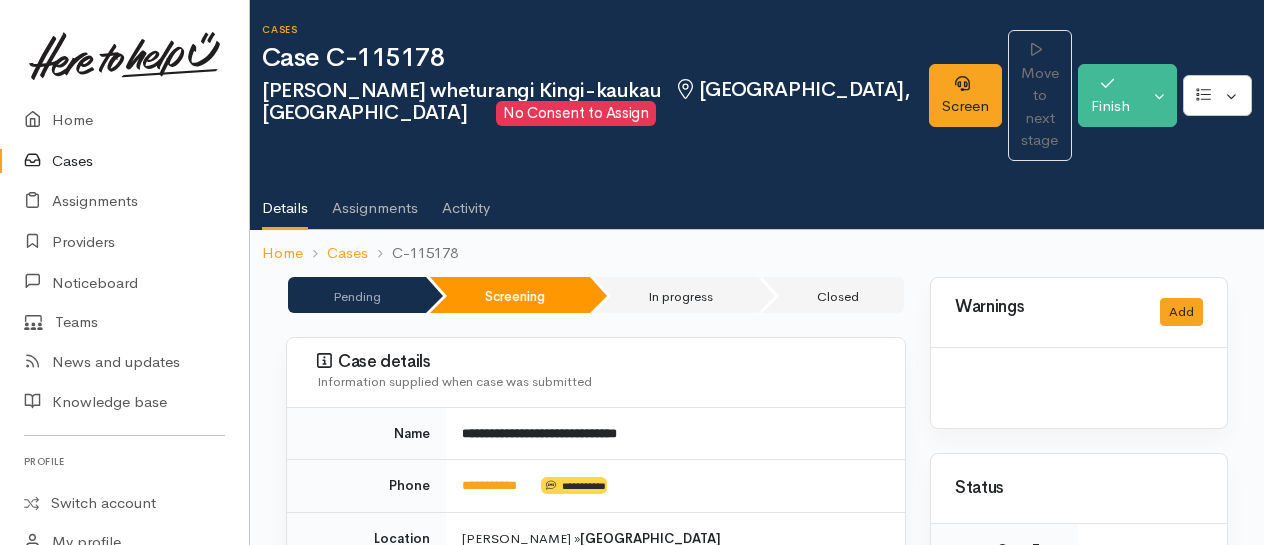scroll, scrollTop: 0, scrollLeft: 0, axis: both 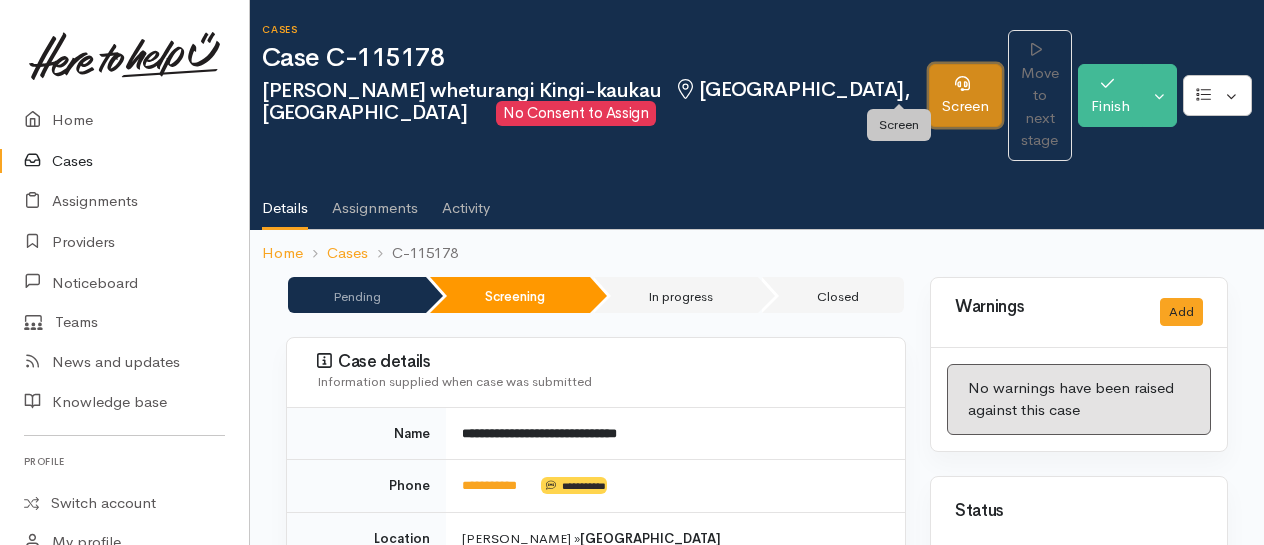 click on "Screen" at bounding box center (965, 95) 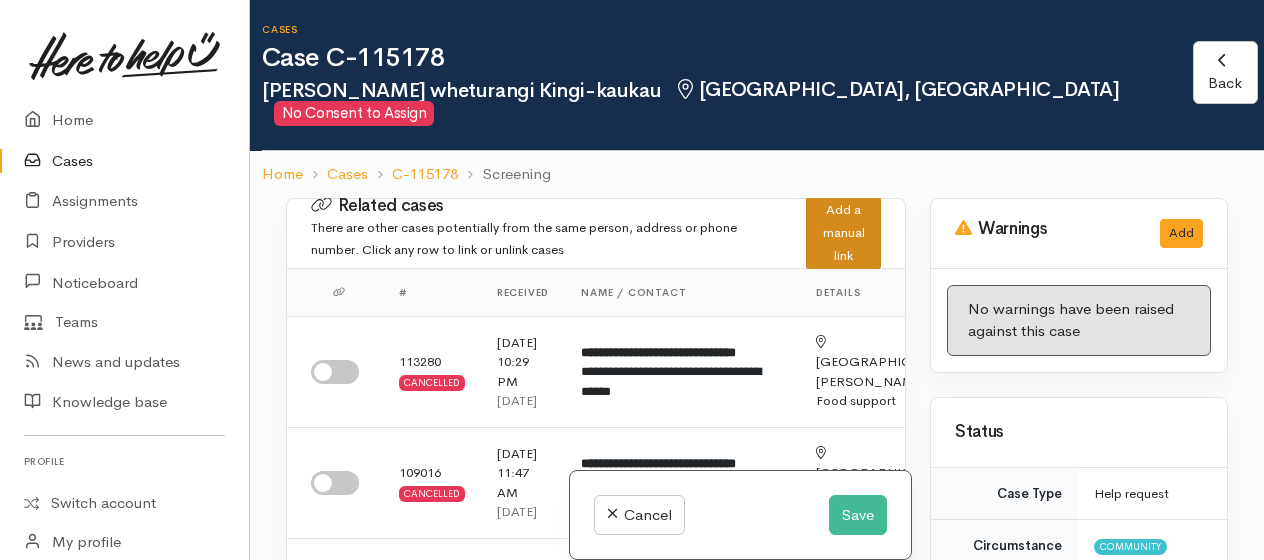 scroll, scrollTop: 0, scrollLeft: 0, axis: both 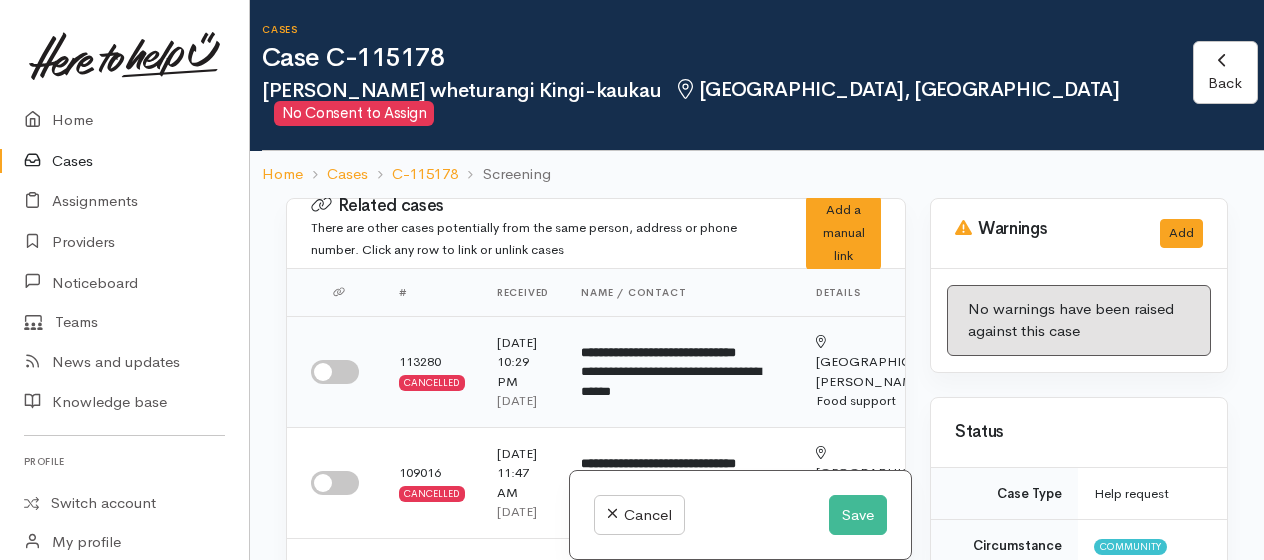 click at bounding box center (335, 372) 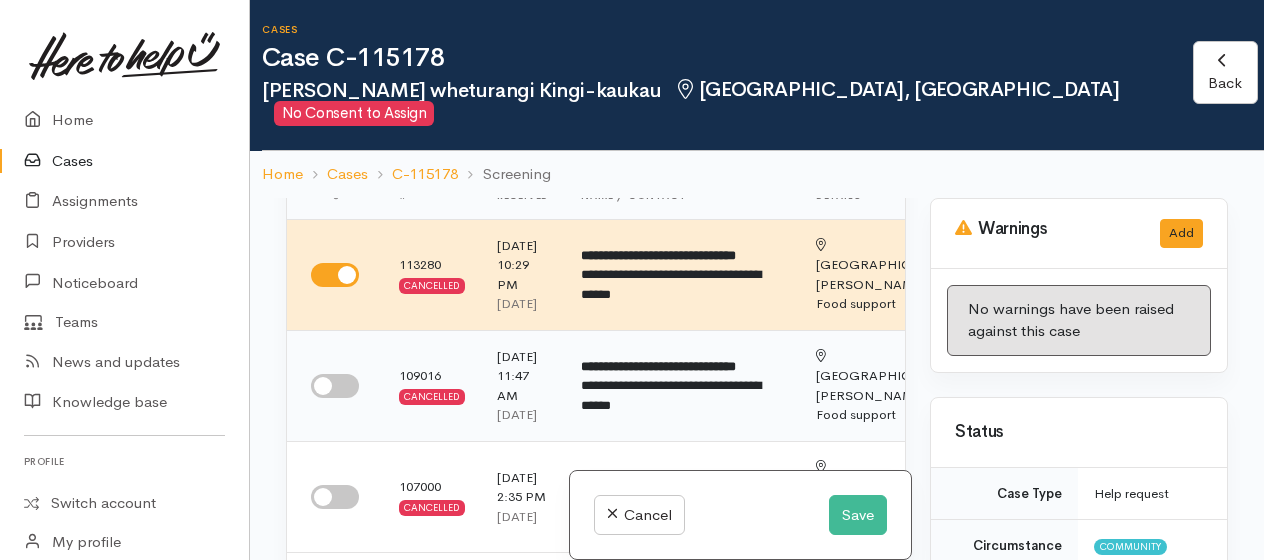 scroll, scrollTop: 200, scrollLeft: 0, axis: vertical 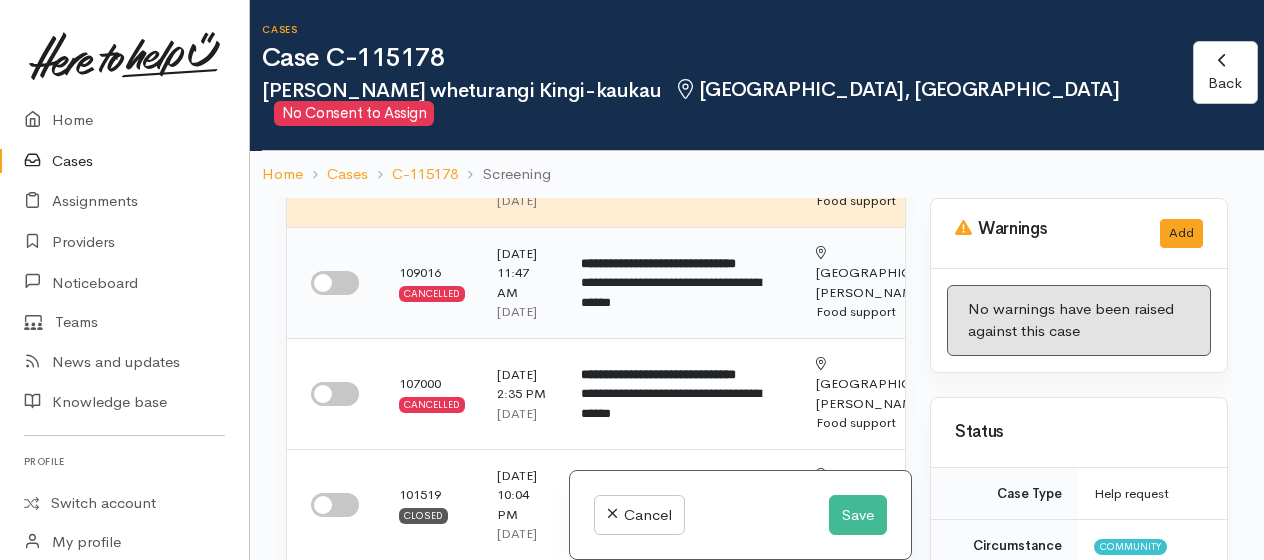 click at bounding box center (335, 283) 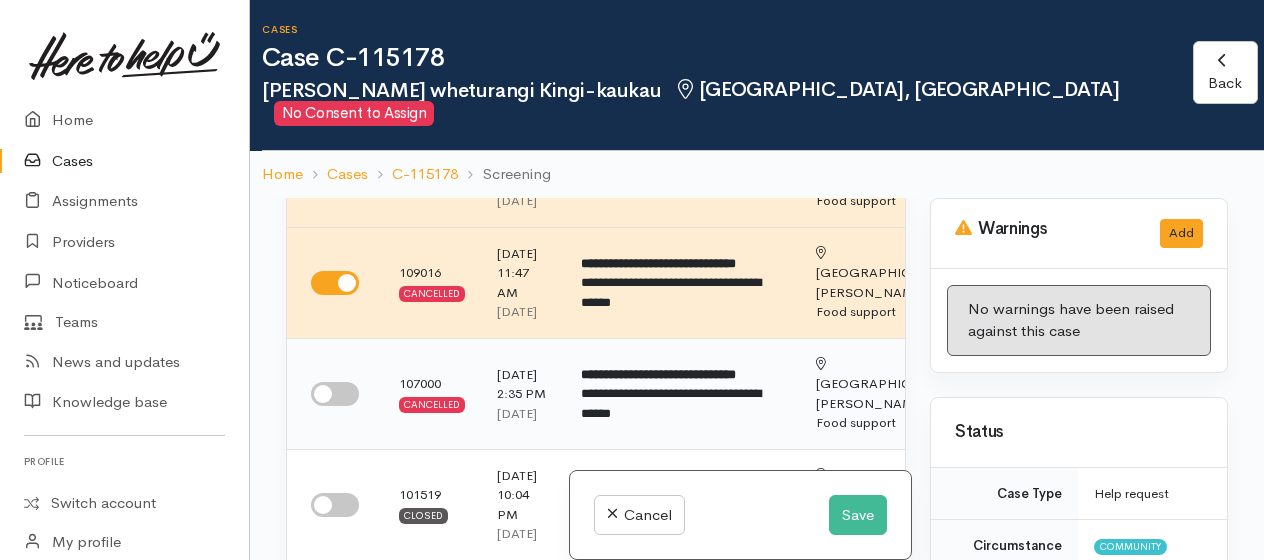 click at bounding box center (335, 394) 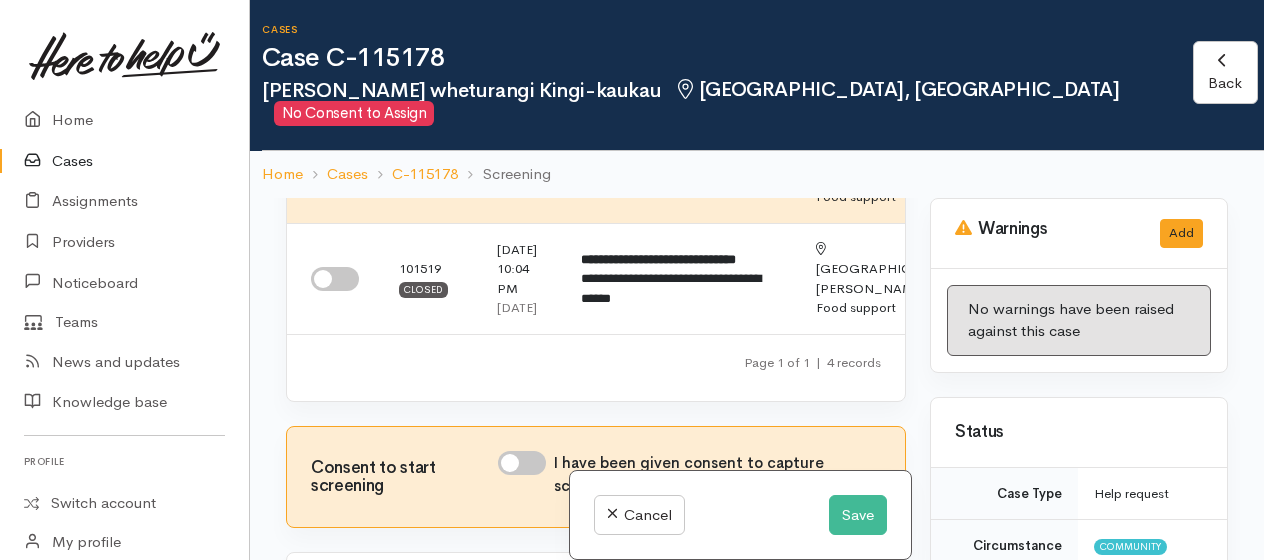scroll, scrollTop: 500, scrollLeft: 0, axis: vertical 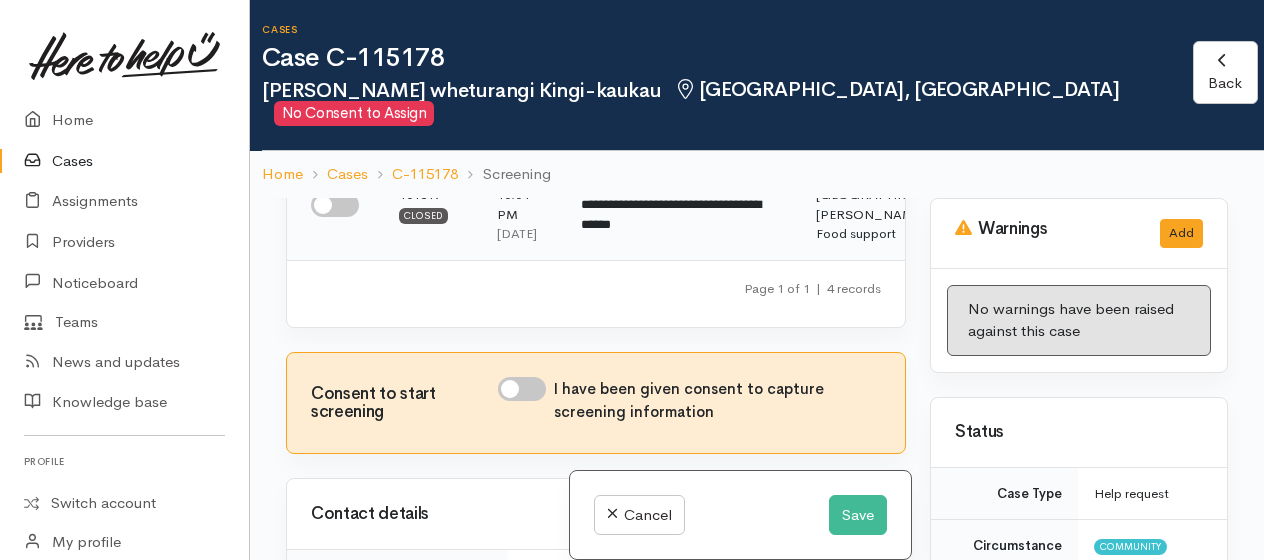 click at bounding box center [335, 205] 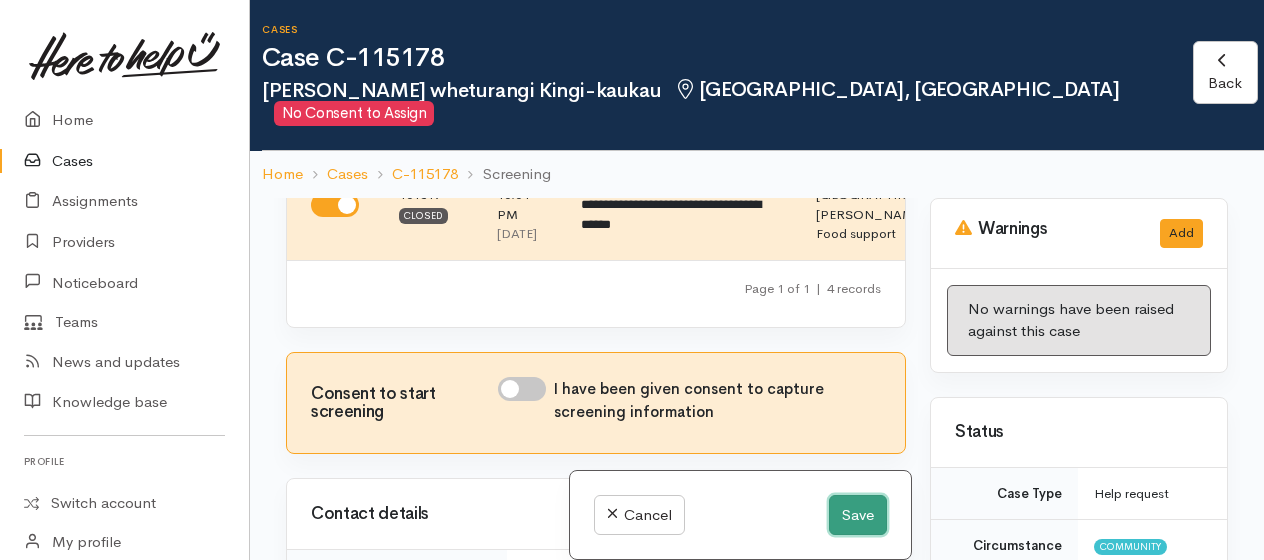 click on "Save" at bounding box center (858, 515) 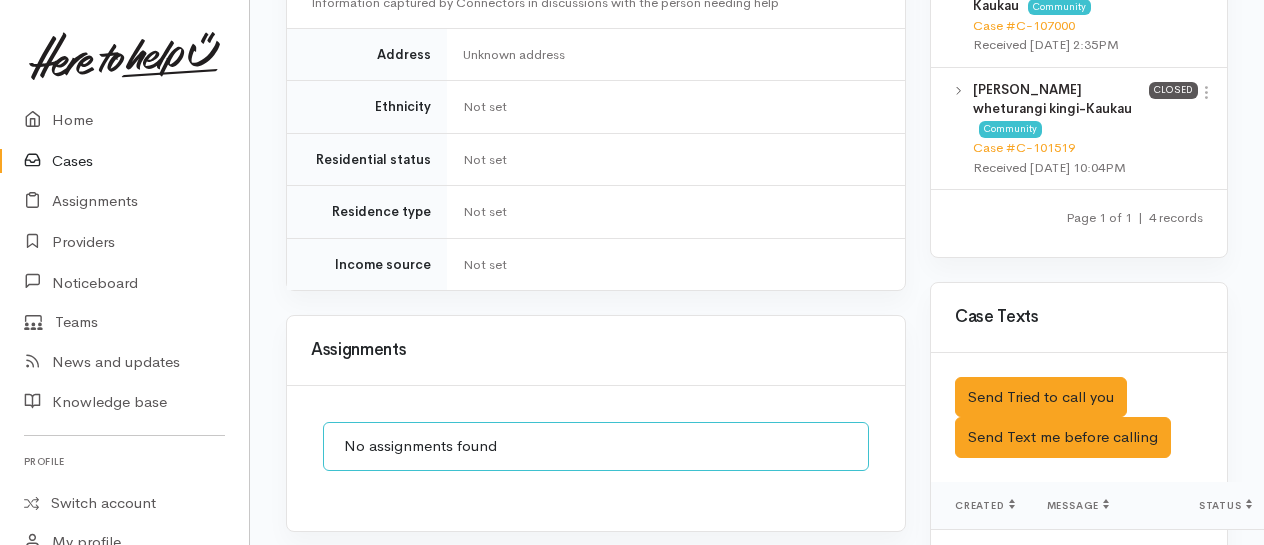 scroll, scrollTop: 1585, scrollLeft: 0, axis: vertical 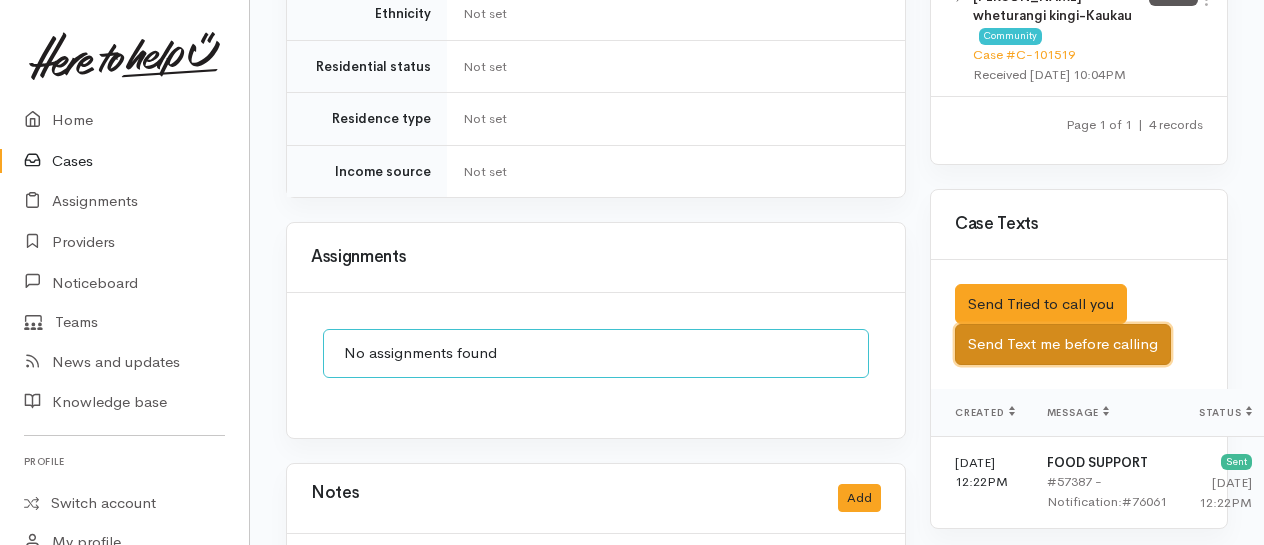 click on "Send Text me before calling" at bounding box center (1063, 344) 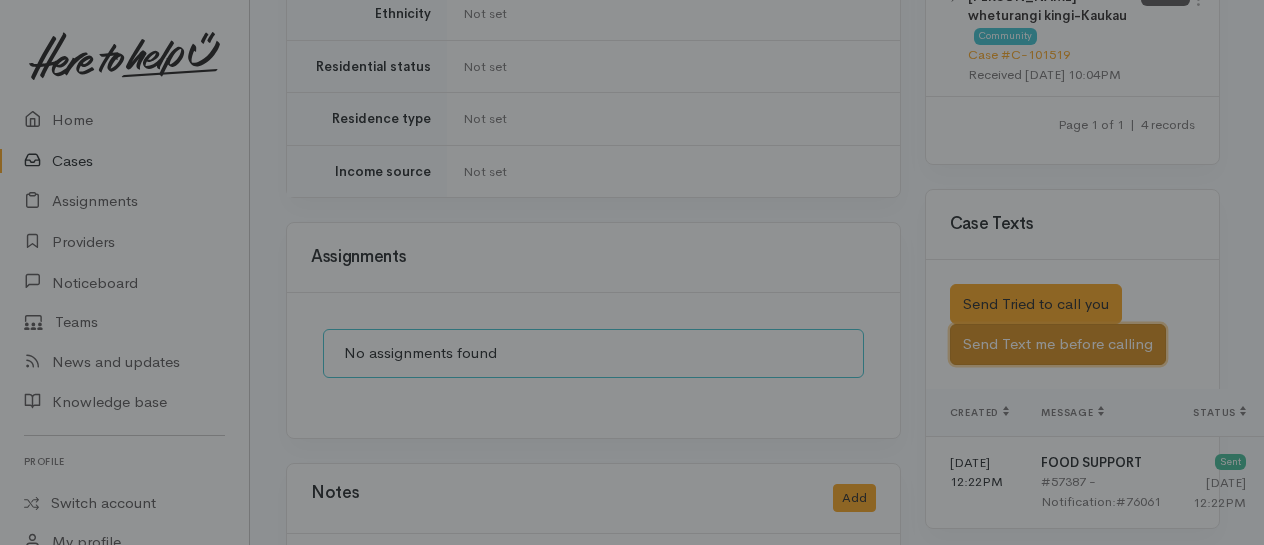 scroll, scrollTop: 1570, scrollLeft: 0, axis: vertical 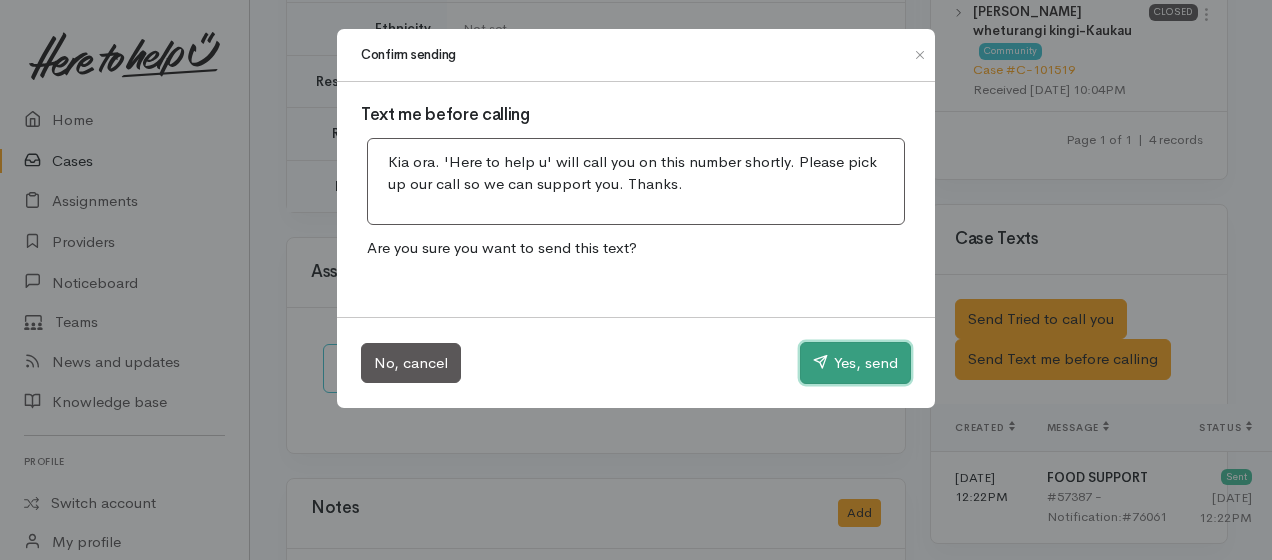 click on "Yes, send" at bounding box center [855, 363] 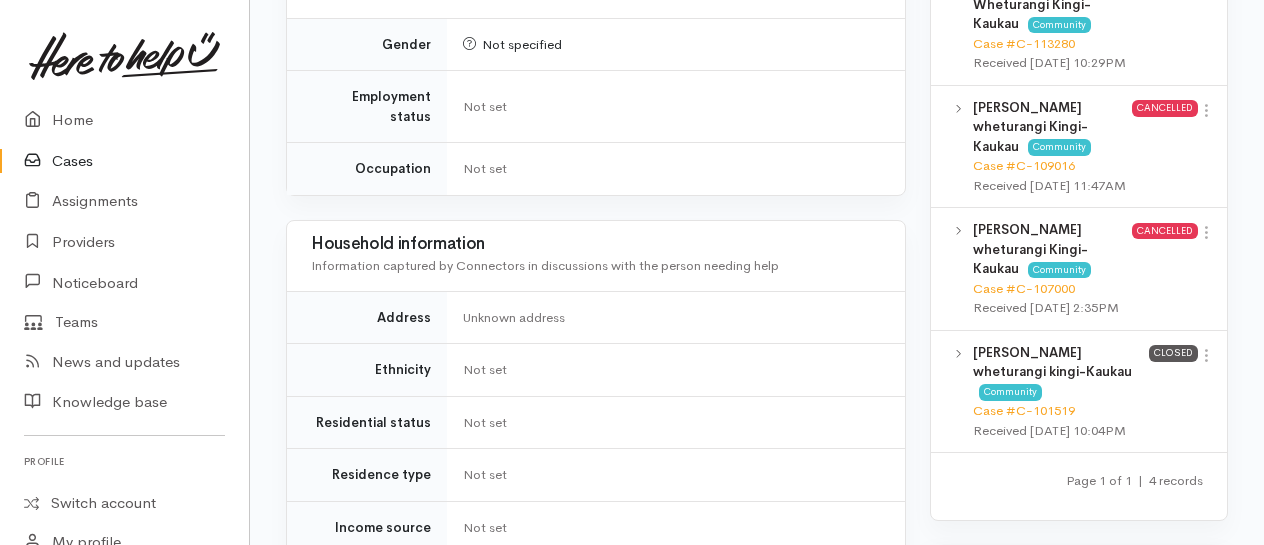 scroll, scrollTop: 1070, scrollLeft: 0, axis: vertical 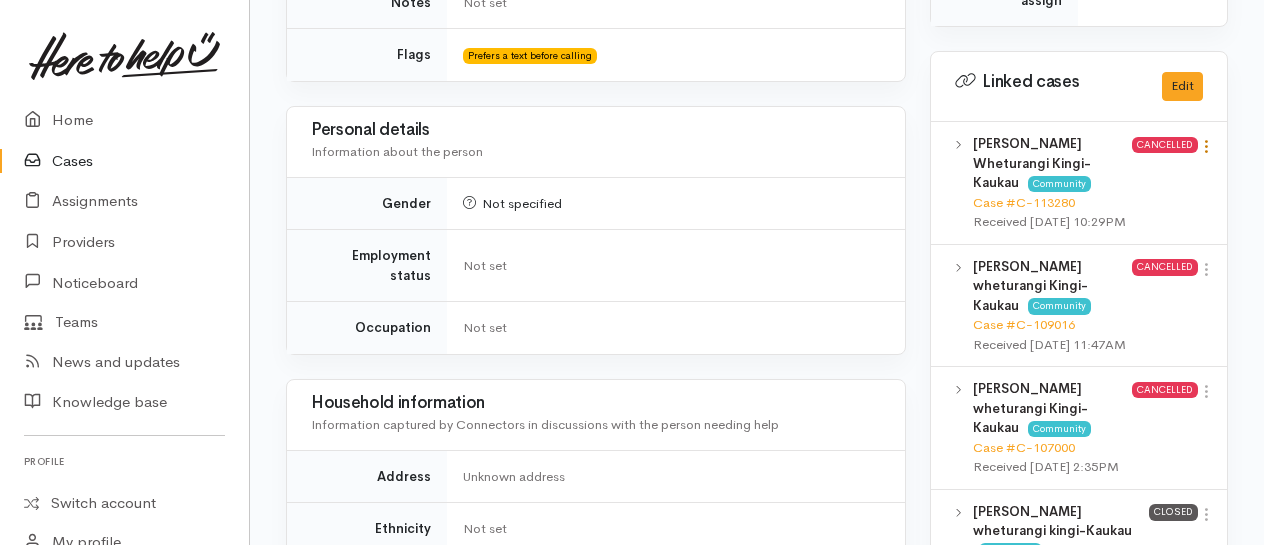 click at bounding box center [1206, 146] 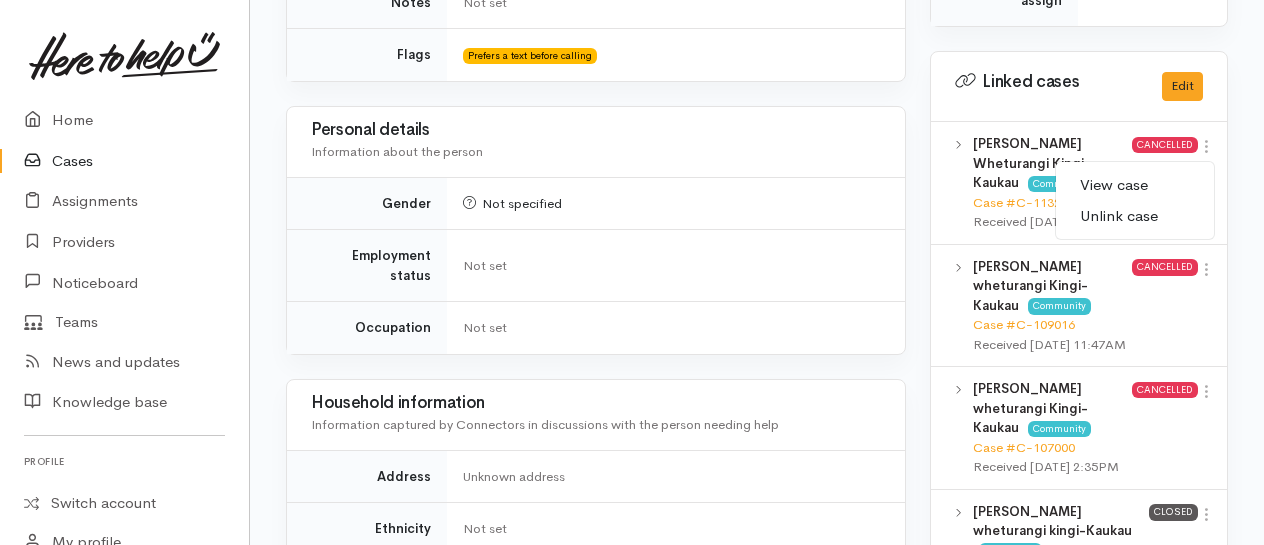 click on "View case" at bounding box center [1135, 185] 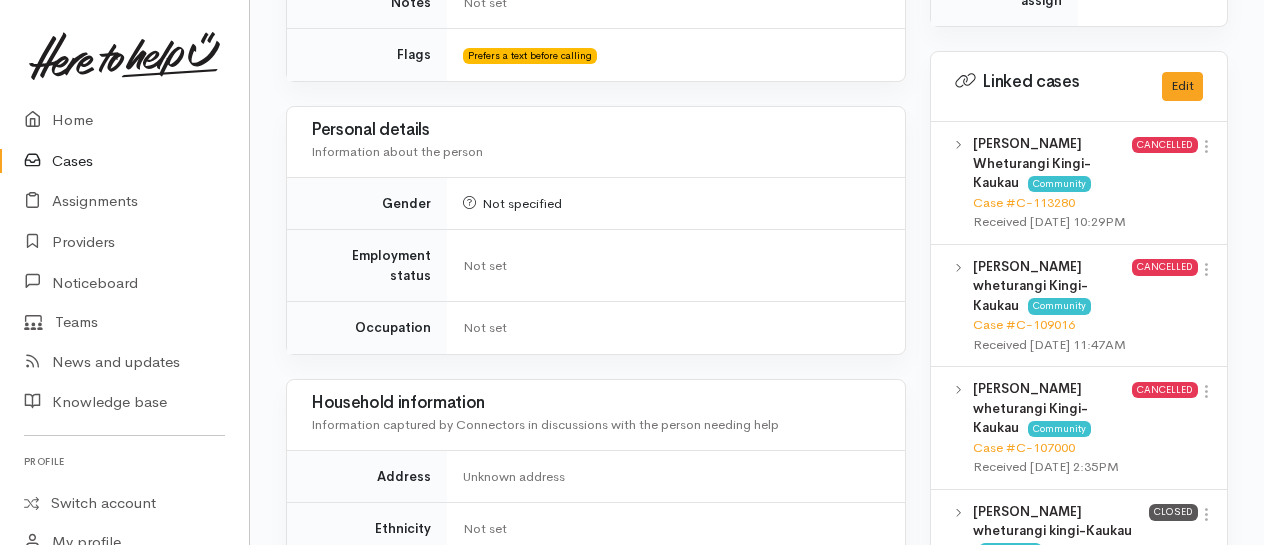 scroll, scrollTop: 1170, scrollLeft: 0, axis: vertical 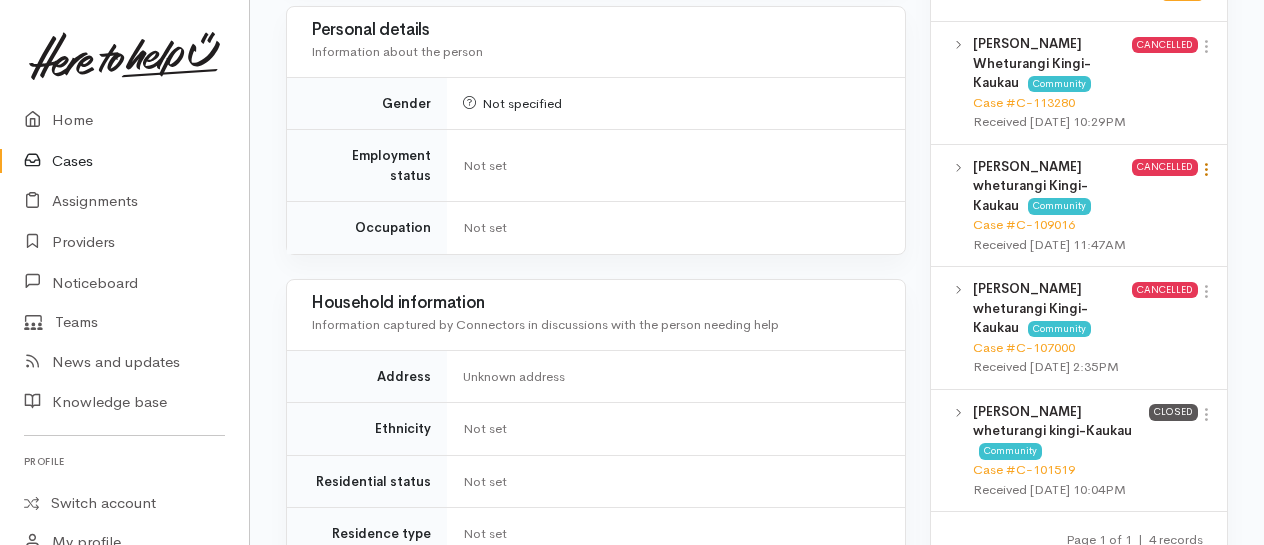 click at bounding box center (1206, 169) 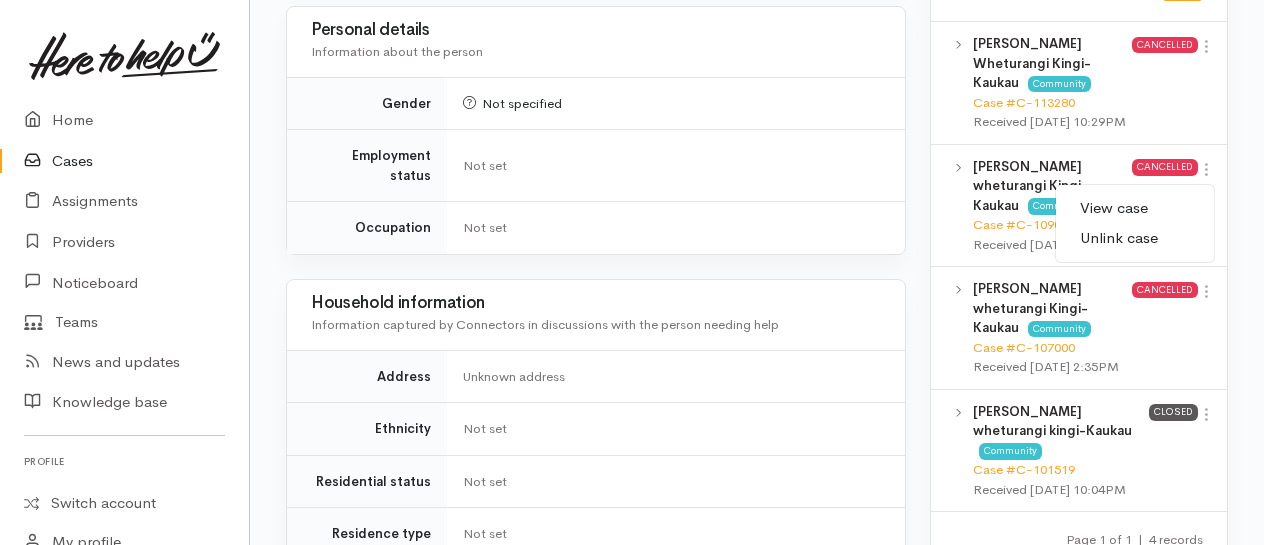 click on "View case" at bounding box center [1135, 208] 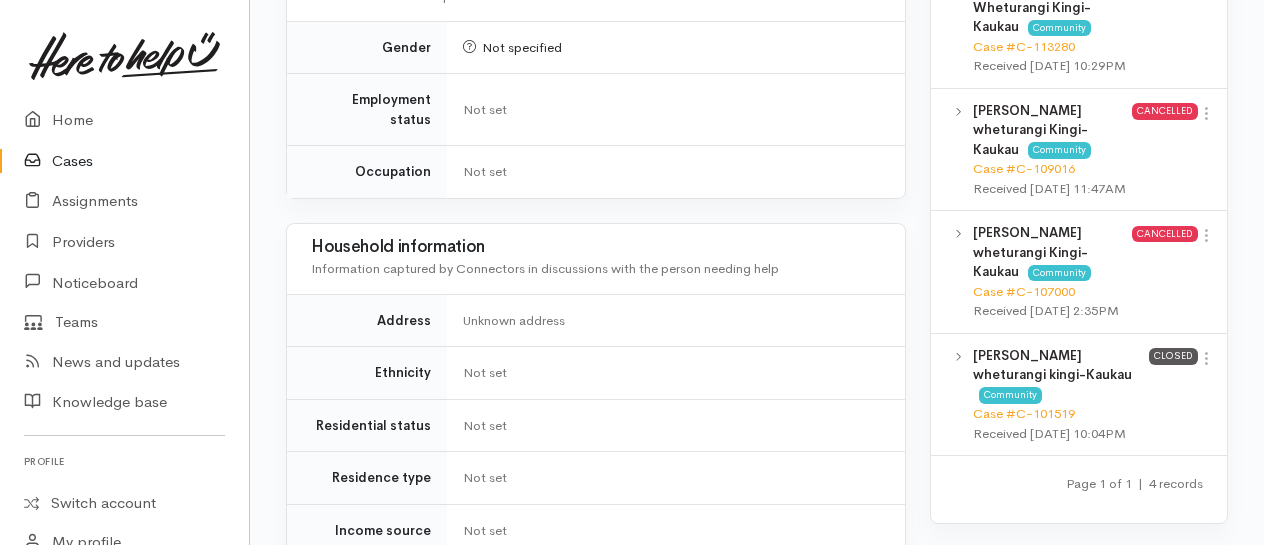 scroll, scrollTop: 1185, scrollLeft: 0, axis: vertical 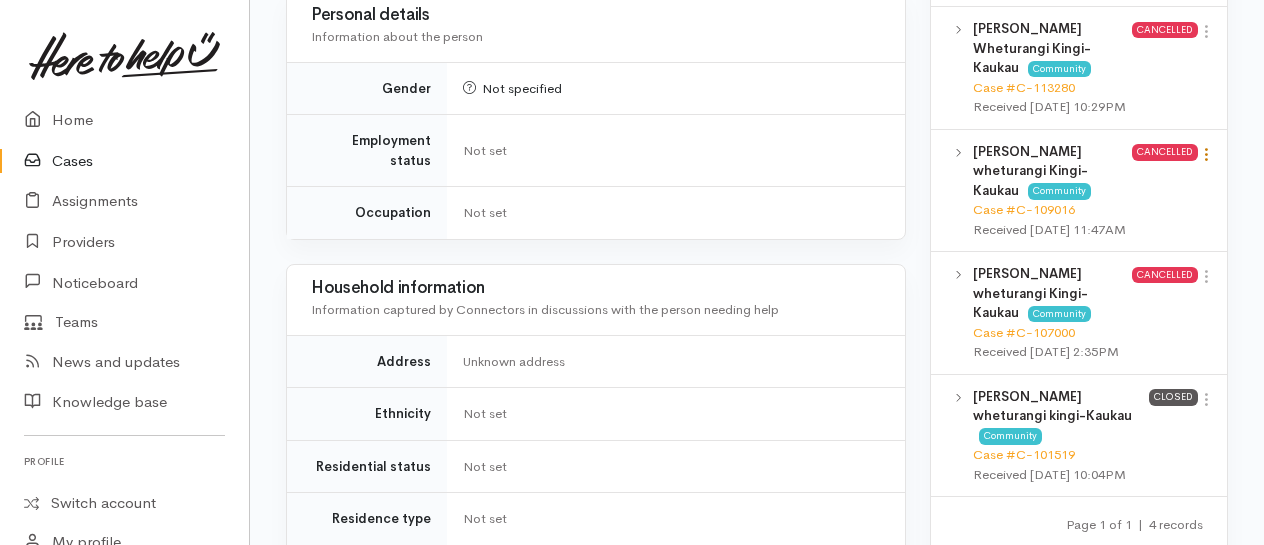 click at bounding box center (1206, 154) 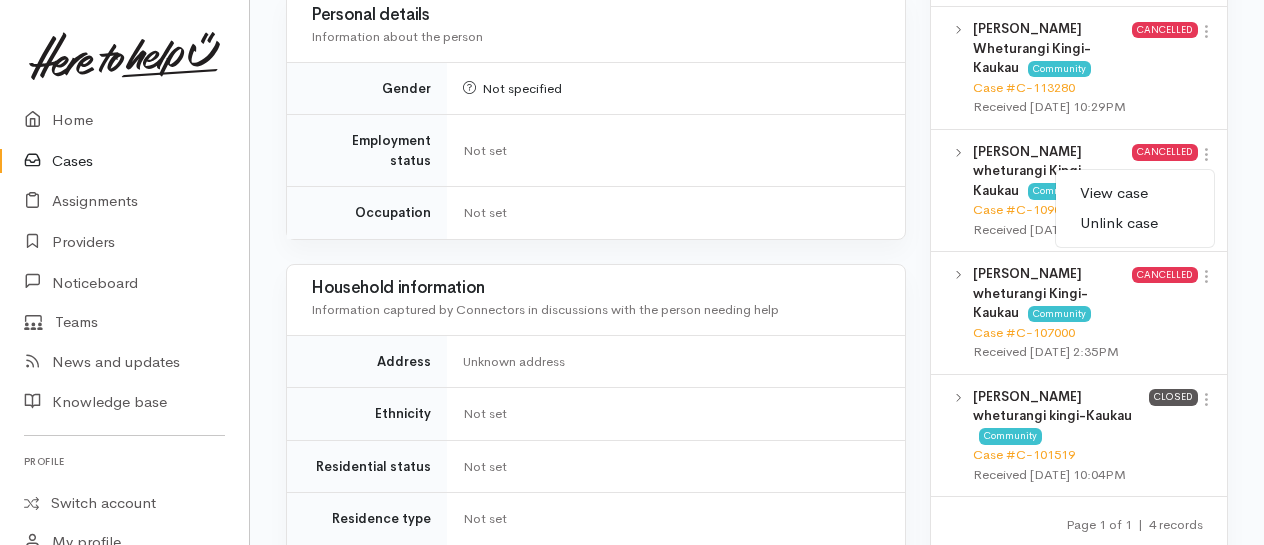 click on "View case" at bounding box center (1135, 193) 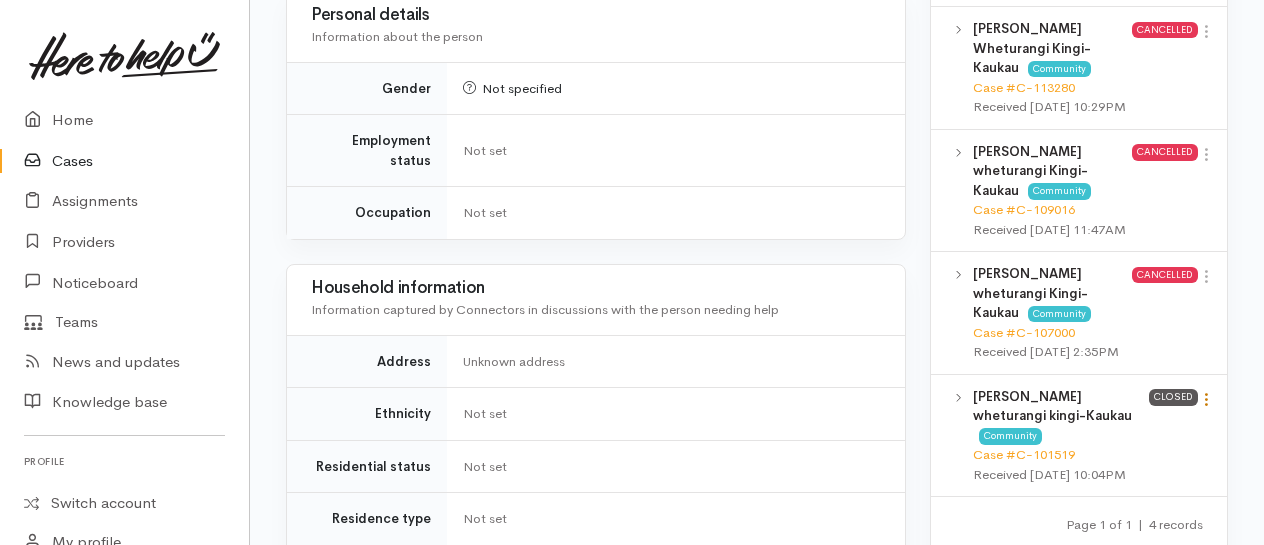 click at bounding box center [1206, 399] 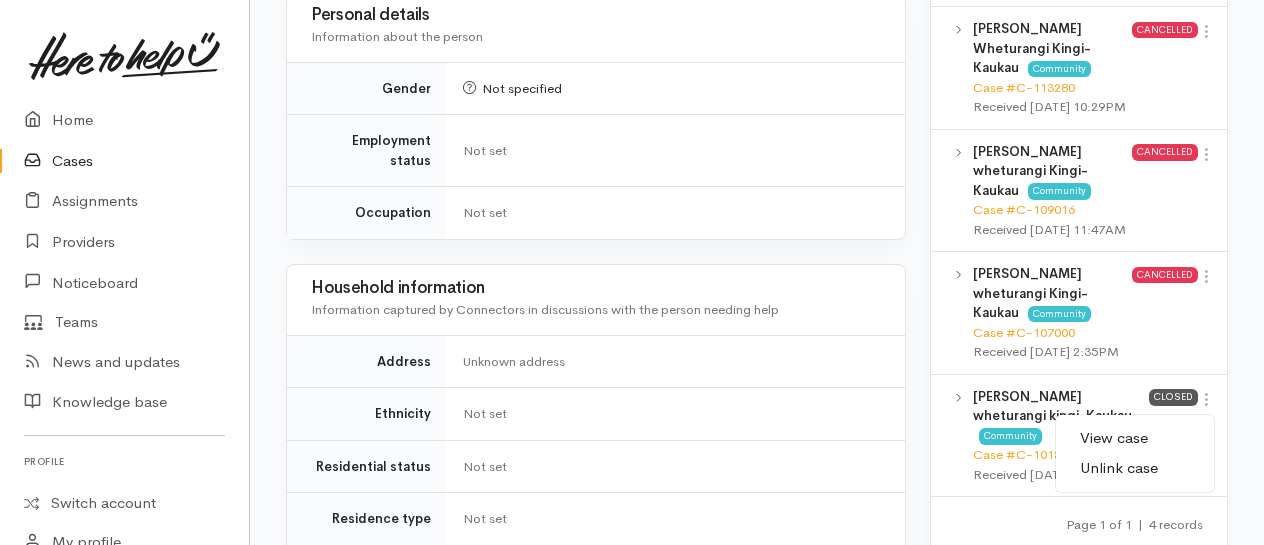 click on "View case" at bounding box center [1135, 438] 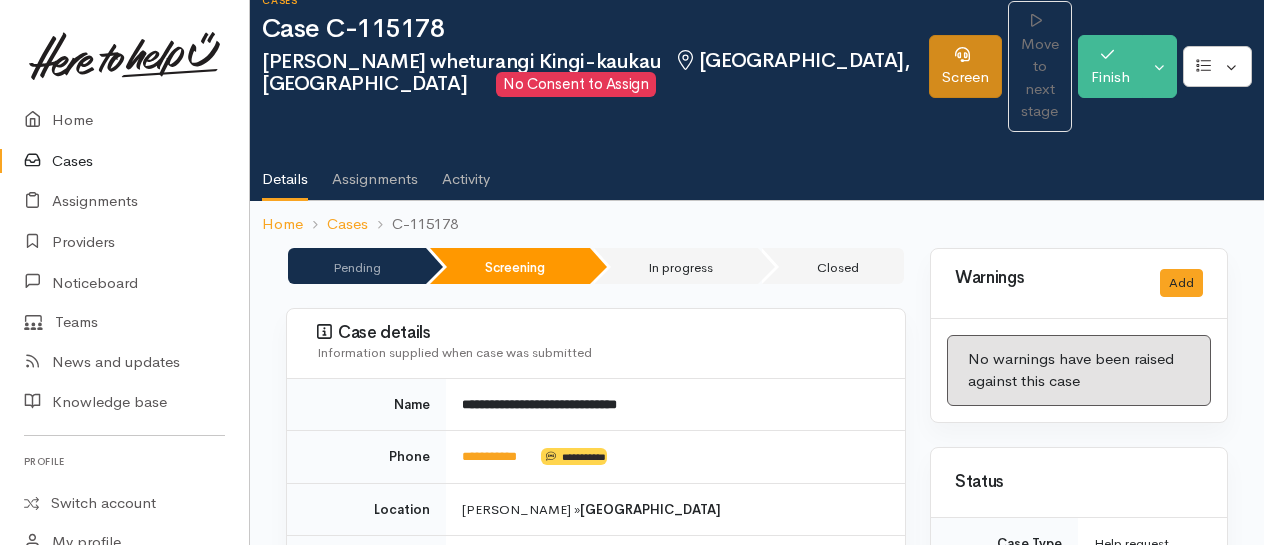 scroll, scrollTop: 0, scrollLeft: 0, axis: both 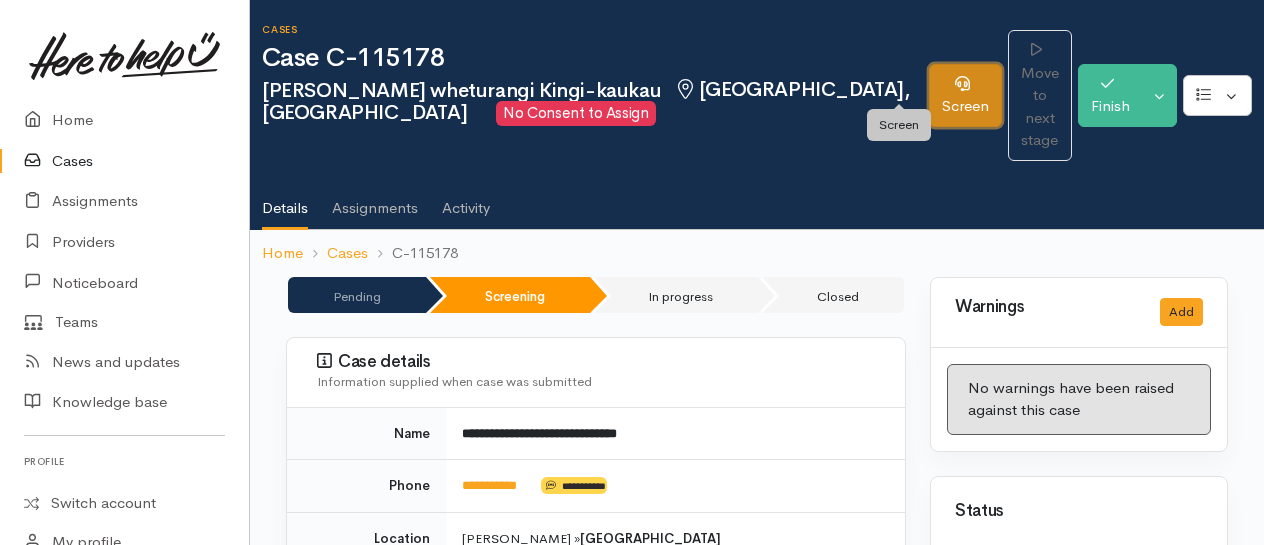click 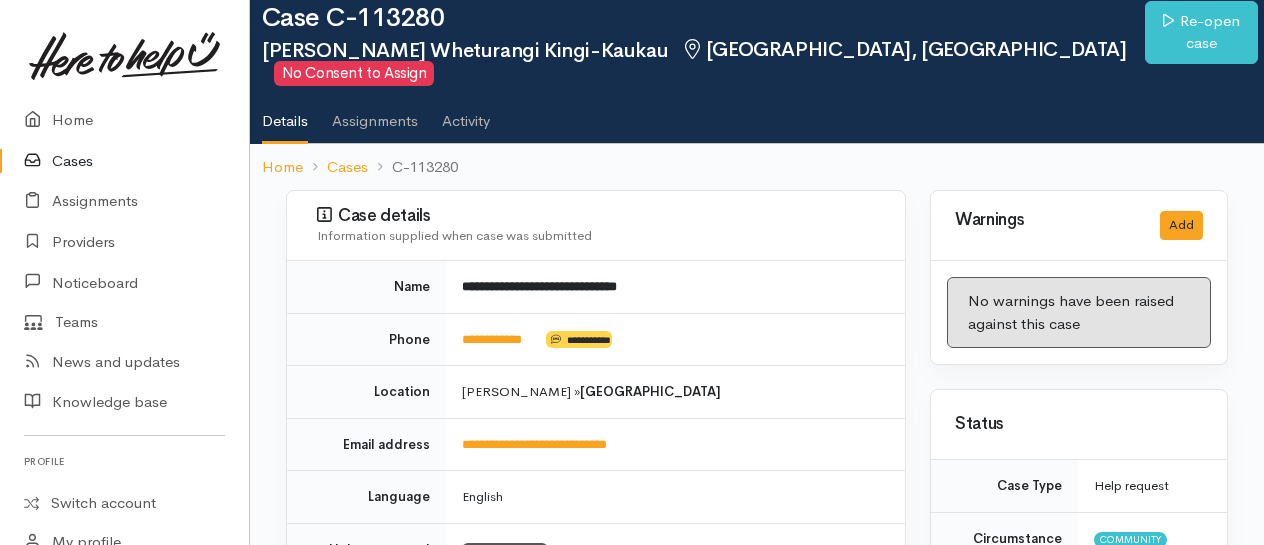 scroll, scrollTop: 0, scrollLeft: 0, axis: both 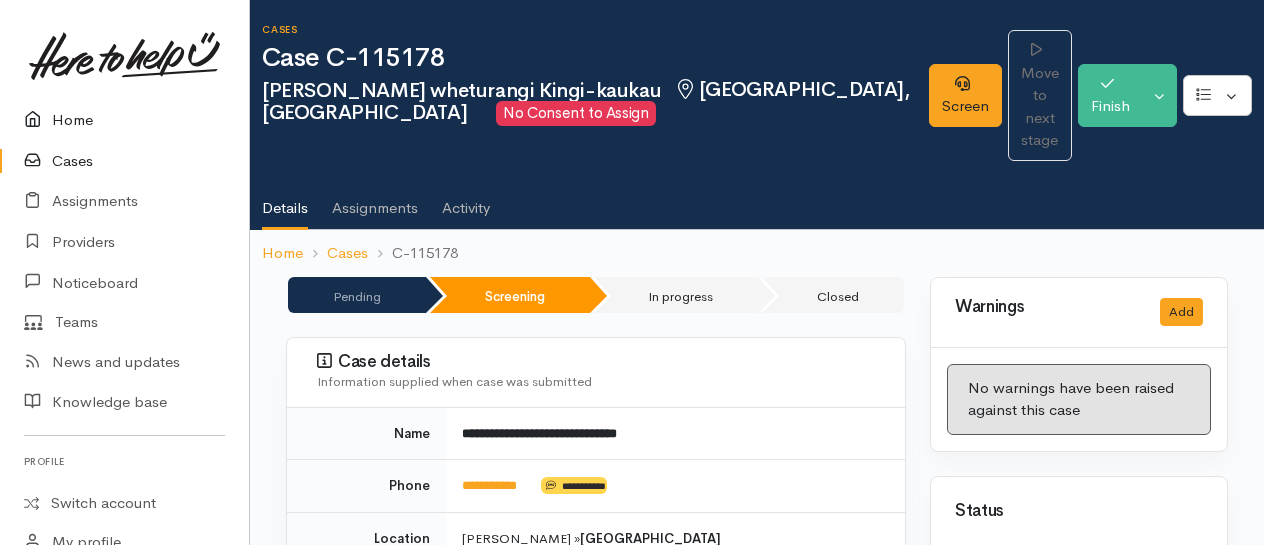 click on "Home" at bounding box center (124, 120) 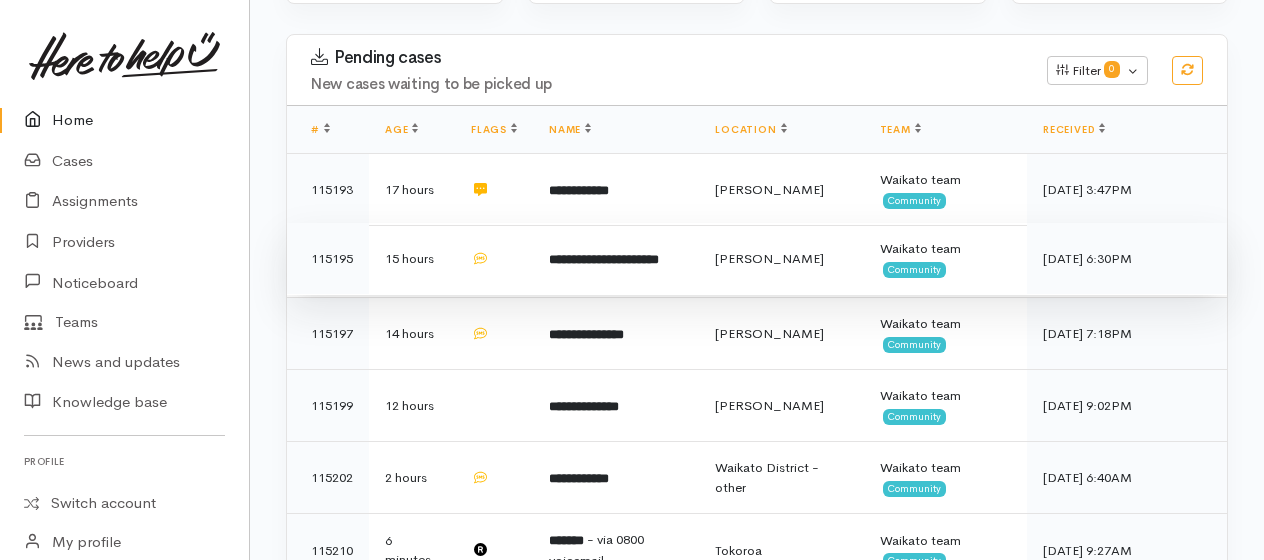 scroll, scrollTop: 400, scrollLeft: 0, axis: vertical 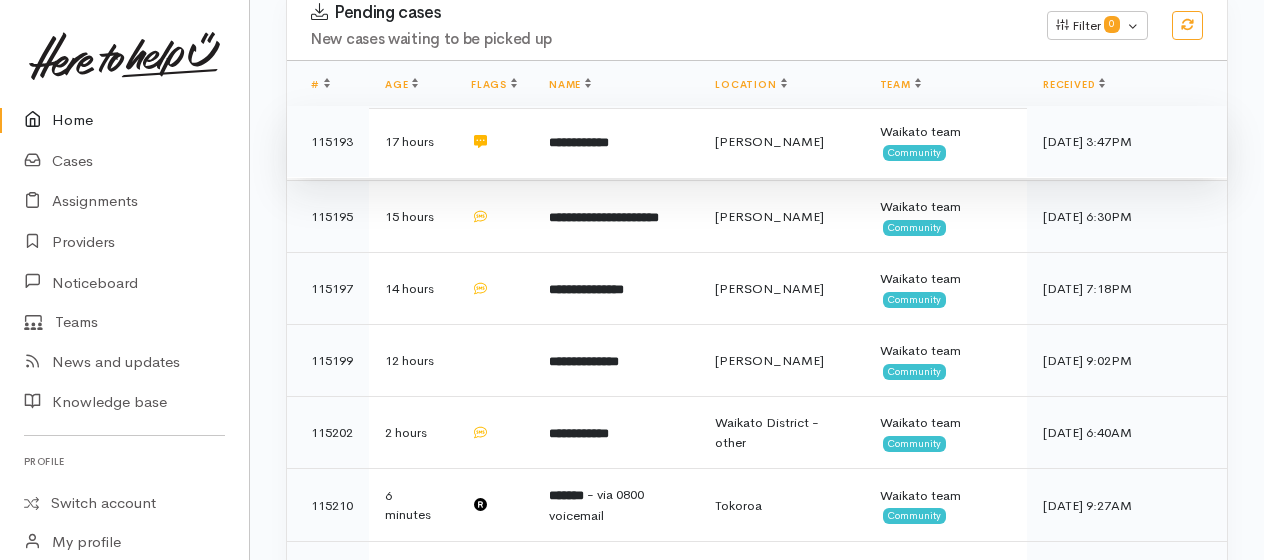 click on "**********" at bounding box center (579, 142) 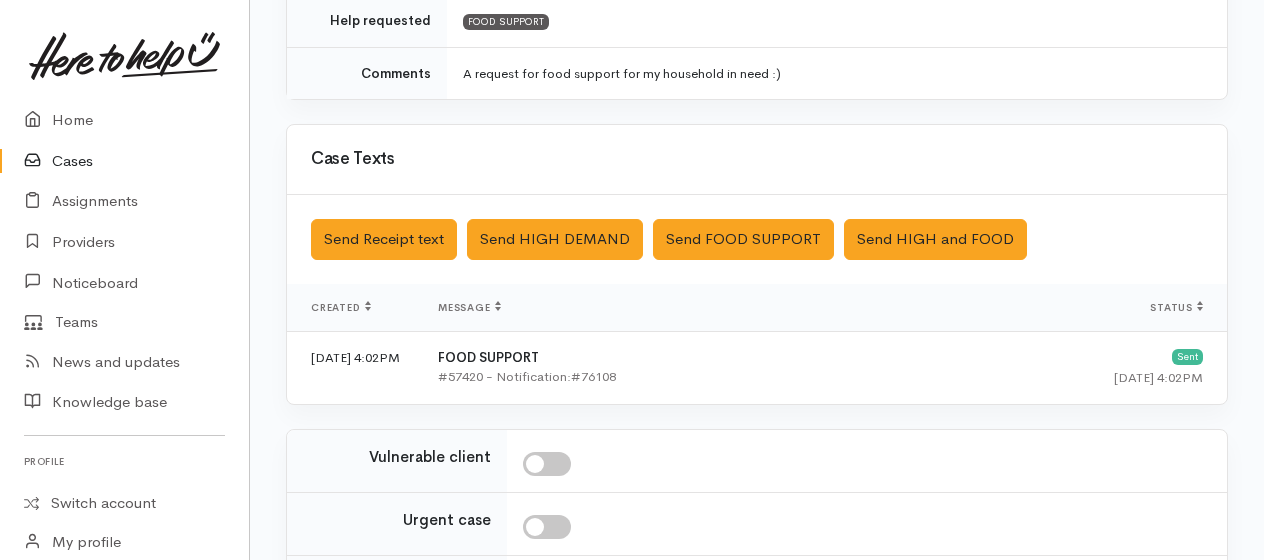 scroll, scrollTop: 689, scrollLeft: 0, axis: vertical 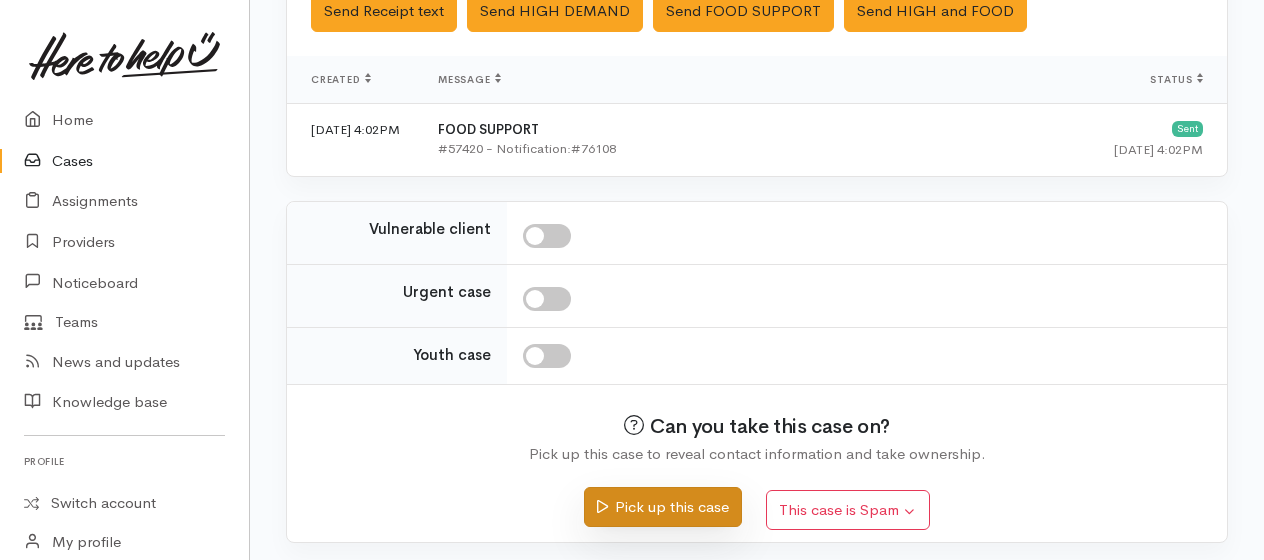 click on "Pick up this case" at bounding box center (662, 507) 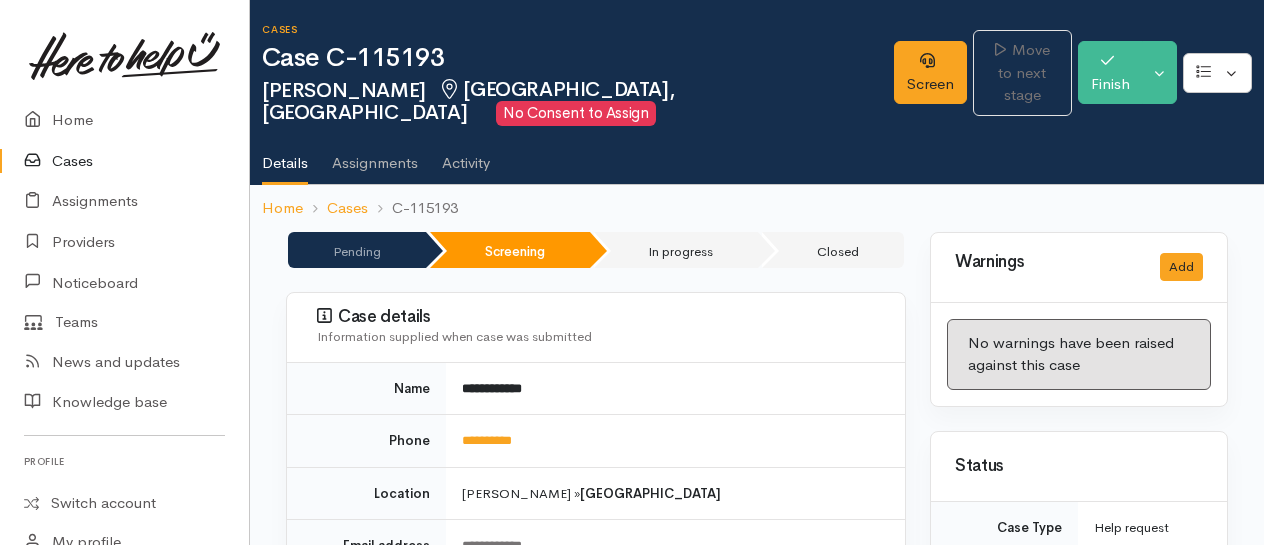 scroll, scrollTop: 0, scrollLeft: 0, axis: both 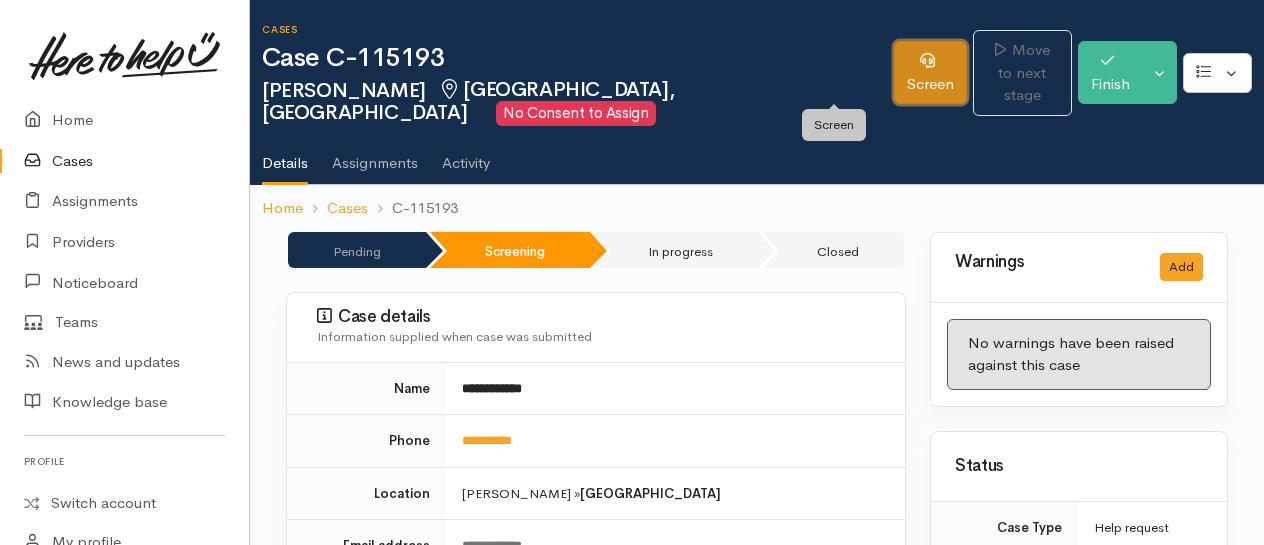 click on "Screen" at bounding box center (930, 72) 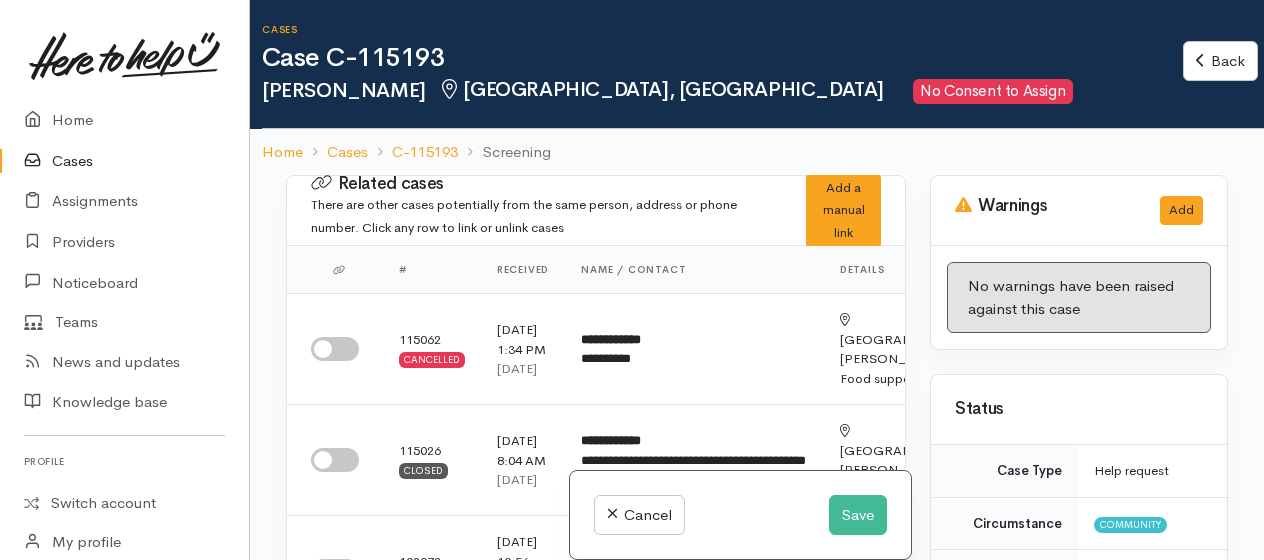 scroll, scrollTop: 0, scrollLeft: 0, axis: both 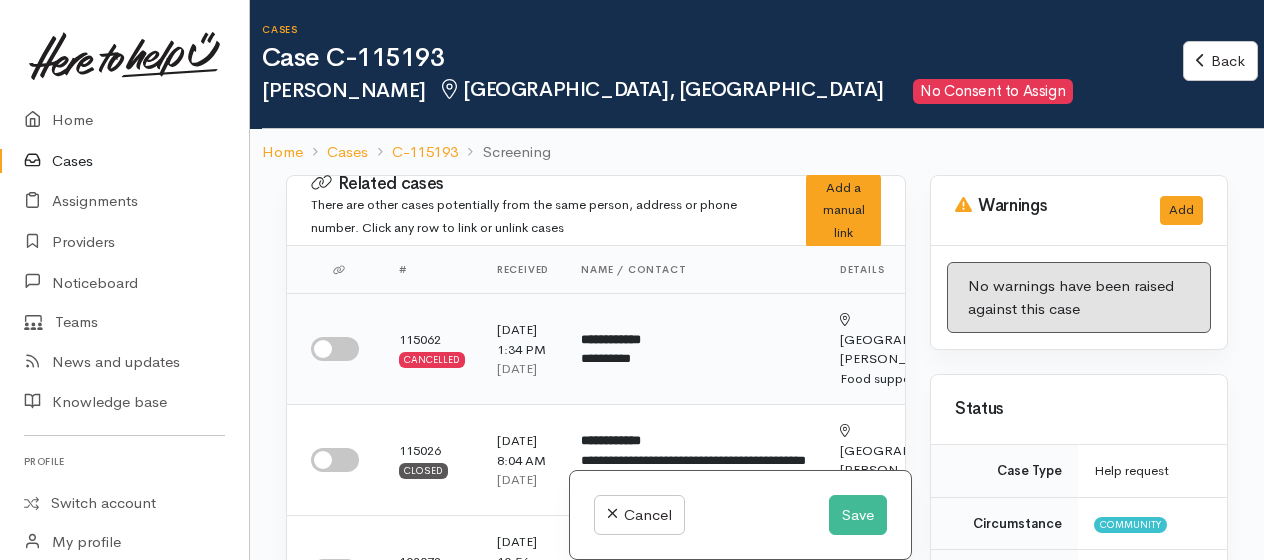 click at bounding box center [335, 349] 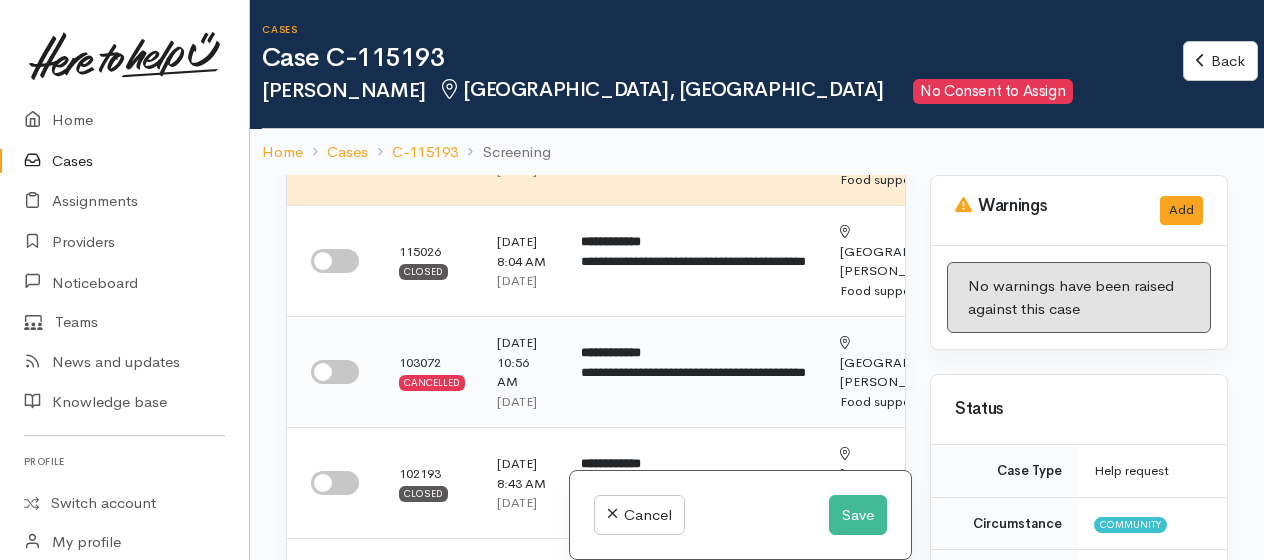 scroll, scrollTop: 200, scrollLeft: 0, axis: vertical 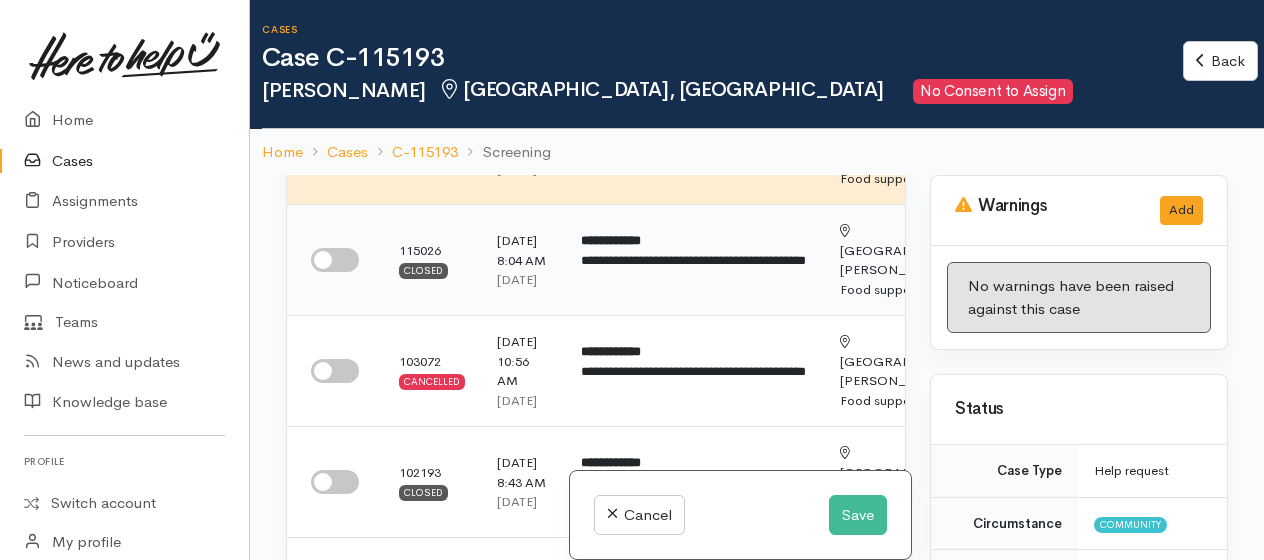 click at bounding box center (335, 260) 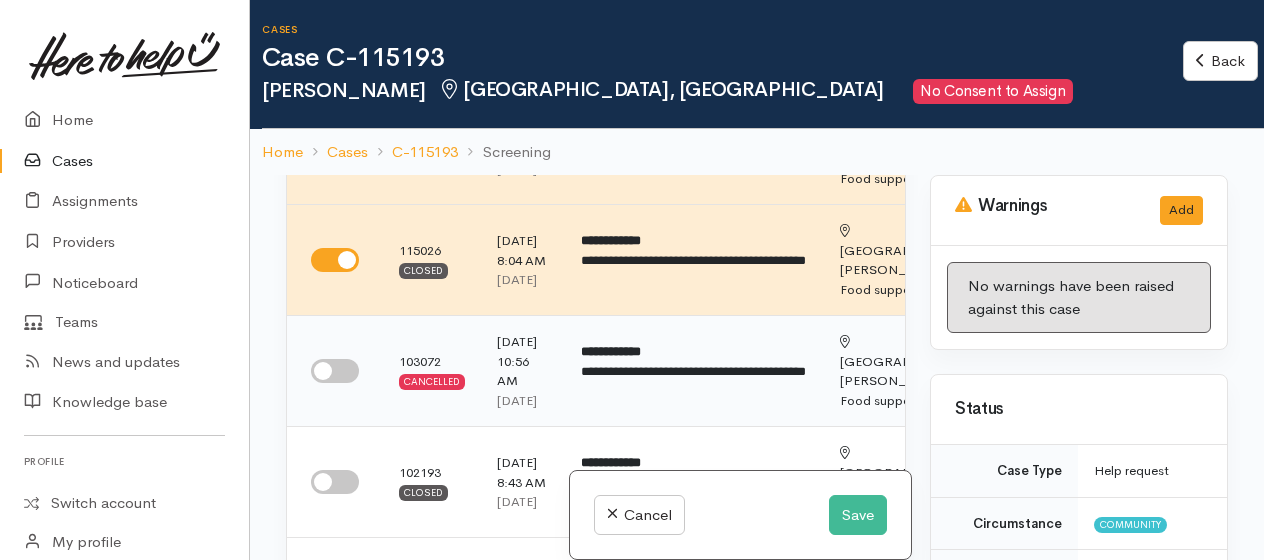 click at bounding box center (335, 371) 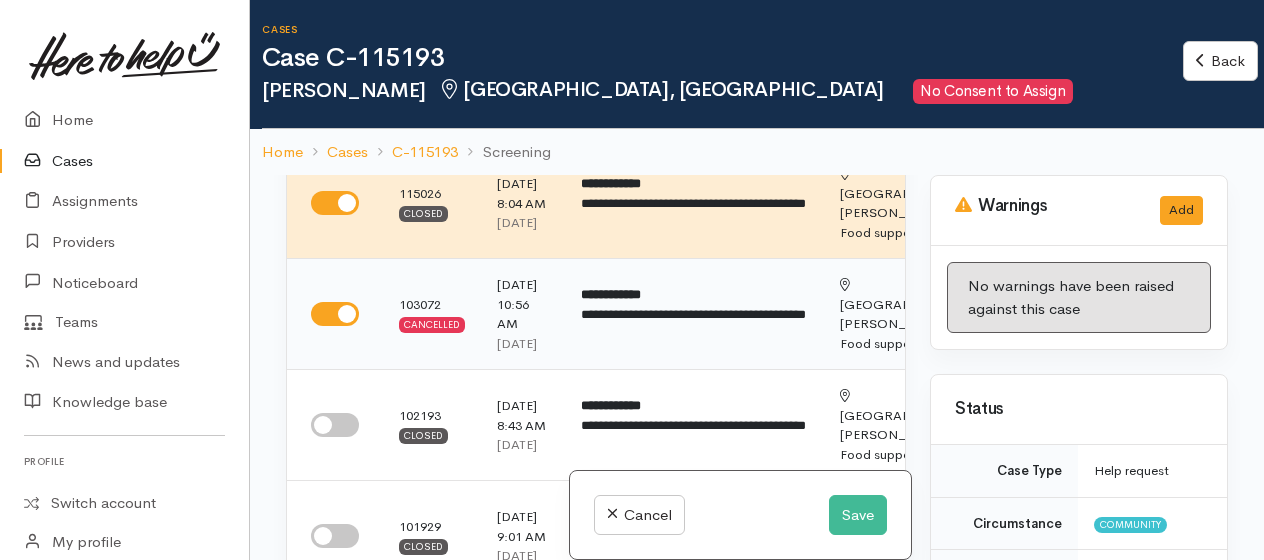 scroll, scrollTop: 300, scrollLeft: 0, axis: vertical 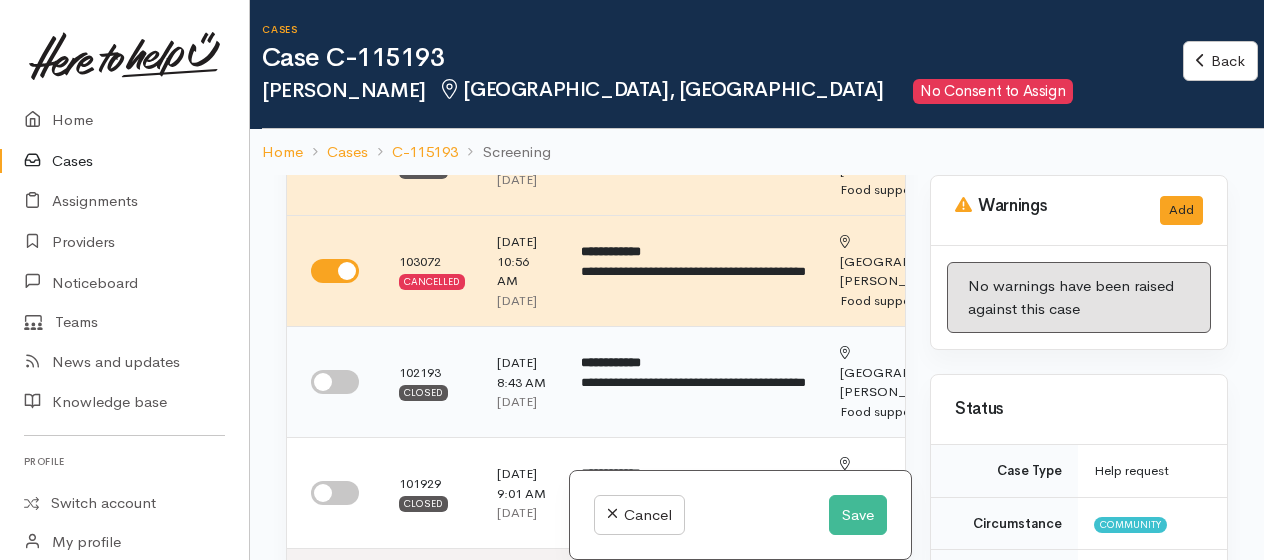 click at bounding box center [335, 382] 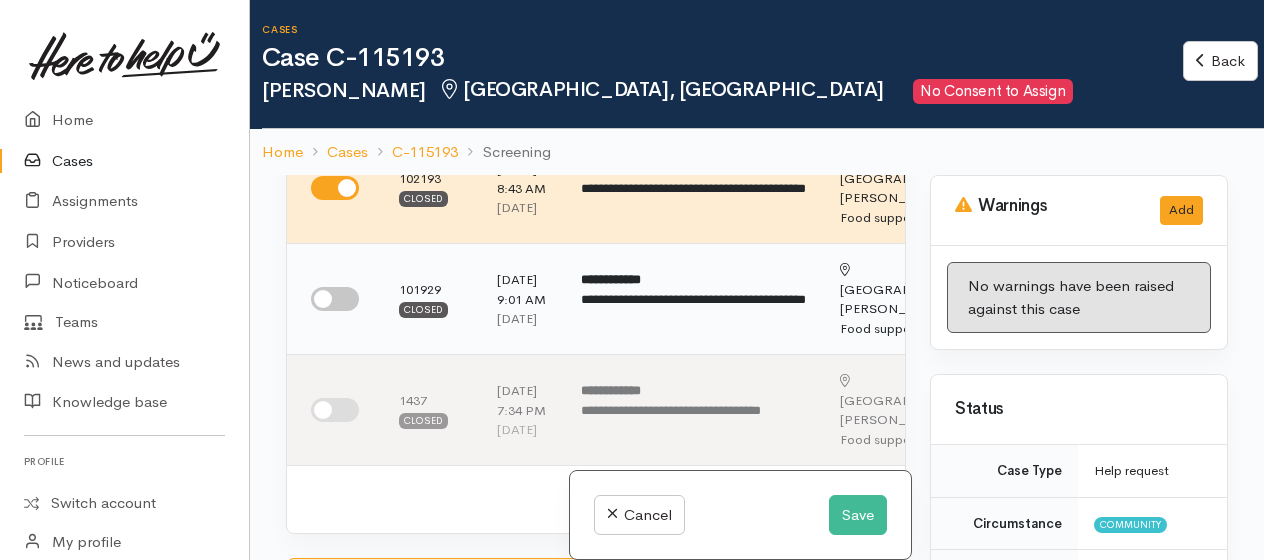 scroll, scrollTop: 500, scrollLeft: 0, axis: vertical 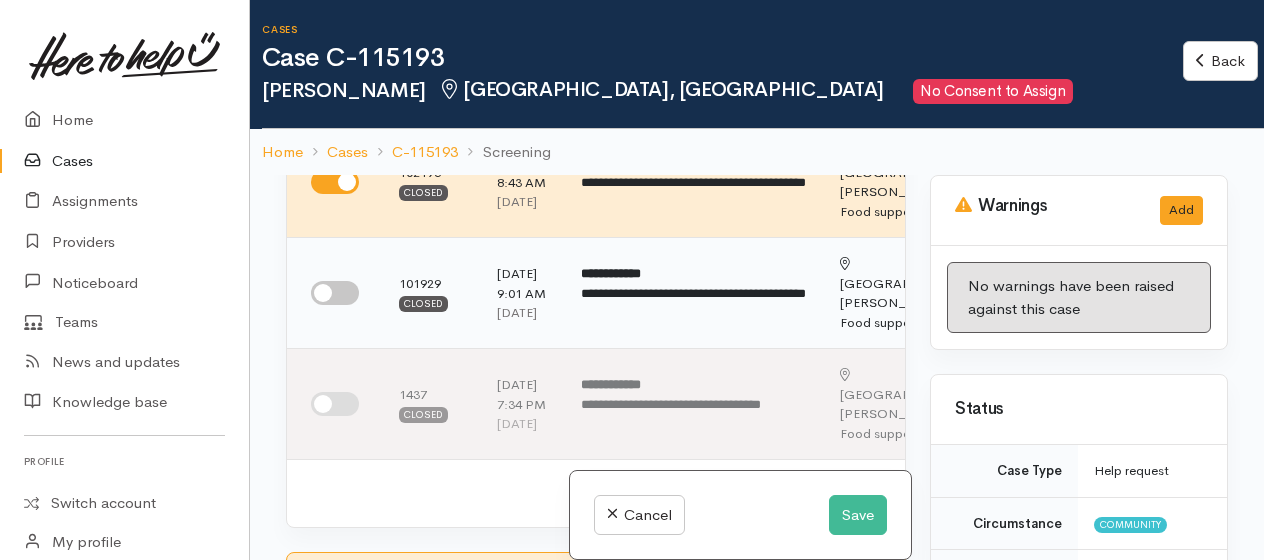 click at bounding box center (335, 293) 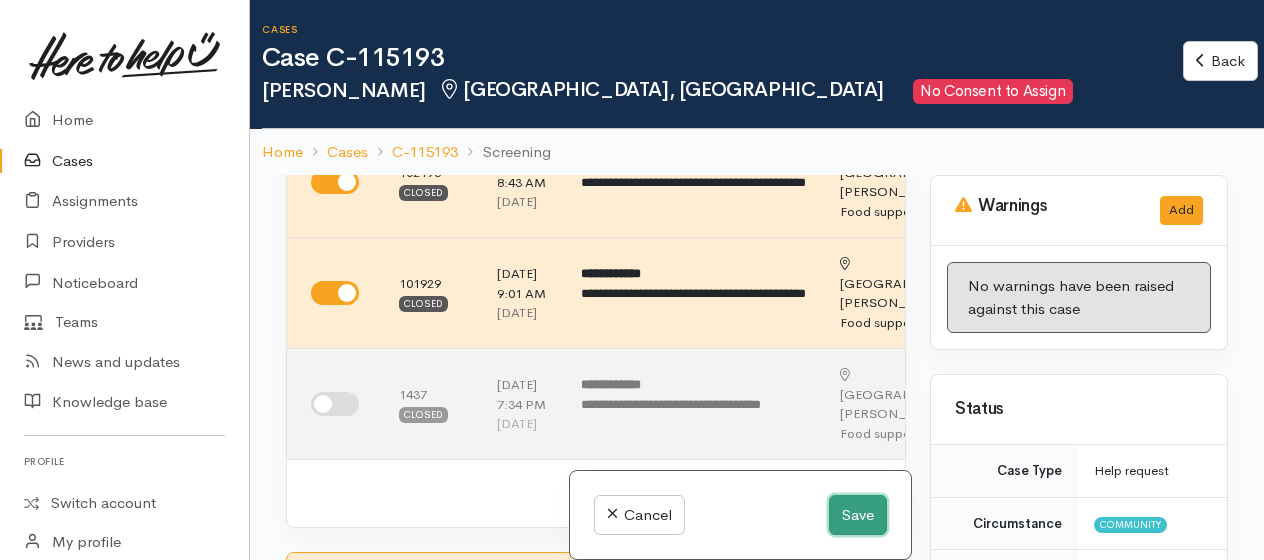click on "Save" at bounding box center (858, 515) 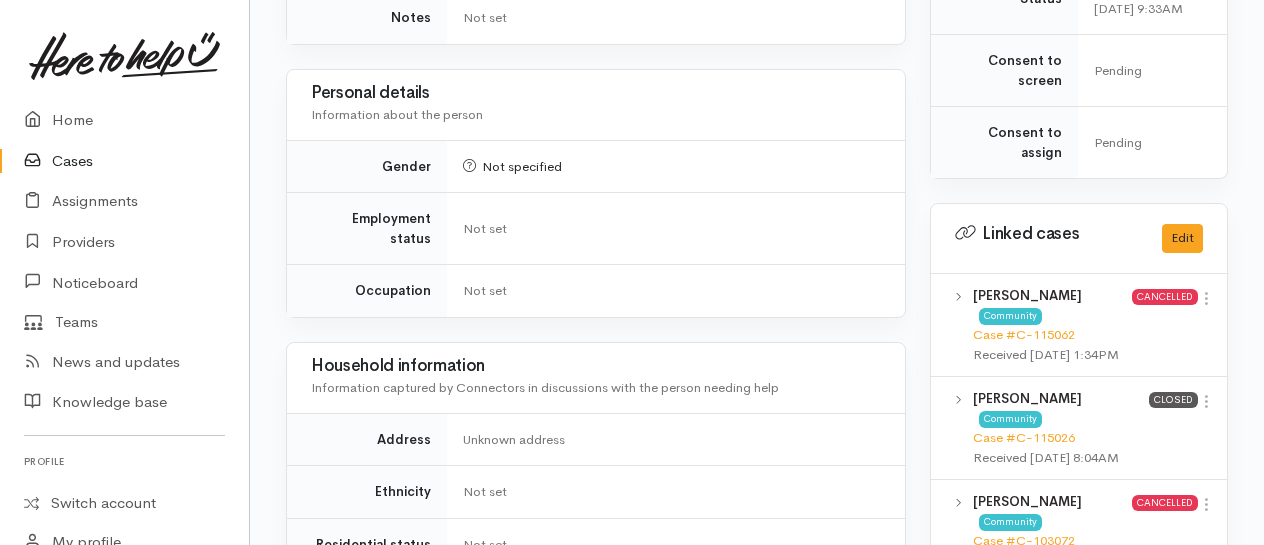 scroll, scrollTop: 1100, scrollLeft: 0, axis: vertical 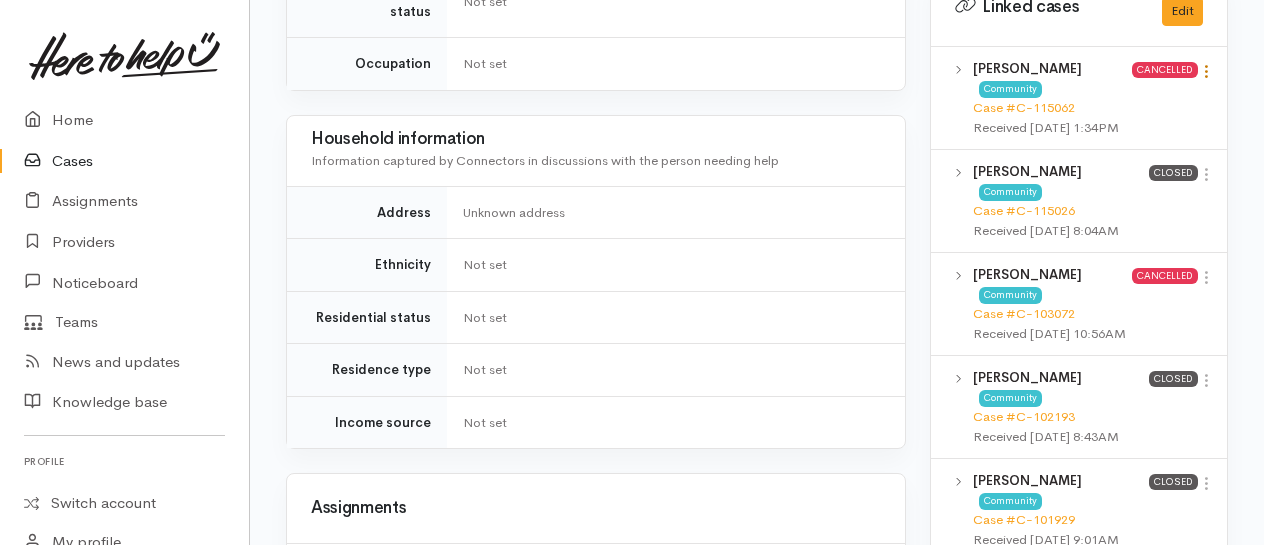 click at bounding box center [1206, 71] 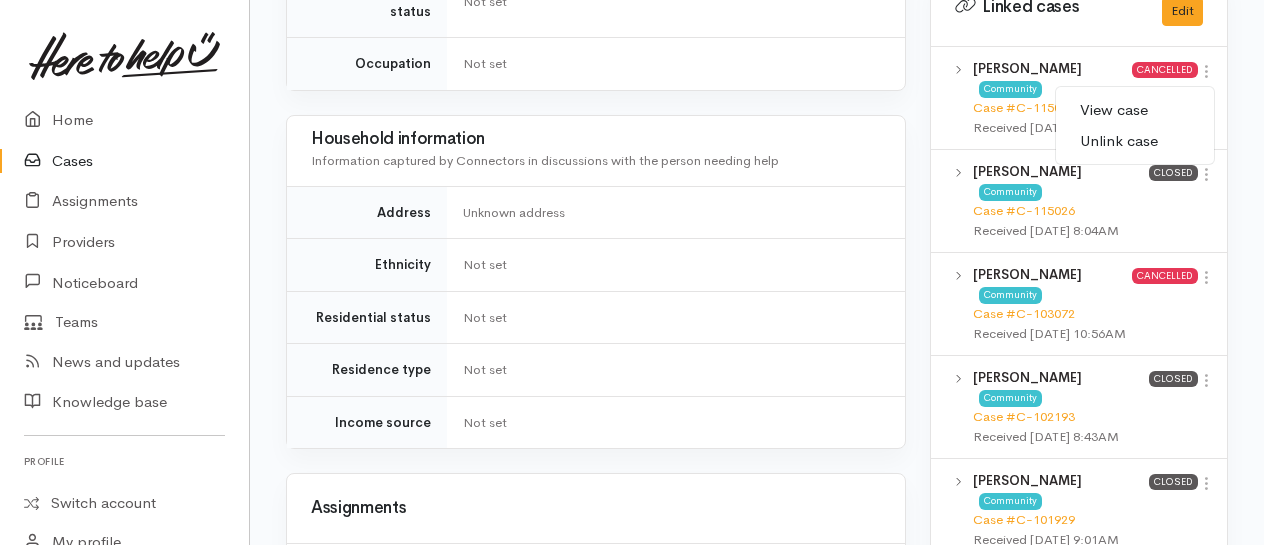 click on "View case" at bounding box center (1135, 110) 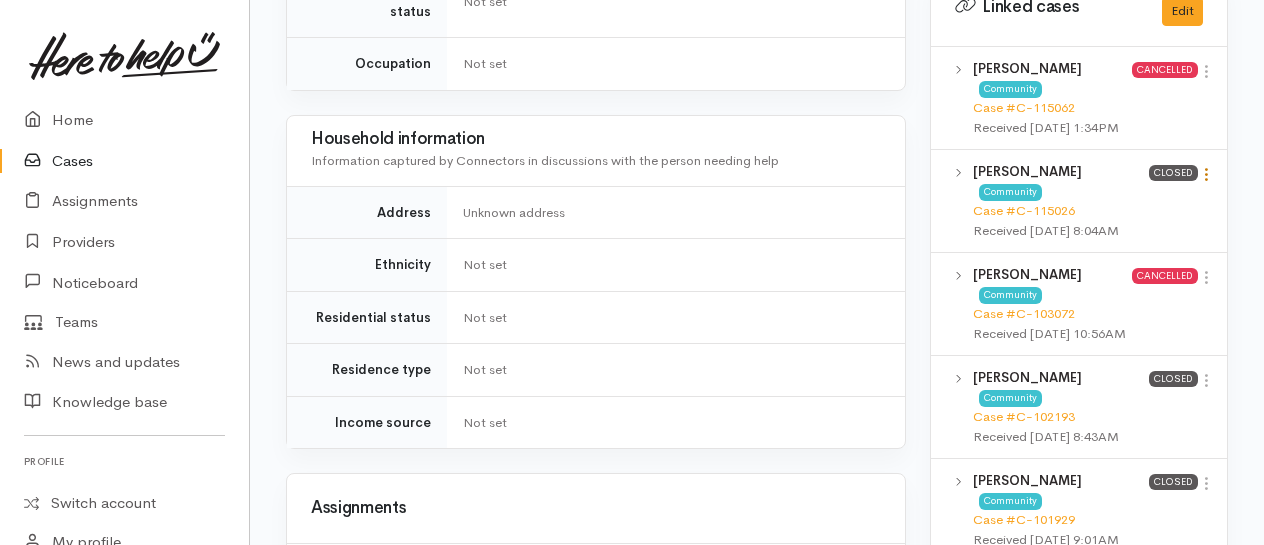 click at bounding box center [1206, 174] 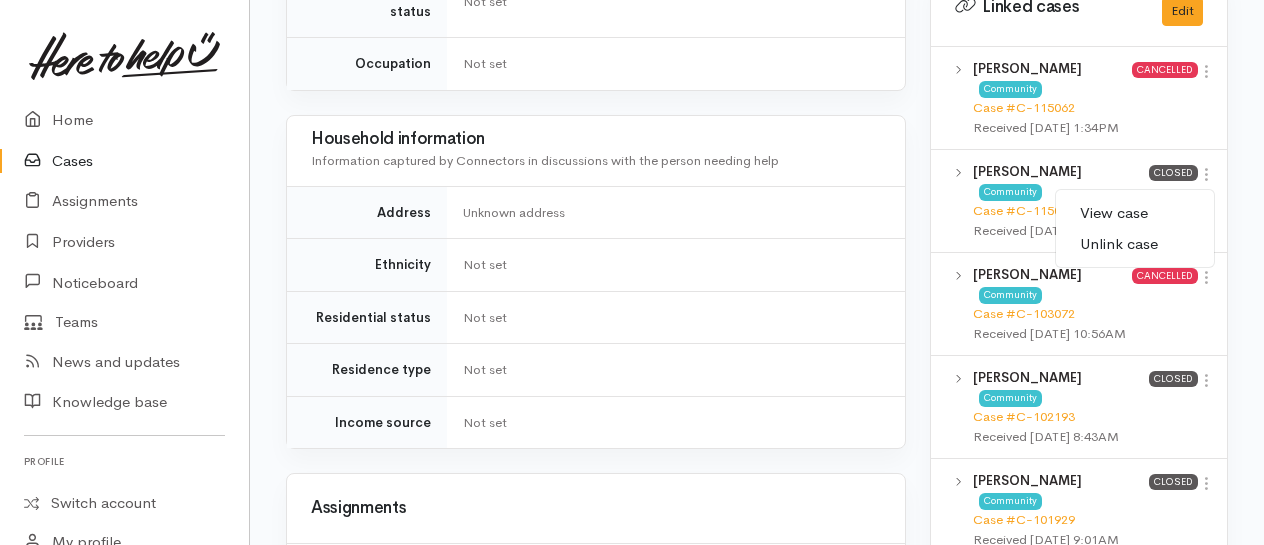 click on "View case" at bounding box center (1135, 213) 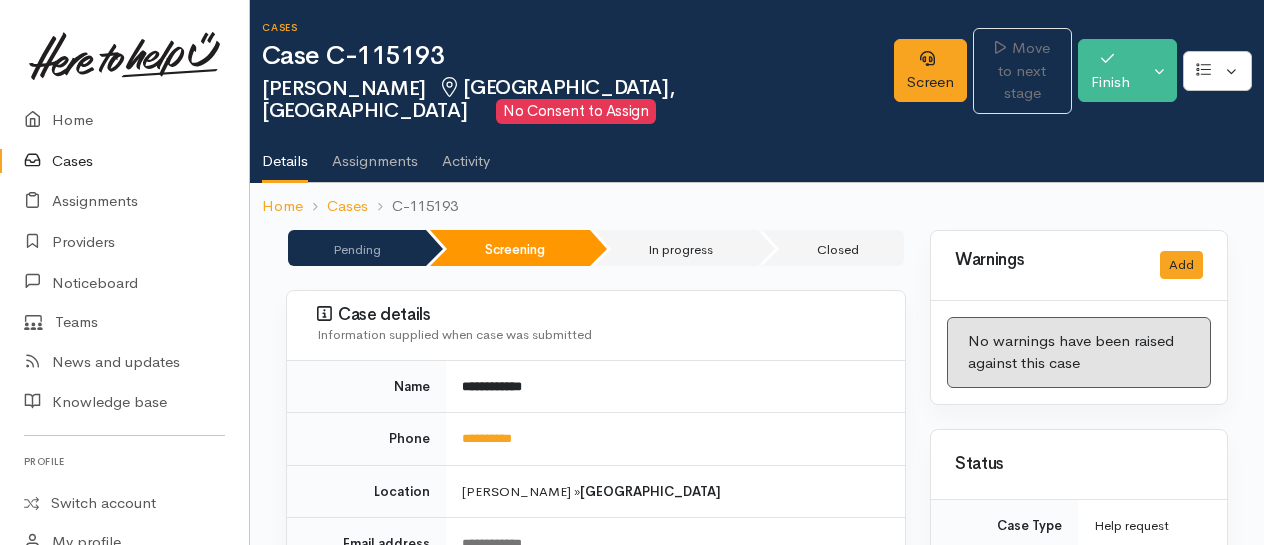 scroll, scrollTop: 0, scrollLeft: 0, axis: both 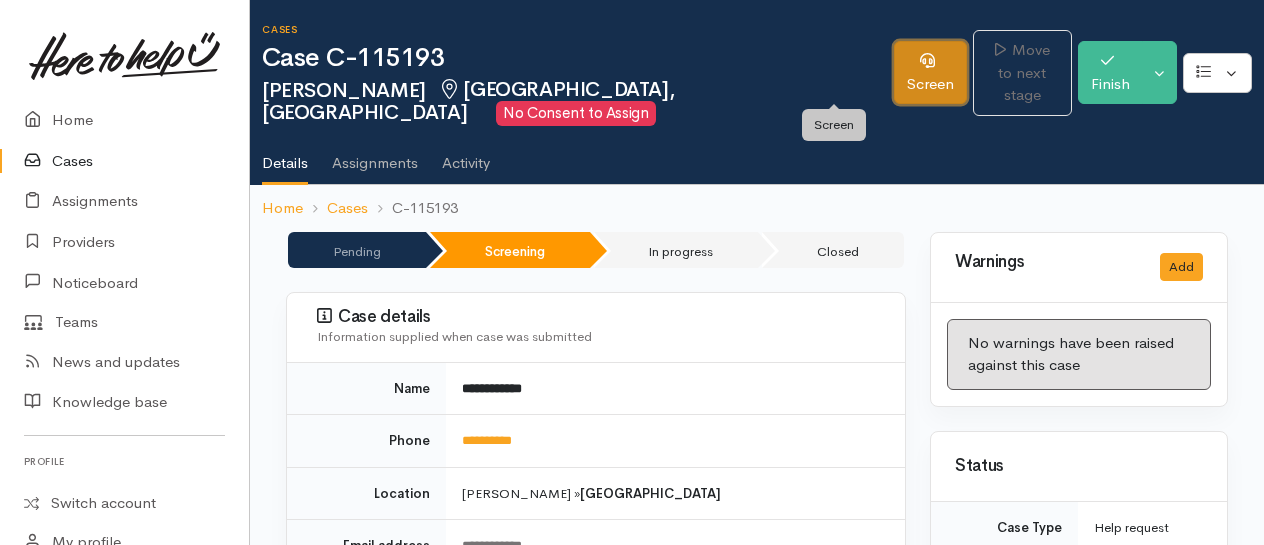 click 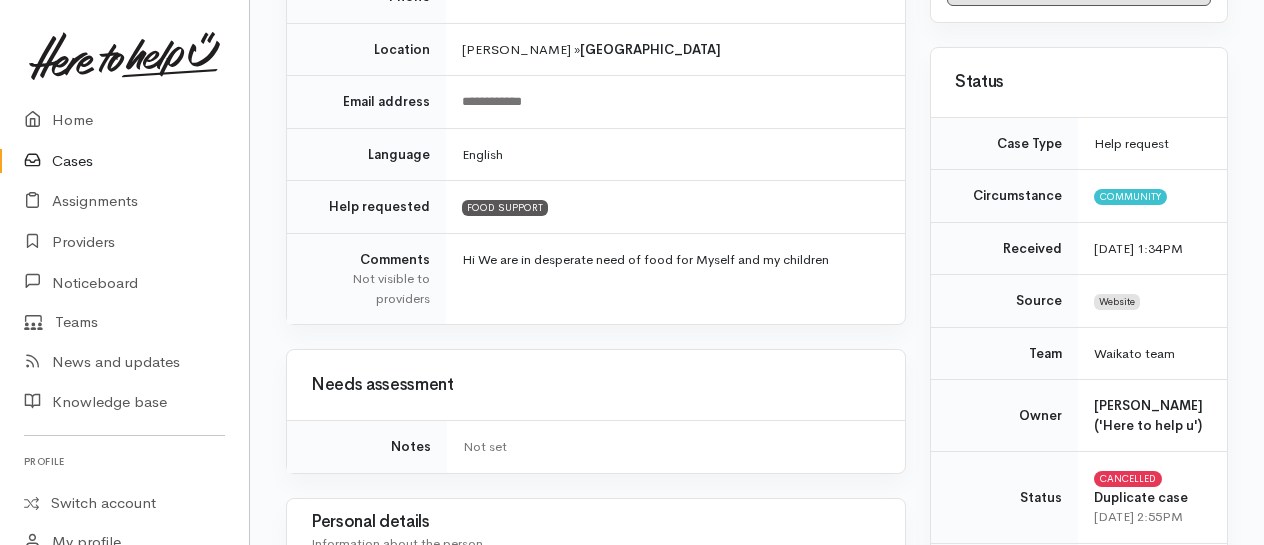scroll, scrollTop: 600, scrollLeft: 0, axis: vertical 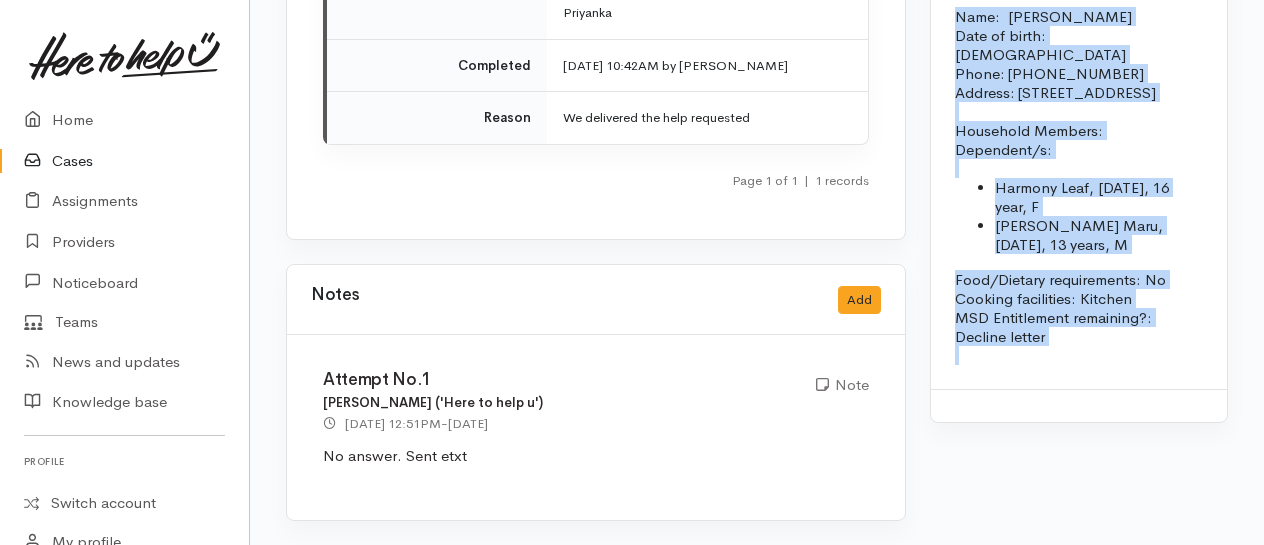 drag, startPoint x: 949, startPoint y: 104, endPoint x: 1145, endPoint y: 449, distance: 396.78836 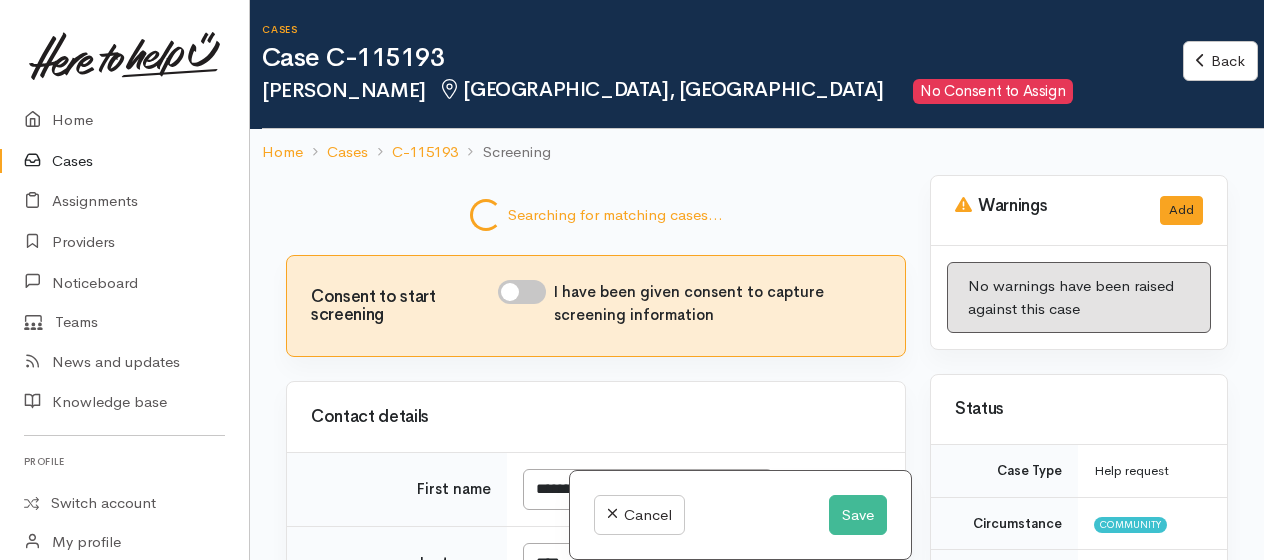 scroll, scrollTop: 0, scrollLeft: 0, axis: both 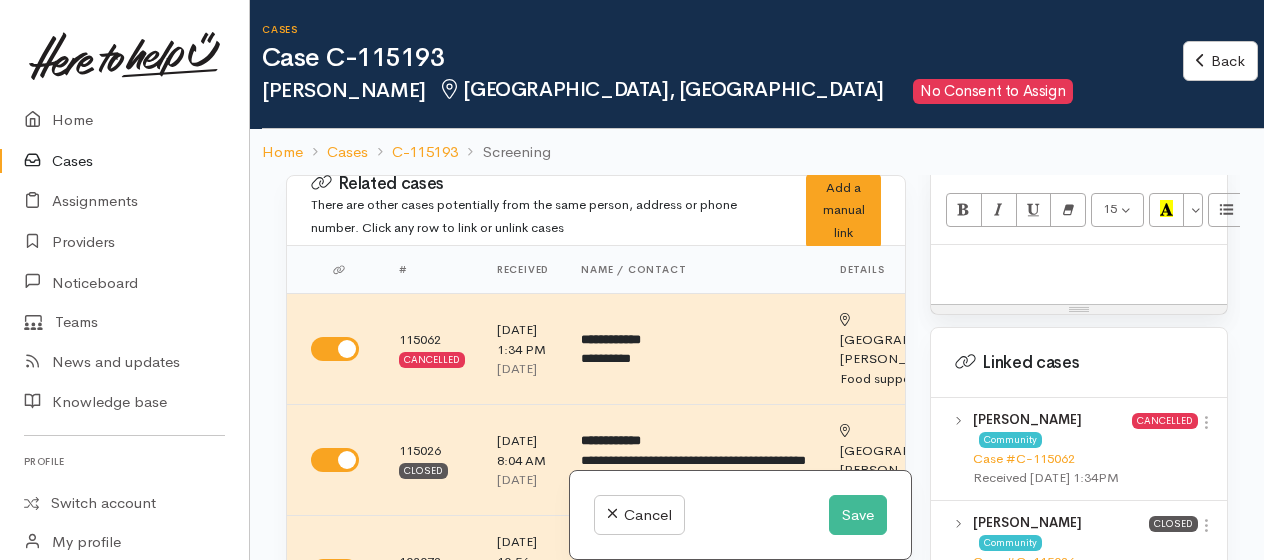 click at bounding box center [1079, 266] 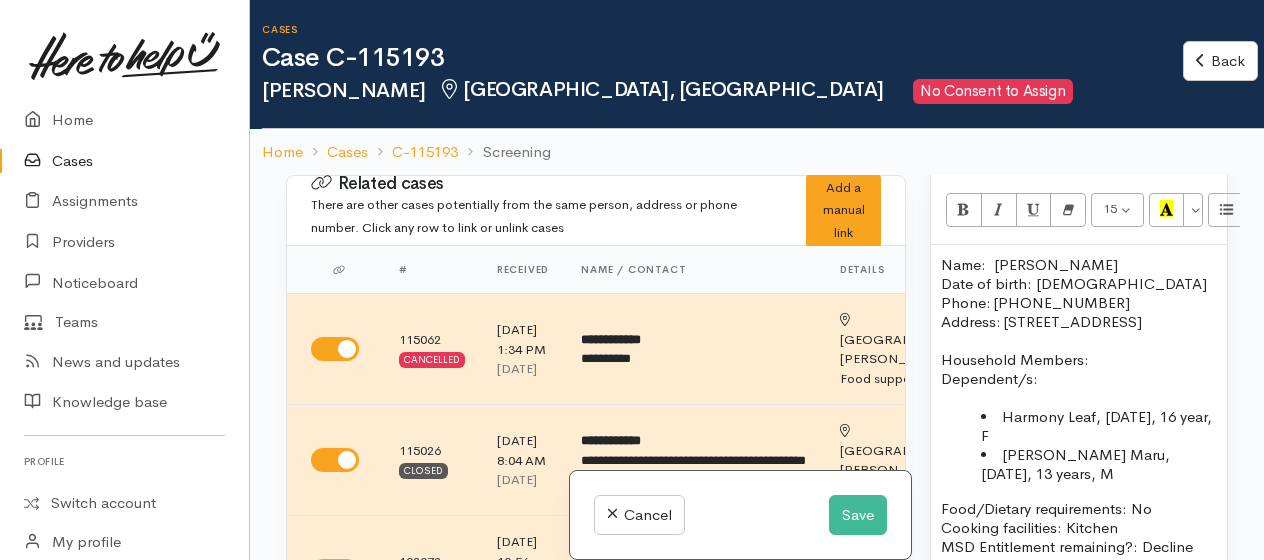 scroll, scrollTop: 72, scrollLeft: 0, axis: vertical 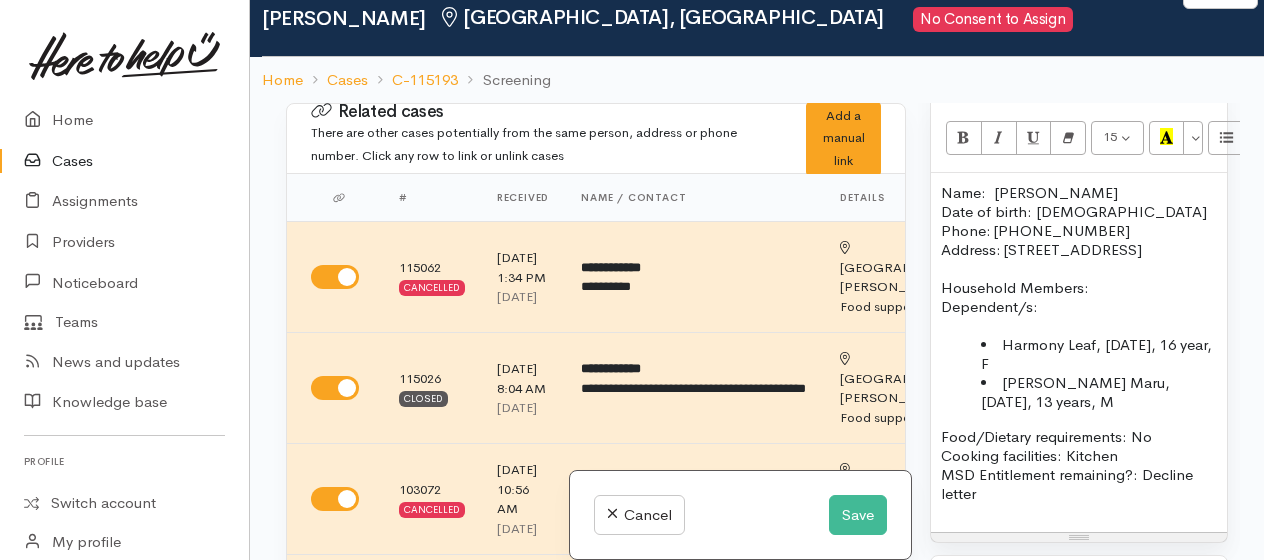 click on "Name:  Shannon Maru  Date of birth: 21/10/1986 Phone: 0274719235" at bounding box center (1079, 211) 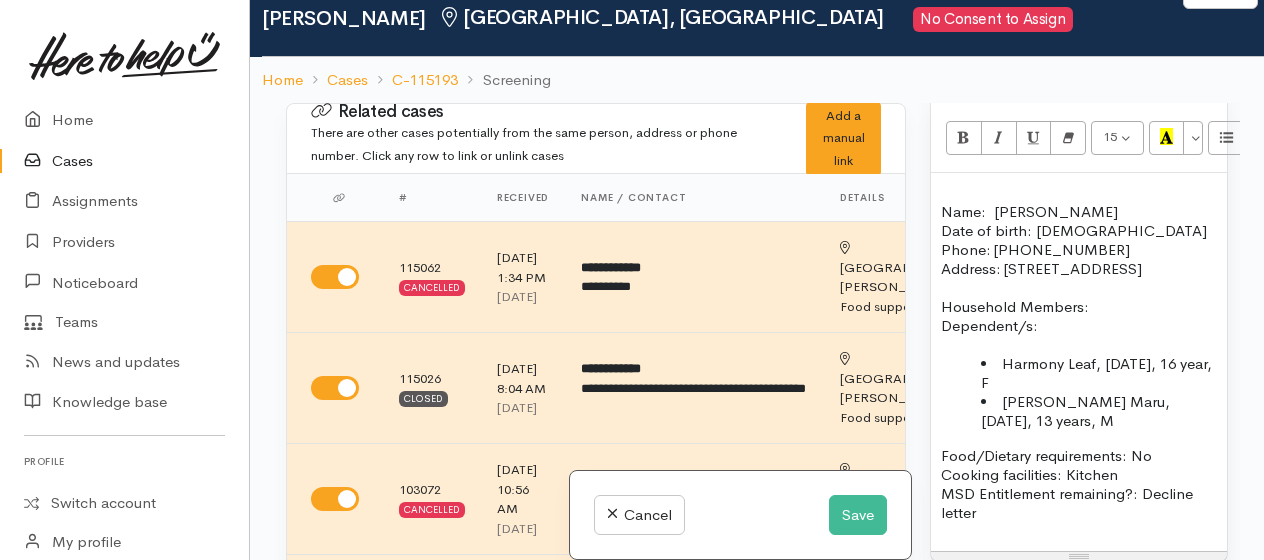 click on "Name:  Shannon Maru  Date of birth: 21/10/1986 Phone: 0274719235 Address: 9 Armitage Place, Fairfield, Hamilton, New Zealand Household Members: Dependent/s: Harmony Leaf, 08/06/2009, 16 year, F Korus Maru, 05/01/2012, 13 years, M Food/Dietary requirements: No Cooking facilities: Kitchen  MSD Entitlement remaining?: Decline letter" at bounding box center [1079, 362] 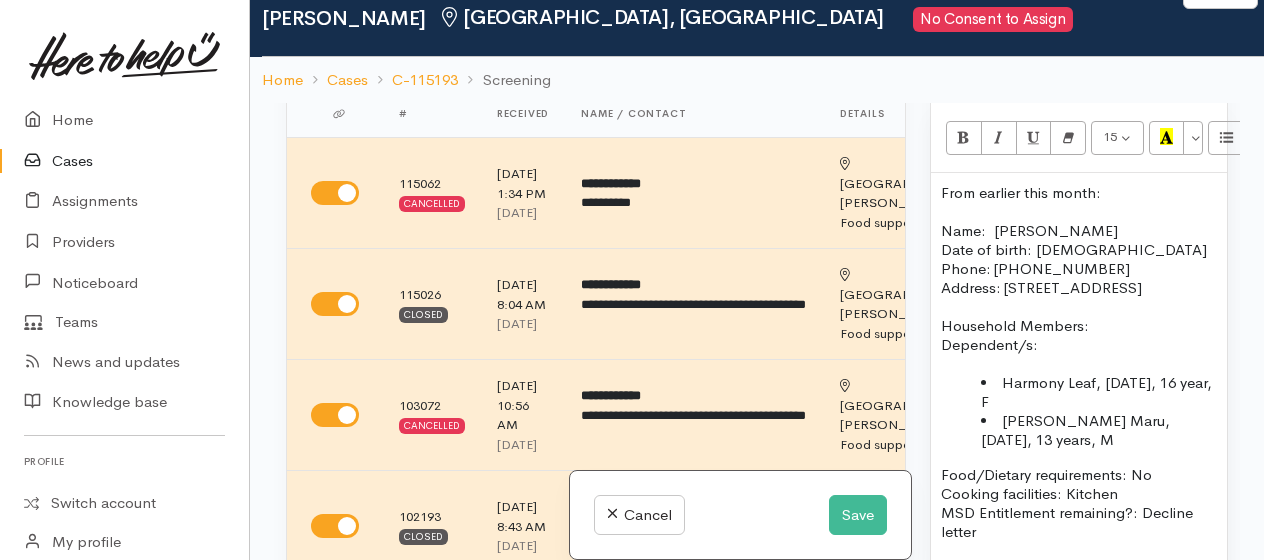 scroll, scrollTop: 200, scrollLeft: 0, axis: vertical 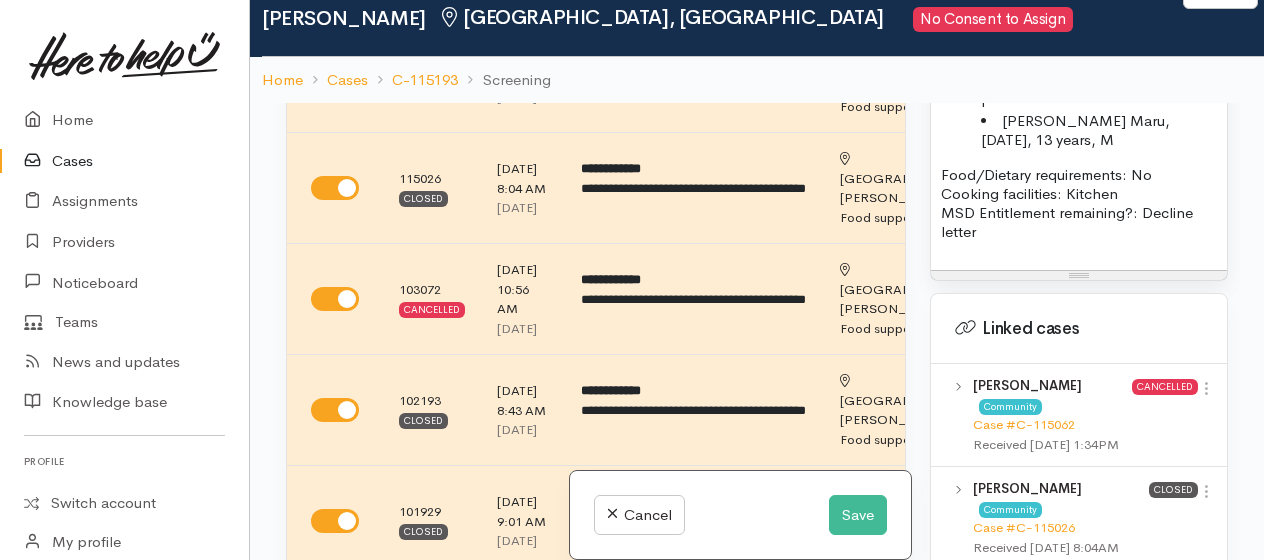 click on "Cooking facilities: Kitchen  MSD Entitlement remaining?: Decline letter" at bounding box center (1079, 212) 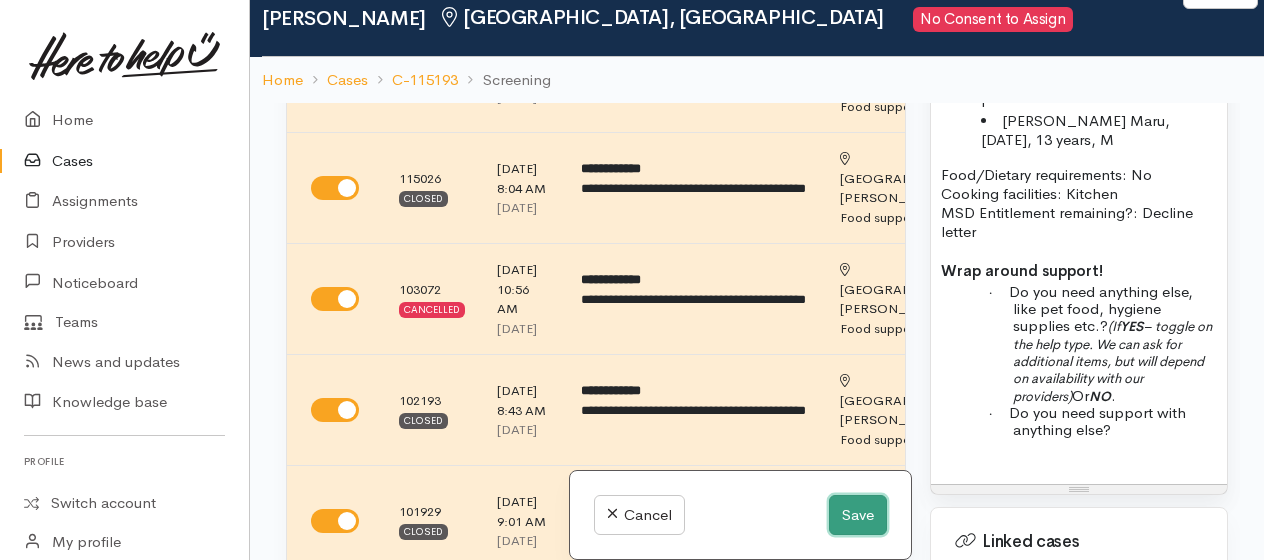 click on "Save" at bounding box center [858, 515] 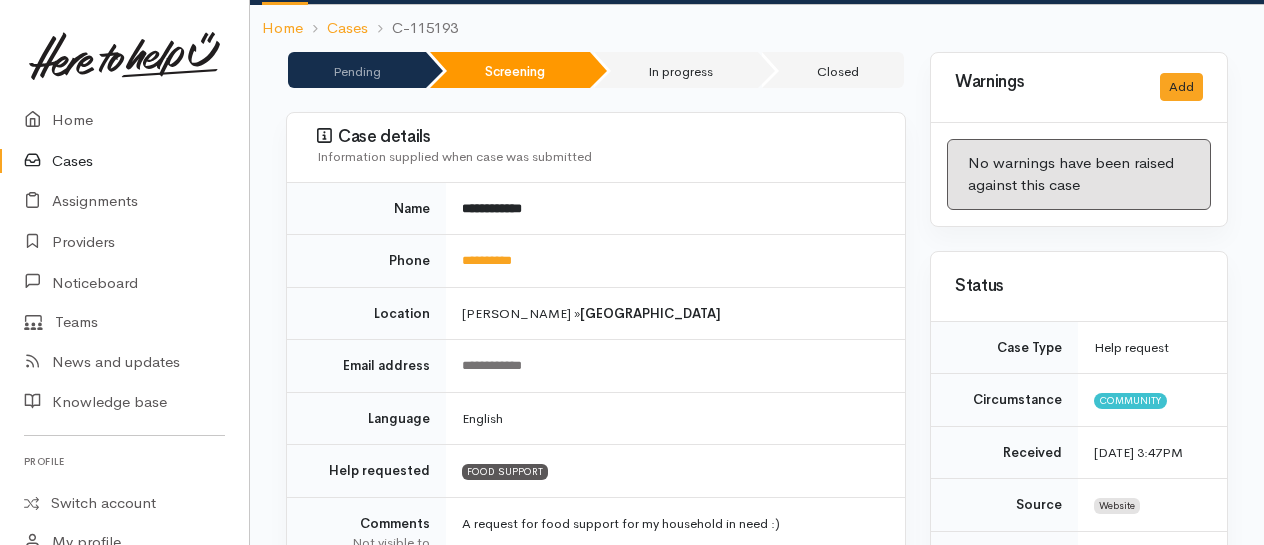 scroll, scrollTop: 400, scrollLeft: 0, axis: vertical 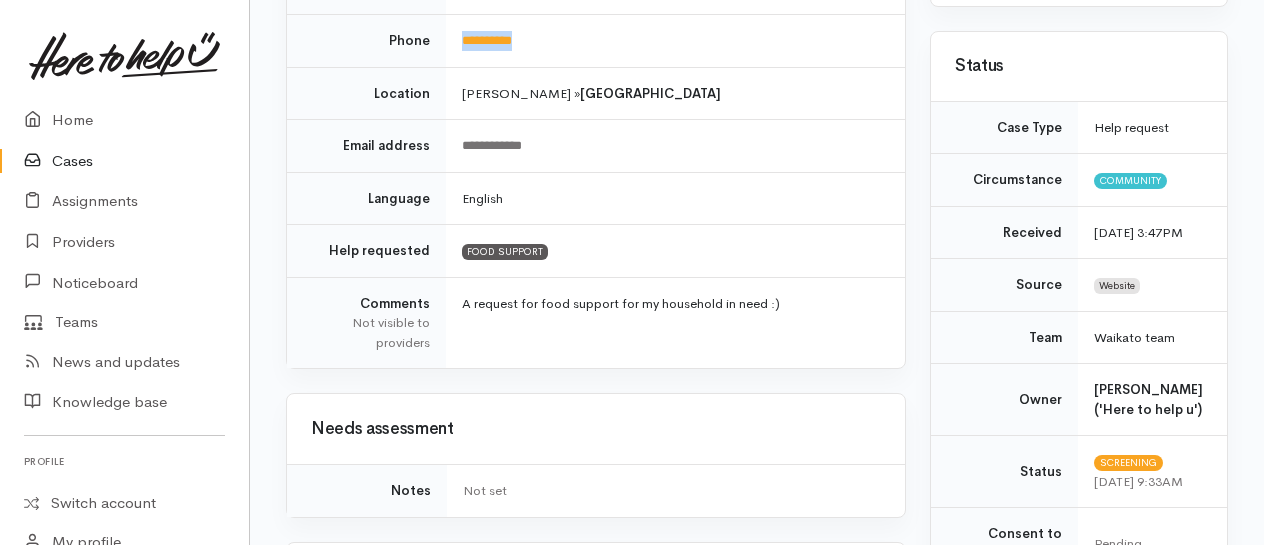 drag, startPoint x: 540, startPoint y: 29, endPoint x: 454, endPoint y: 34, distance: 86.145226 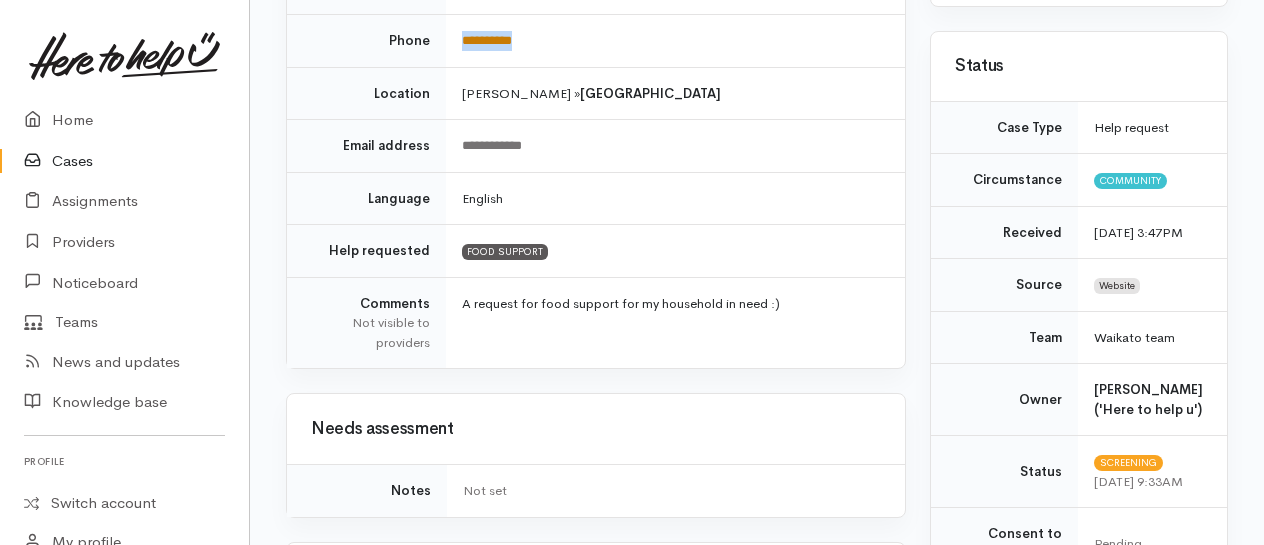copy on "**********" 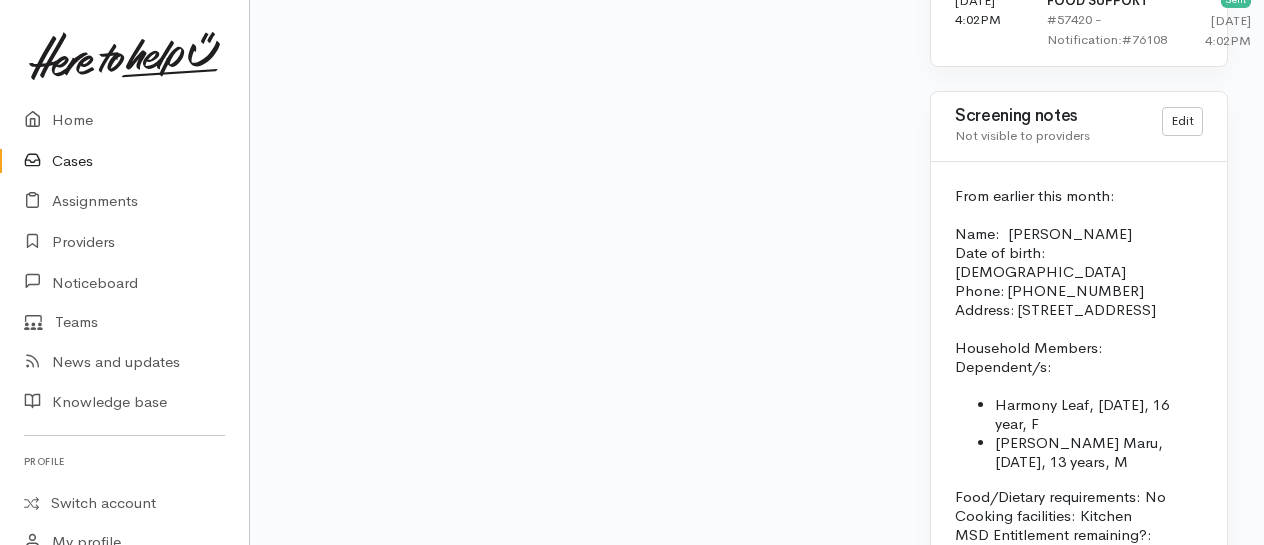 scroll, scrollTop: 2100, scrollLeft: 0, axis: vertical 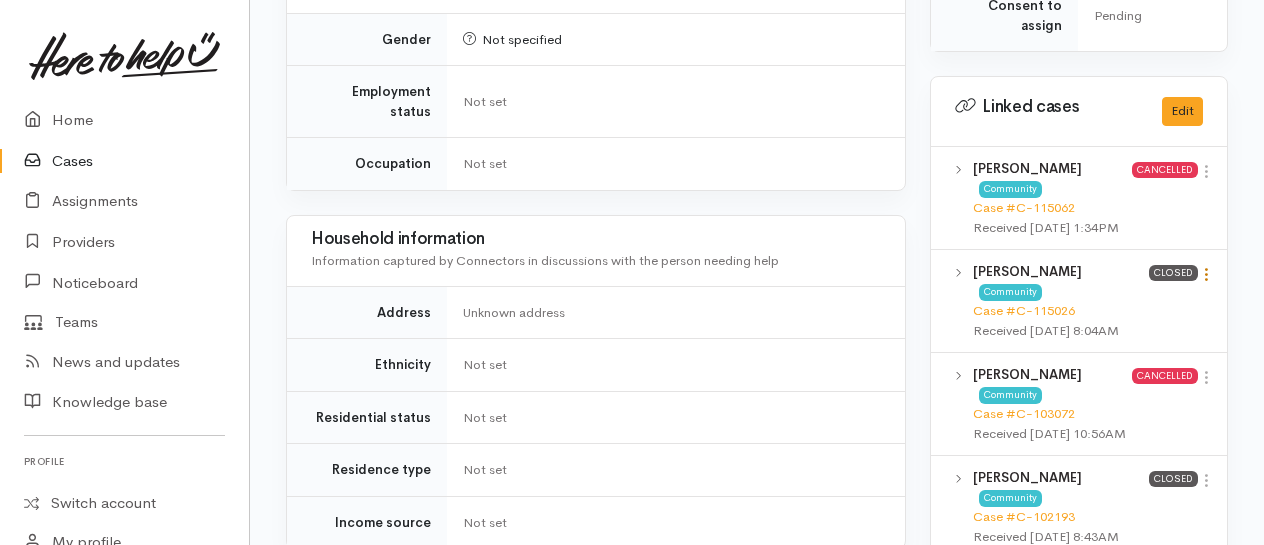 click at bounding box center [1206, 274] 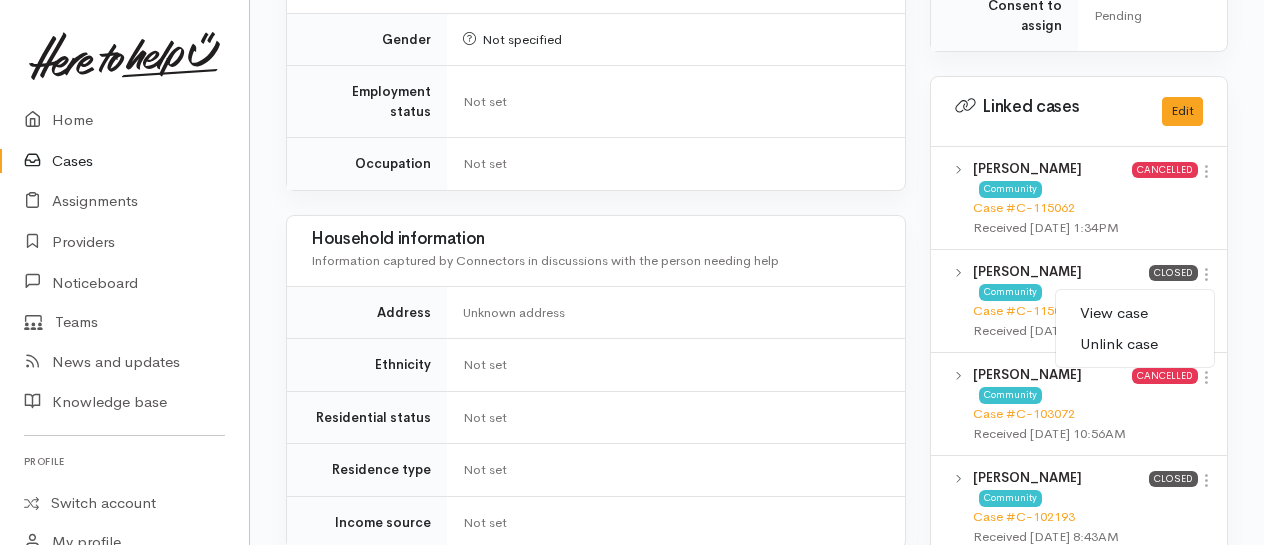 click on "View case" at bounding box center (1135, 313) 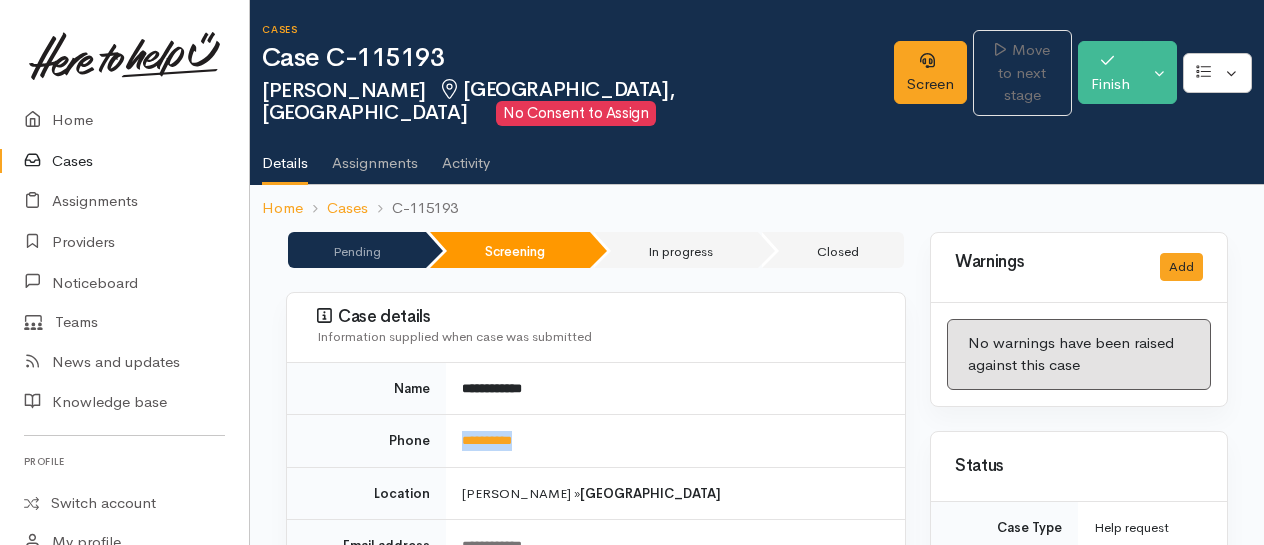 scroll, scrollTop: 300, scrollLeft: 0, axis: vertical 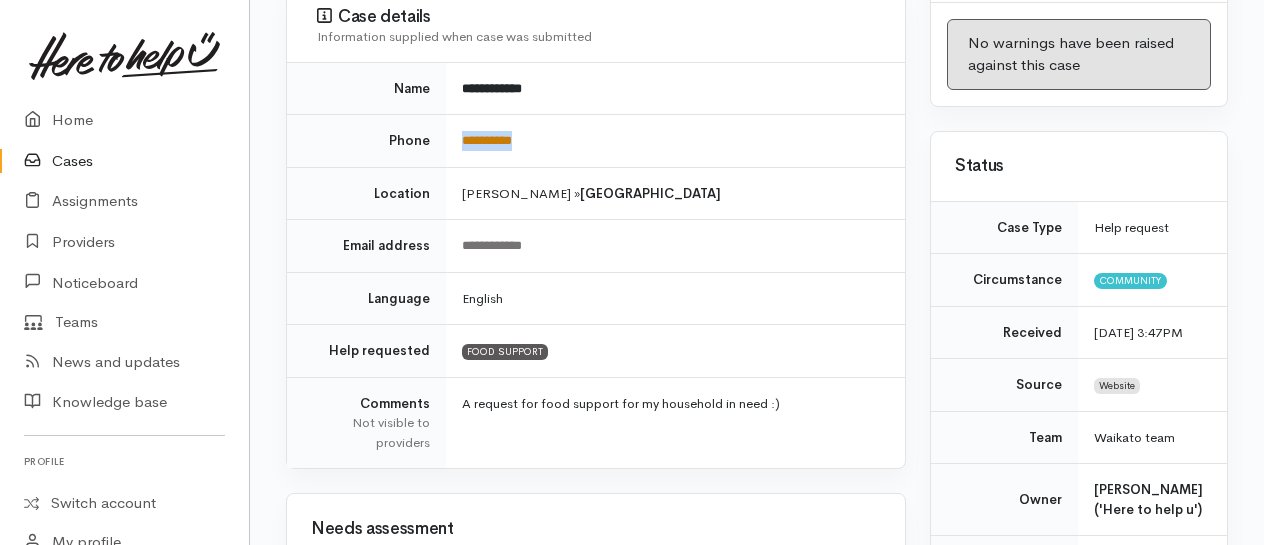 copy on "**********" 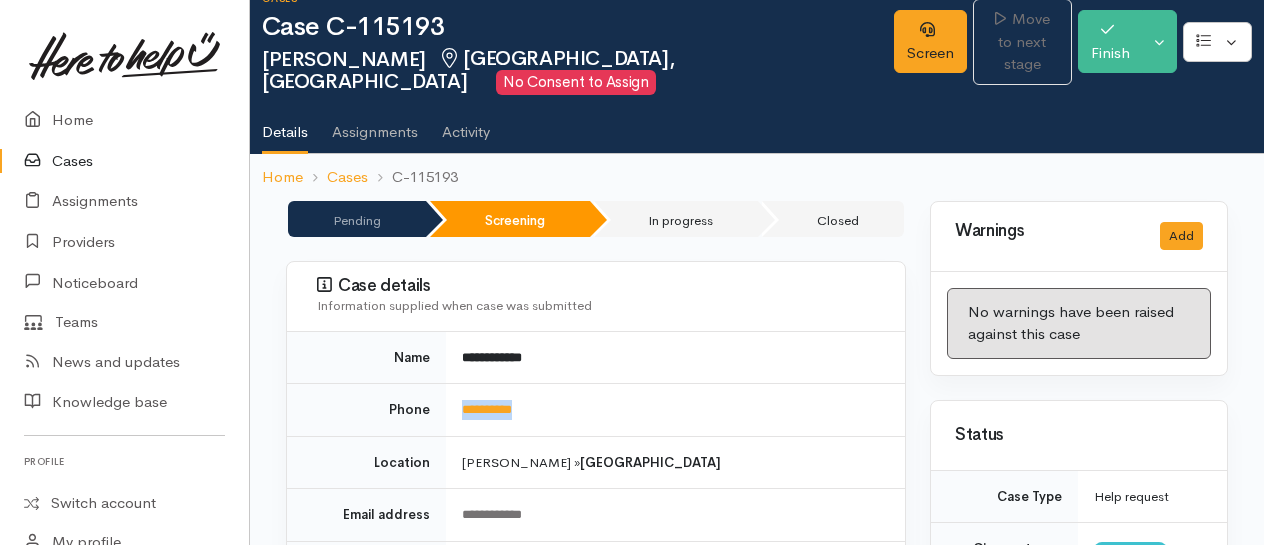 scroll, scrollTop: 0, scrollLeft: 0, axis: both 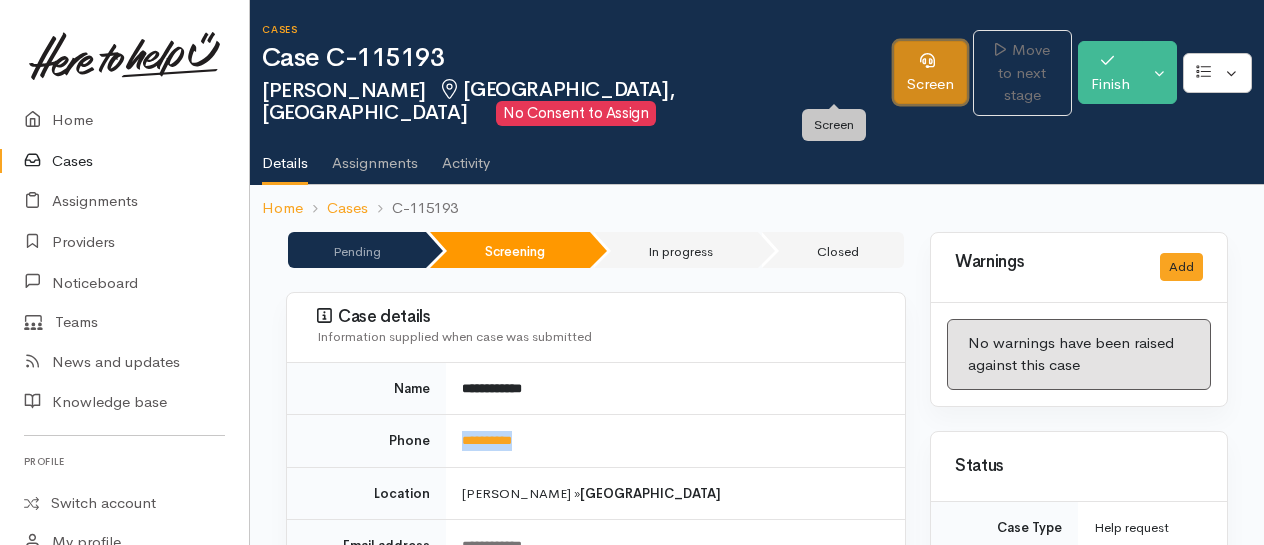 drag, startPoint x: 818, startPoint y: 75, endPoint x: 792, endPoint y: 81, distance: 26.683329 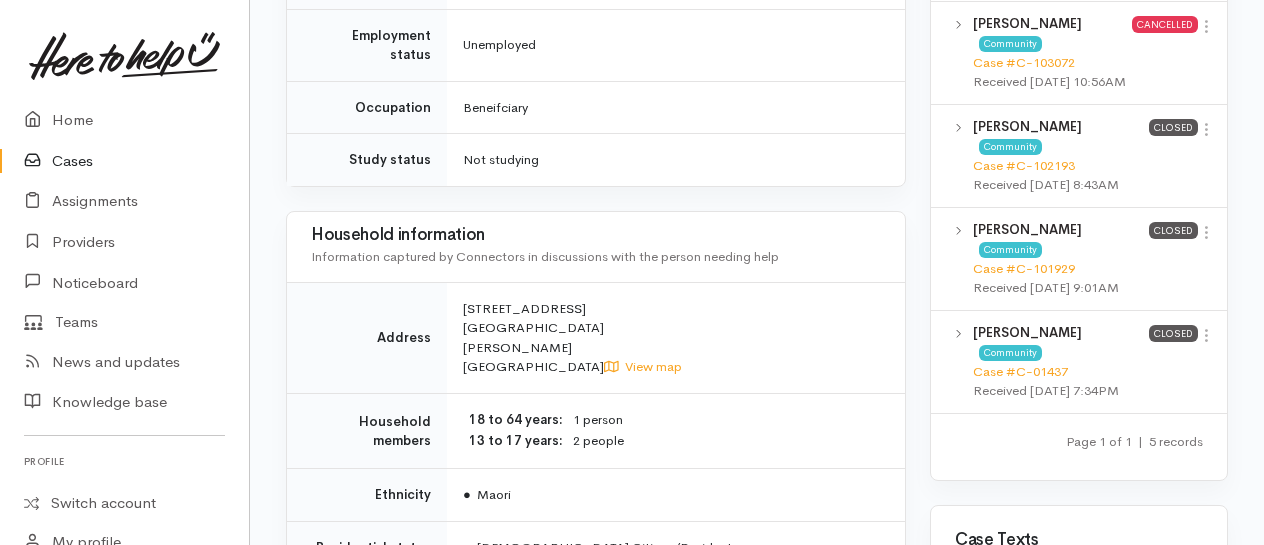 scroll, scrollTop: 1500, scrollLeft: 0, axis: vertical 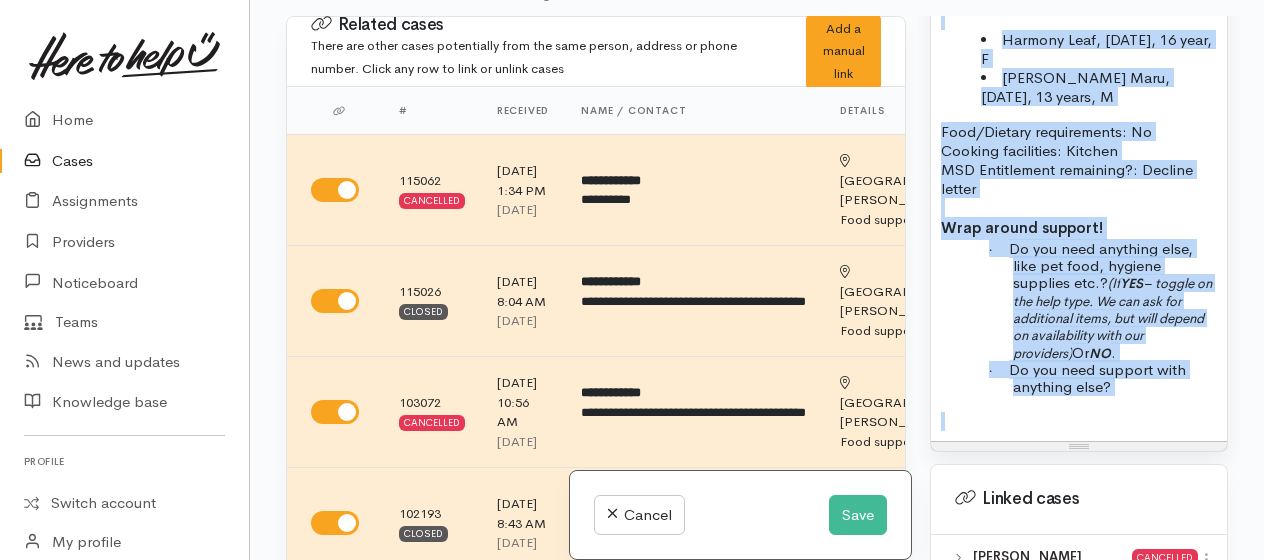 drag, startPoint x: 934, startPoint y: 274, endPoint x: 1132, endPoint y: 488, distance: 291.5476 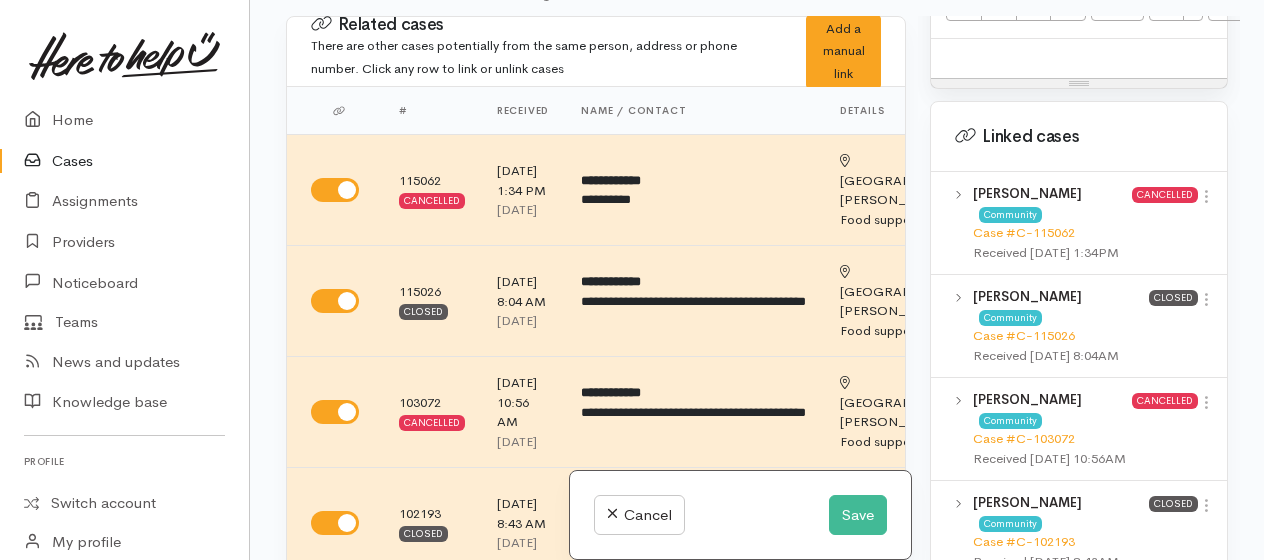 scroll, scrollTop: 1392, scrollLeft: 0, axis: vertical 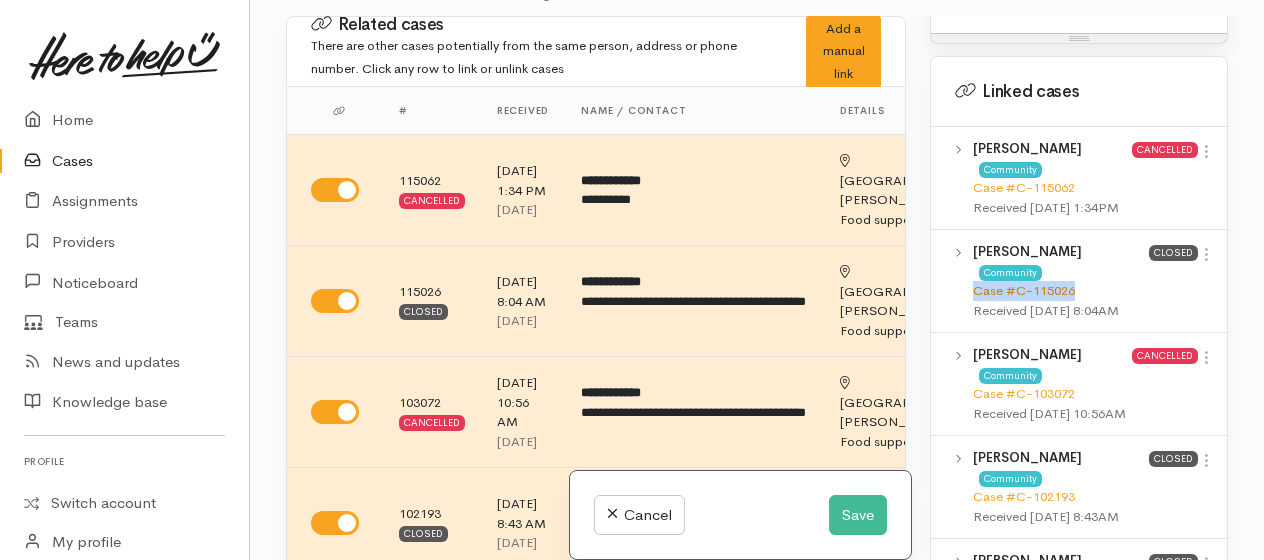 drag, startPoint x: 1079, startPoint y: 300, endPoint x: 973, endPoint y: 300, distance: 106 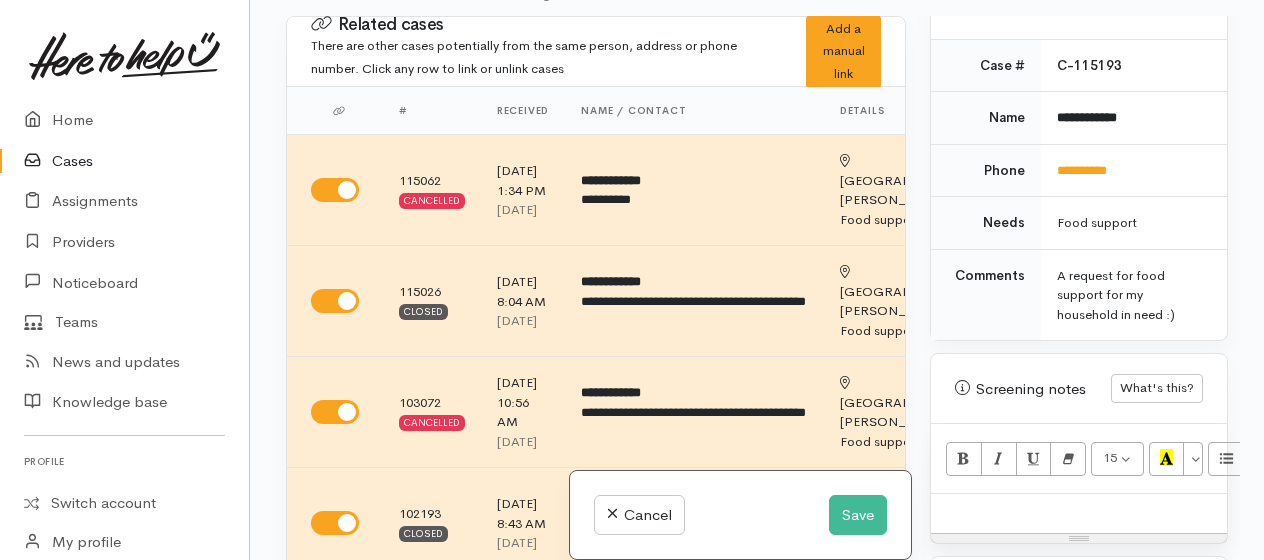 scroll, scrollTop: 992, scrollLeft: 0, axis: vertical 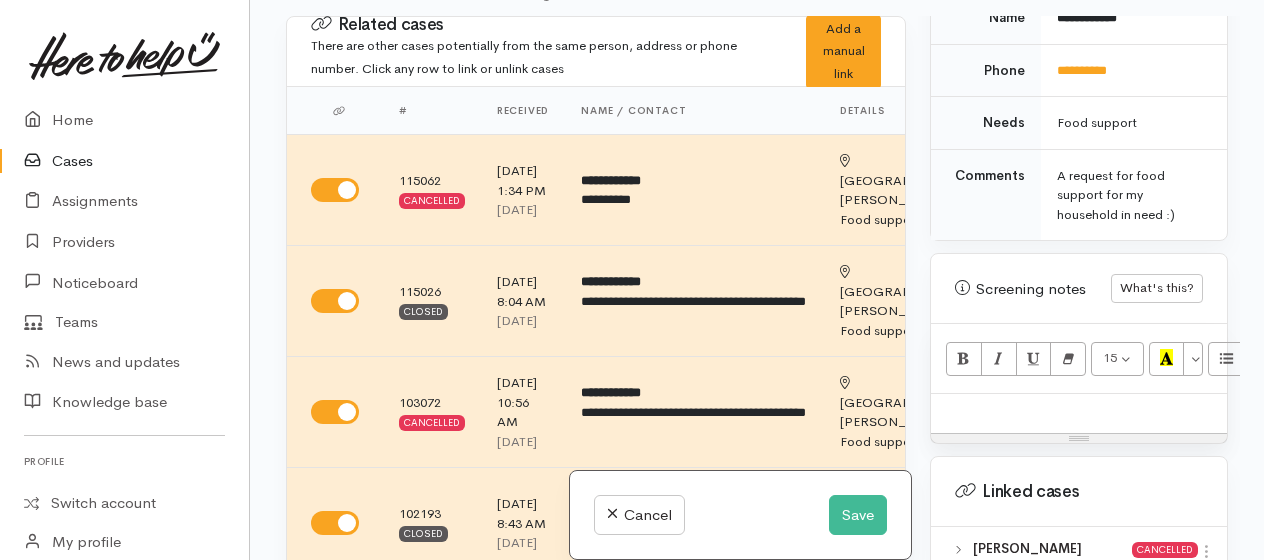 click at bounding box center [1079, 413] 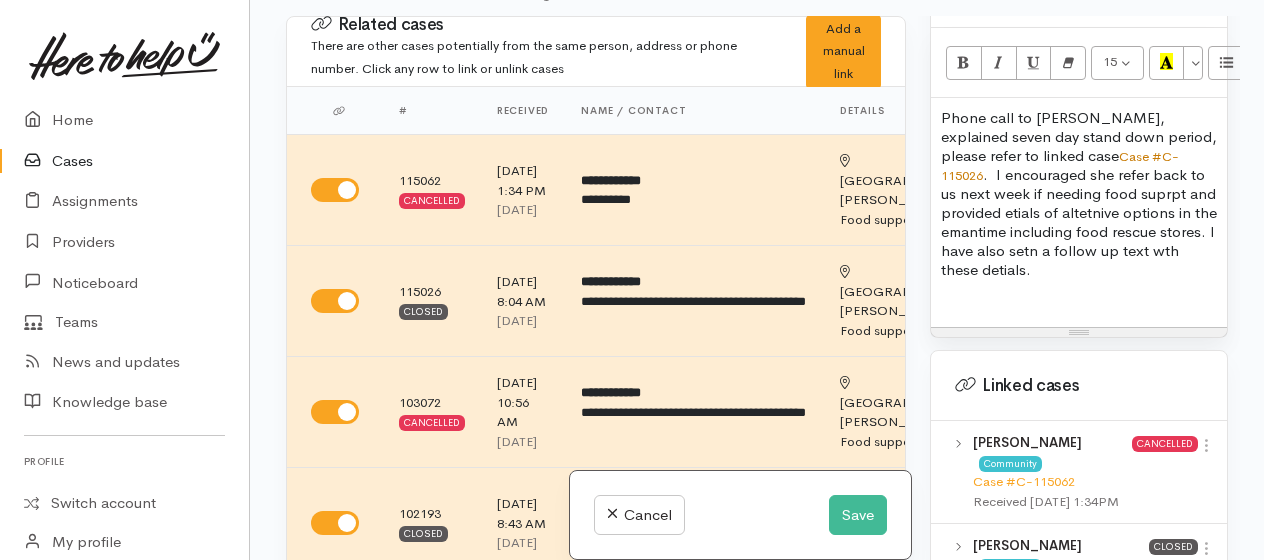 scroll, scrollTop: 1322, scrollLeft: 0, axis: vertical 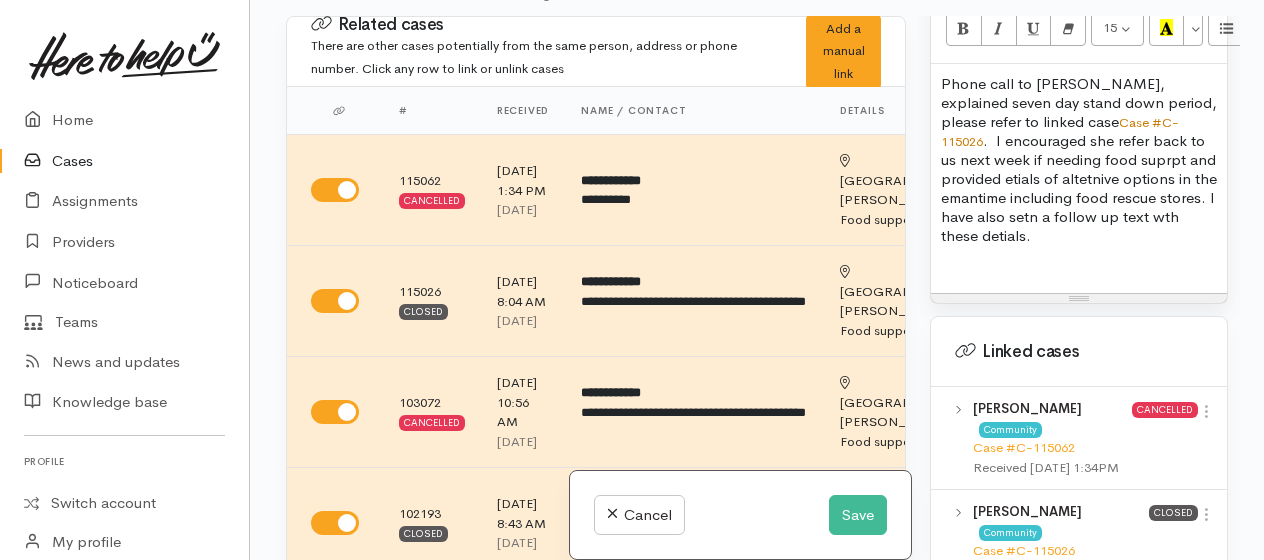 drag, startPoint x: 1181, startPoint y: 239, endPoint x: 1156, endPoint y: 198, distance: 48.02083 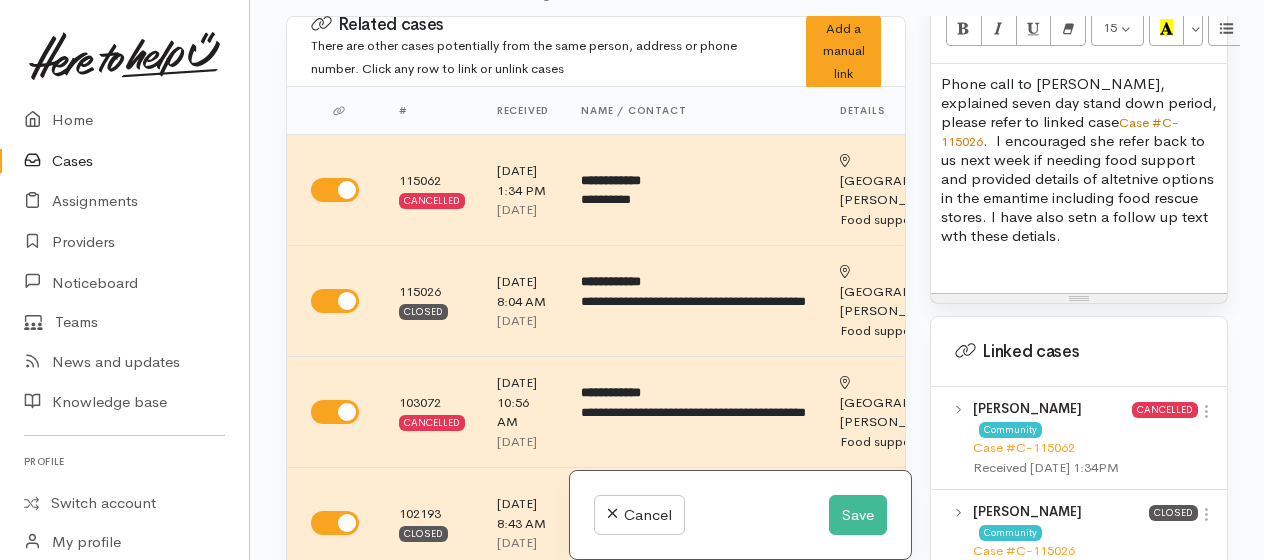 drag, startPoint x: 1088, startPoint y: 191, endPoint x: 1174, endPoint y: 154, distance: 93.62158 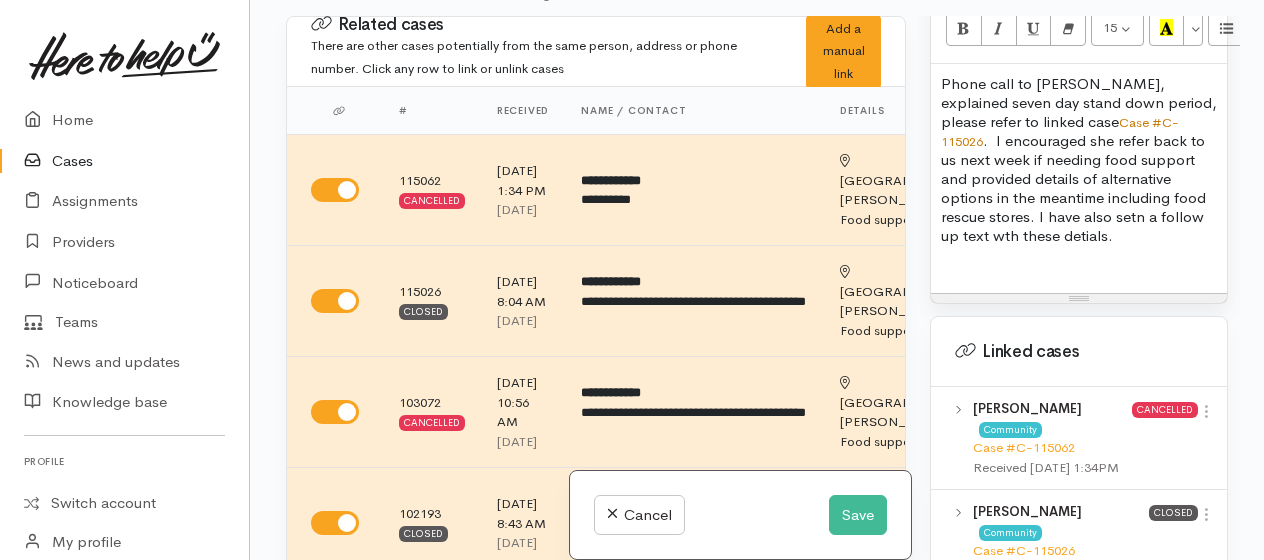 click on "Phone call to Shannon, explained seven day stand down period, please refer to linked case  Case #C-115026 .  I encouraged she refer back to us next week if needing food support and provided details of alternative options in the meantime including food rescue stores. I have also setn a follow up text wth these detials." at bounding box center [1079, 159] 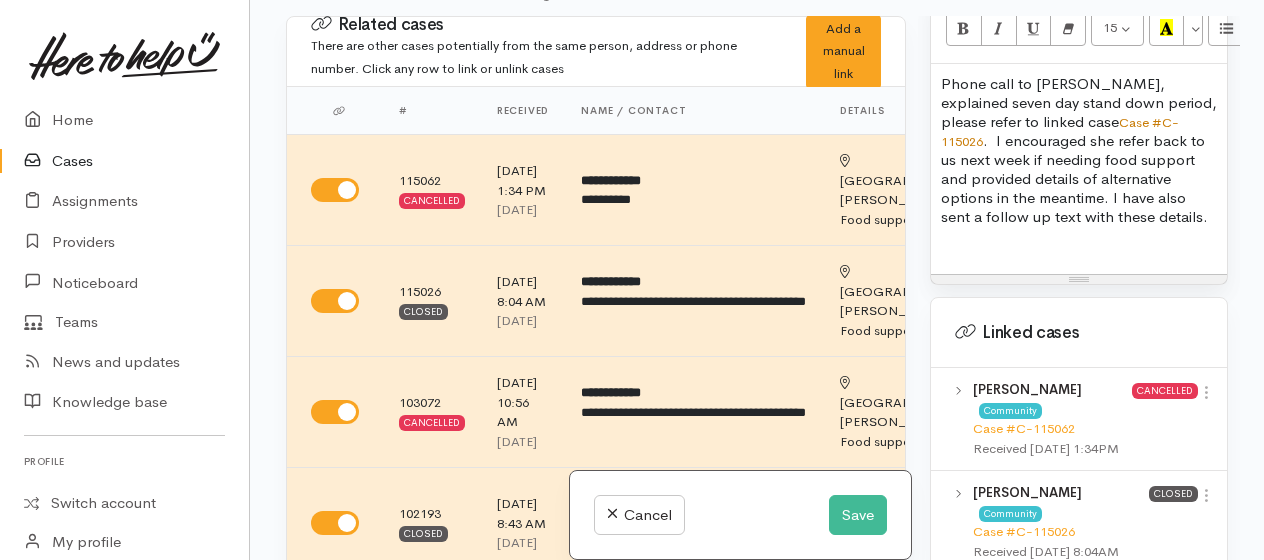 drag, startPoint x: 966, startPoint y: 278, endPoint x: 954, endPoint y: 258, distance: 23.323807 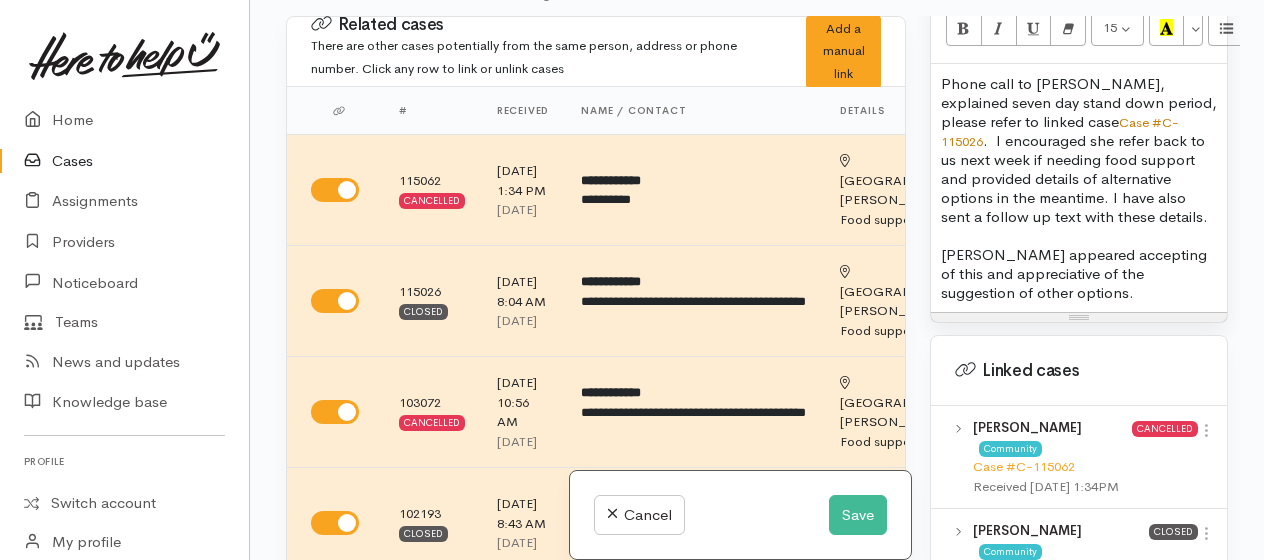 click on "Shannon appeared accepting of this and appreciative of the suggestion of other options." at bounding box center (1079, 273) 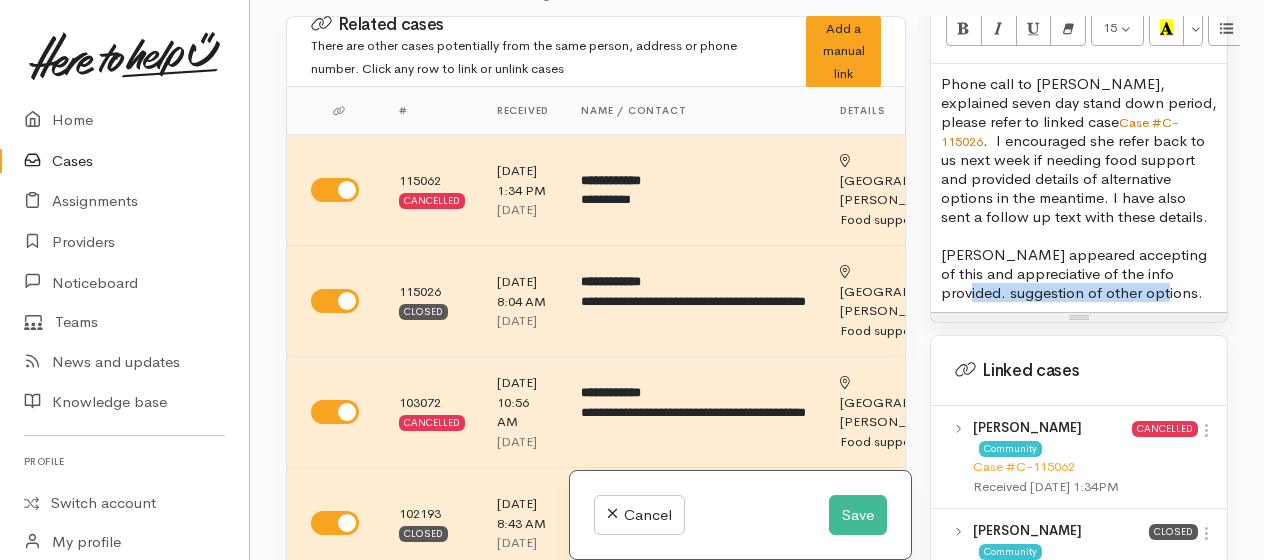 drag, startPoint x: 942, startPoint y: 304, endPoint x: 1144, endPoint y: 302, distance: 202.0099 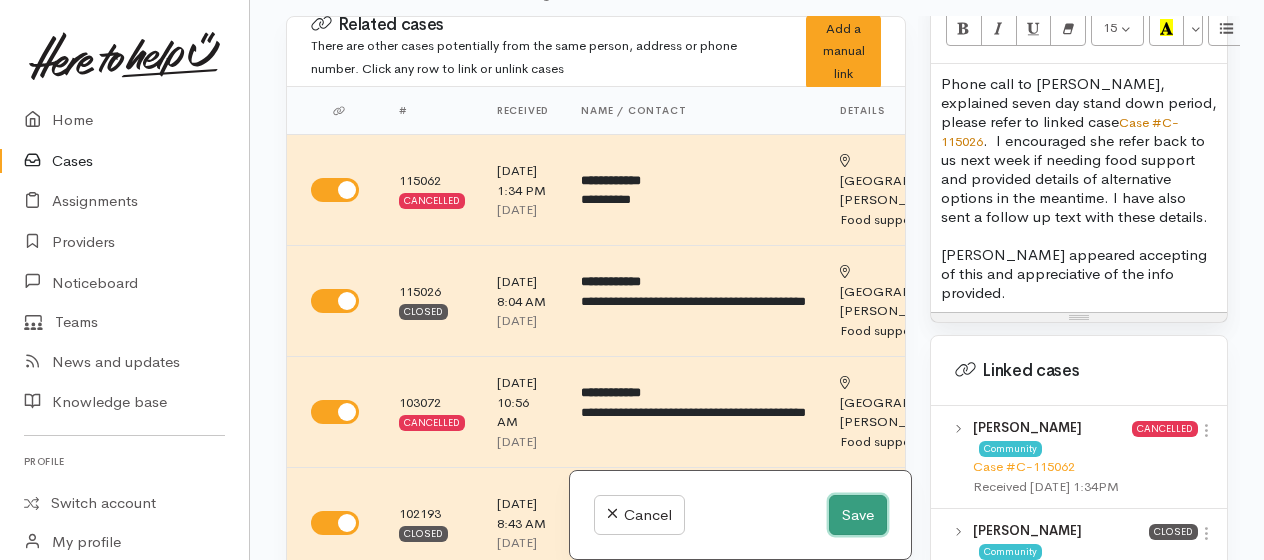 click on "Save" at bounding box center (858, 515) 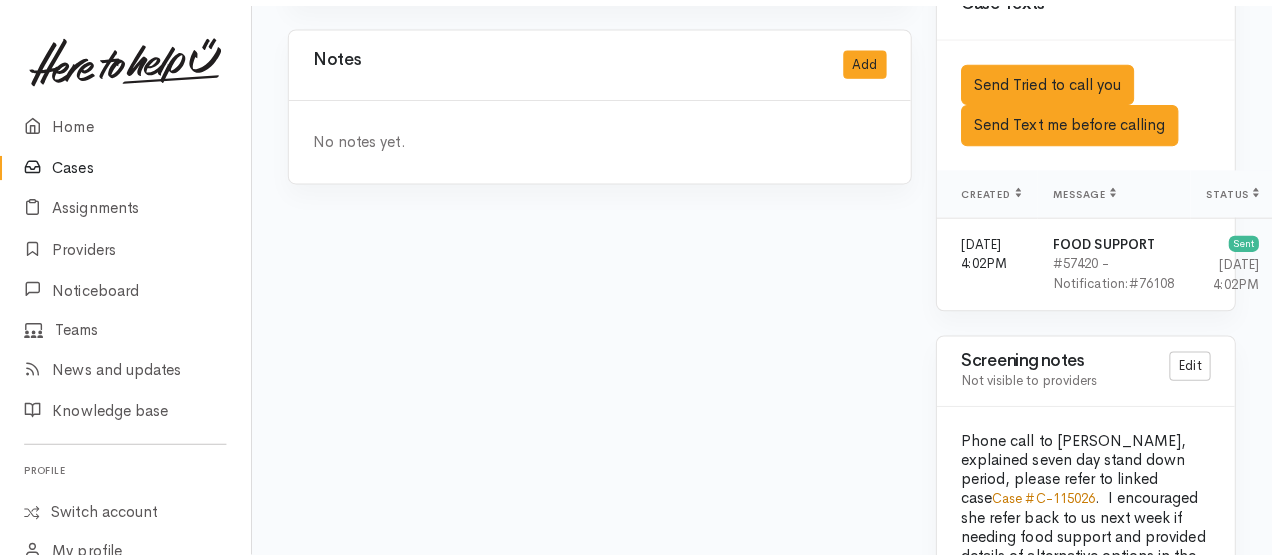 scroll, scrollTop: 1470, scrollLeft: 0, axis: vertical 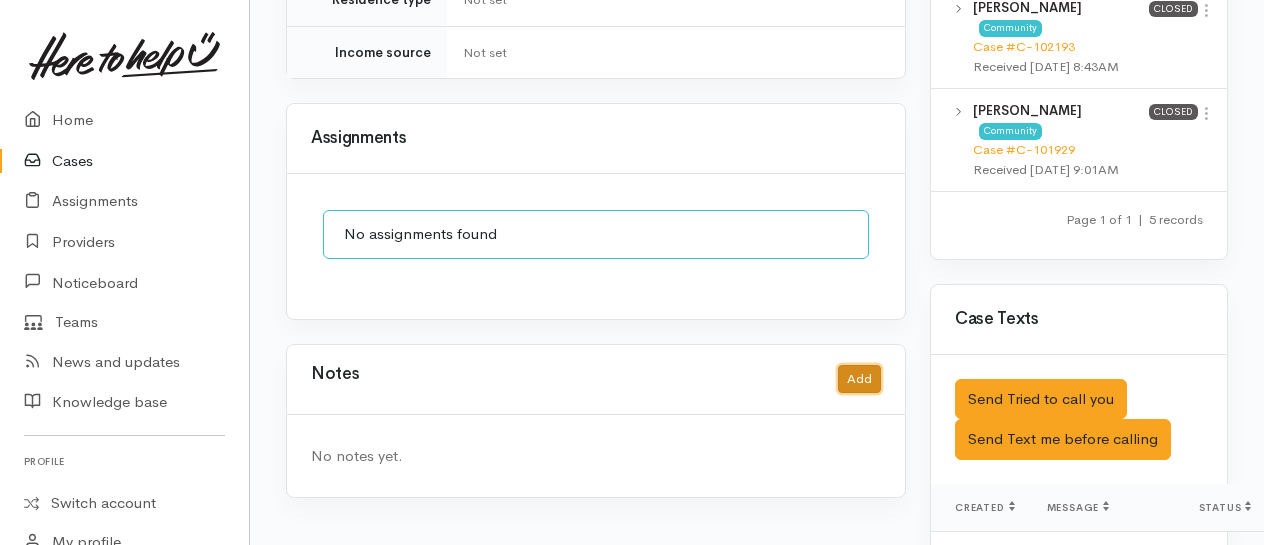 click on "Add" at bounding box center [859, 379] 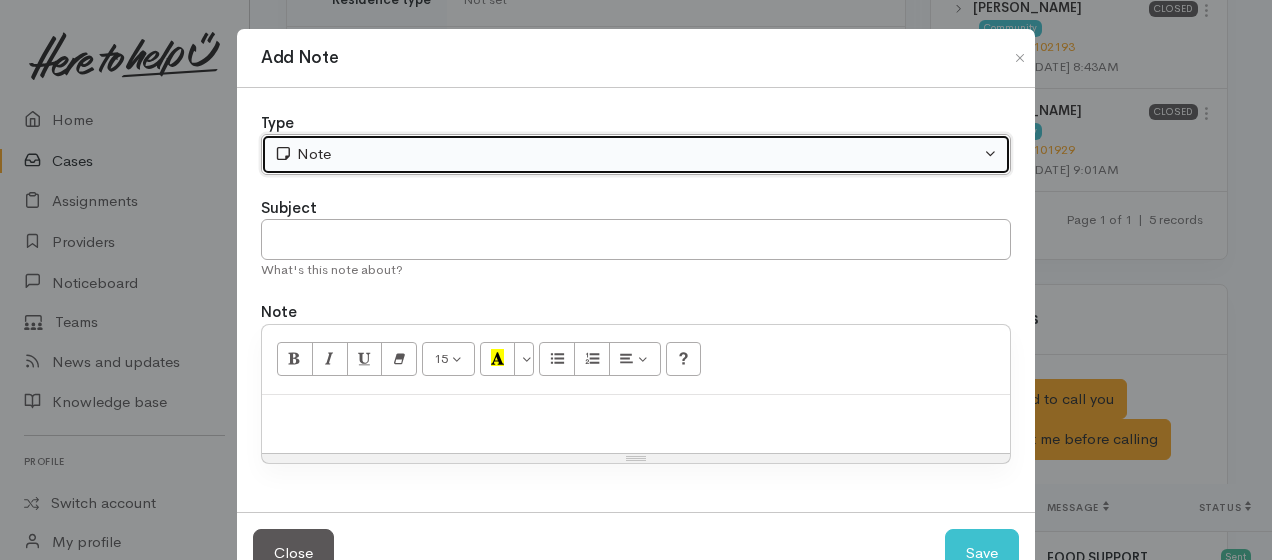 click on "Note" at bounding box center [627, 154] 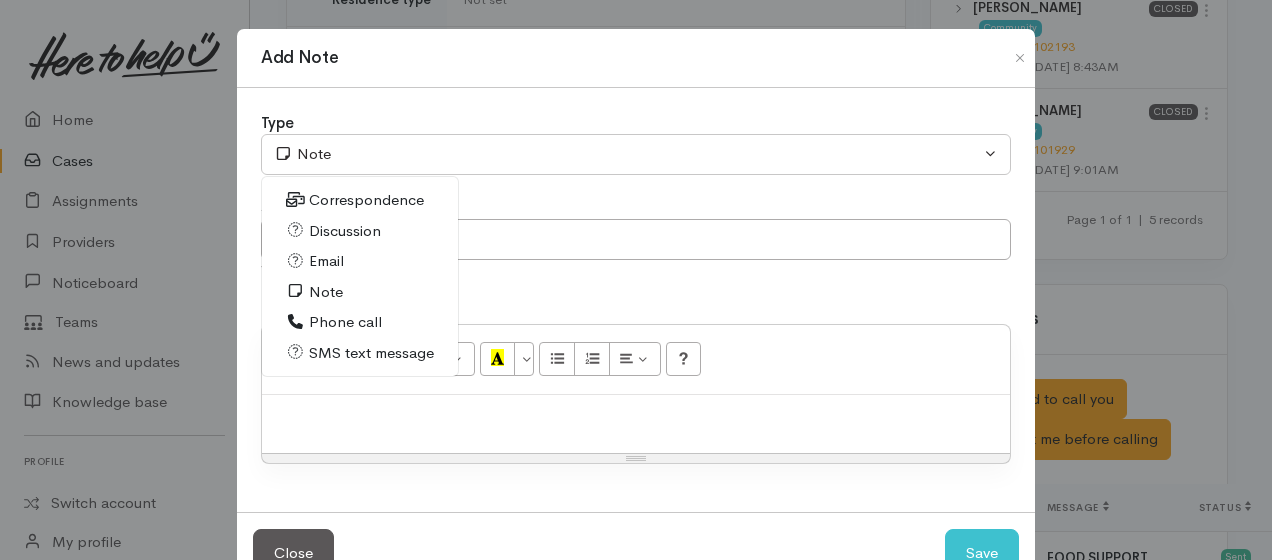 click on "Note" at bounding box center (326, 292) 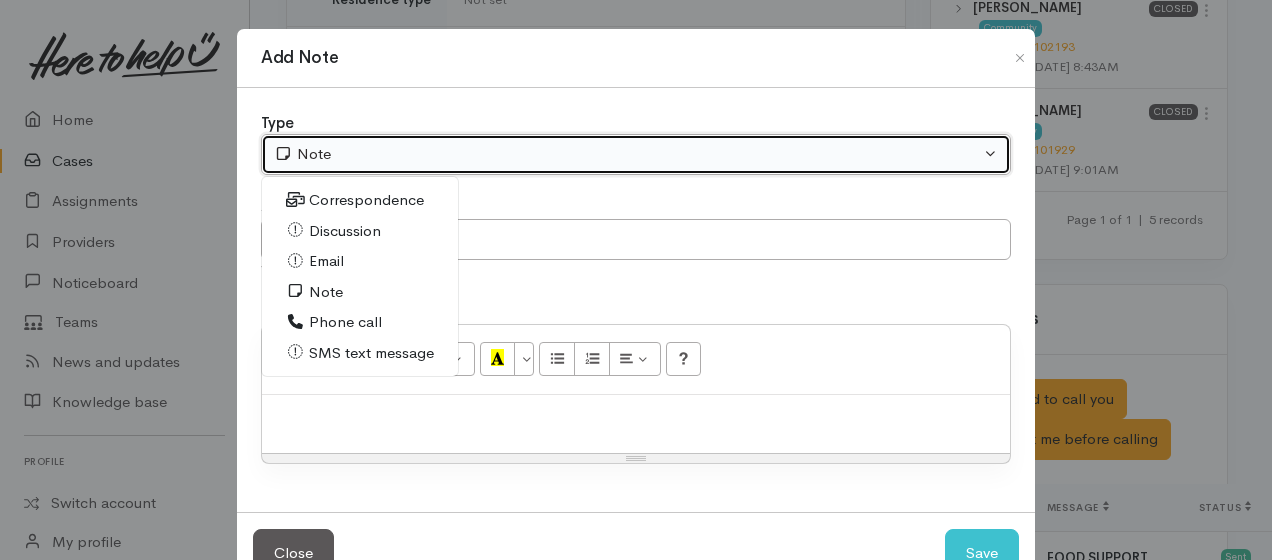 select on "1" 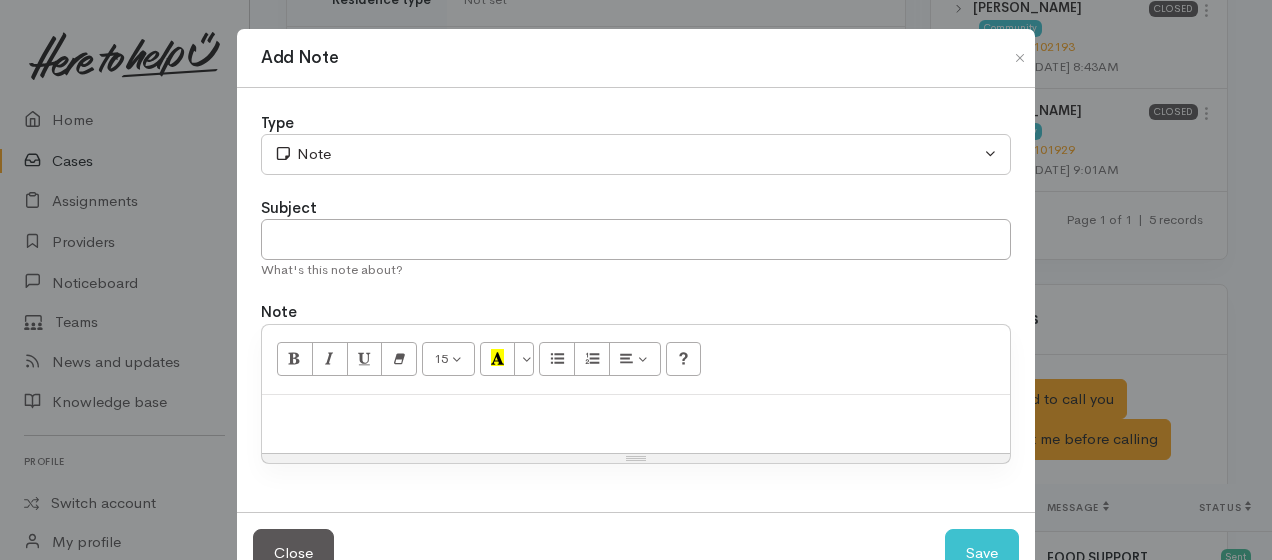 drag, startPoint x: 364, startPoint y: 403, endPoint x: 403, endPoint y: 408, distance: 39.319206 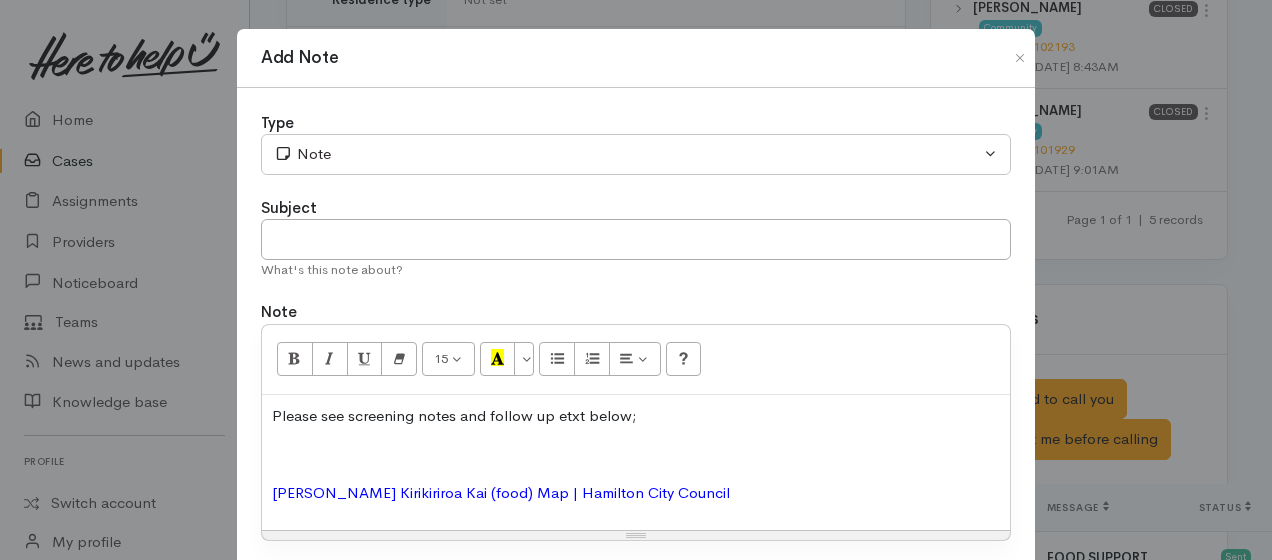click at bounding box center [636, 454] 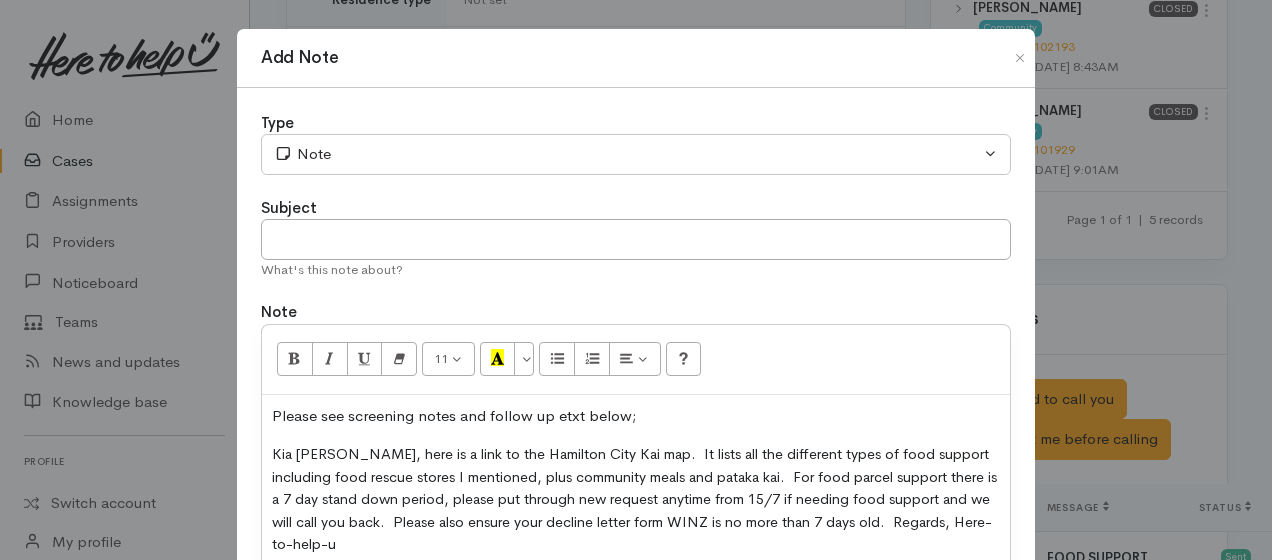 click on "Kia ora Shannon, here is a link to the Hamilton City Kai map.  It
lists all the different types of food support including food rescue stores I
mentioned, plus community meals and pataka kai.  For food parcel support
there is a 7 day stand down period, please put through new request anytime from
15/7 if needing food support and we will call you back.  Please also
ensure your decline letter form WINZ is no more than 7 days old.  Regards,
Here-to-help-u" at bounding box center [634, 499] 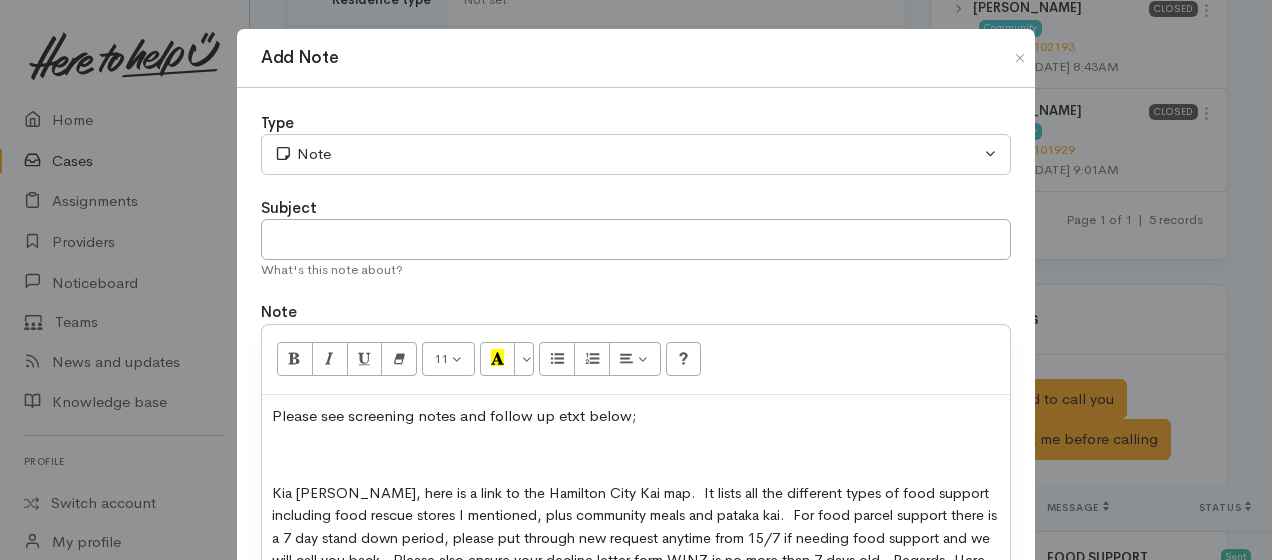 click at bounding box center [636, 454] 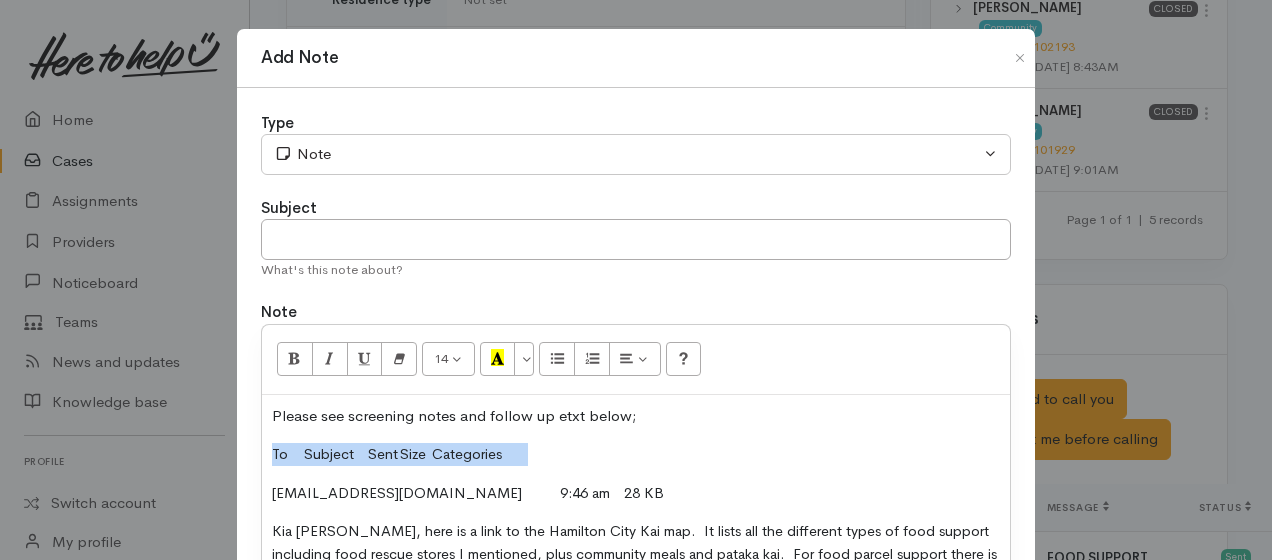 drag, startPoint x: 266, startPoint y: 446, endPoint x: 603, endPoint y: 446, distance: 337 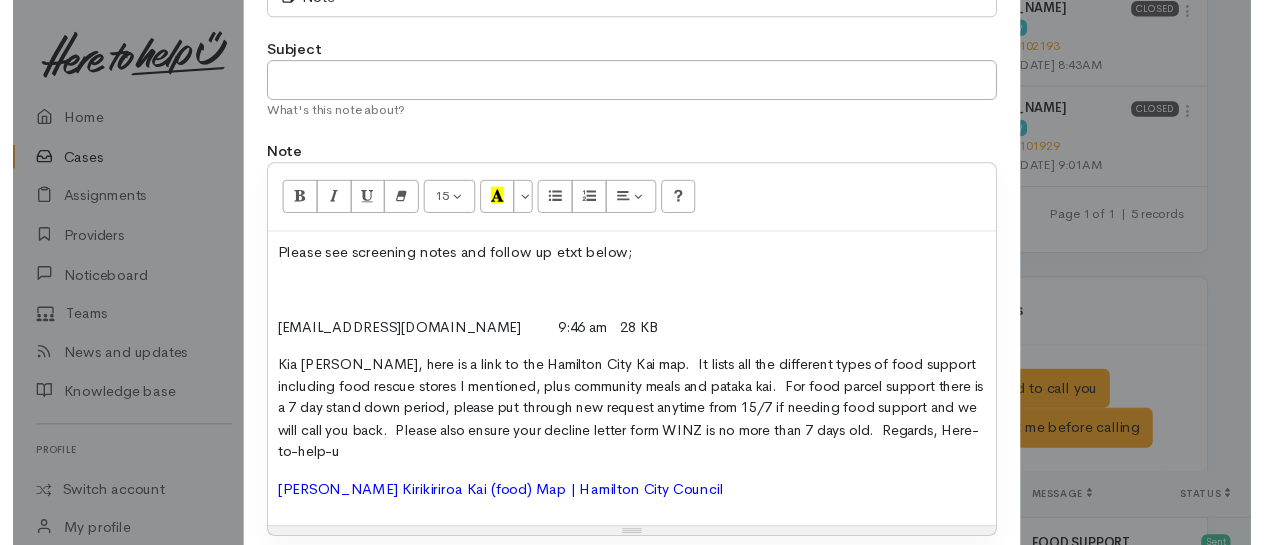 scroll, scrollTop: 300, scrollLeft: 0, axis: vertical 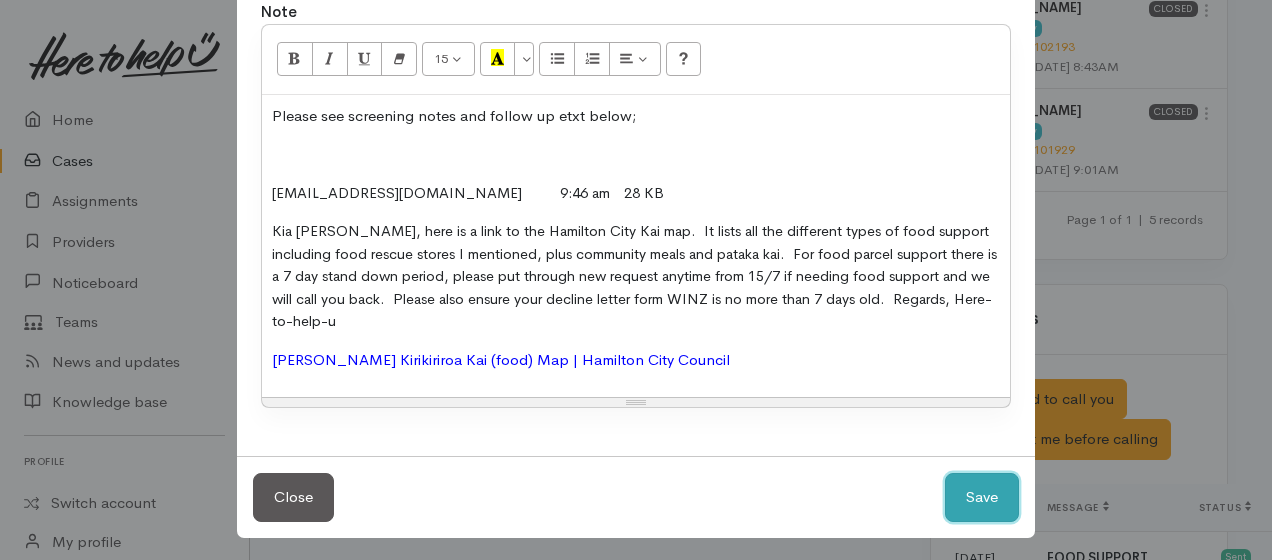 click on "Save" at bounding box center (982, 497) 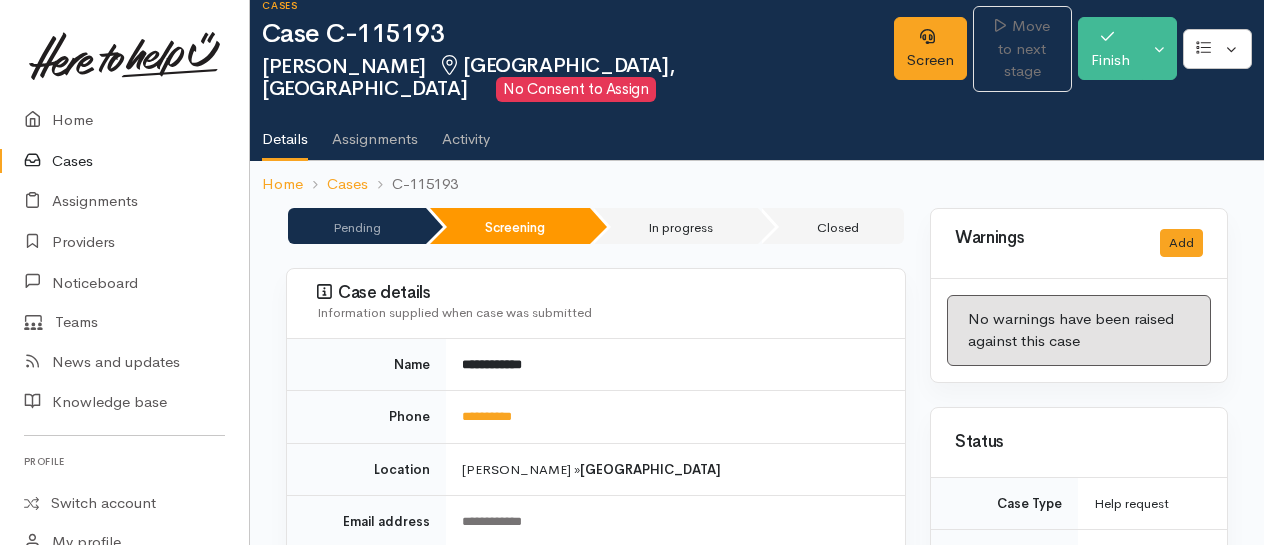 scroll, scrollTop: 0, scrollLeft: 0, axis: both 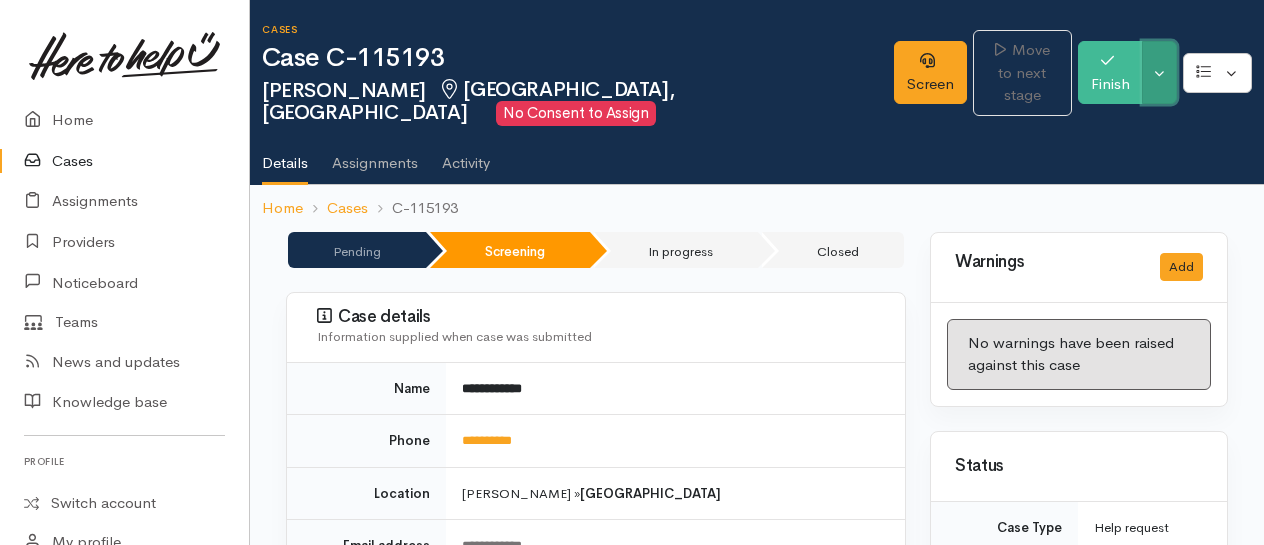 click on "Toggle Dropdown" at bounding box center (1159, 72) 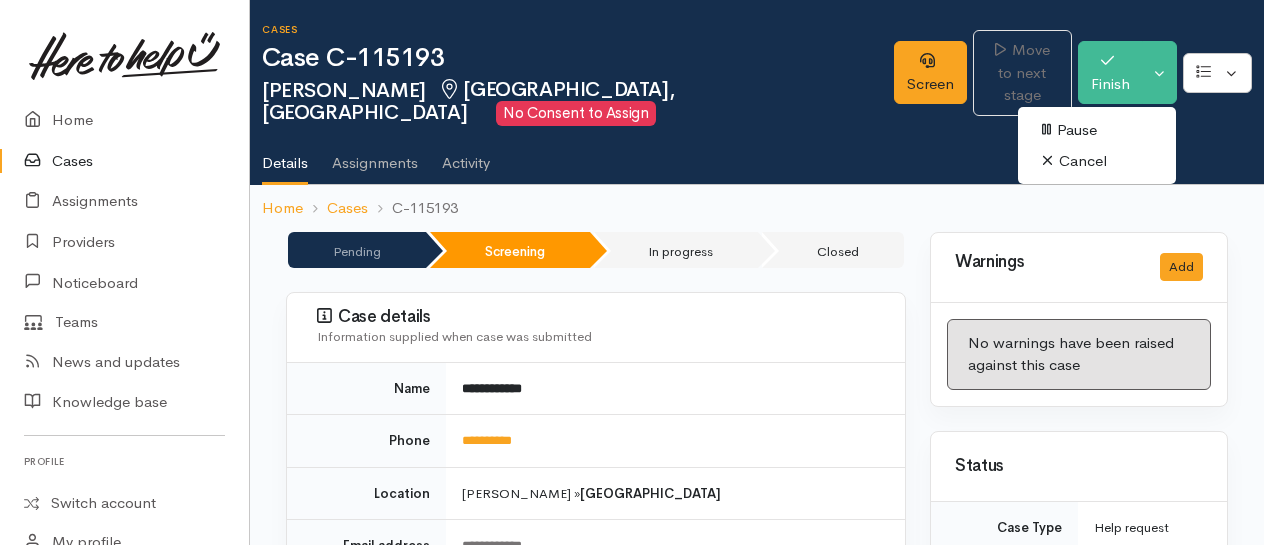 click on "Cancel" at bounding box center [1097, 161] 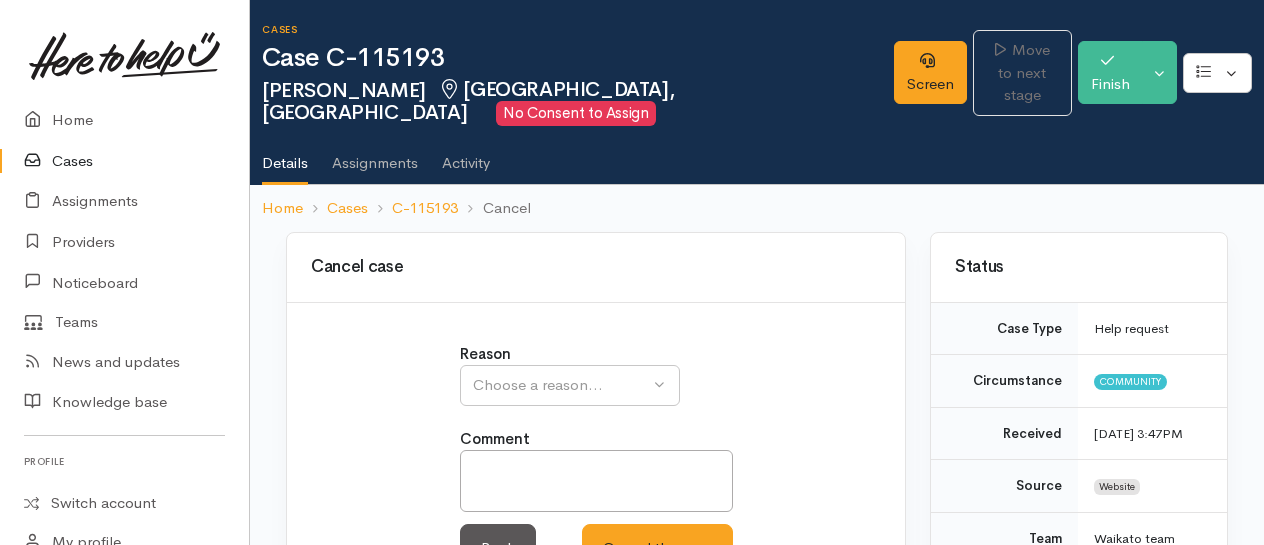scroll, scrollTop: 0, scrollLeft: 0, axis: both 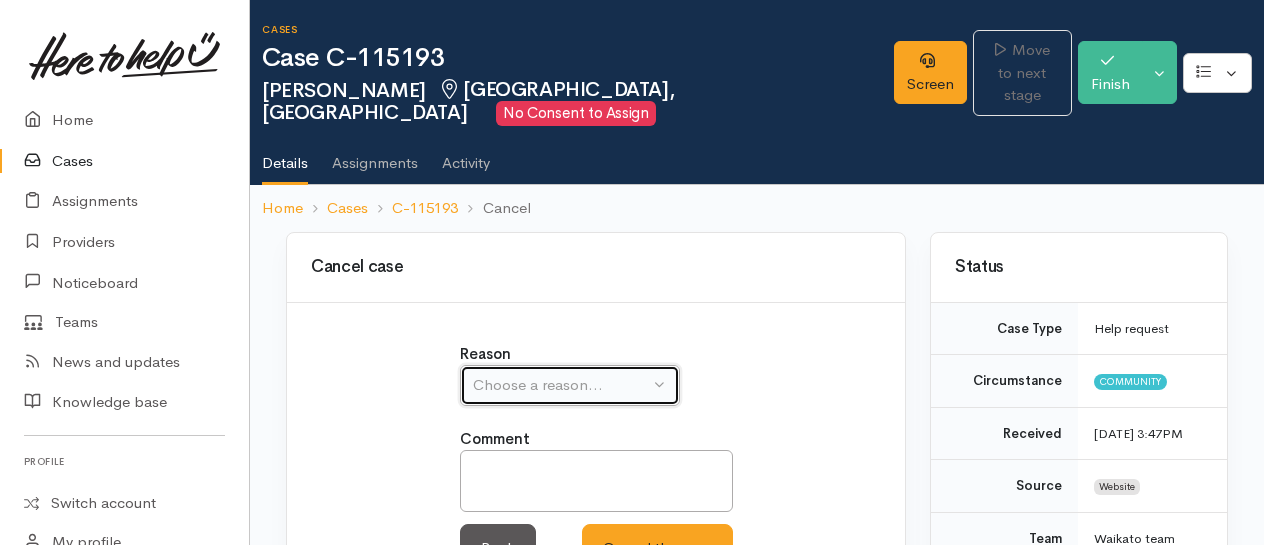 click on "Choose a reason..." at bounding box center (570, 385) 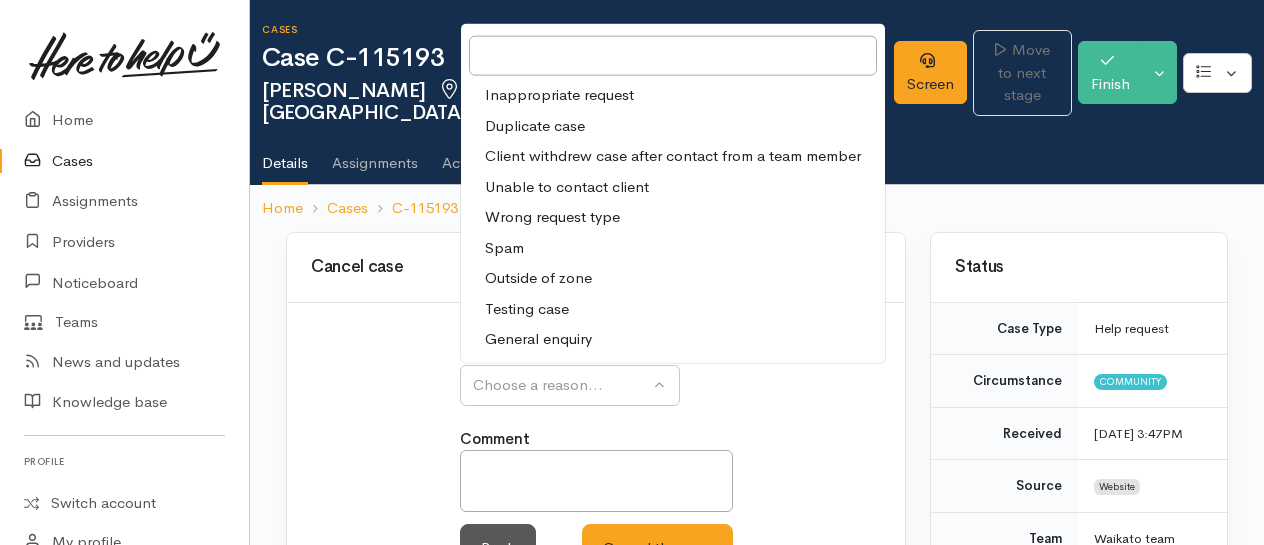 click on "Reason
Inappropriate request
Duplicate case
Client withdrew case after contact from a team member
Unable to contact client
Wrong request type
Spam
Outside of zone
Testing case
General enquiry
Choose a reason...   Inappropriate request Duplicate case Client withdrew case after contact from a team member Unable to contact client Wrong request type" at bounding box center (596, 469) 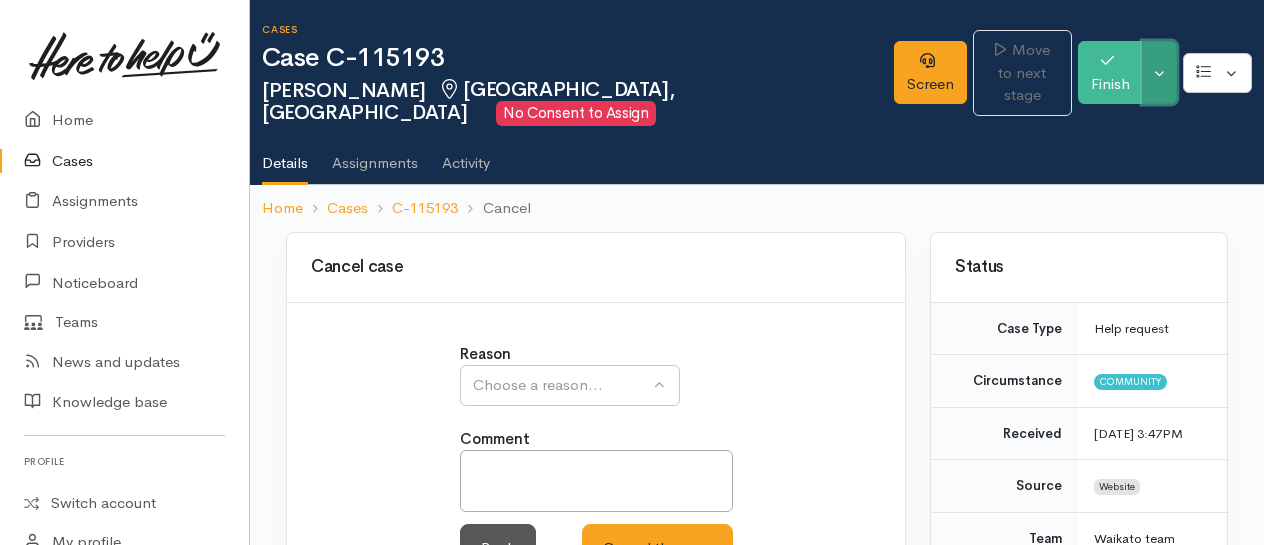 click on "Toggle Dropdown" at bounding box center (1159, 72) 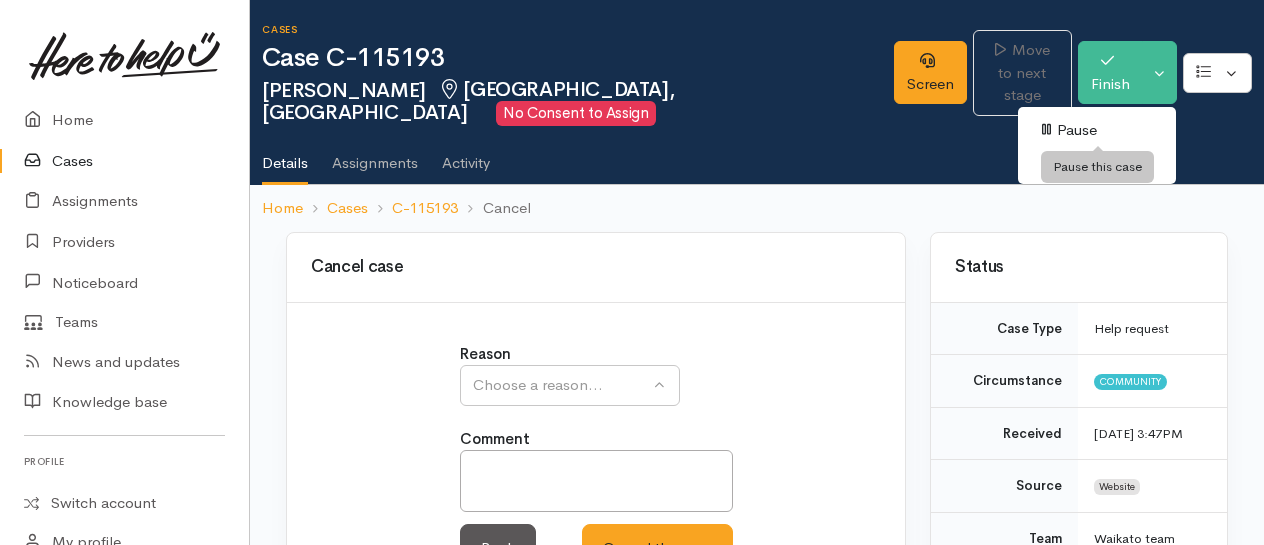 drag, startPoint x: 1077, startPoint y: 129, endPoint x: 582, endPoint y: 127, distance: 495.00403 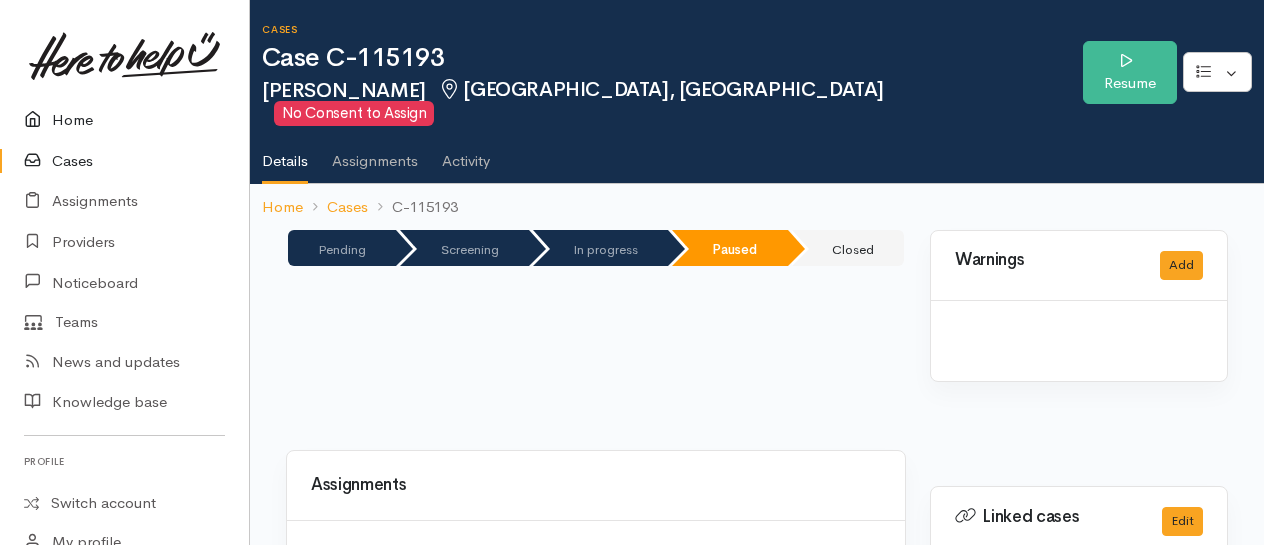 scroll, scrollTop: 0, scrollLeft: 0, axis: both 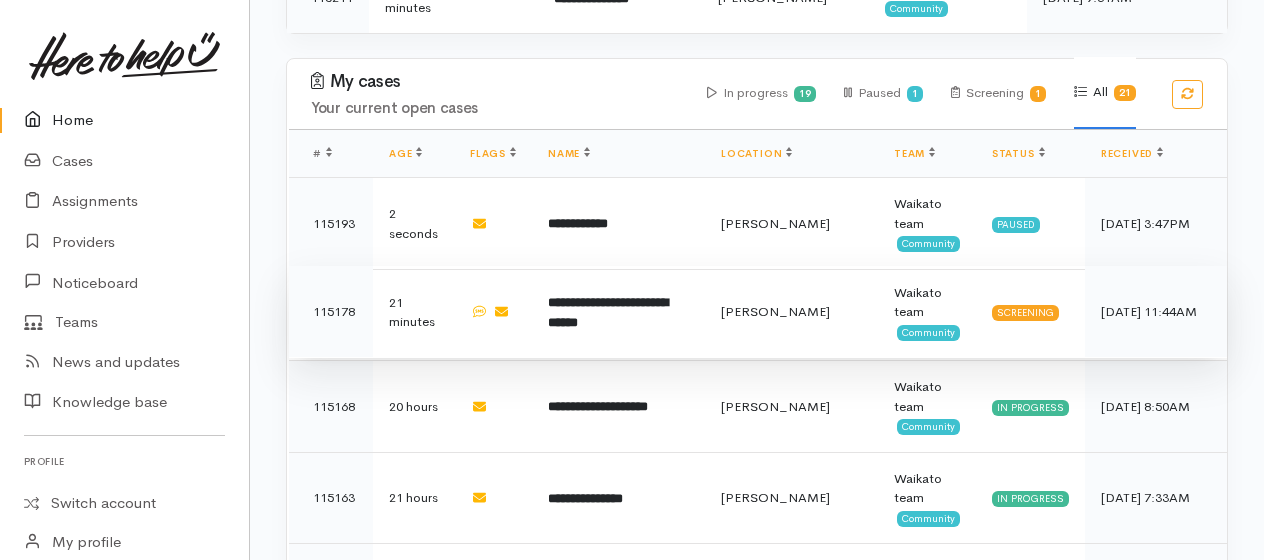 click on "**********" at bounding box center (608, 313) 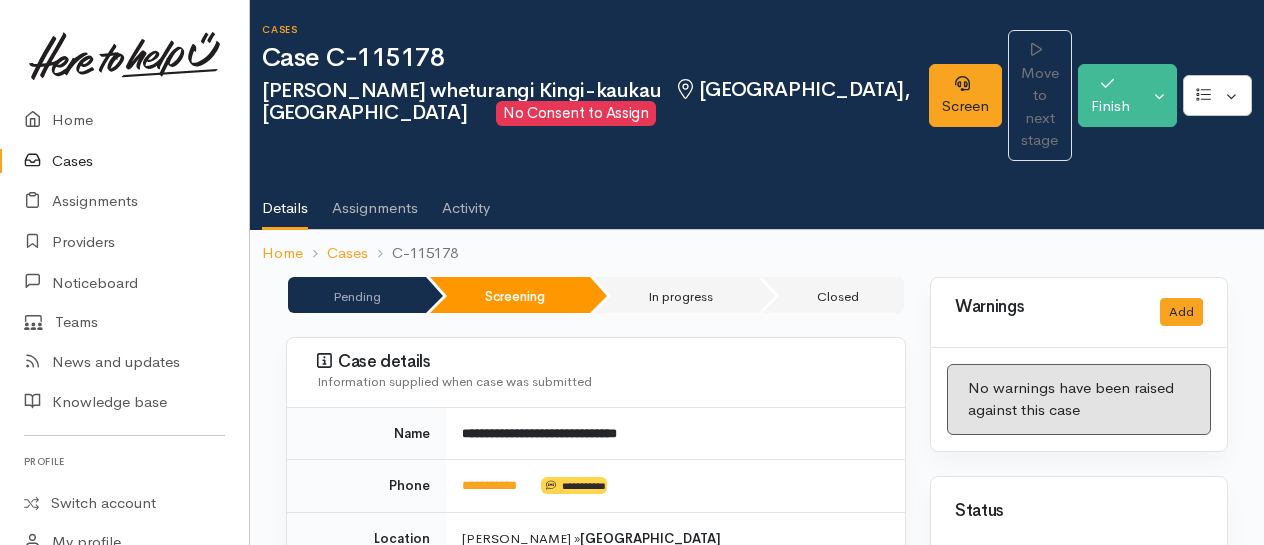 scroll, scrollTop: 0, scrollLeft: 0, axis: both 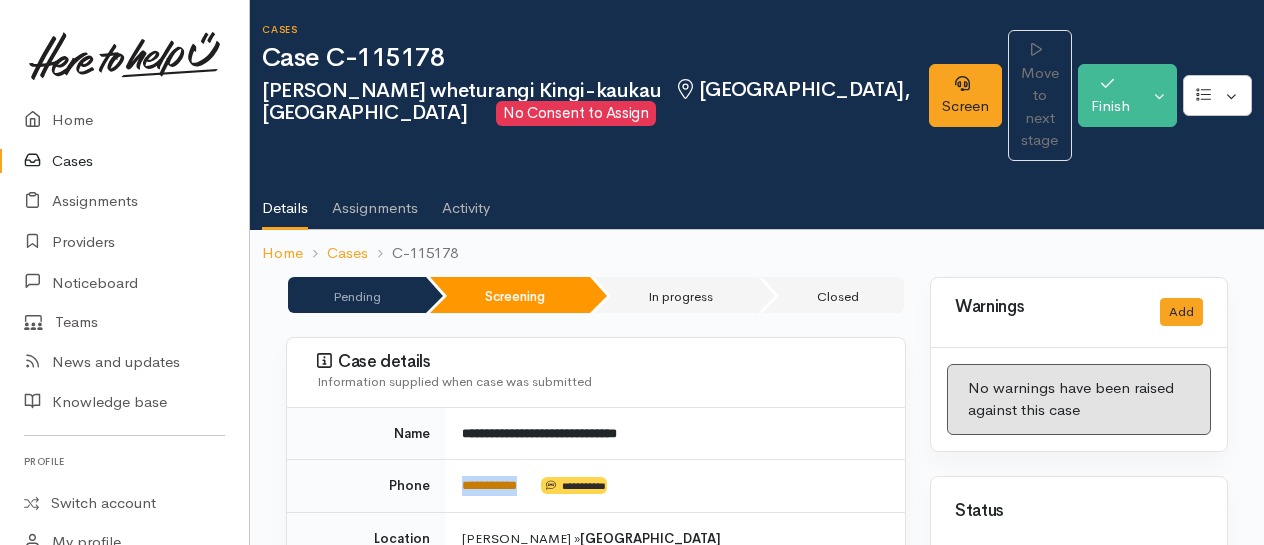 drag, startPoint x: 540, startPoint y: 434, endPoint x: 462, endPoint y: 430, distance: 78.10249 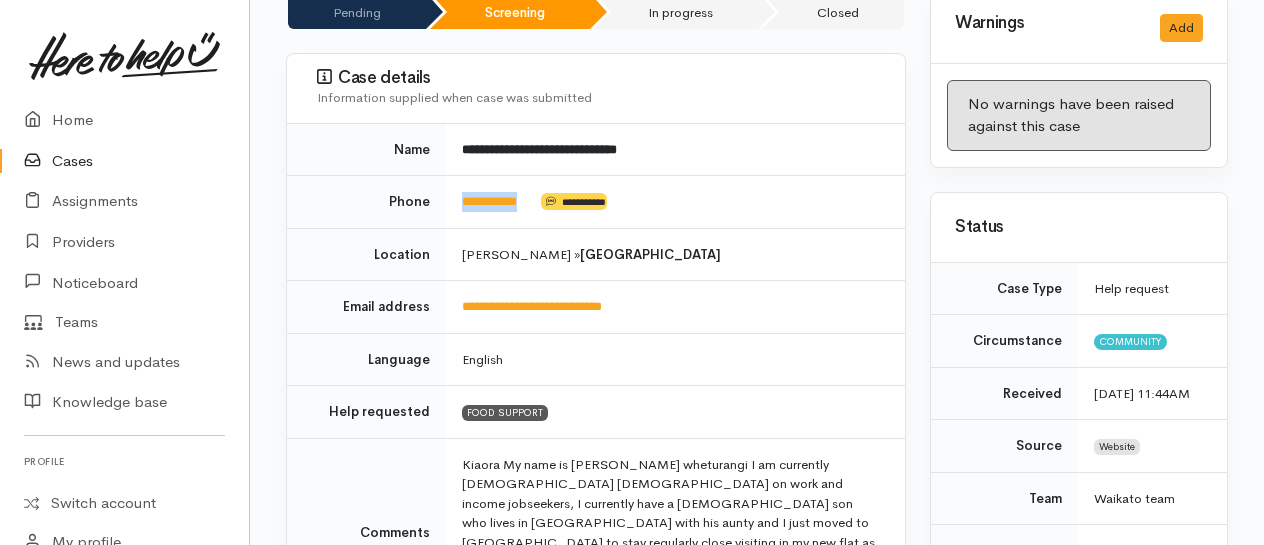 scroll, scrollTop: 300, scrollLeft: 0, axis: vertical 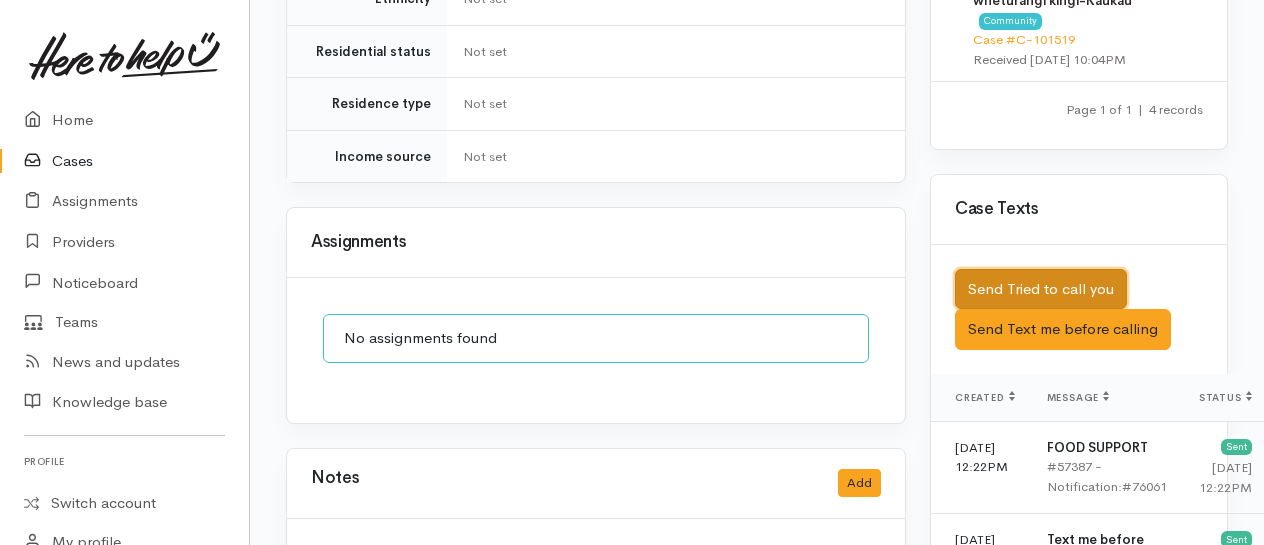 click on "Send Tried to call you" at bounding box center (1041, 289) 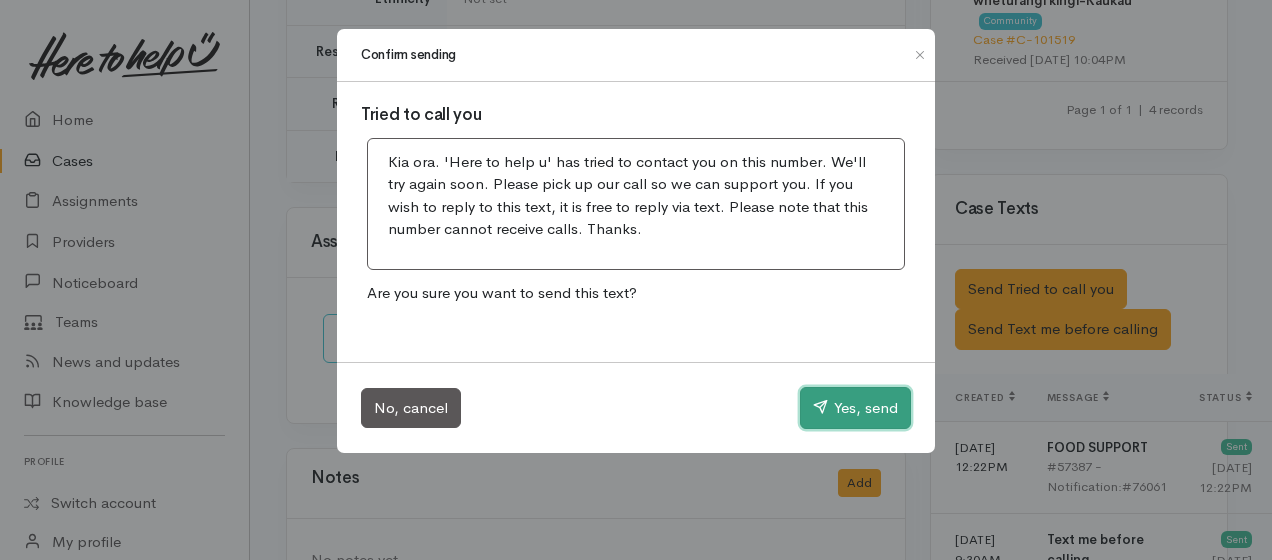 click on "Yes, send" at bounding box center [855, 408] 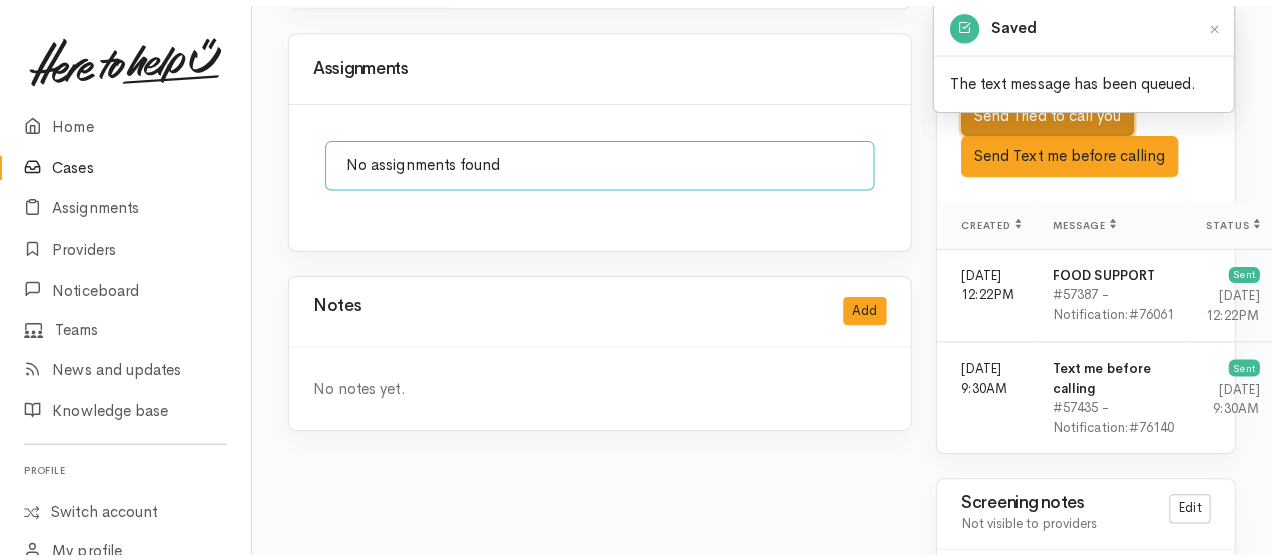 scroll, scrollTop: 1600, scrollLeft: 0, axis: vertical 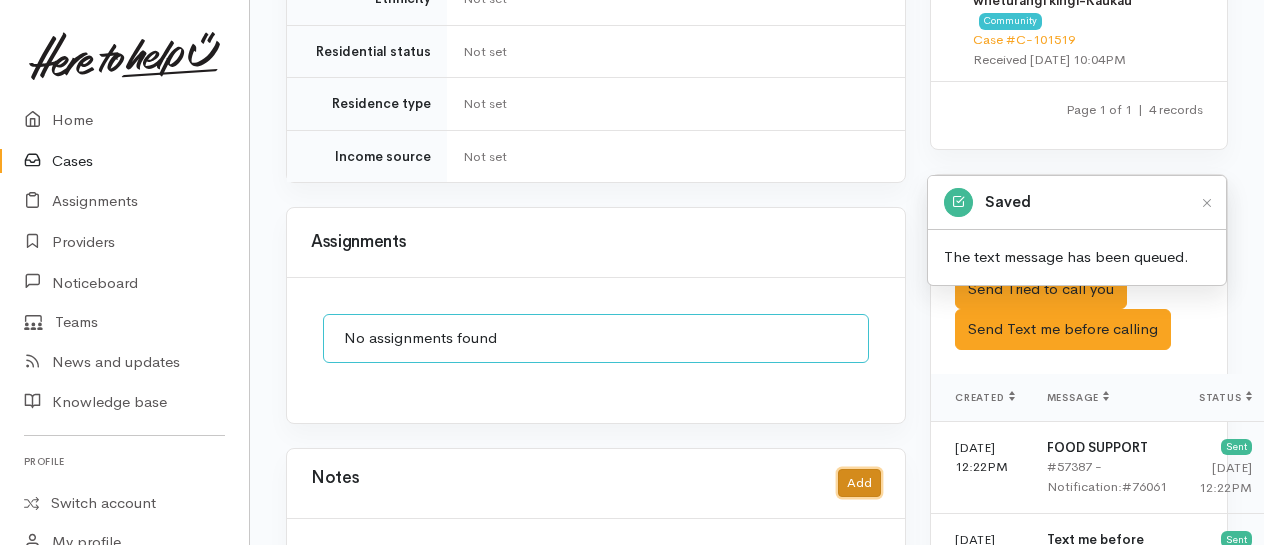 click on "Add" at bounding box center (859, 483) 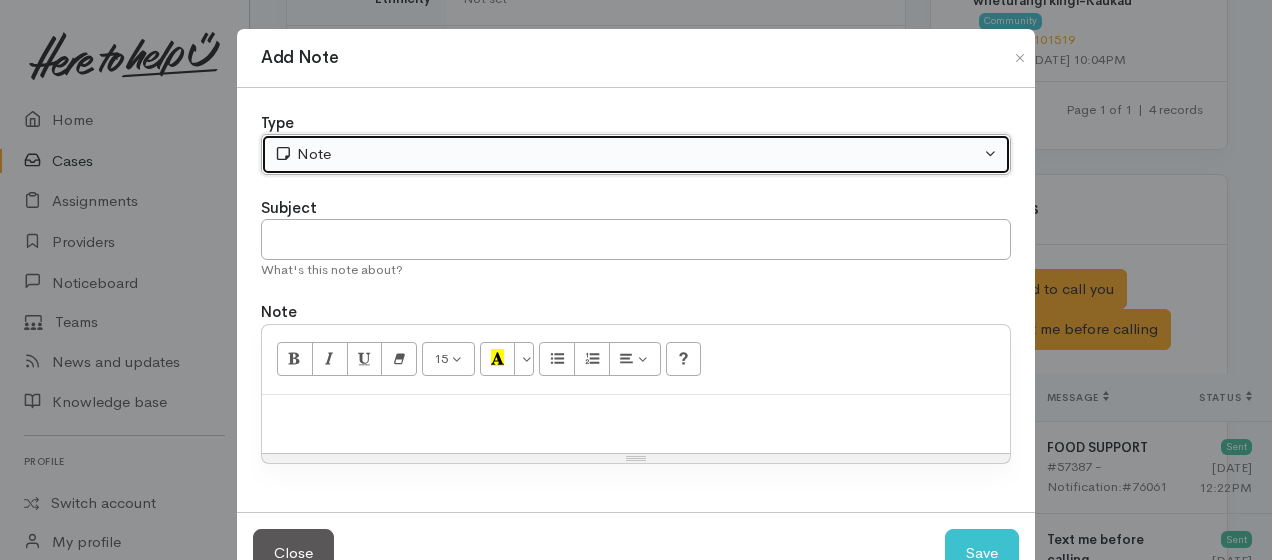 click on "Note" at bounding box center (627, 154) 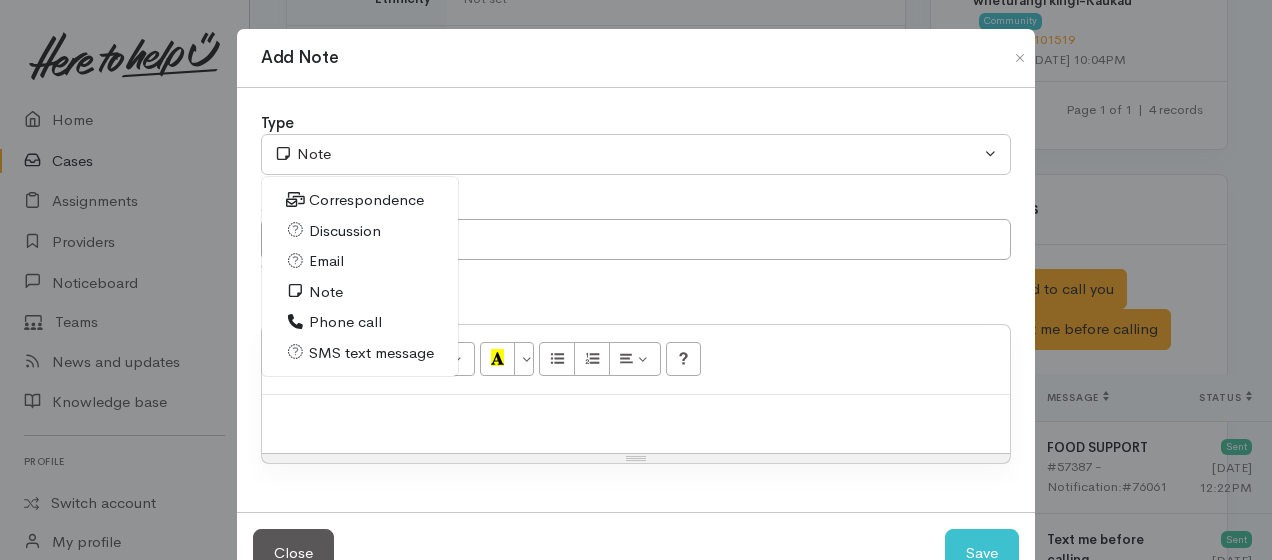 drag, startPoint x: 351, startPoint y: 326, endPoint x: 383, endPoint y: 357, distance: 44.553337 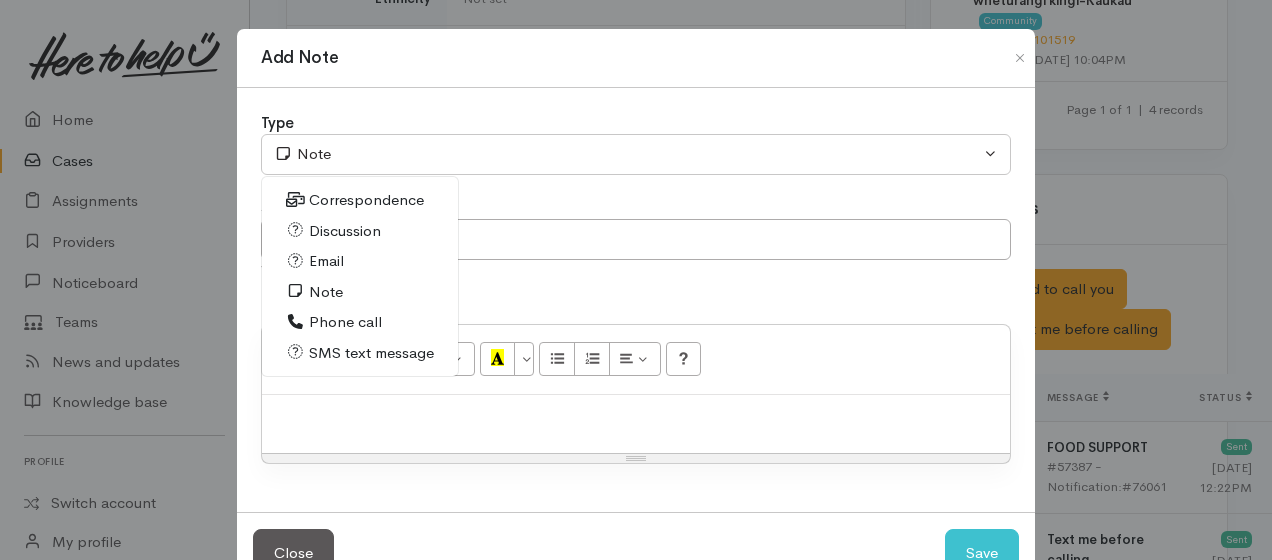click on "Phone call" at bounding box center (345, 322) 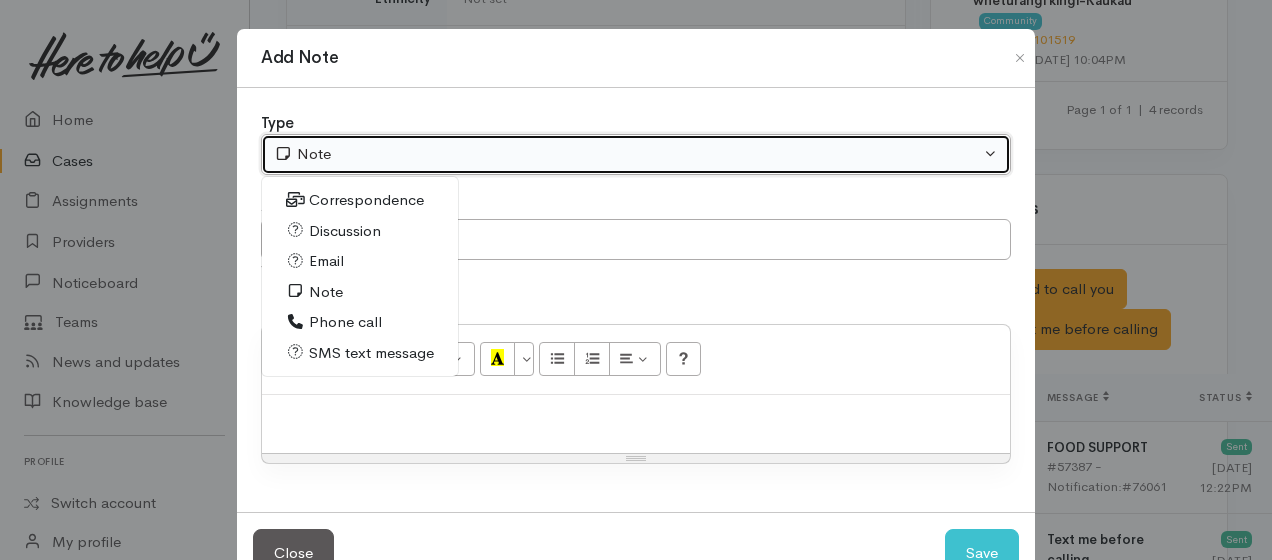 select on "3" 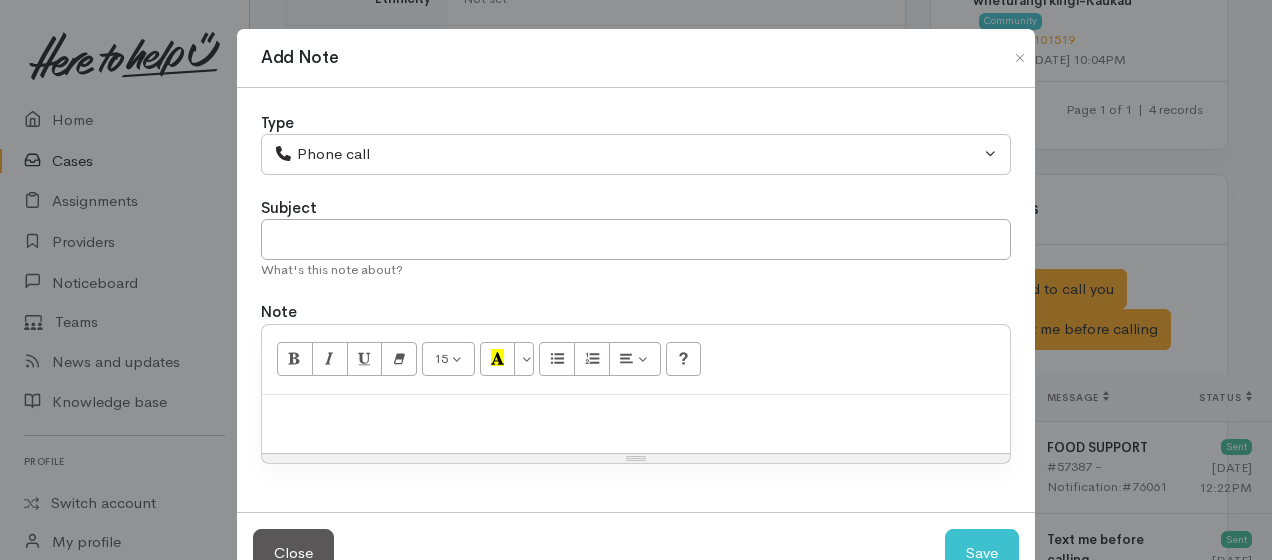 click at bounding box center [636, 416] 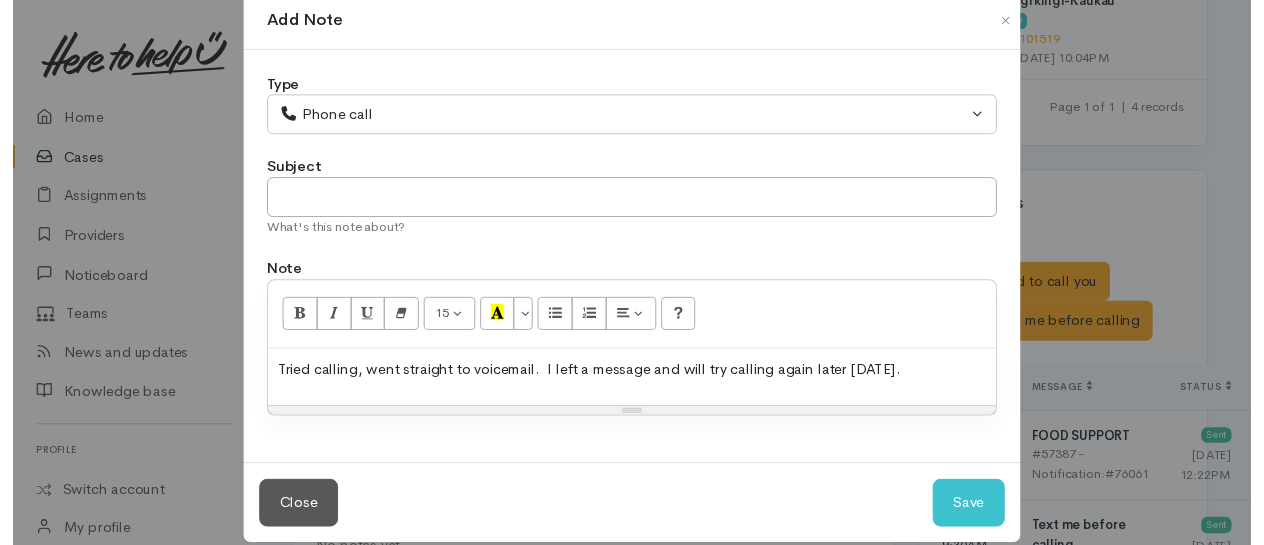 scroll, scrollTop: 58, scrollLeft: 0, axis: vertical 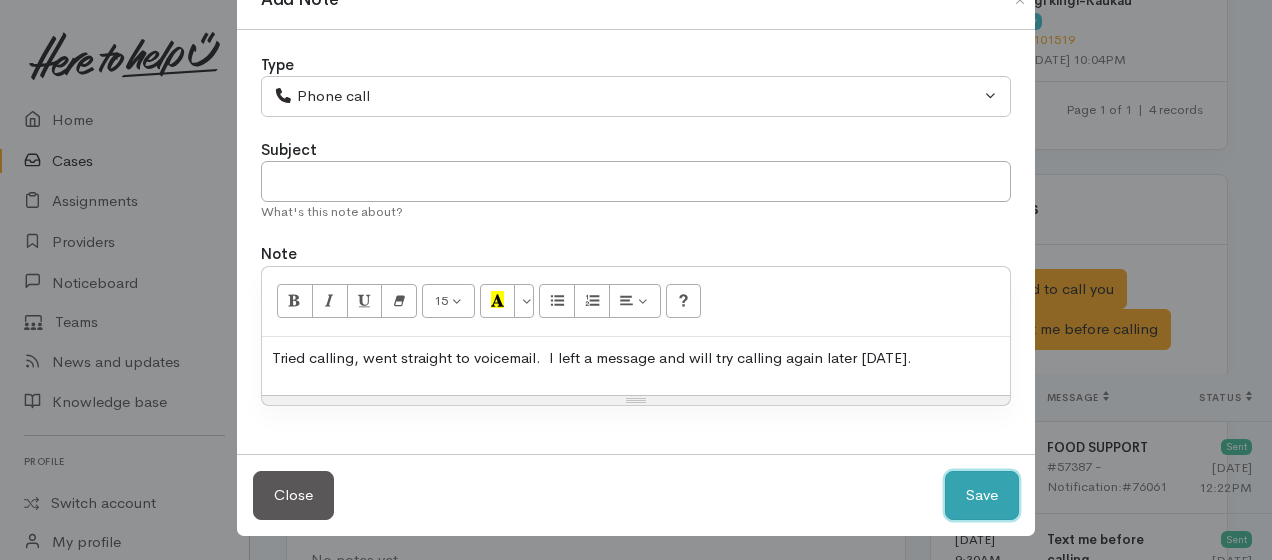 click on "Save" at bounding box center (982, 495) 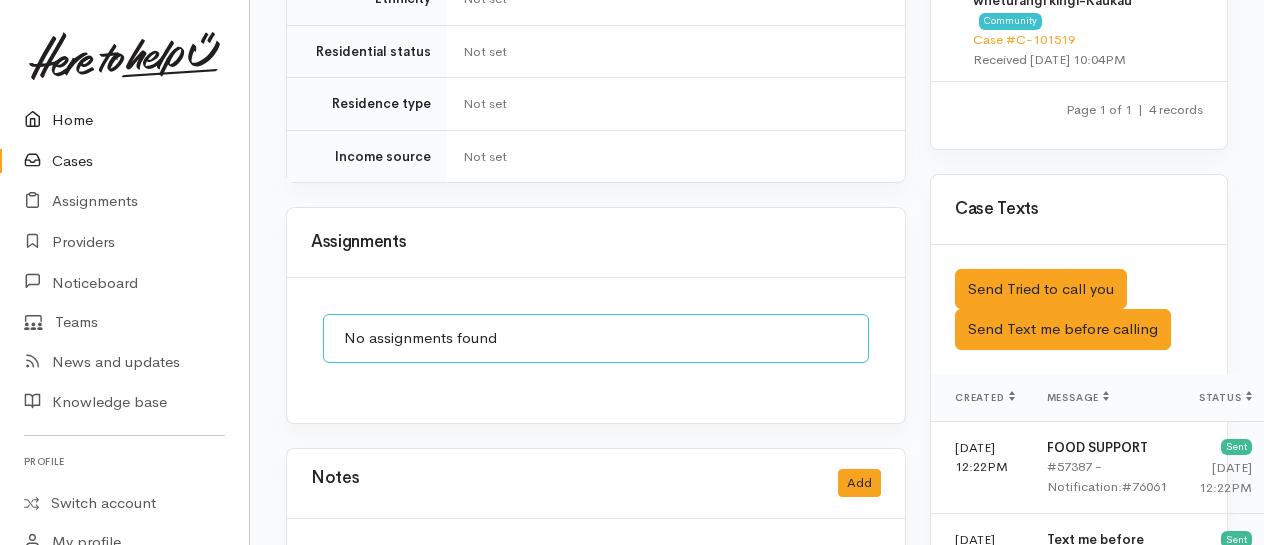 click on "Home" at bounding box center (124, 120) 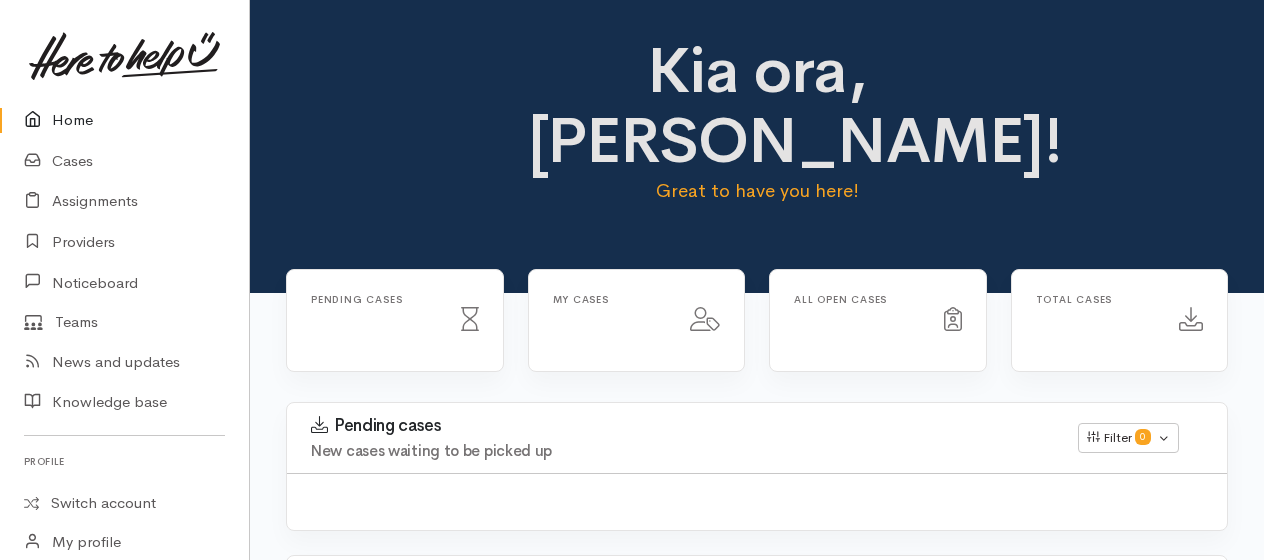 scroll, scrollTop: 0, scrollLeft: 0, axis: both 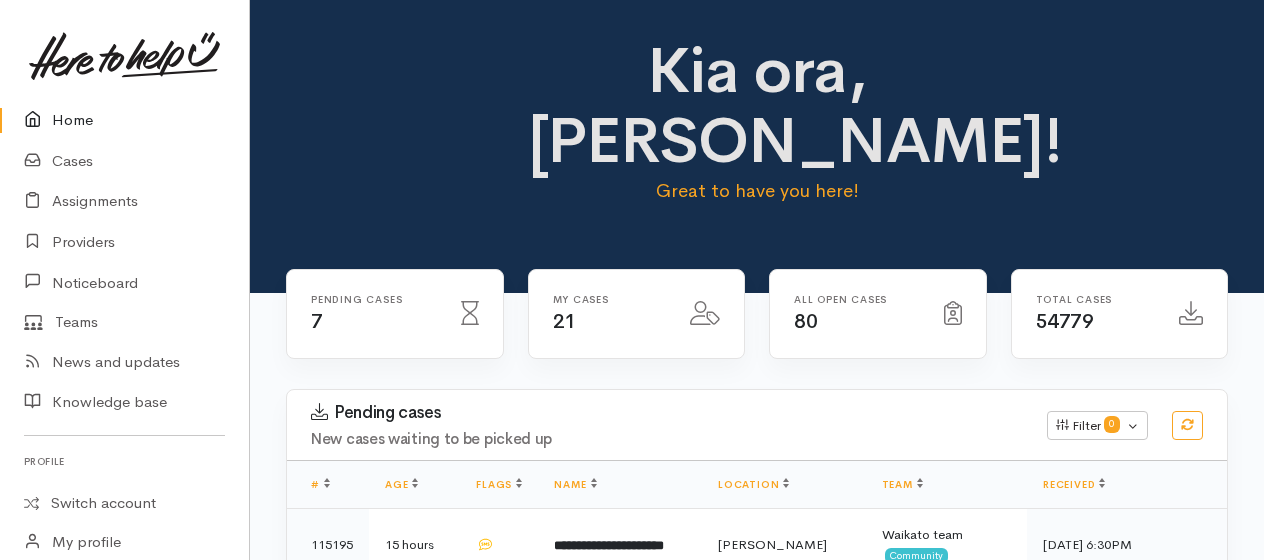 click on "Home" at bounding box center [124, 120] 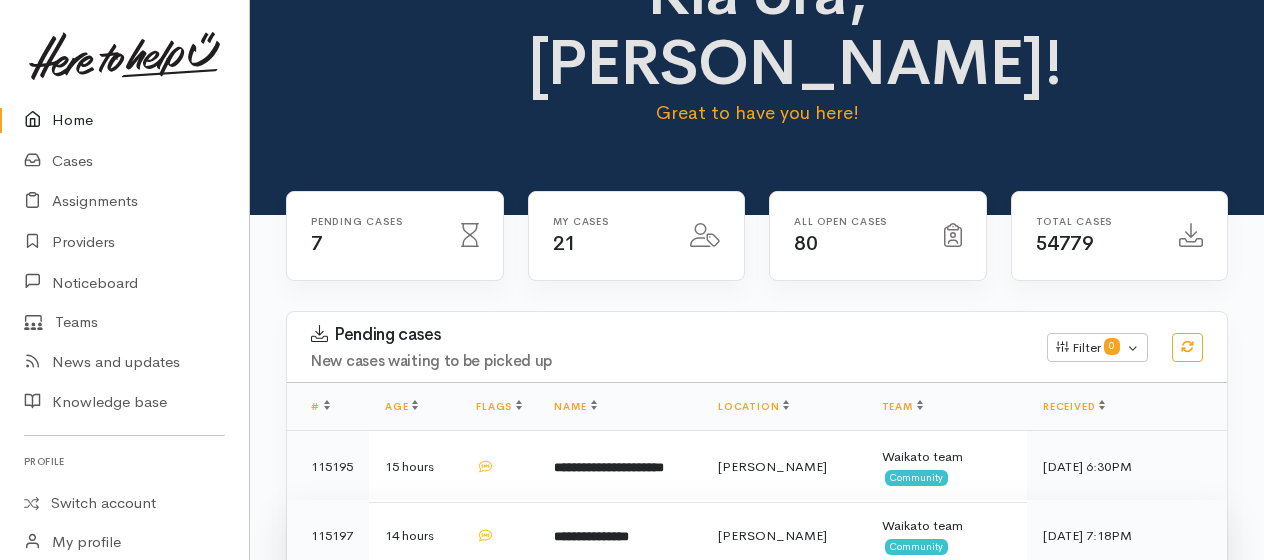 scroll, scrollTop: 400, scrollLeft: 0, axis: vertical 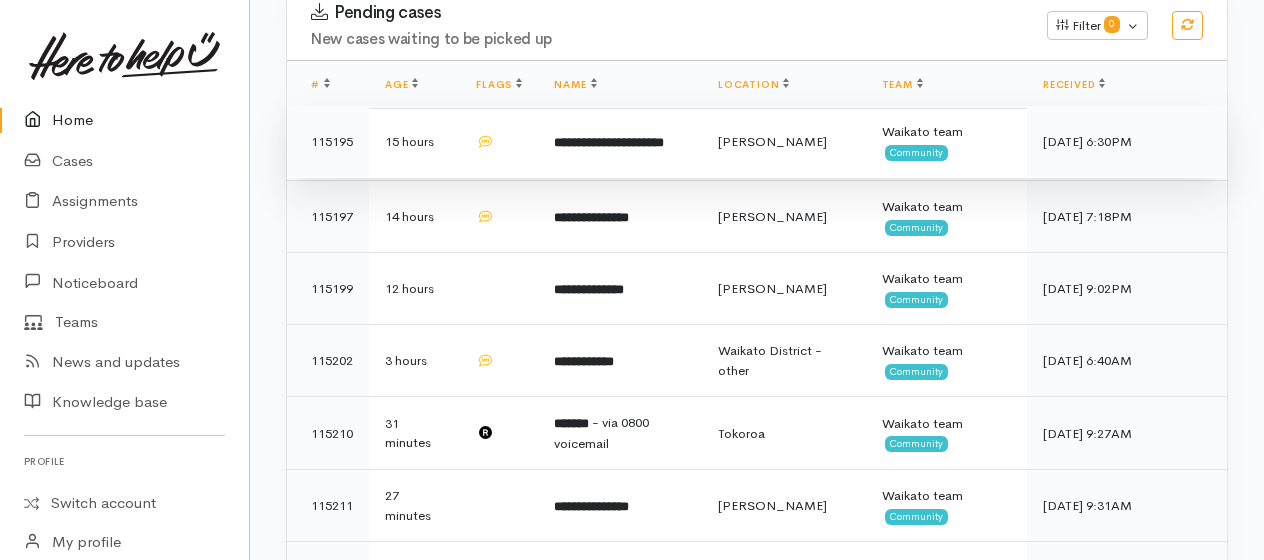 click on "**********" at bounding box center (609, 142) 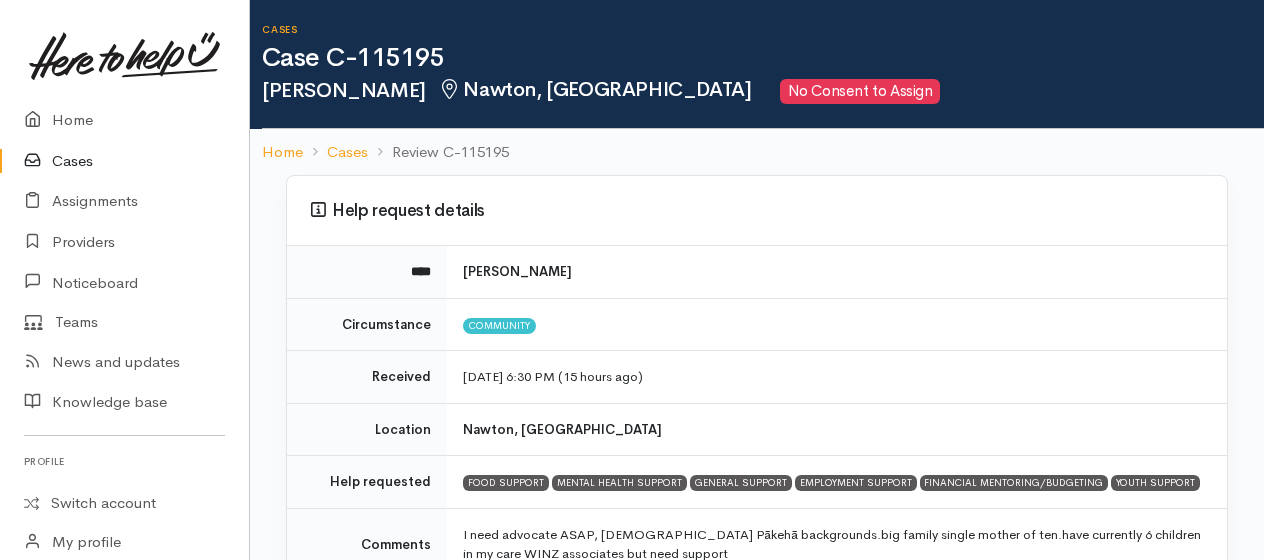 scroll, scrollTop: 0, scrollLeft: 0, axis: both 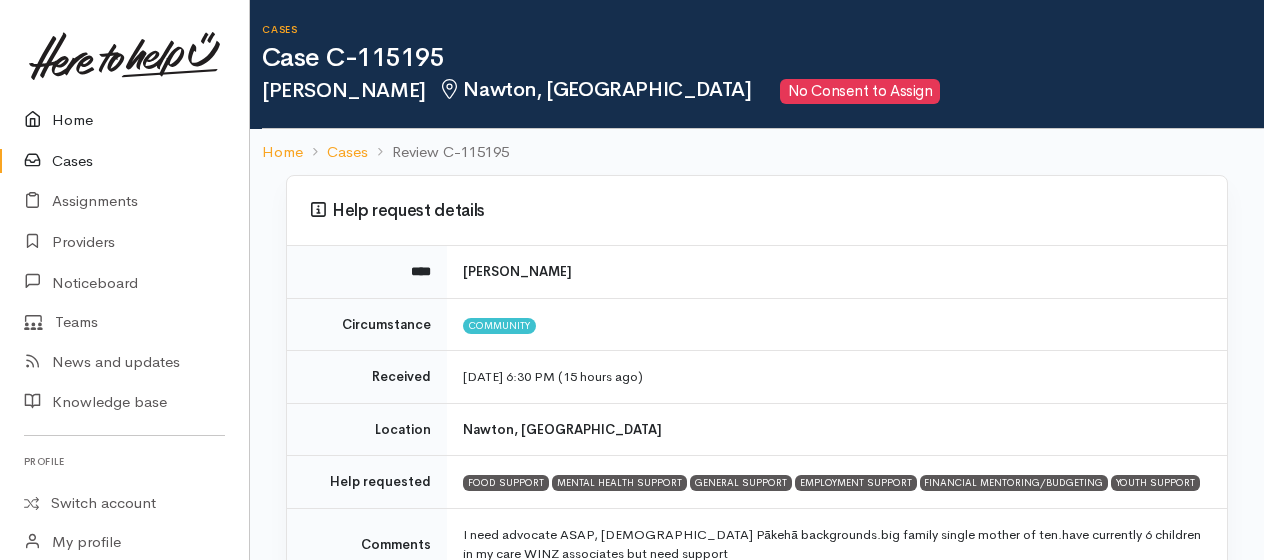 click on "Home" at bounding box center [124, 120] 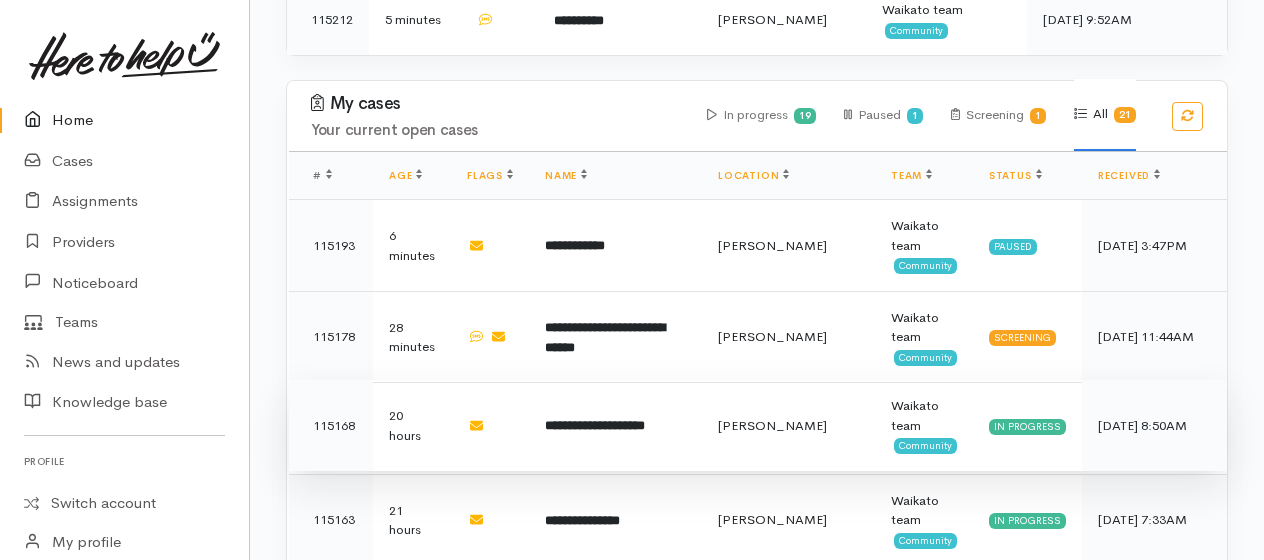 scroll, scrollTop: 1000, scrollLeft: 0, axis: vertical 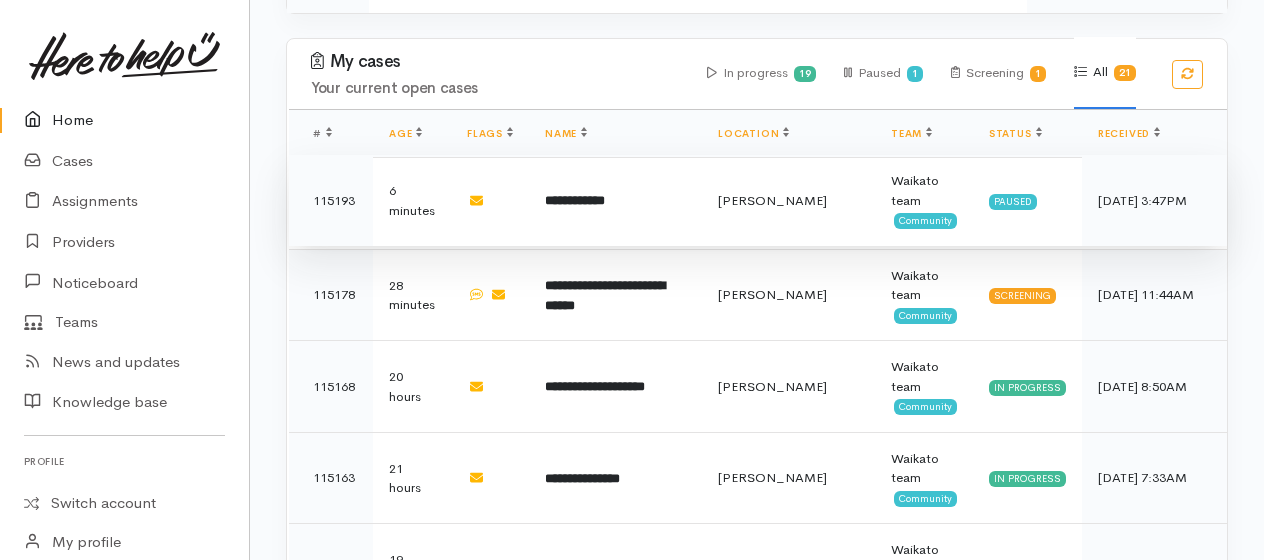 click on "**********" at bounding box center [575, 200] 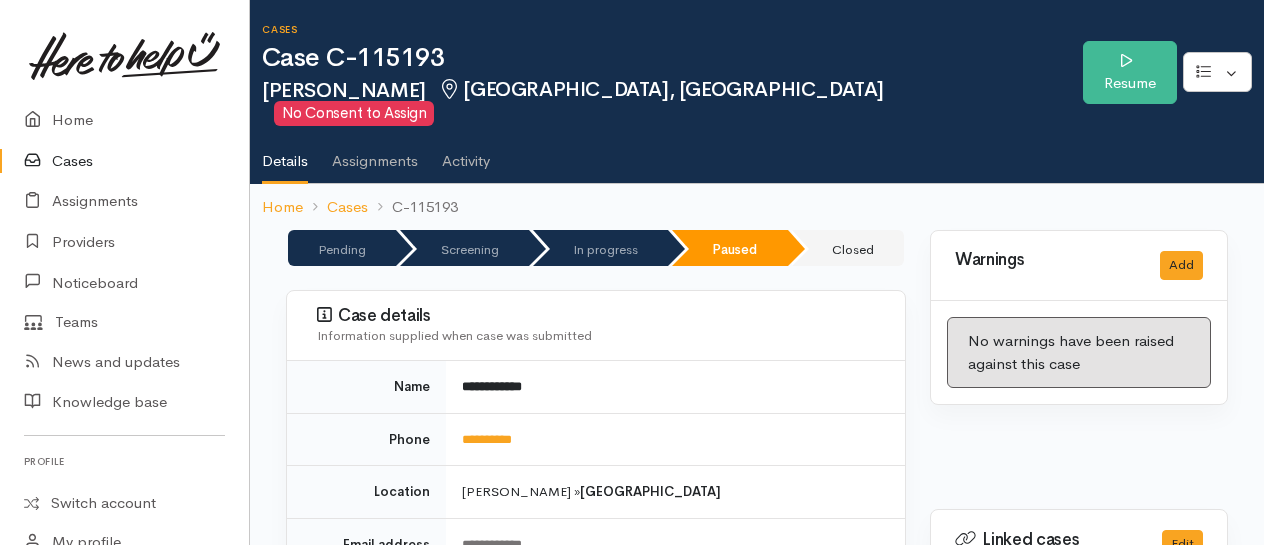 scroll, scrollTop: 0, scrollLeft: 0, axis: both 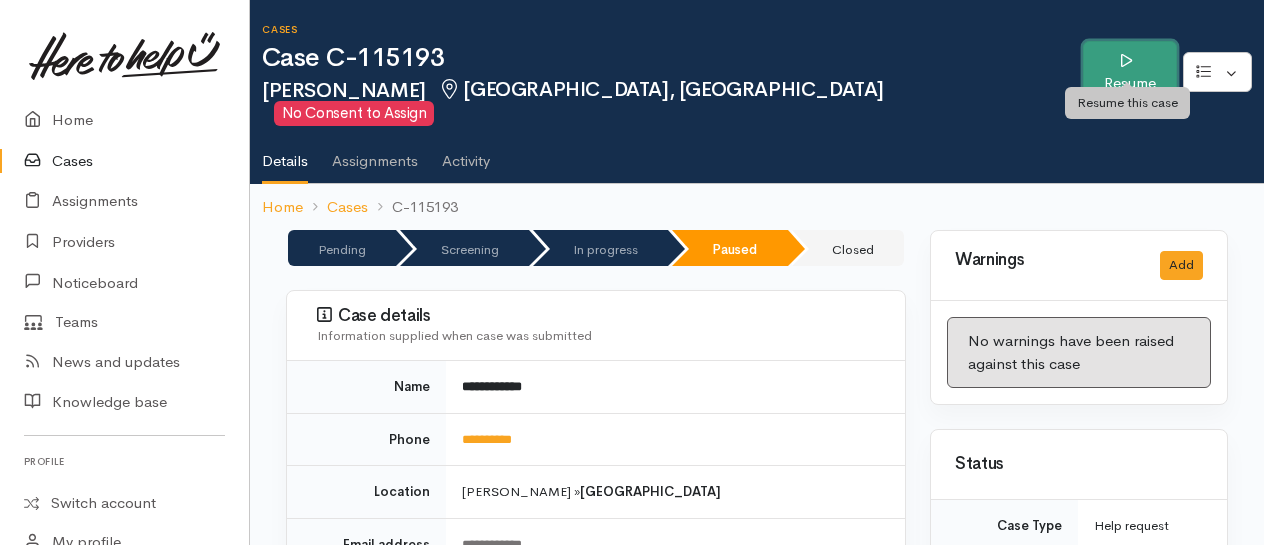 click on "Resume" at bounding box center [1130, 72] 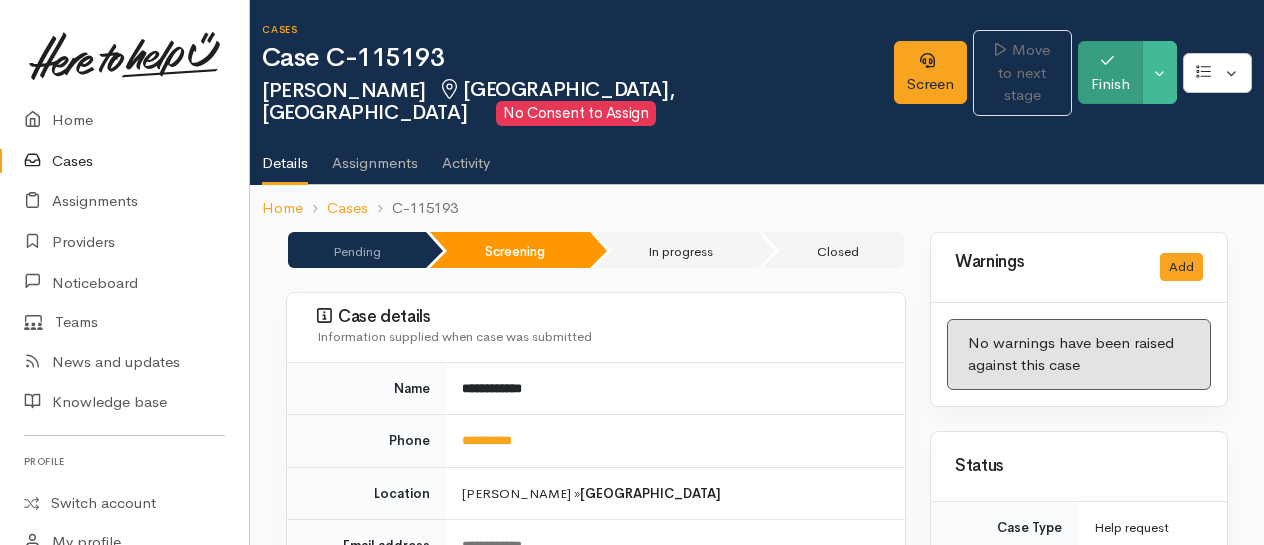 scroll, scrollTop: 0, scrollLeft: 0, axis: both 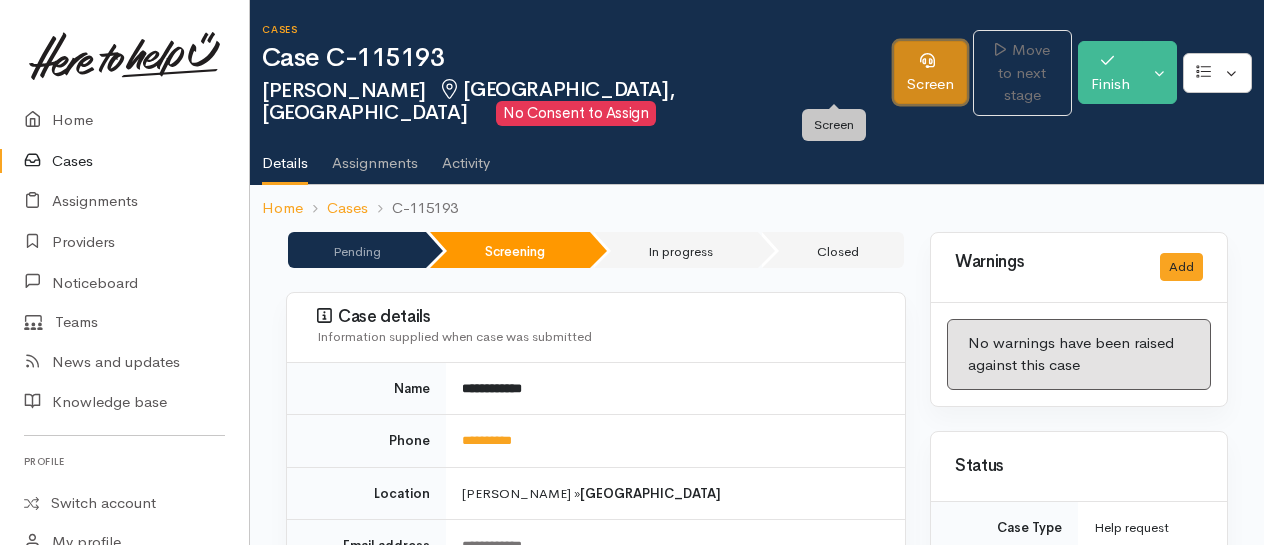 click on "Screen" at bounding box center (930, 72) 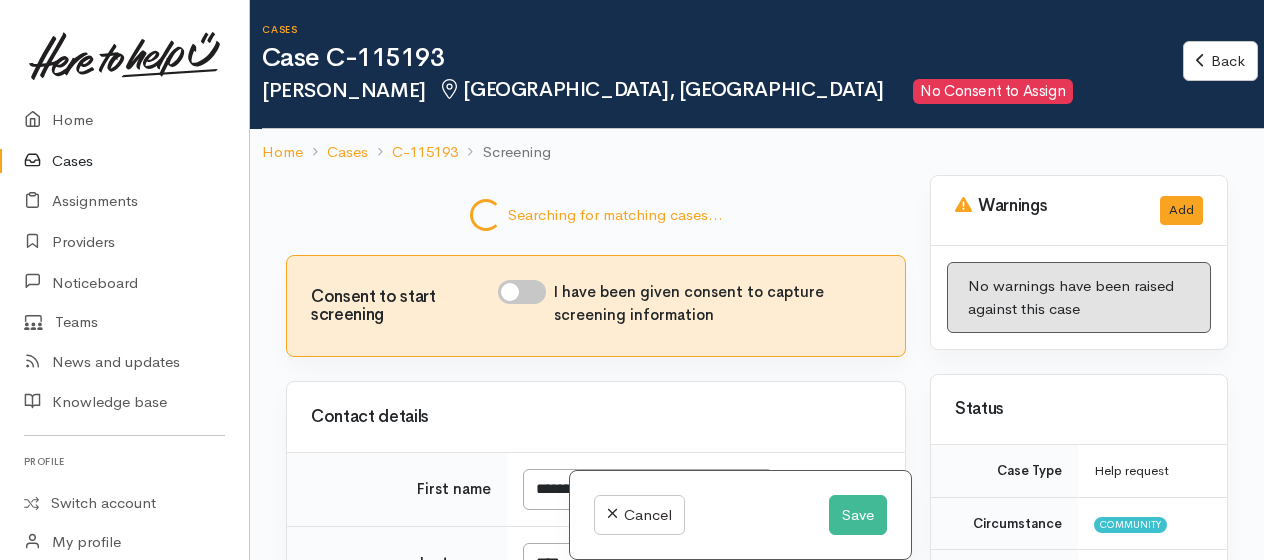 scroll, scrollTop: 0, scrollLeft: 0, axis: both 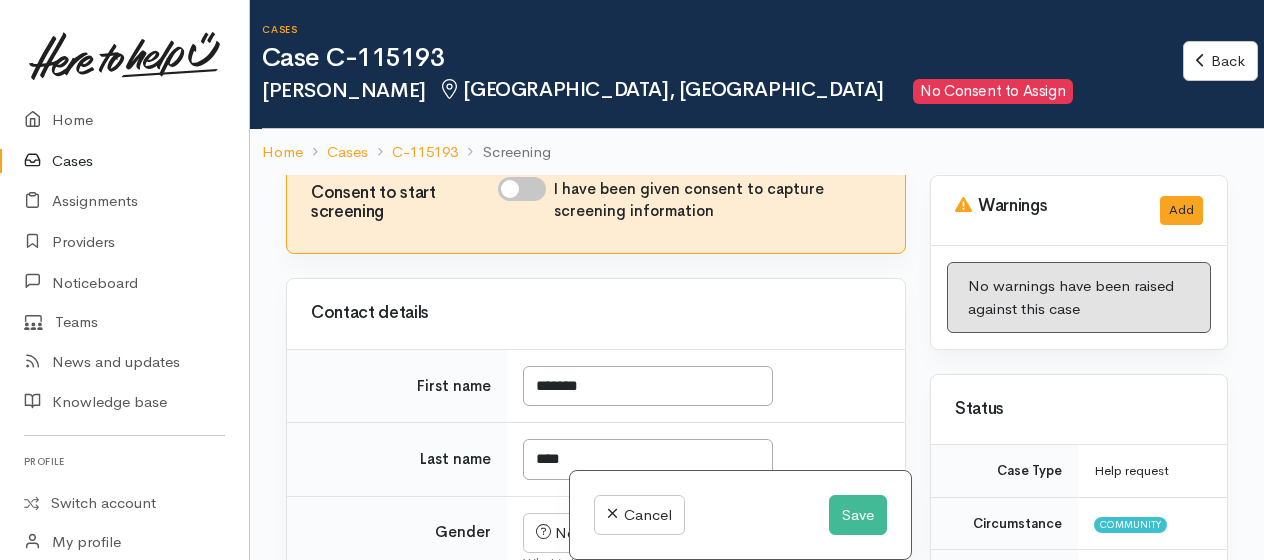 click on "I have been given consent to capture screening information" at bounding box center (522, 189) 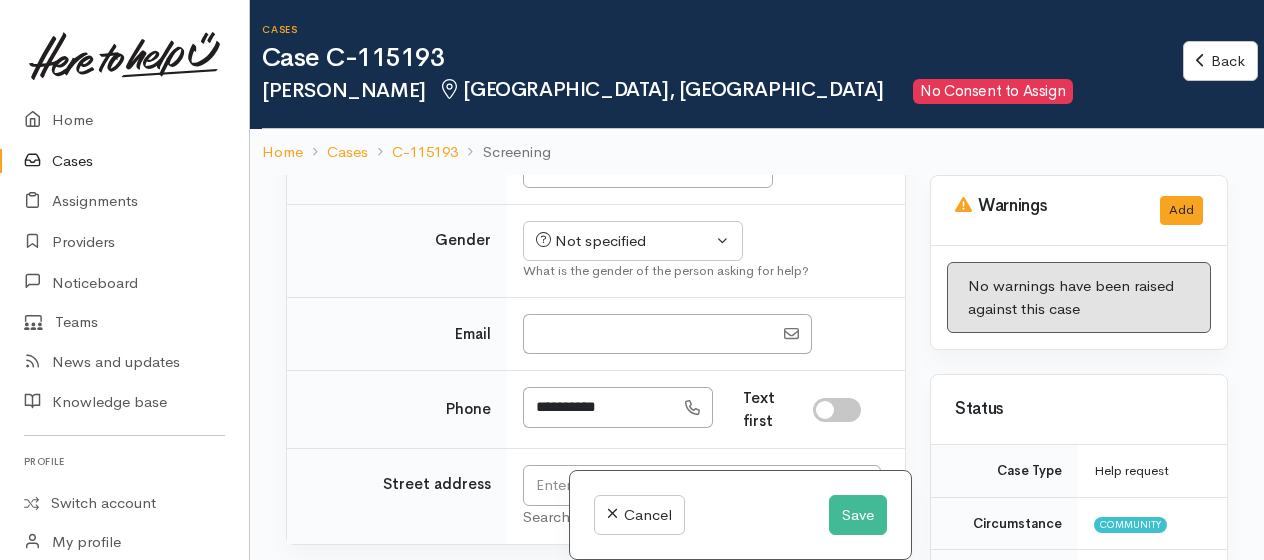 scroll, scrollTop: 1200, scrollLeft: 0, axis: vertical 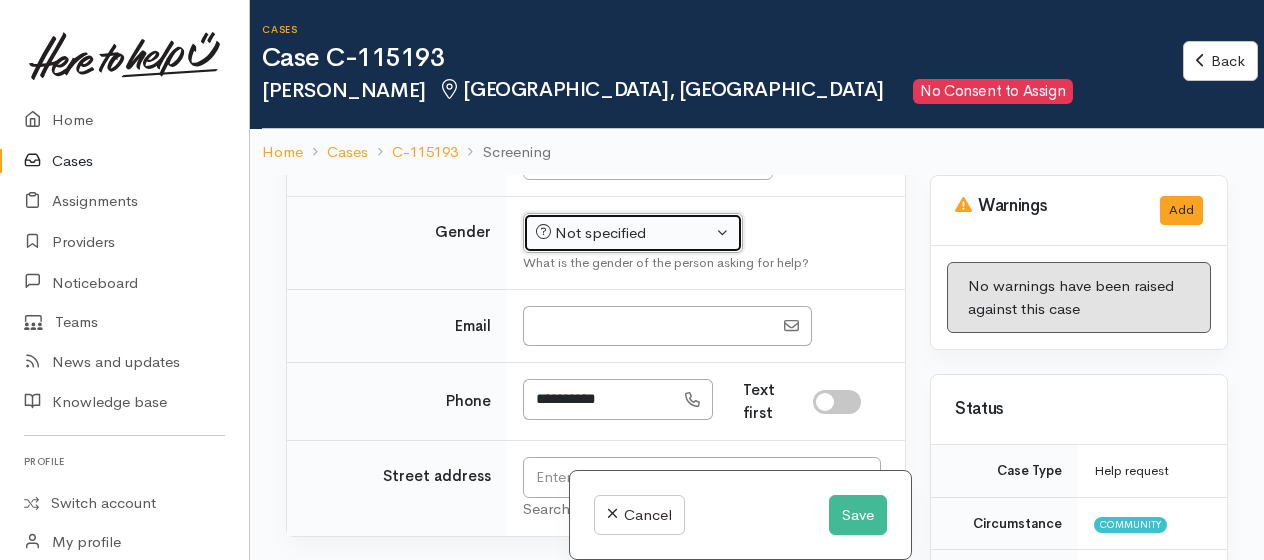 drag, startPoint x: 596, startPoint y: 349, endPoint x: 592, endPoint y: 370, distance: 21.377558 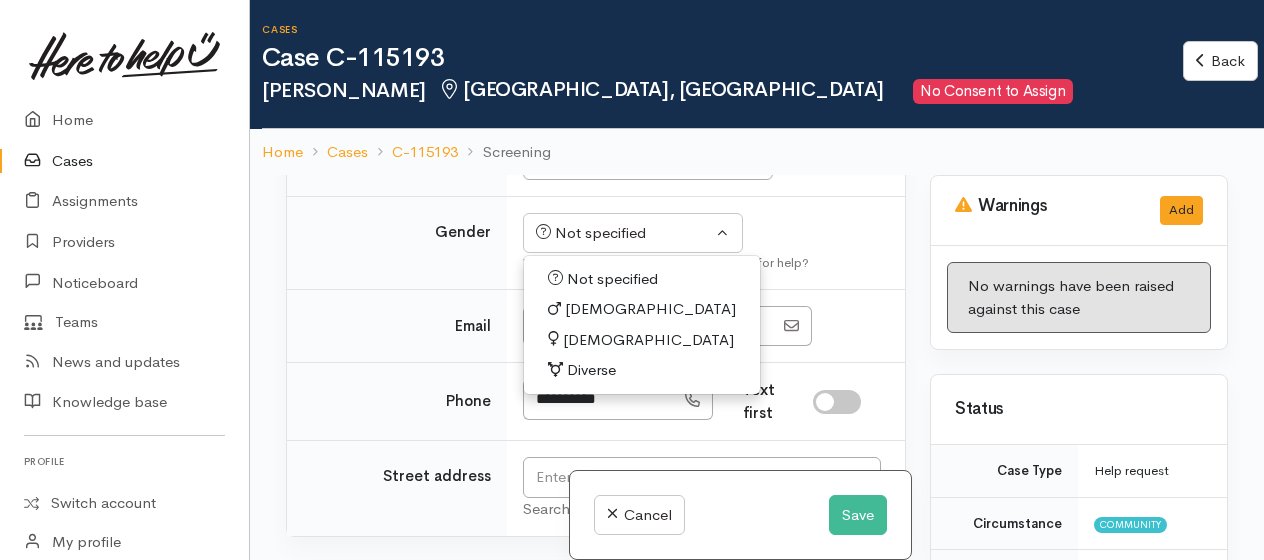 click on "[DEMOGRAPHIC_DATA]" at bounding box center [648, 340] 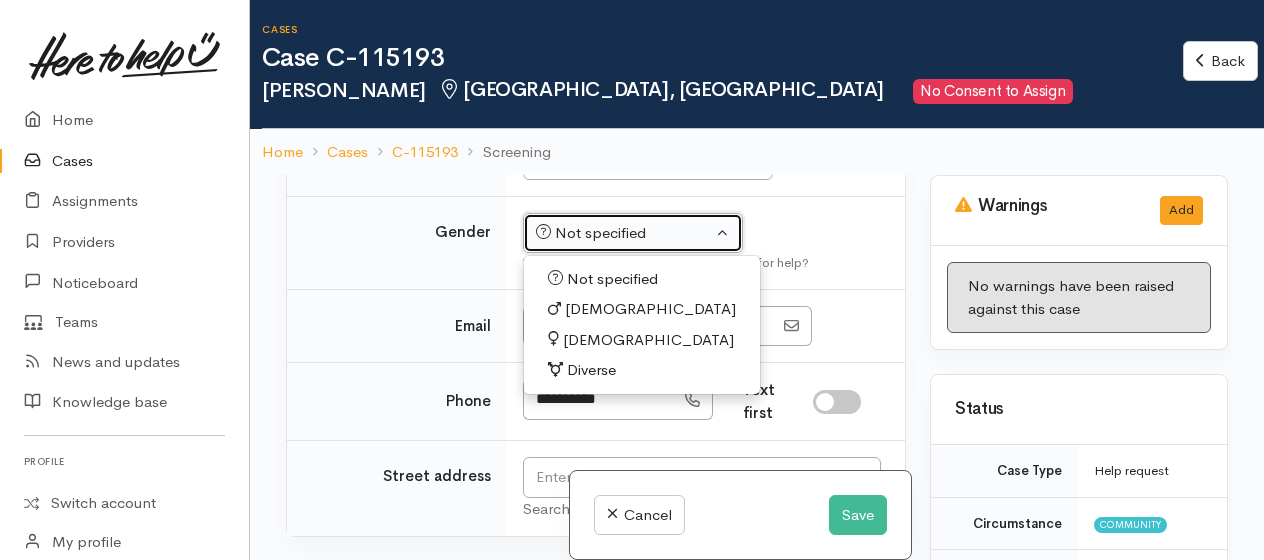 select on "Female" 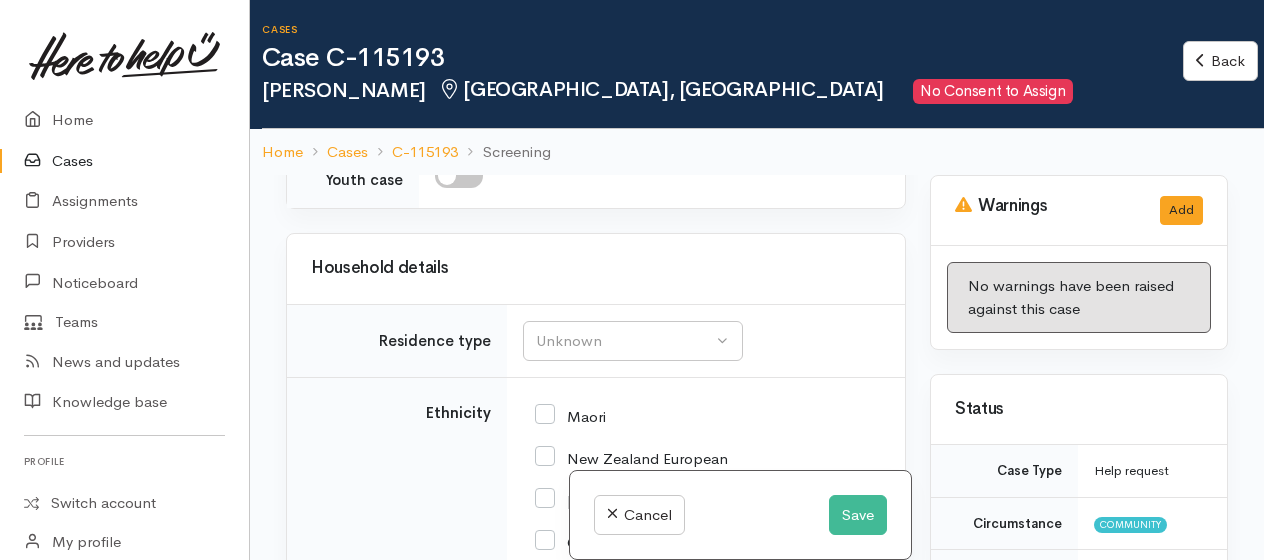 scroll, scrollTop: 2900, scrollLeft: 0, axis: vertical 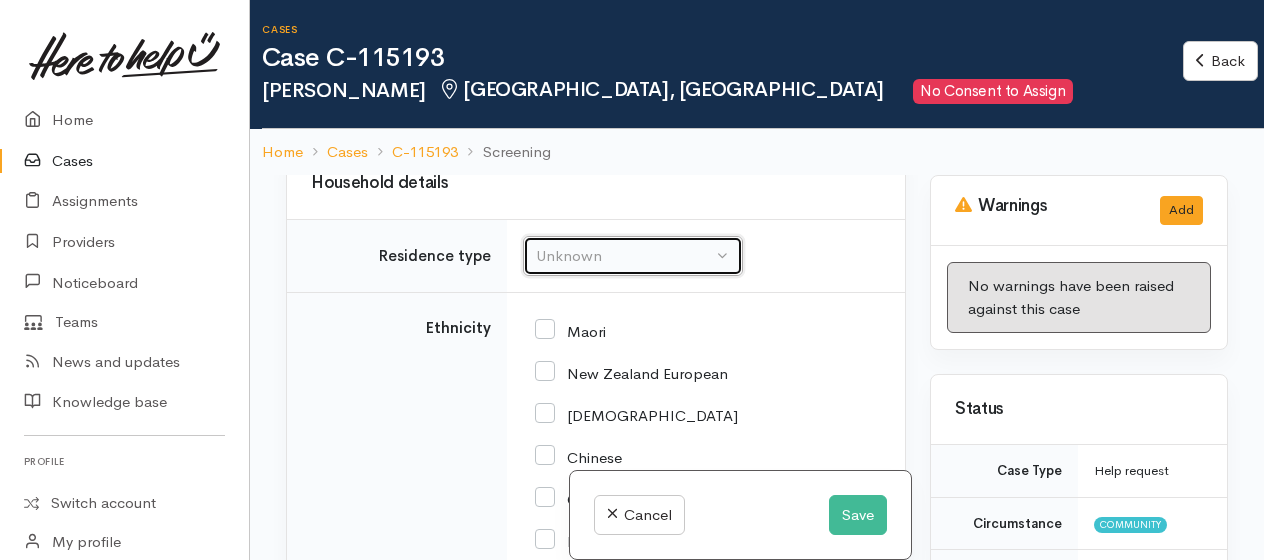 click on "Unknown" at bounding box center (624, 256) 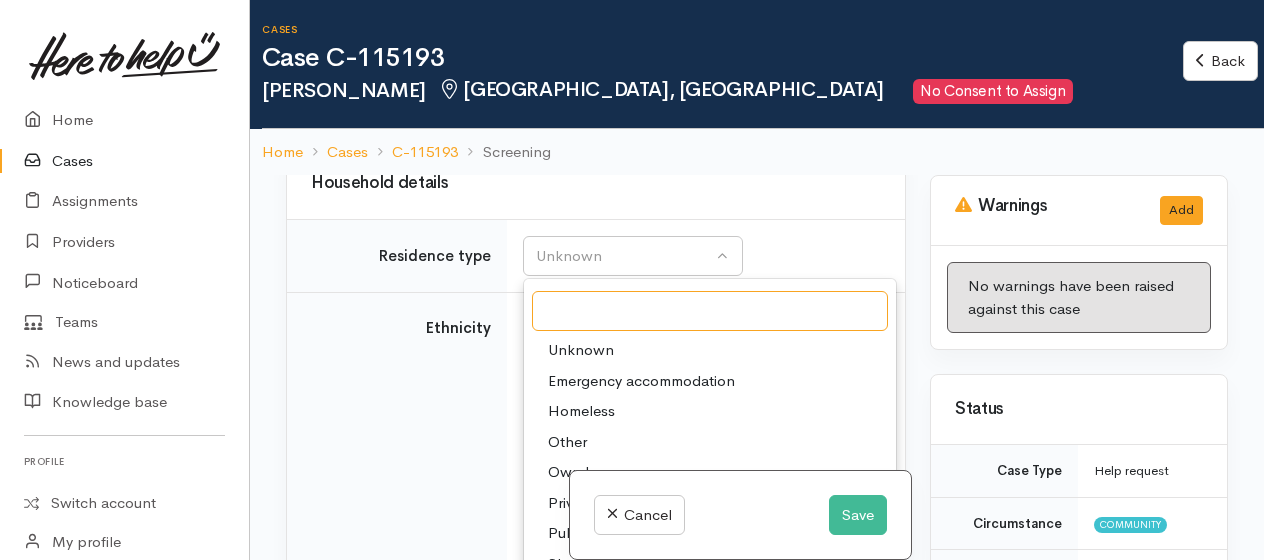 scroll, scrollTop: 3100, scrollLeft: 0, axis: vertical 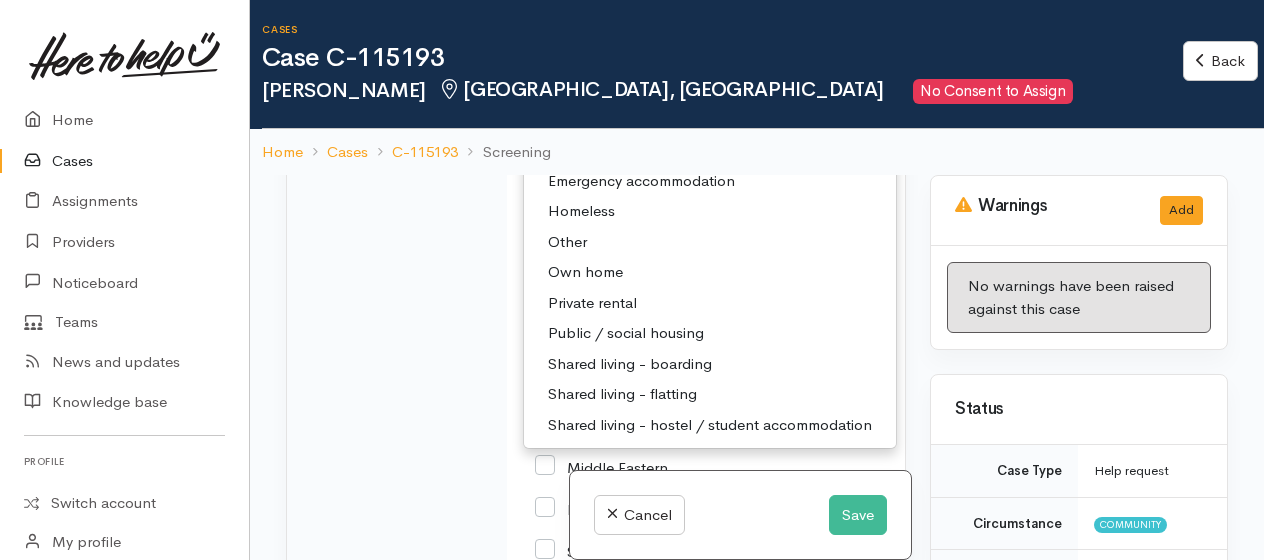 click on "Emergency accommodation" at bounding box center (641, 181) 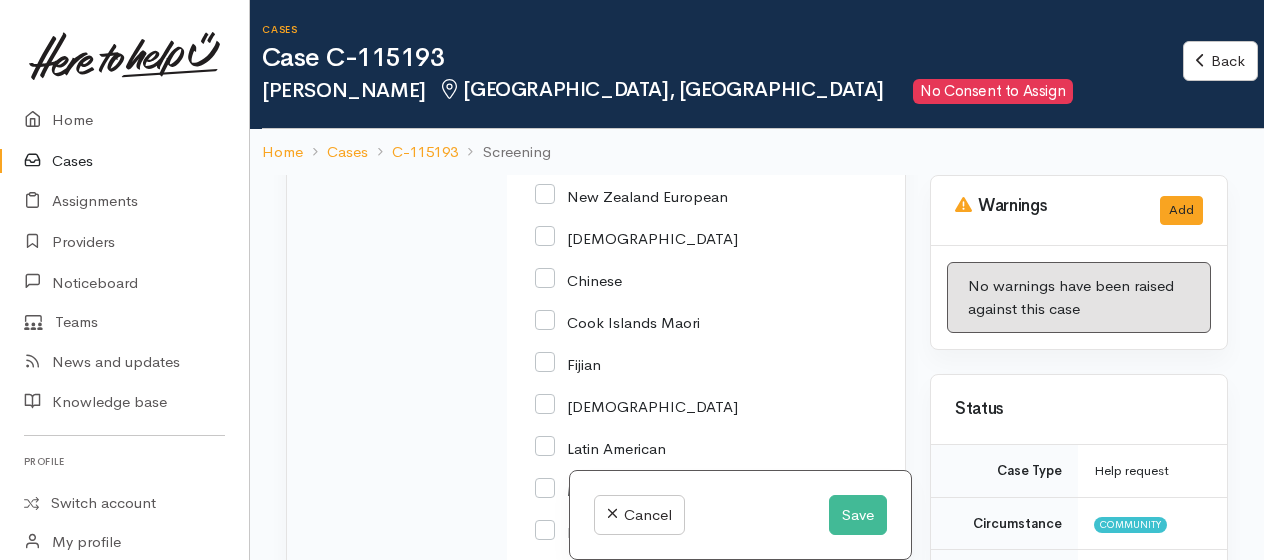 click on "Maori" at bounding box center [570, 153] 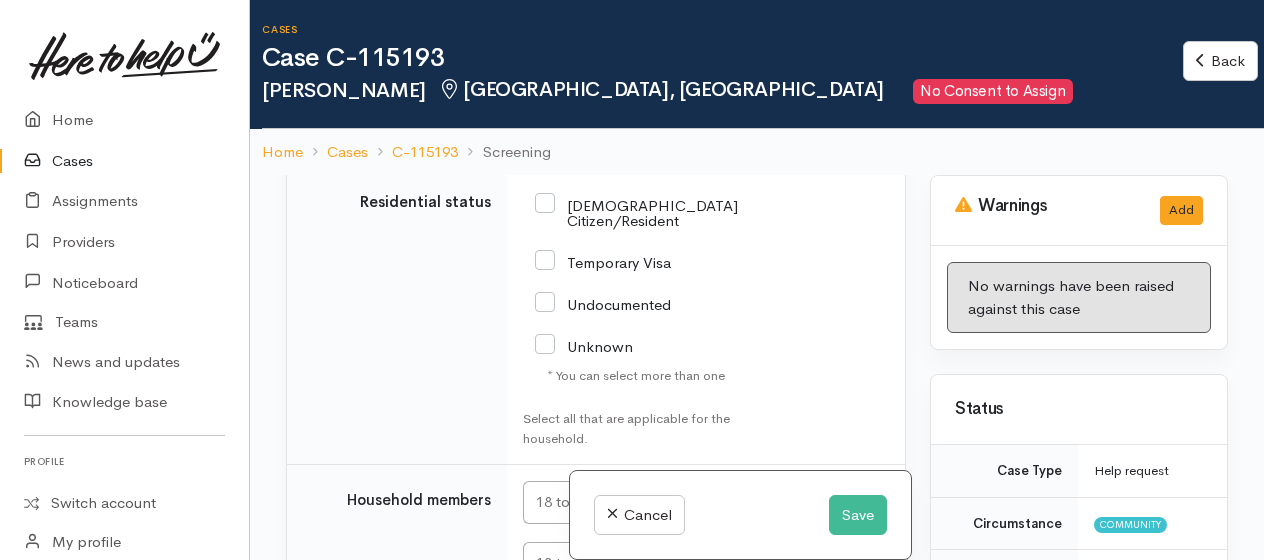 scroll, scrollTop: 3977, scrollLeft: 0, axis: vertical 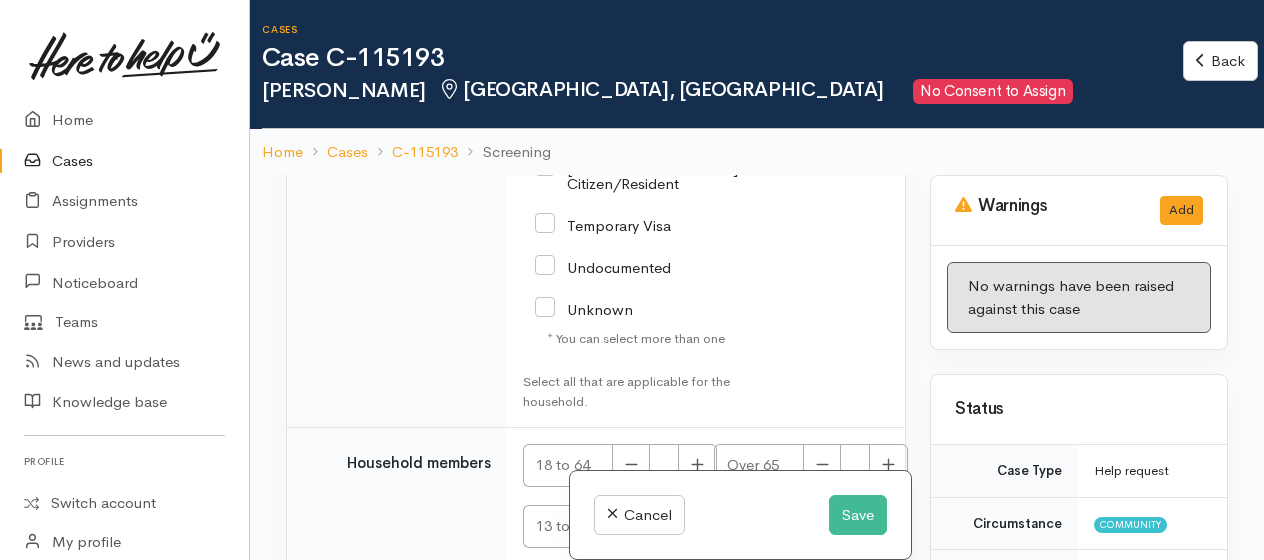 click on "NZ Citizen/Resident" at bounding box center [636, 174] 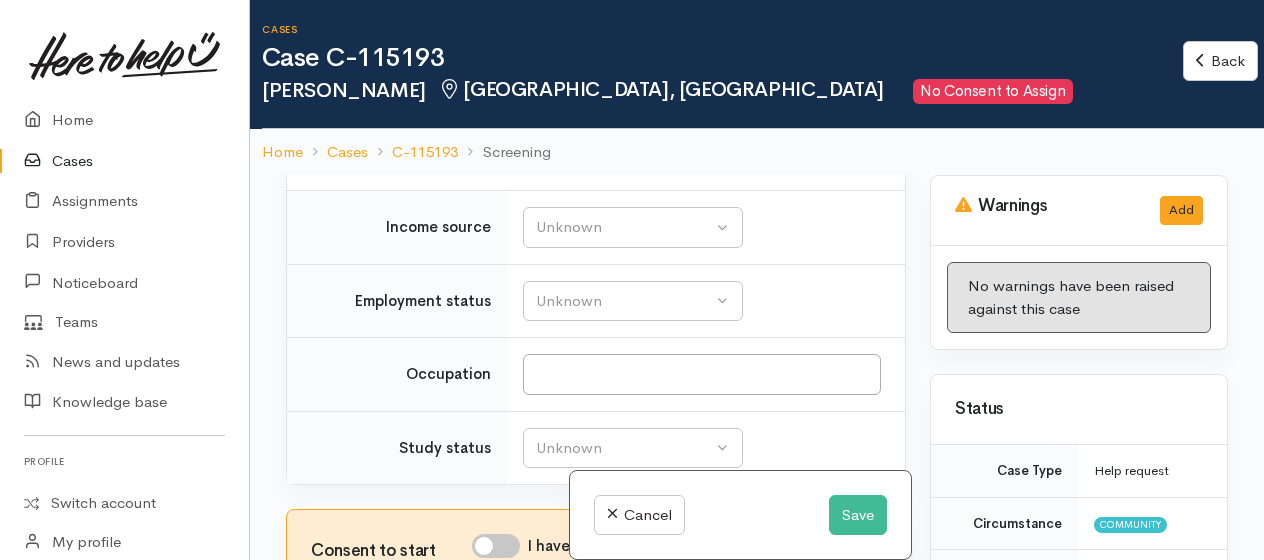 scroll, scrollTop: 4618, scrollLeft: 0, axis: vertical 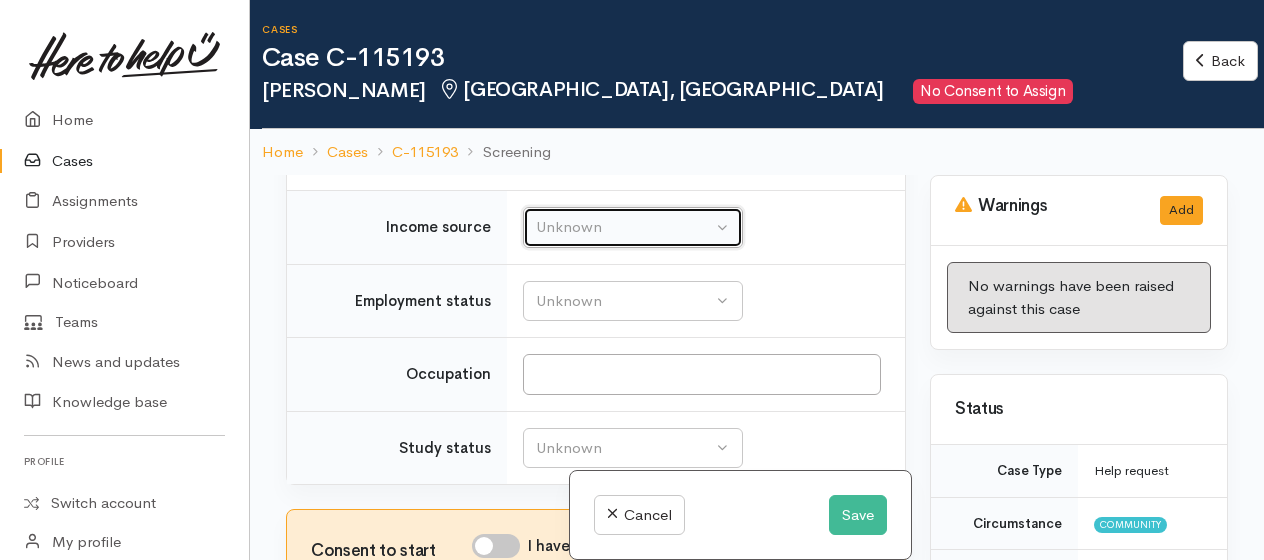 click on "Unknown" at bounding box center (624, 227) 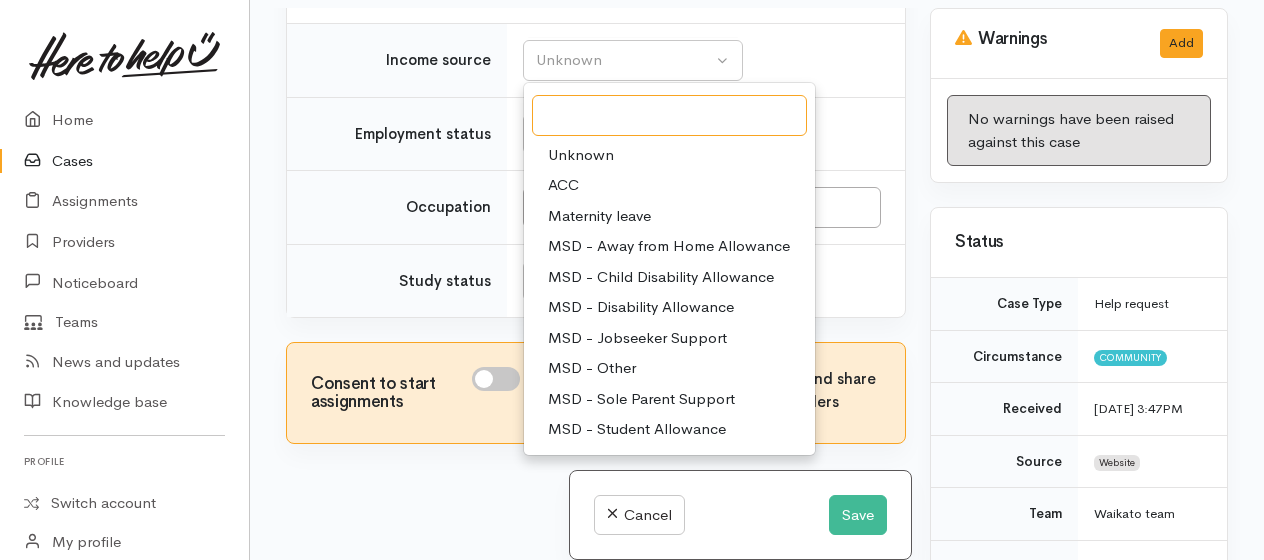 scroll, scrollTop: 174, scrollLeft: 0, axis: vertical 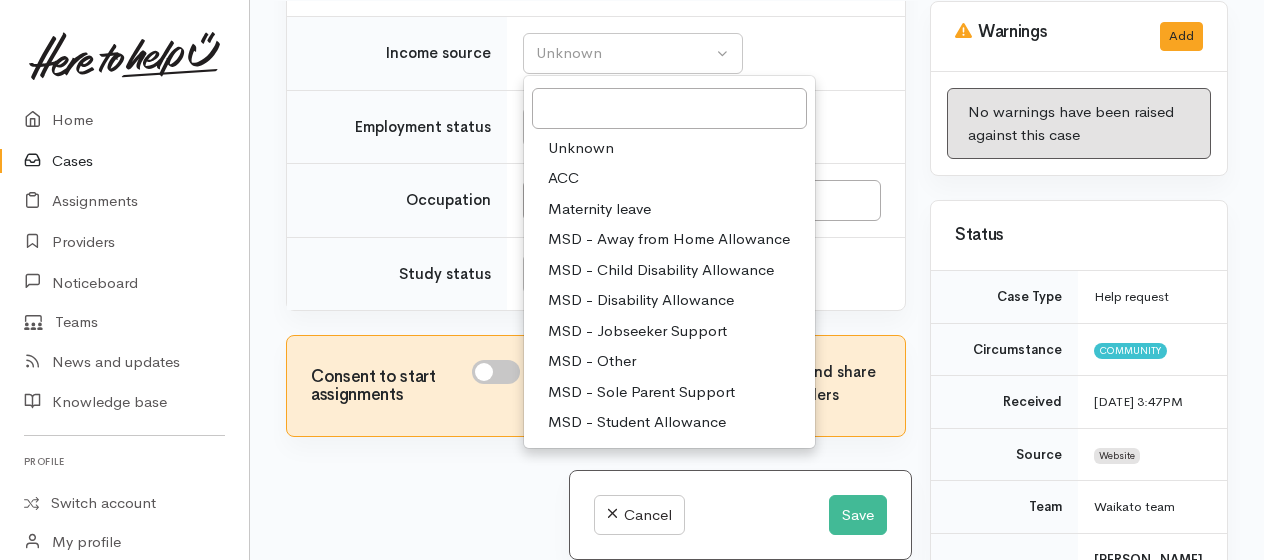click on "MSD - Jobseeker Support" at bounding box center [637, 331] 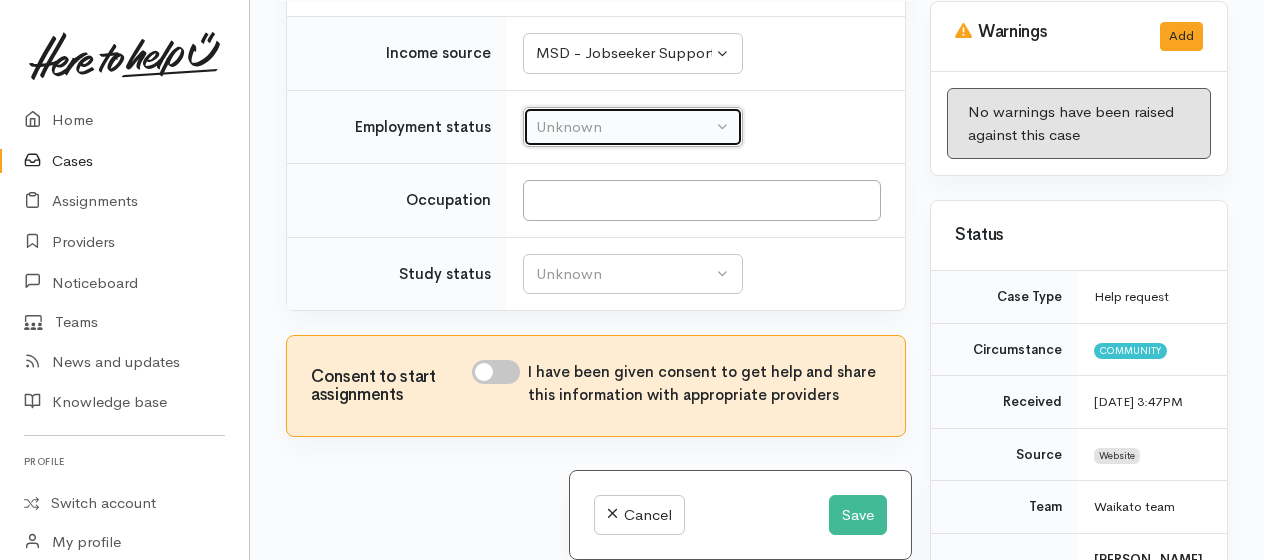 click on "Unknown" at bounding box center (624, 127) 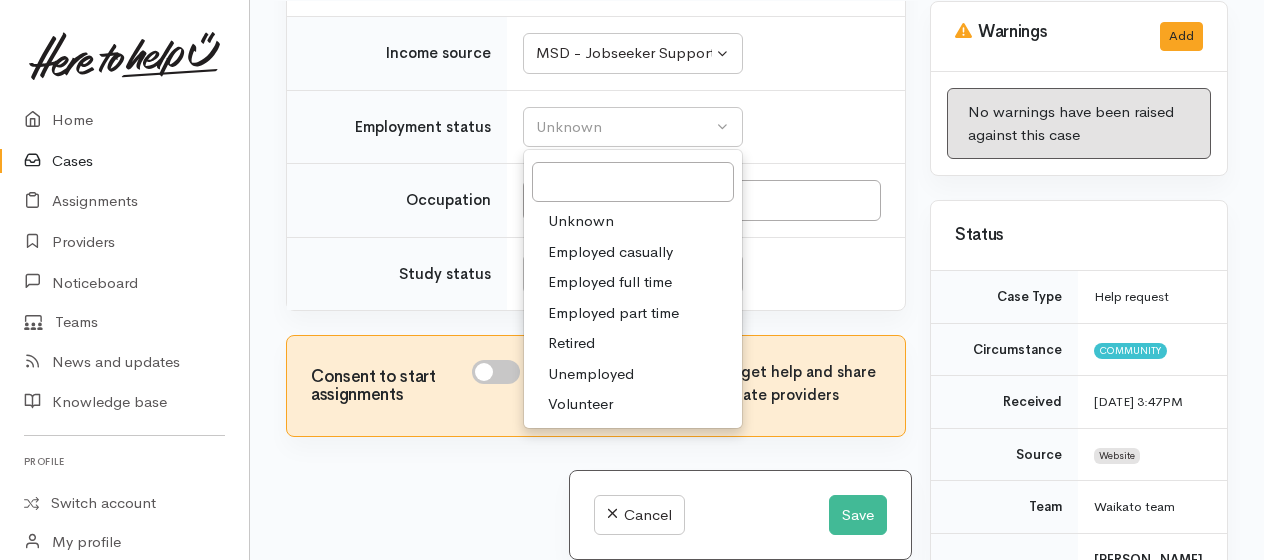 click on "Unemployed" at bounding box center [591, 374] 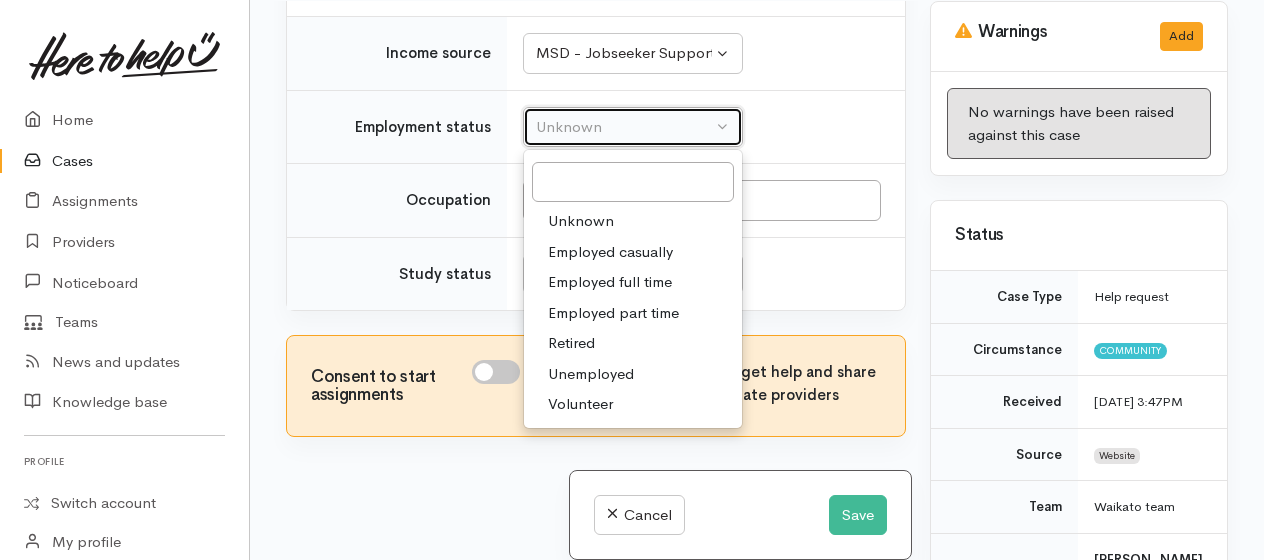 select on "1" 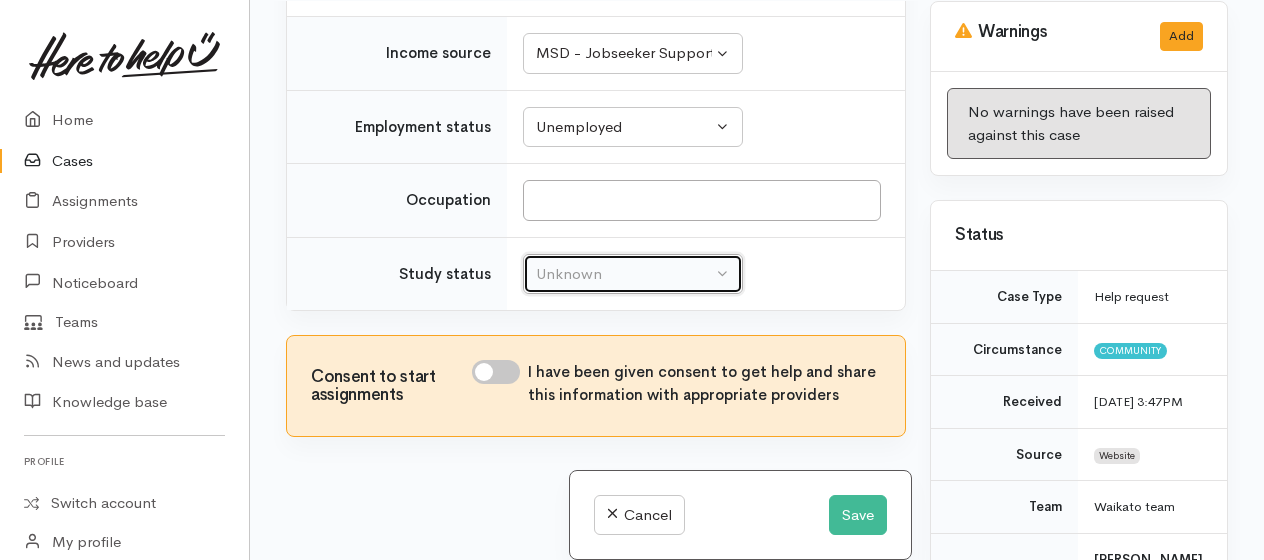 click on "Unknown" at bounding box center [624, 274] 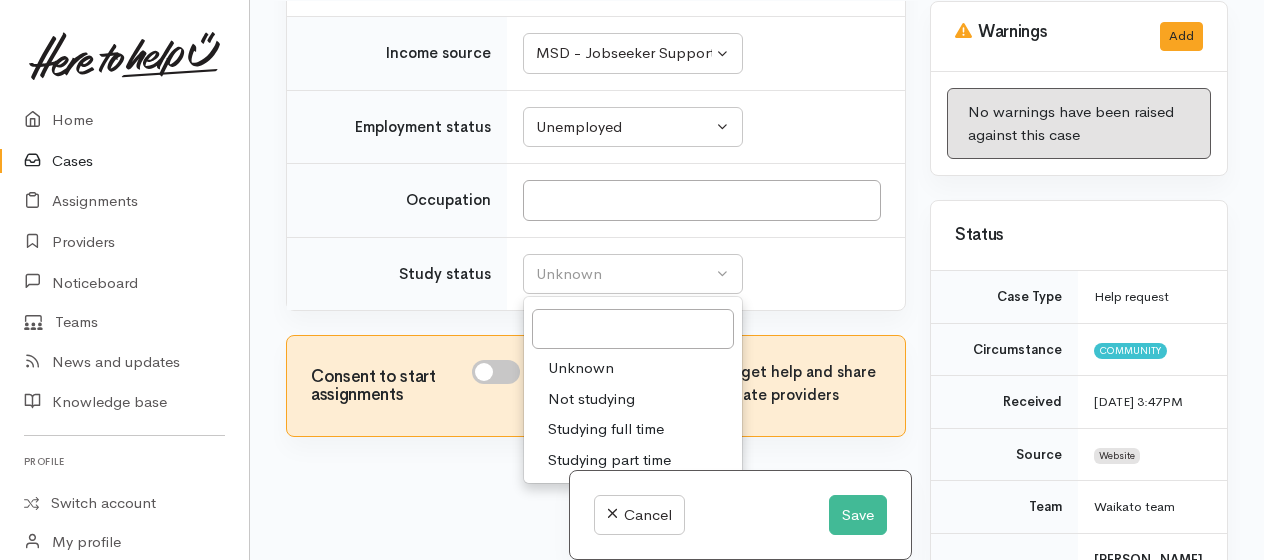 click on "Not studying" at bounding box center (591, 399) 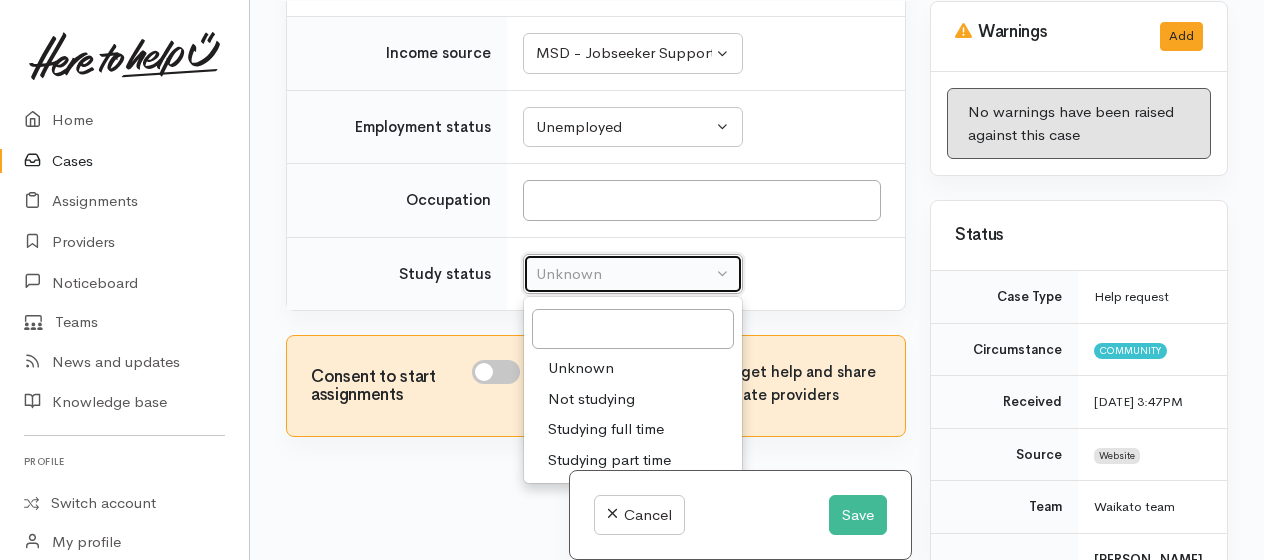 select on "1" 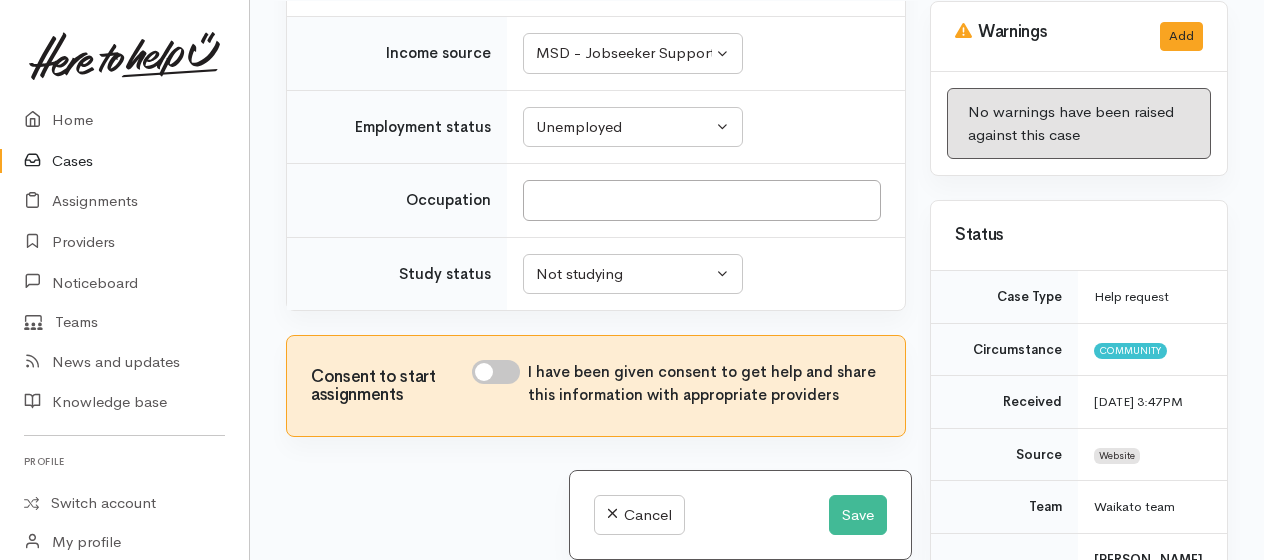 click on "I have been given consent to get help and share this information with appropriate providers" at bounding box center [496, 372] 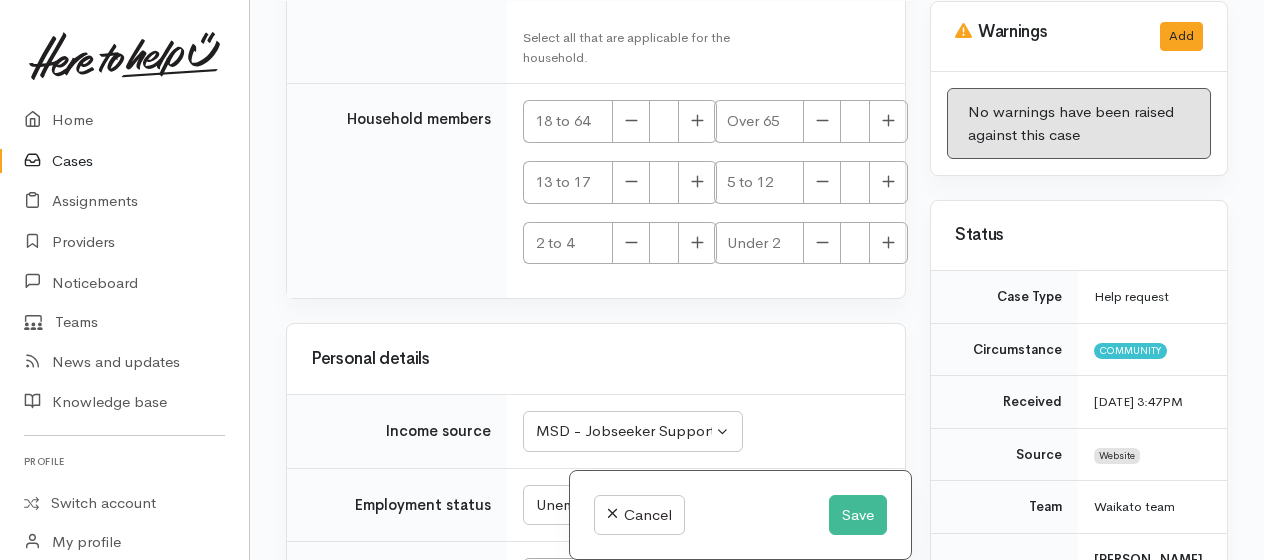 scroll, scrollTop: 4118, scrollLeft: 0, axis: vertical 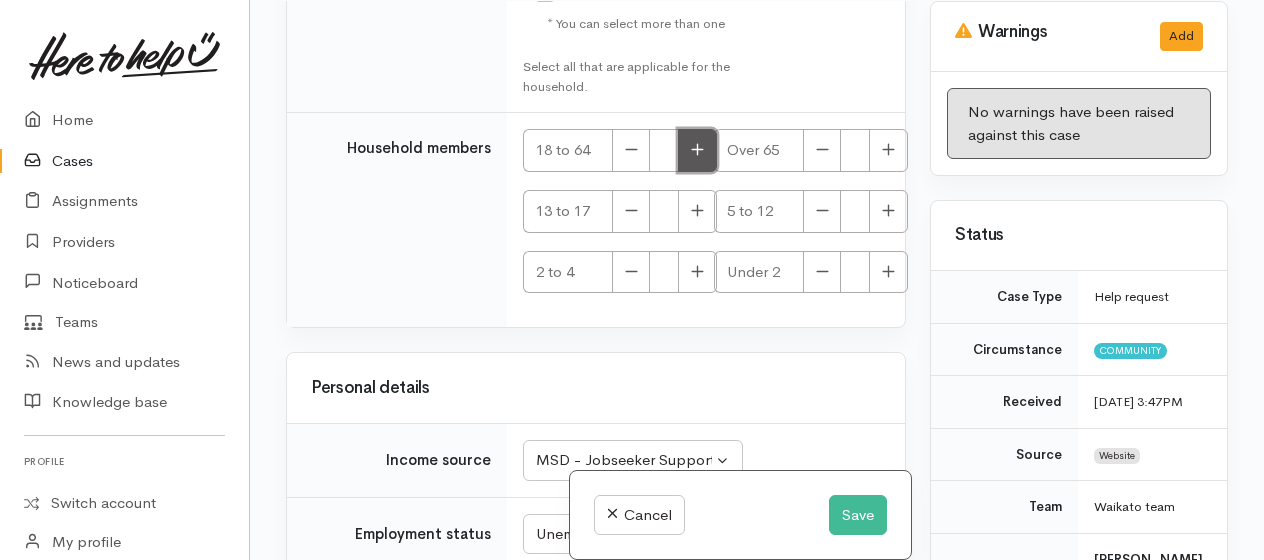 click 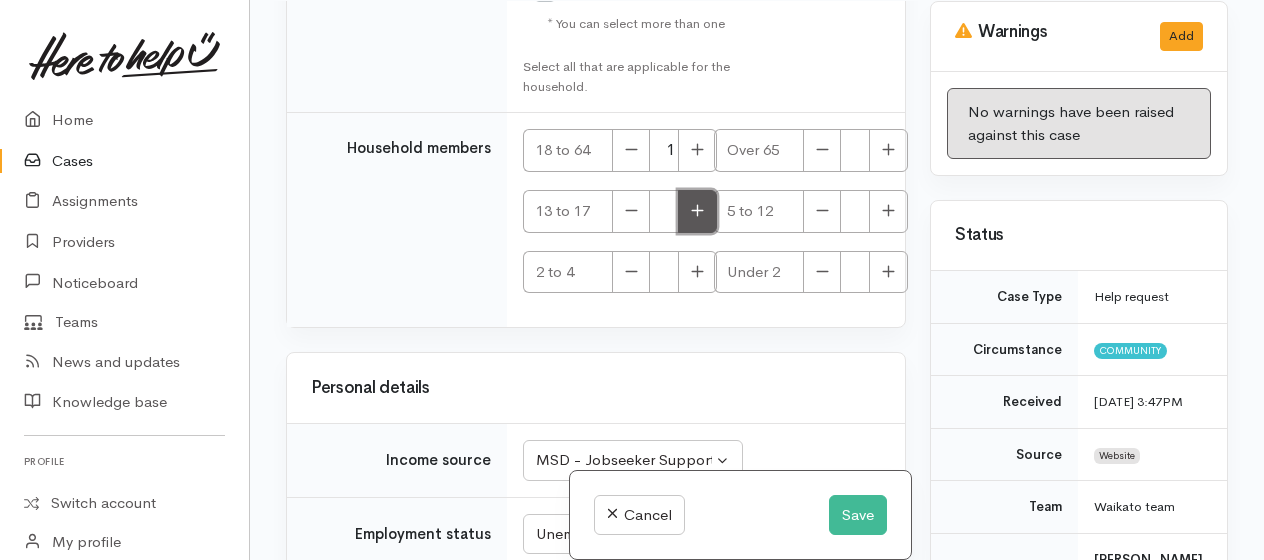 click at bounding box center (697, 211) 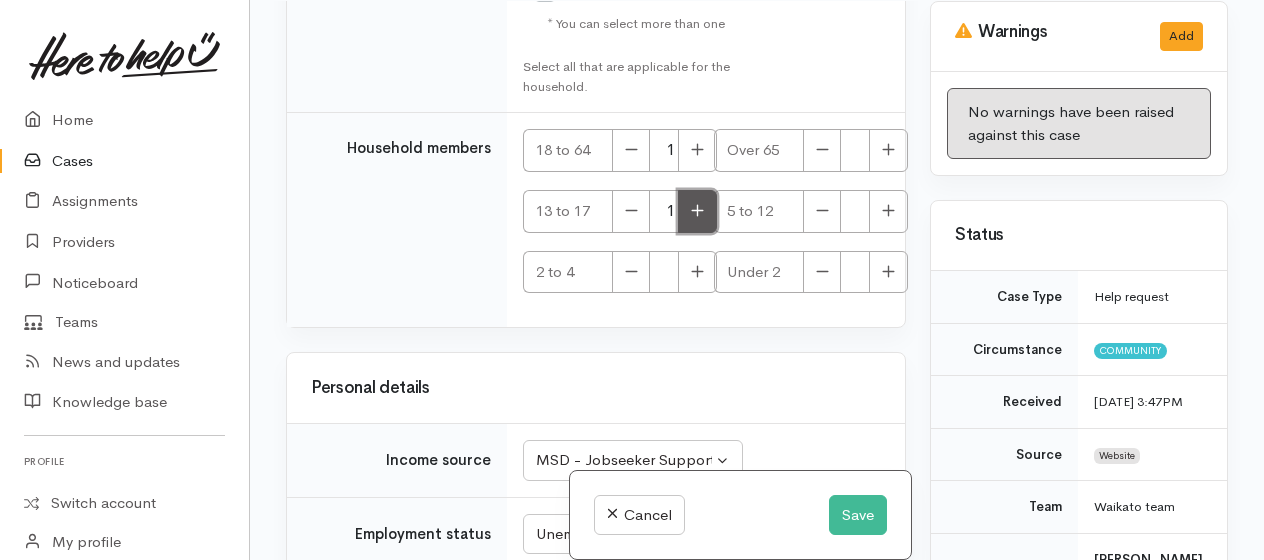 click at bounding box center (697, 211) 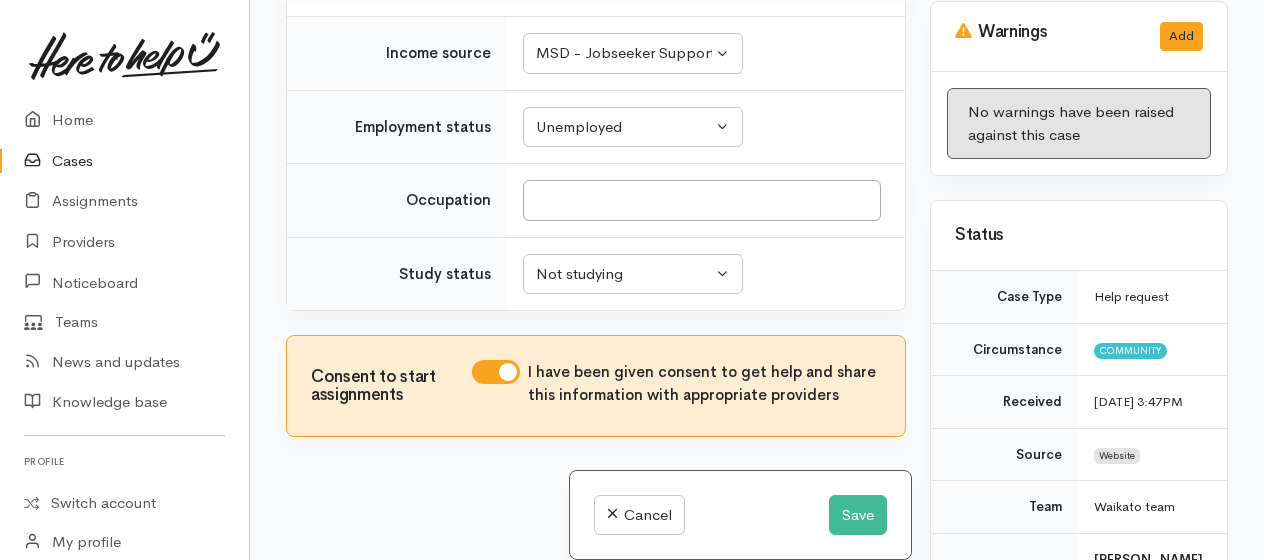 scroll, scrollTop: 4618, scrollLeft: 0, axis: vertical 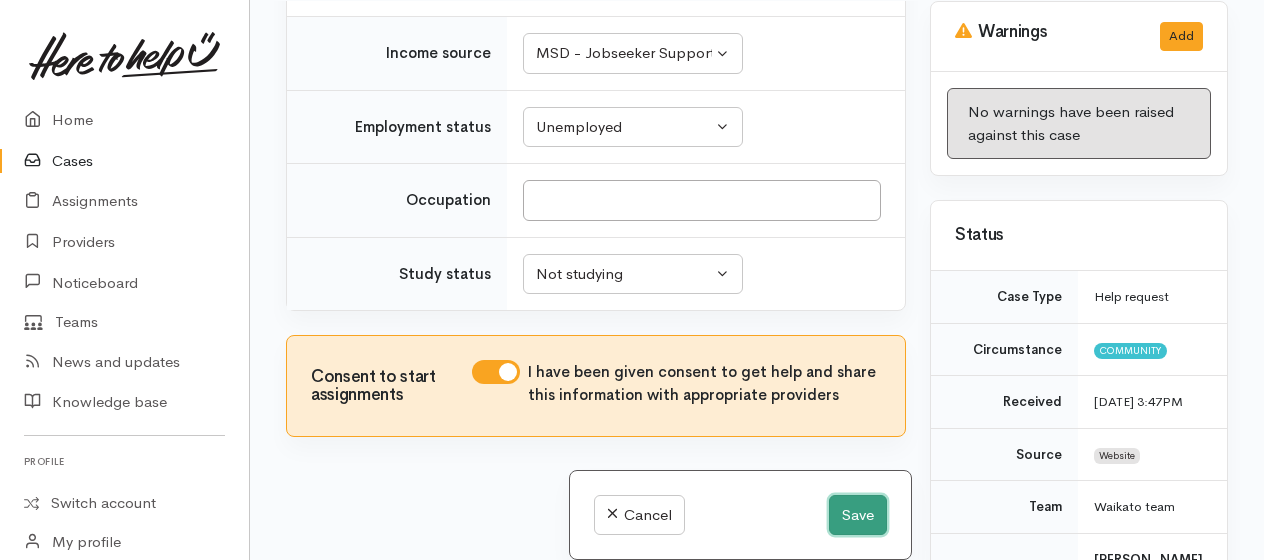 click on "Save" at bounding box center [858, 515] 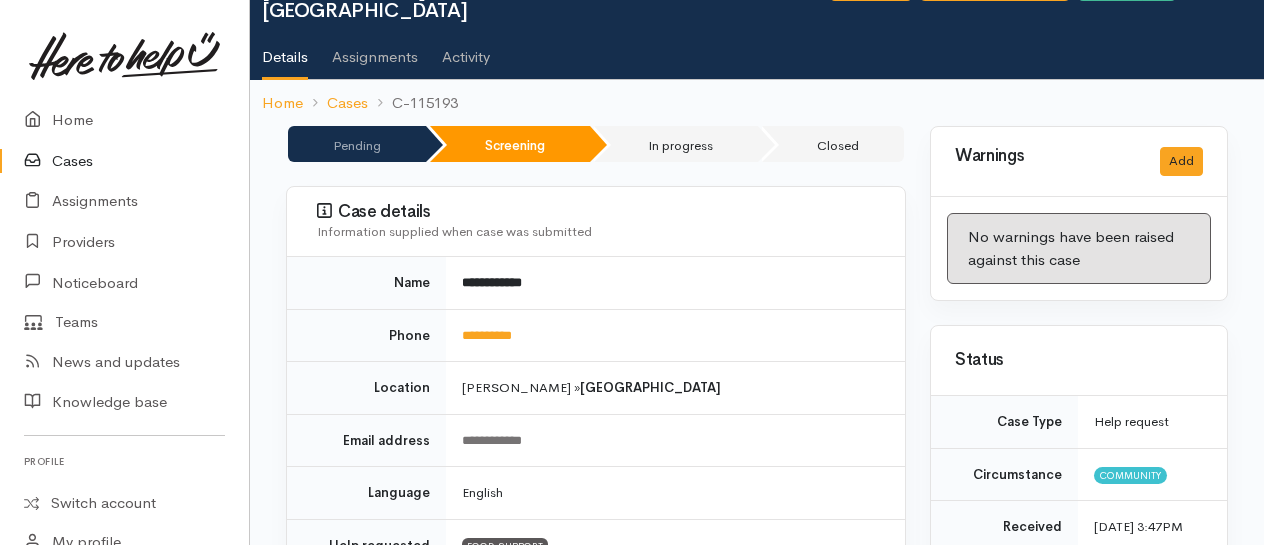 scroll, scrollTop: 0, scrollLeft: 0, axis: both 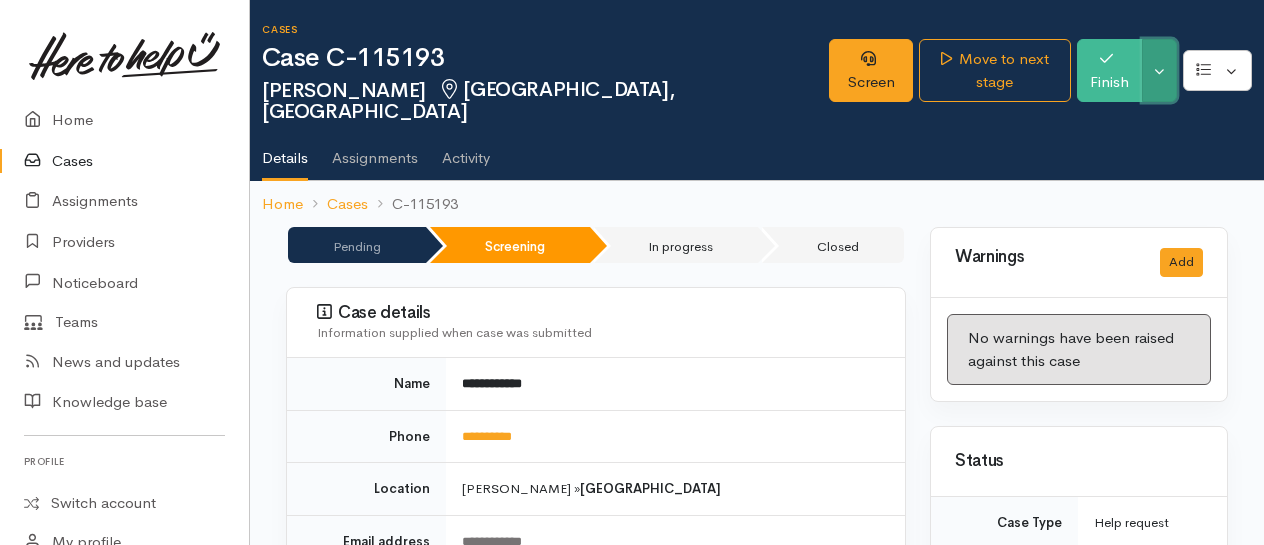 click on "Toggle Dropdown" at bounding box center (1159, 70) 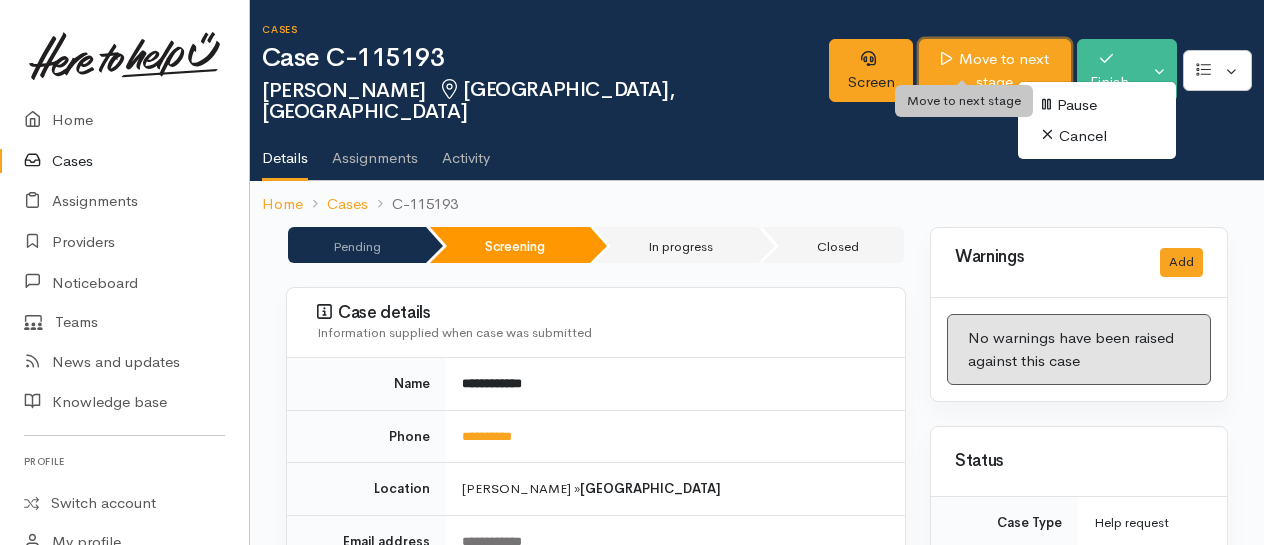 click on "Move to next stage" at bounding box center [995, 70] 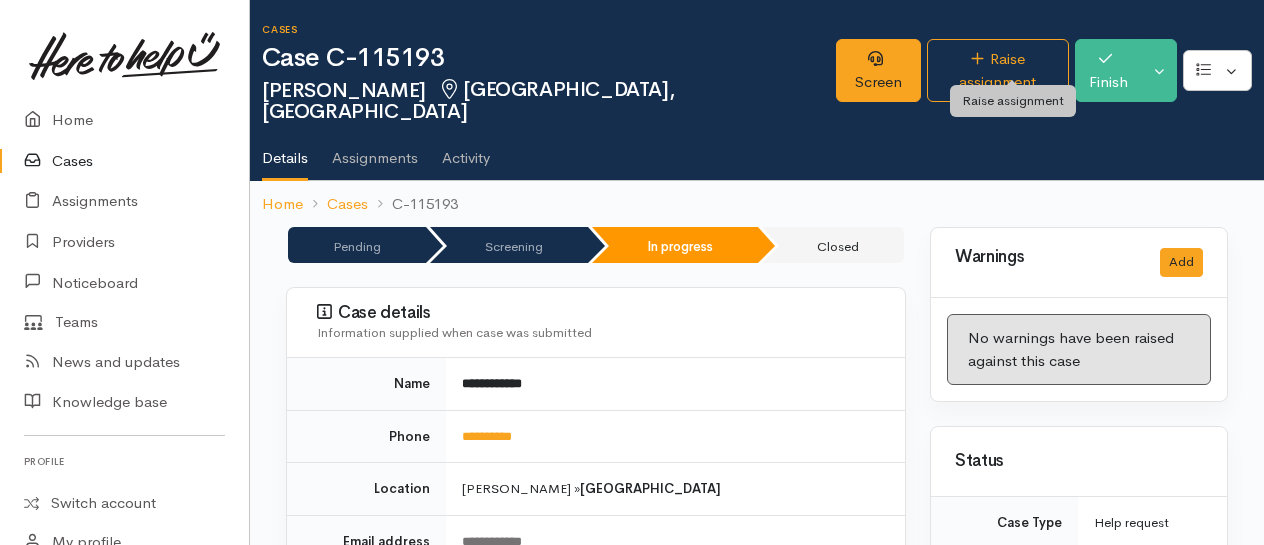 scroll, scrollTop: 0, scrollLeft: 0, axis: both 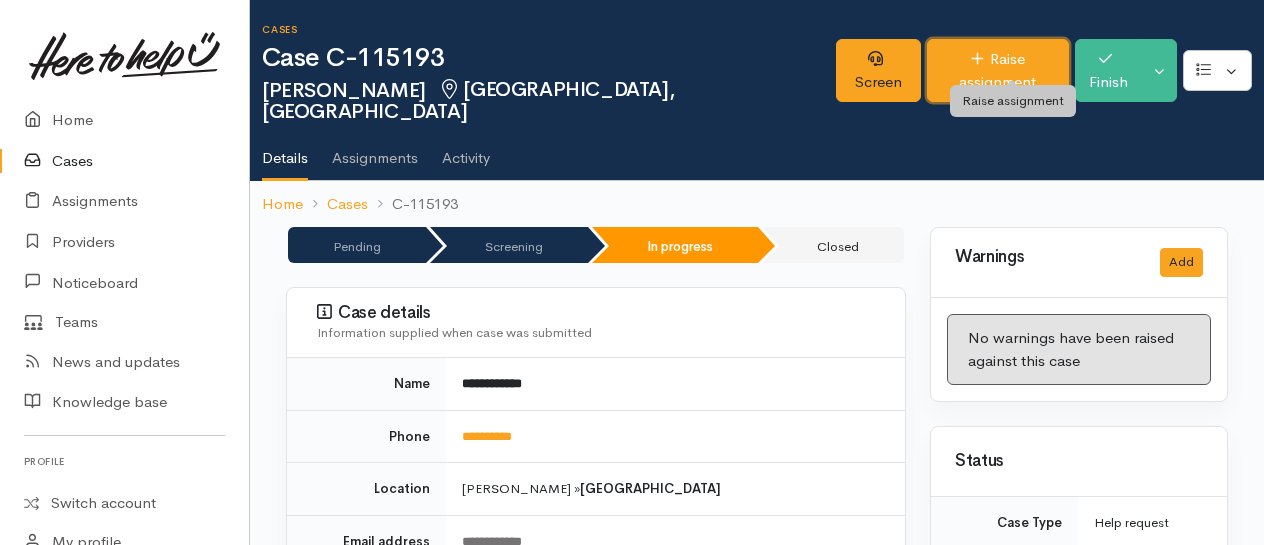 click on "Raise assignment" at bounding box center [998, 70] 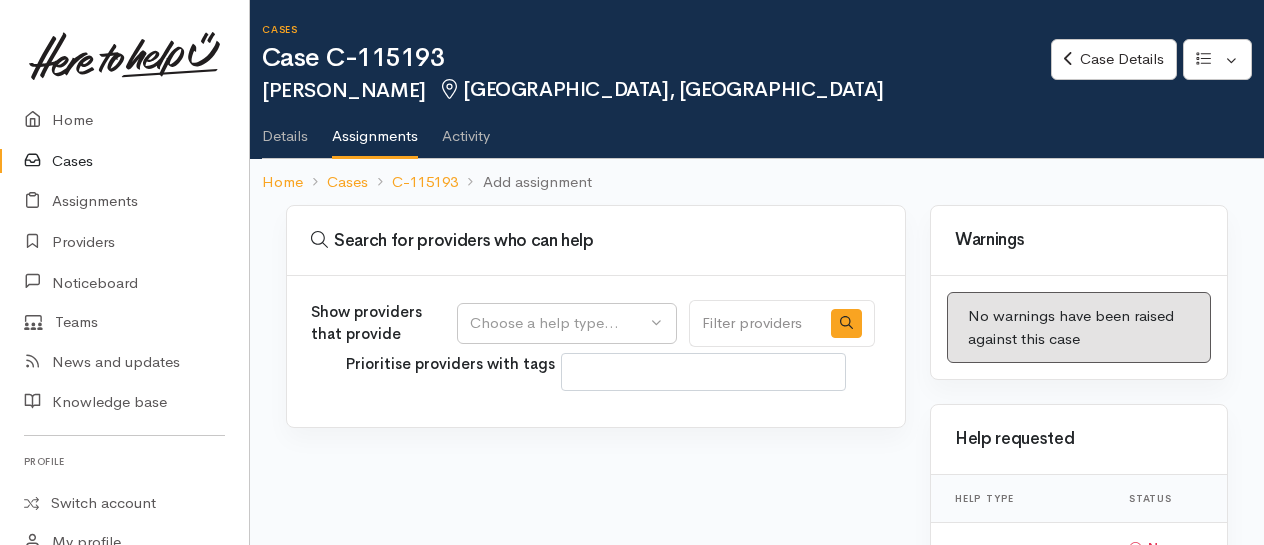 select 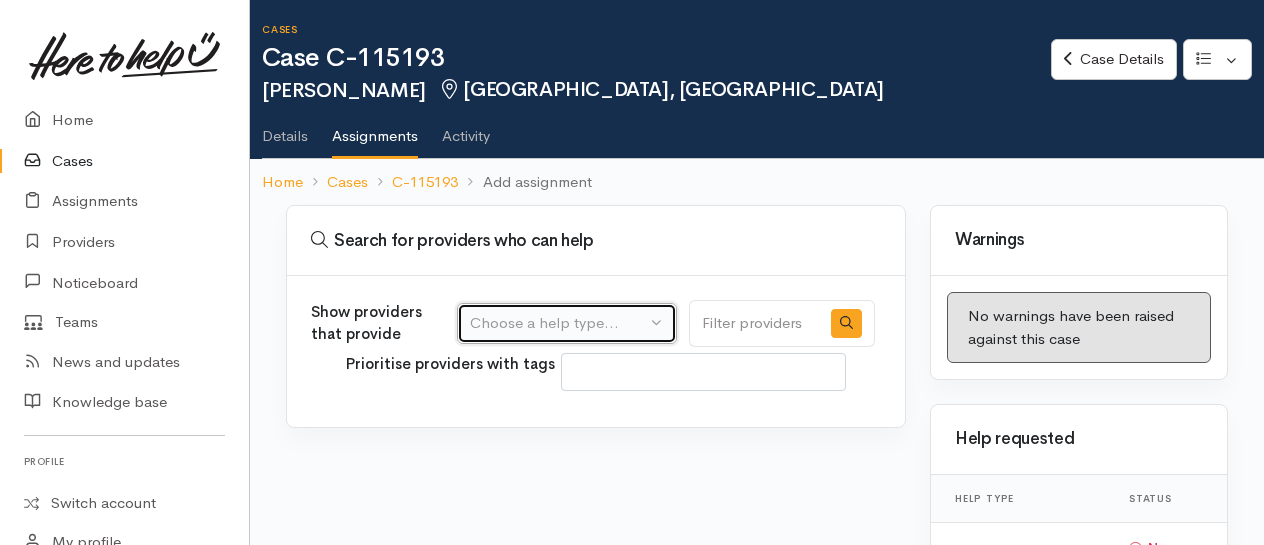 click on "Choose a help type..." at bounding box center (558, 323) 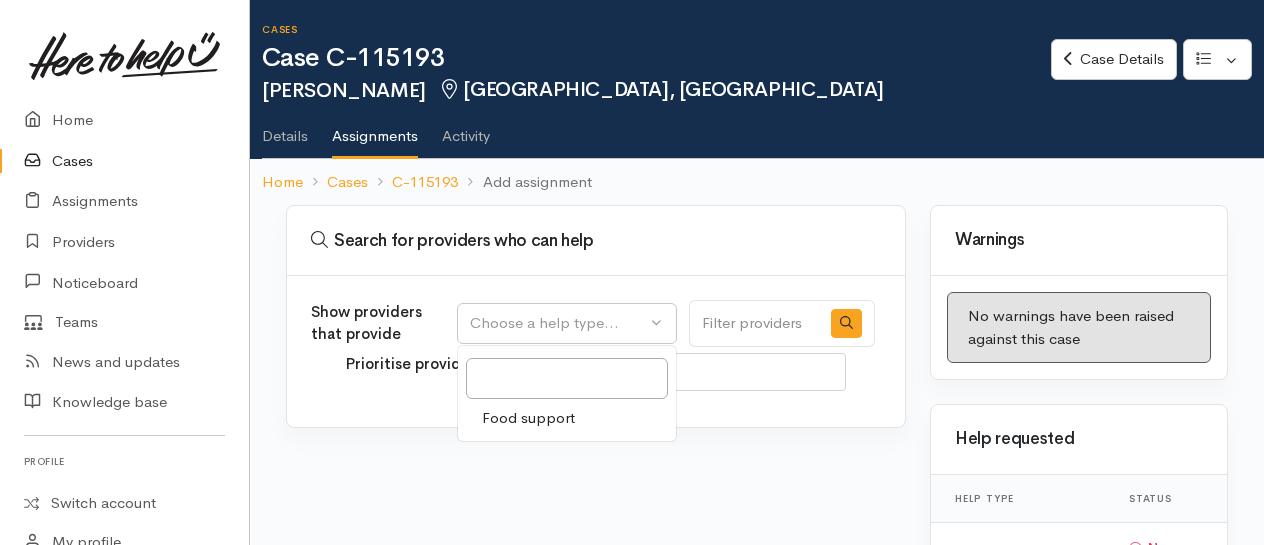 click on "Food support" at bounding box center (528, 418) 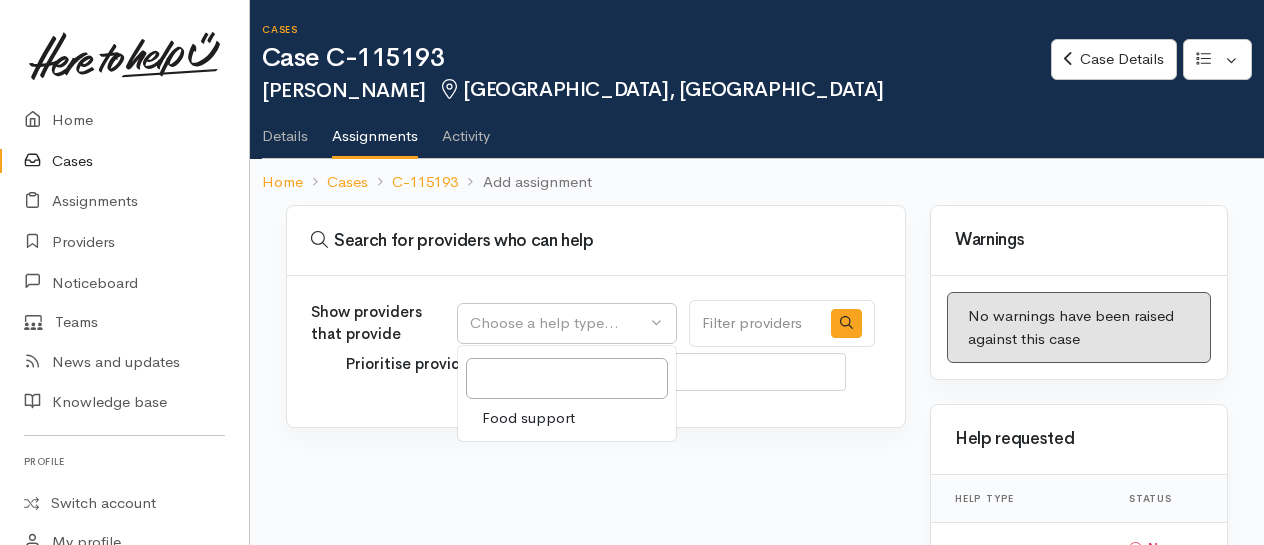 select on "3" 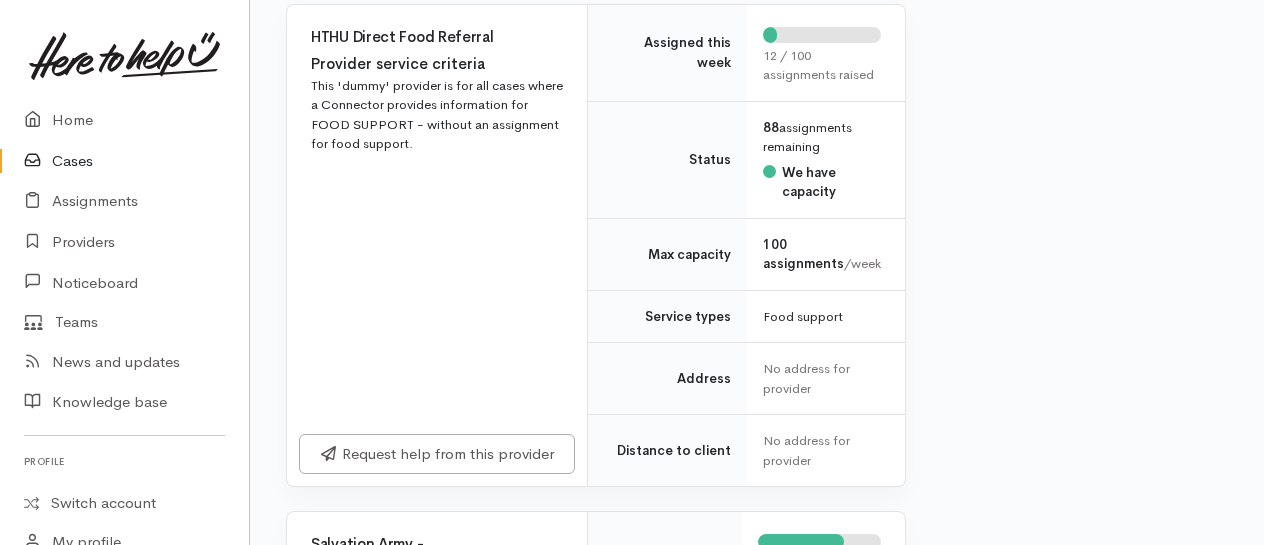 scroll, scrollTop: 1100, scrollLeft: 0, axis: vertical 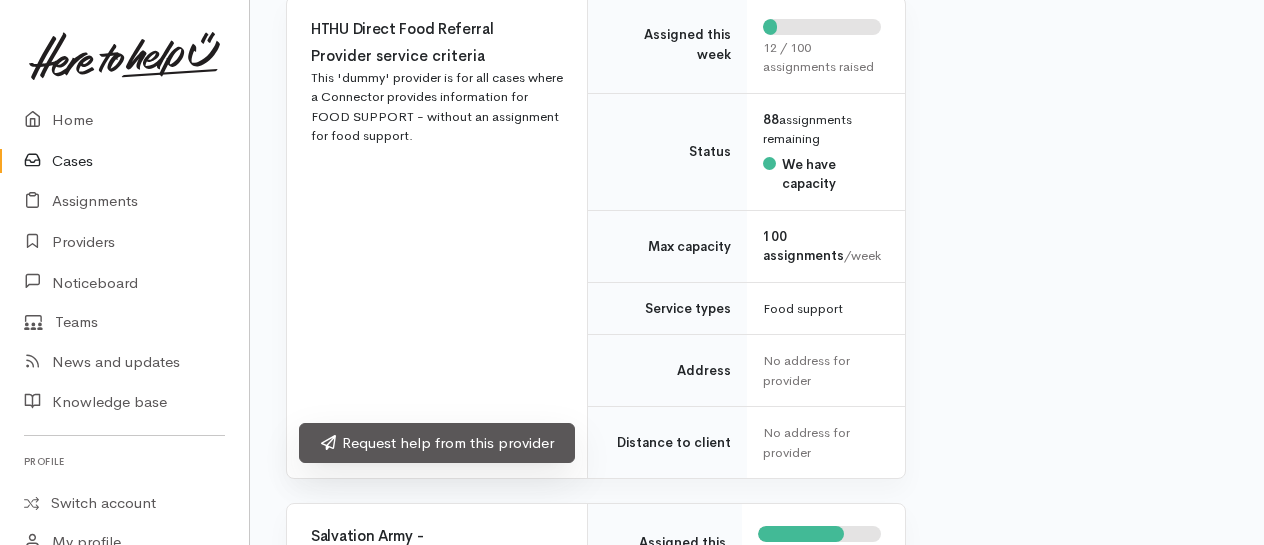 click on "Request help from this provider" at bounding box center [437, 443] 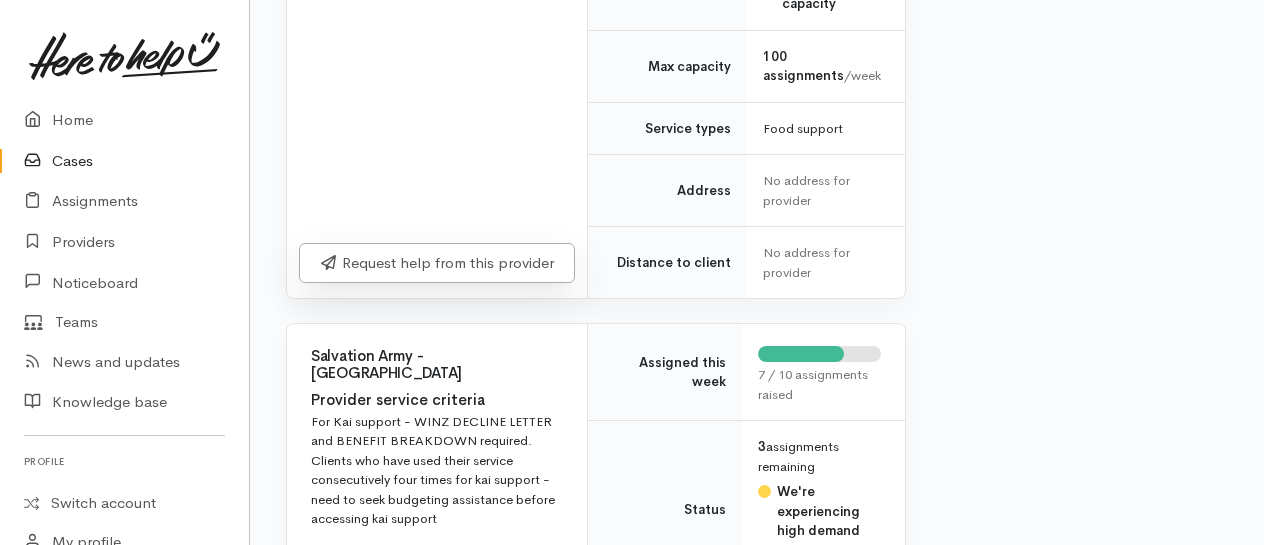 scroll, scrollTop: 1600, scrollLeft: 0, axis: vertical 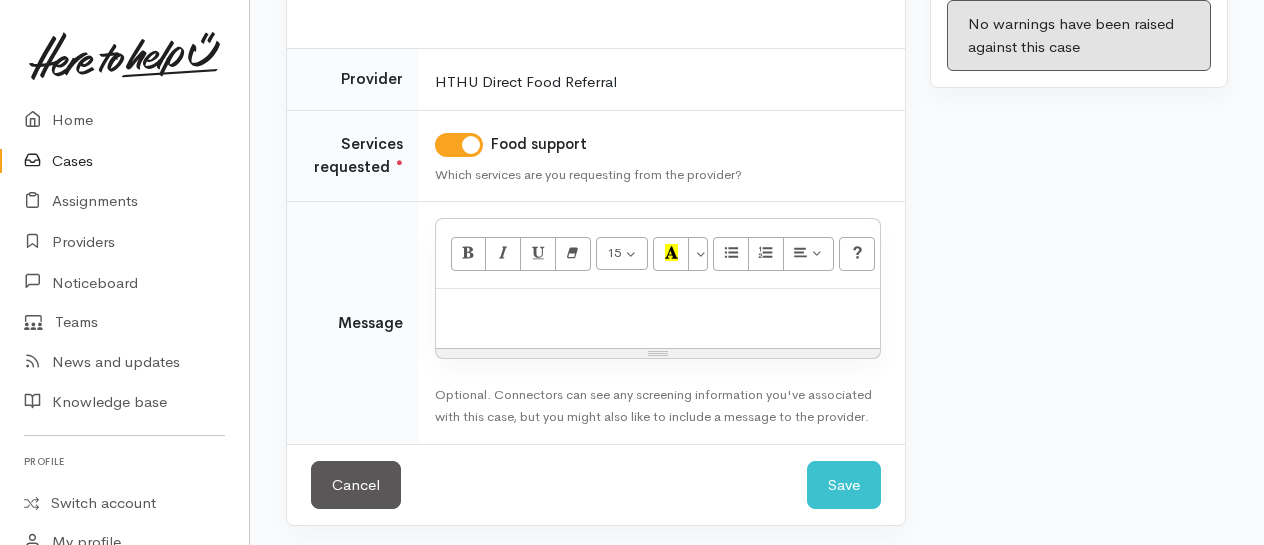 click at bounding box center (658, 318) 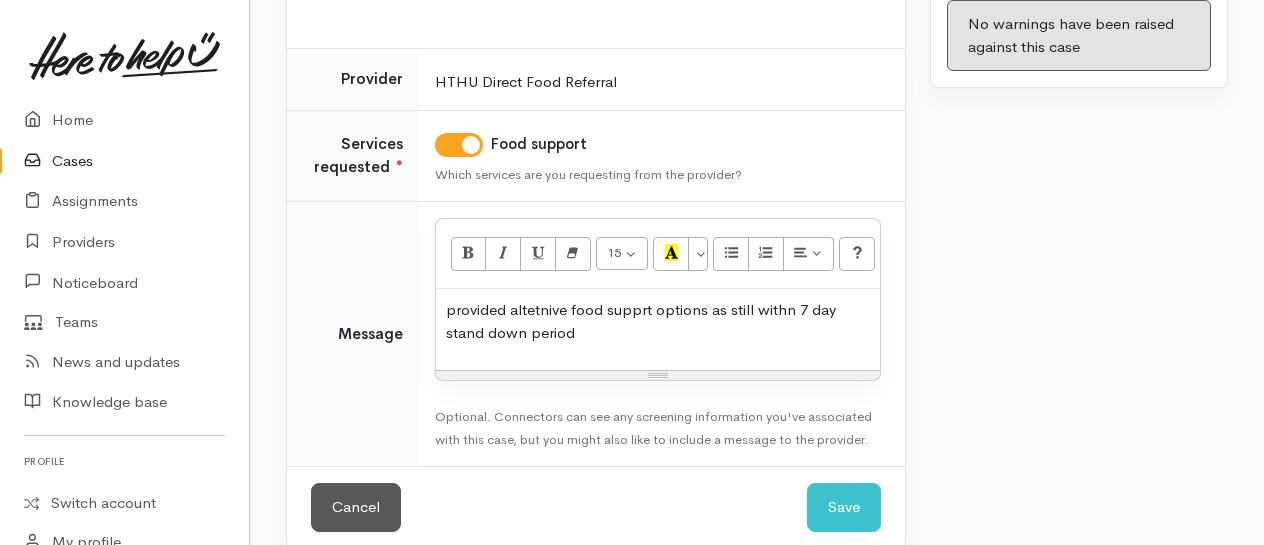 click on "provided altetnive food supprt options as still withn 7 day stand down period" at bounding box center (658, 321) 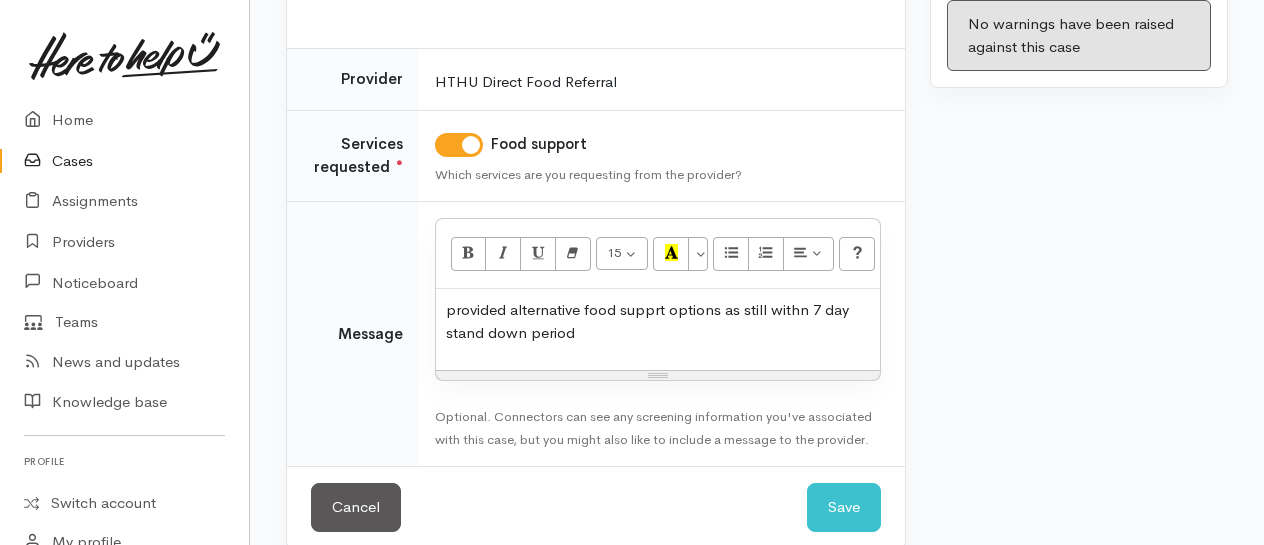 click on "provided alternative food supprt options as still withn 7 day stand down period" at bounding box center (658, 321) 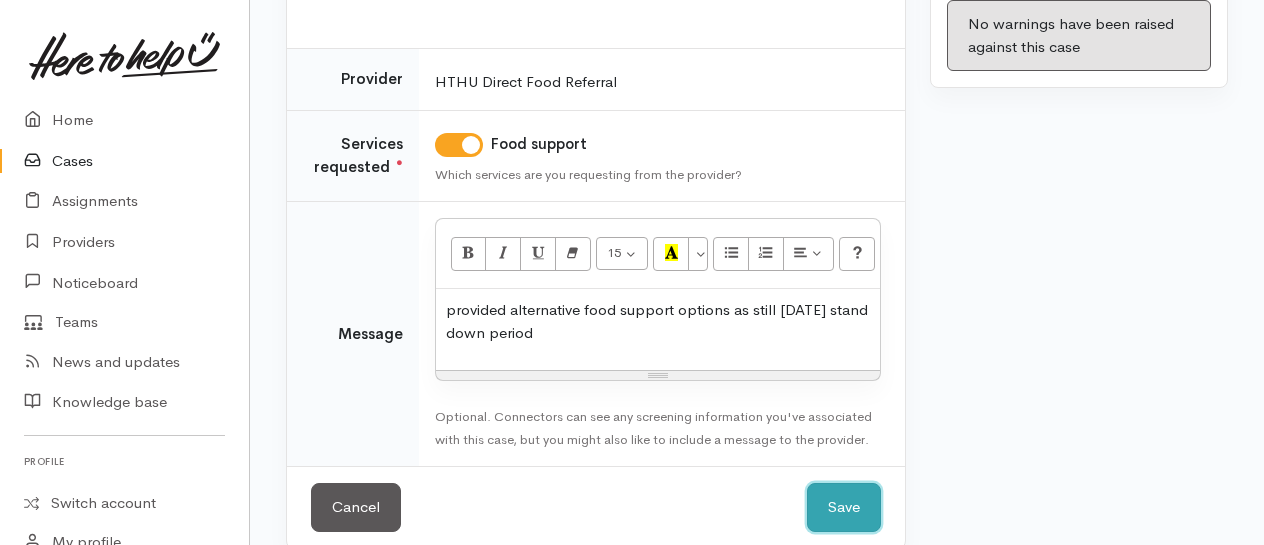 click on "Save" at bounding box center [844, 507] 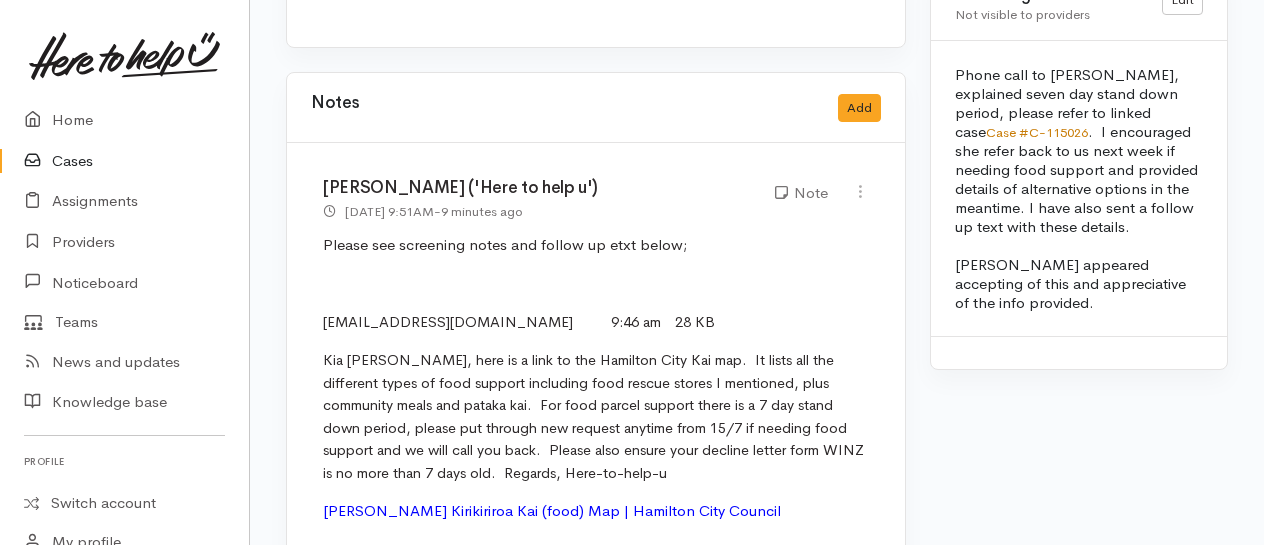 scroll, scrollTop: 2206, scrollLeft: 0, axis: vertical 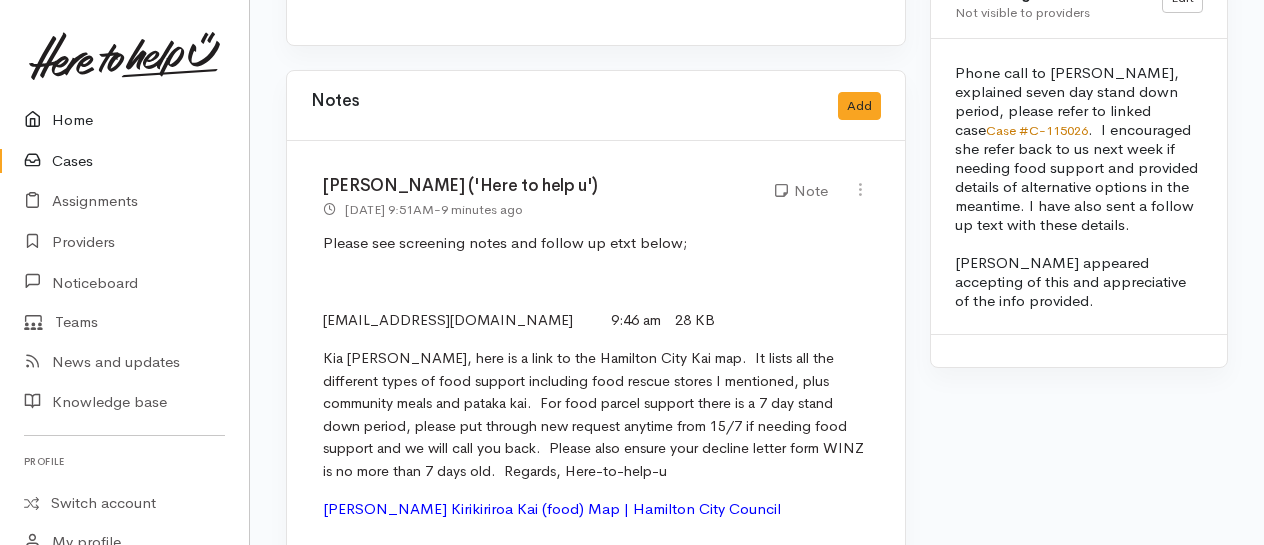 click on "Home" at bounding box center (124, 120) 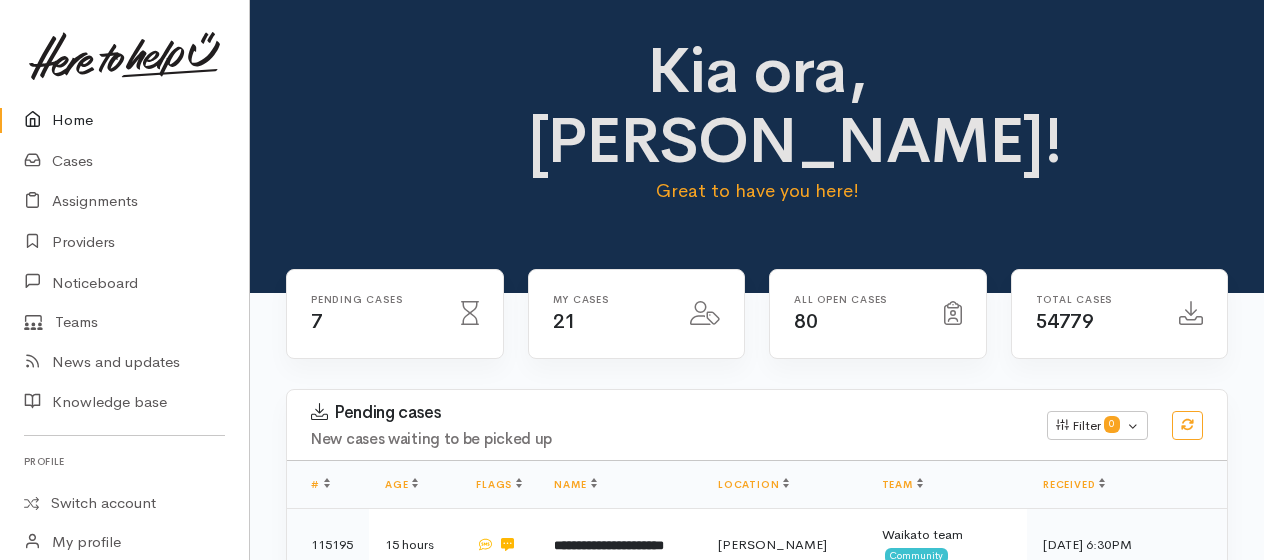 scroll, scrollTop: 0, scrollLeft: 0, axis: both 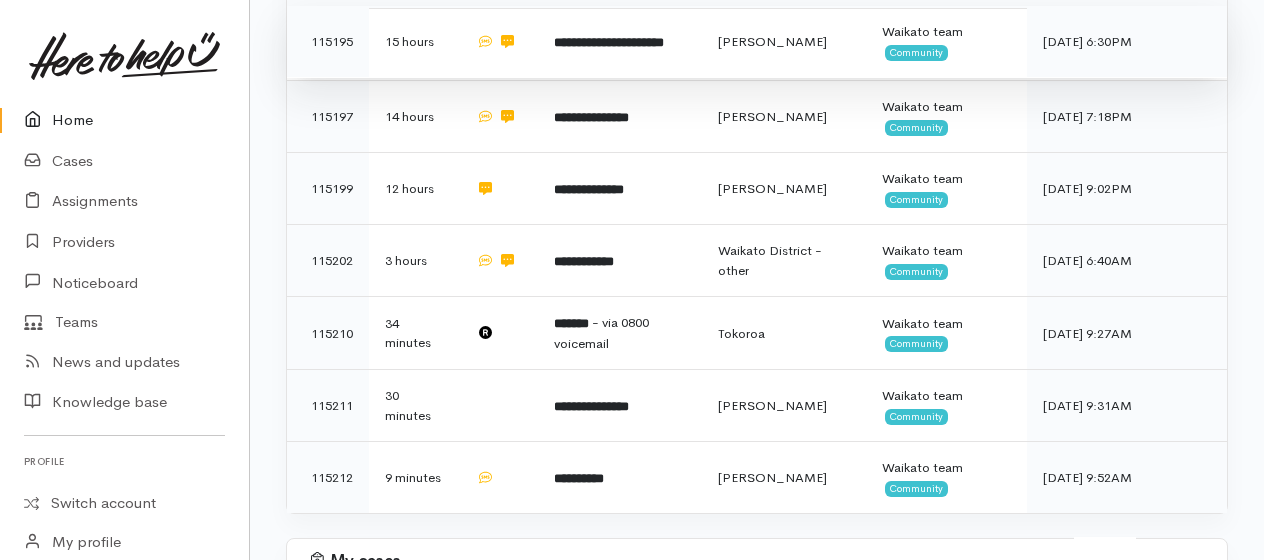 click on "**********" at bounding box center (609, 42) 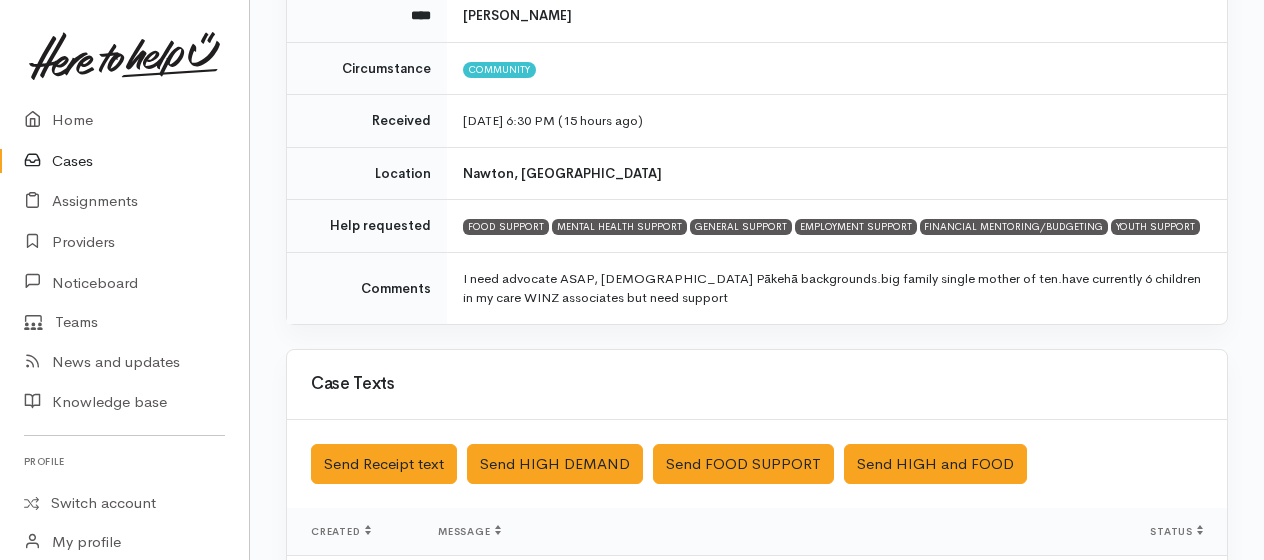scroll, scrollTop: 300, scrollLeft: 0, axis: vertical 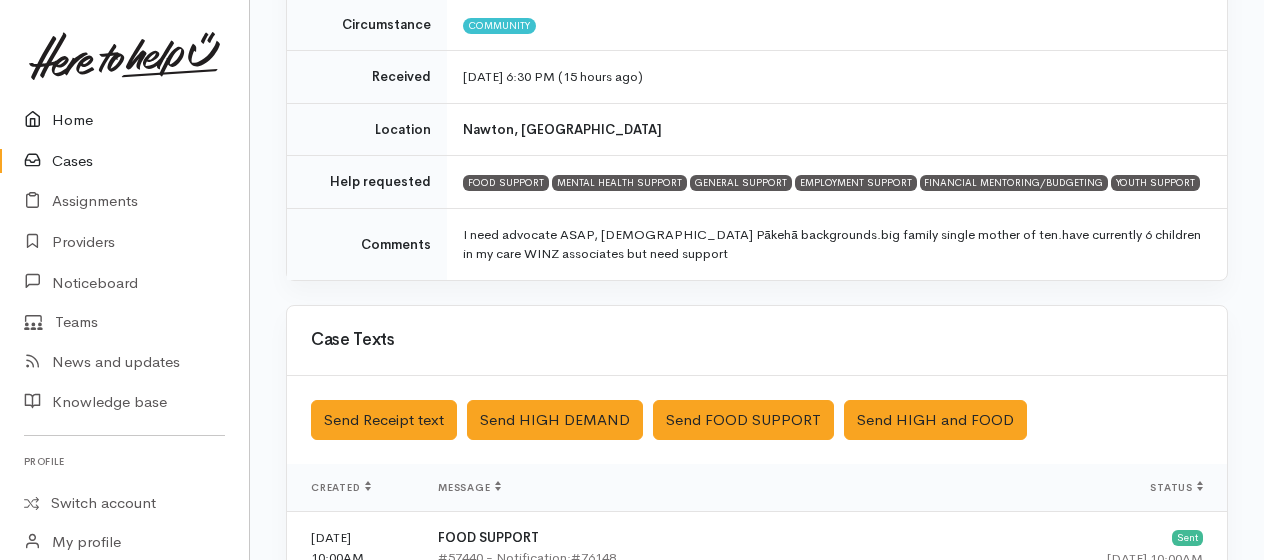 click on "Home" at bounding box center [124, 120] 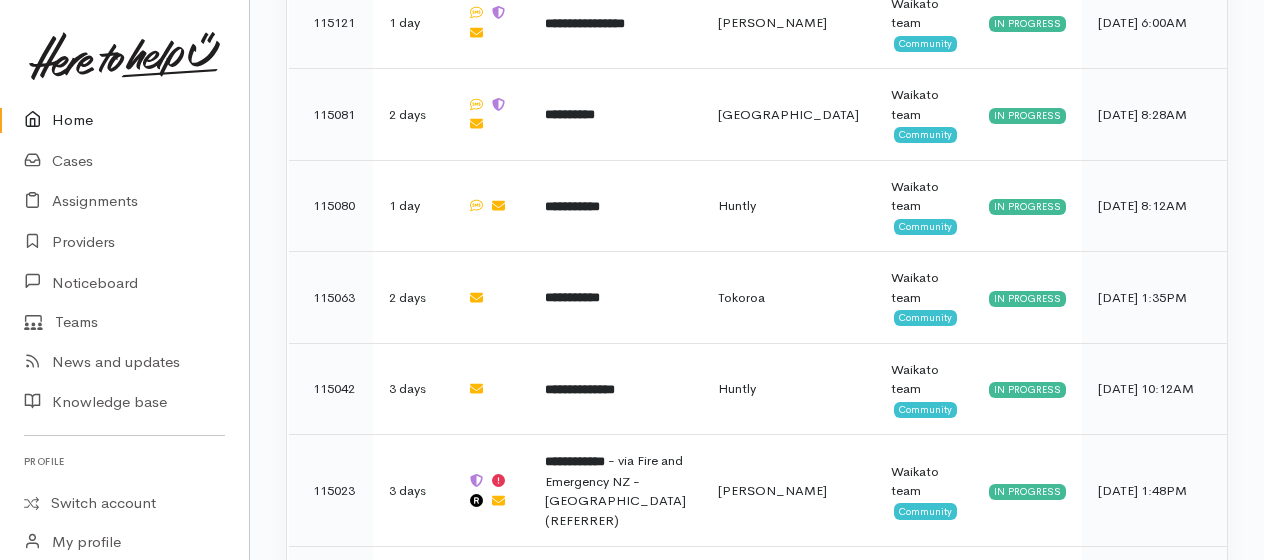 scroll, scrollTop: 2212, scrollLeft: 0, axis: vertical 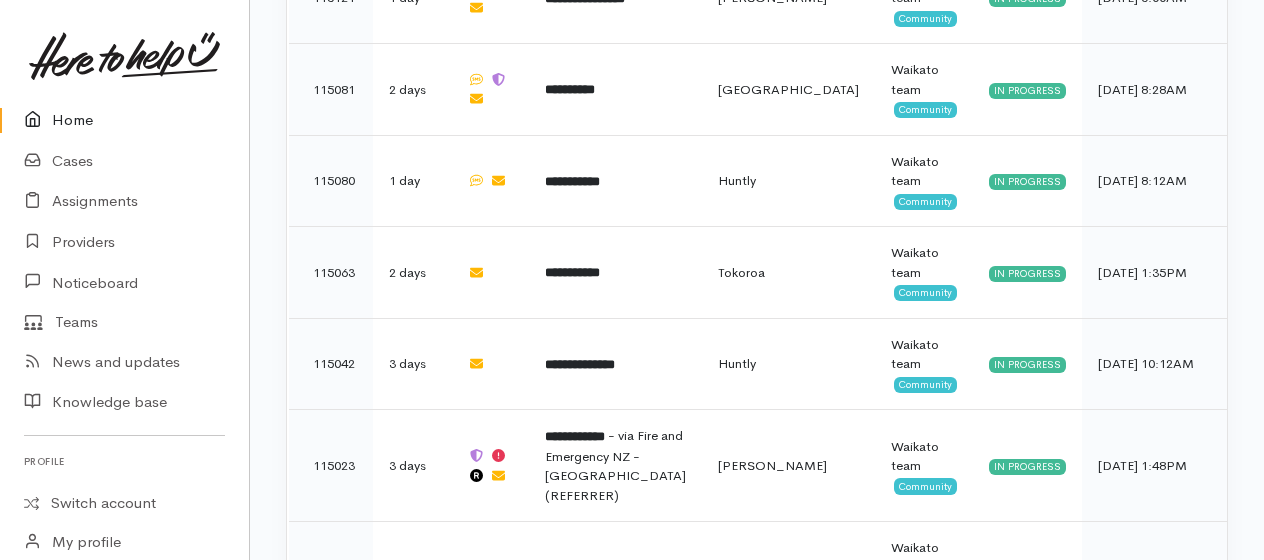 click on "Home" at bounding box center (124, 120) 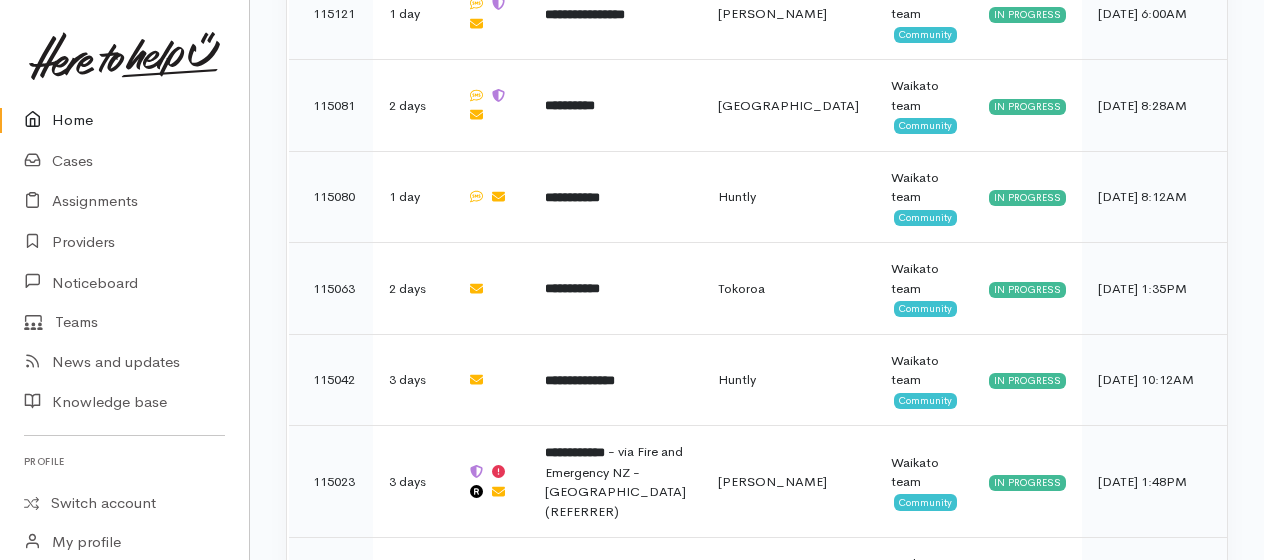 scroll, scrollTop: 2212, scrollLeft: 0, axis: vertical 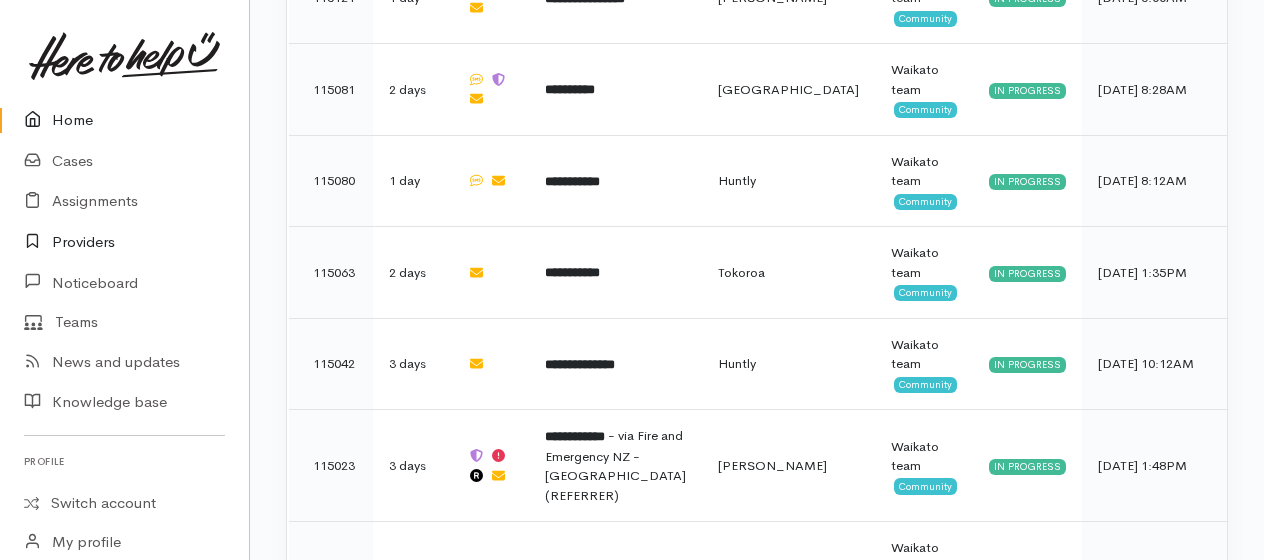 click on "Providers" at bounding box center (124, 242) 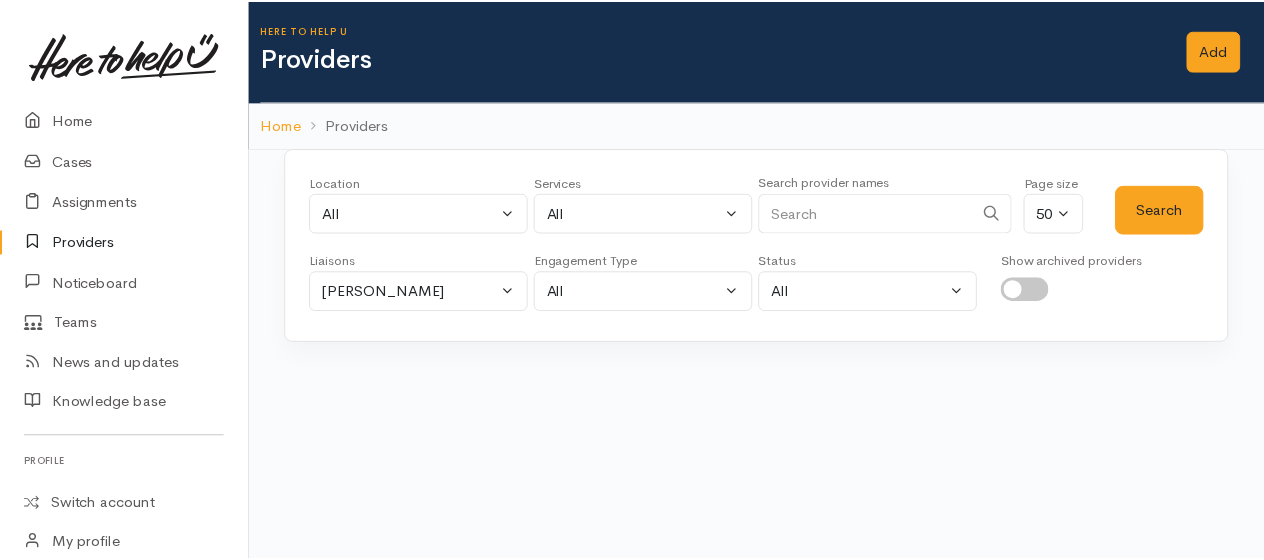 scroll, scrollTop: 0, scrollLeft: 0, axis: both 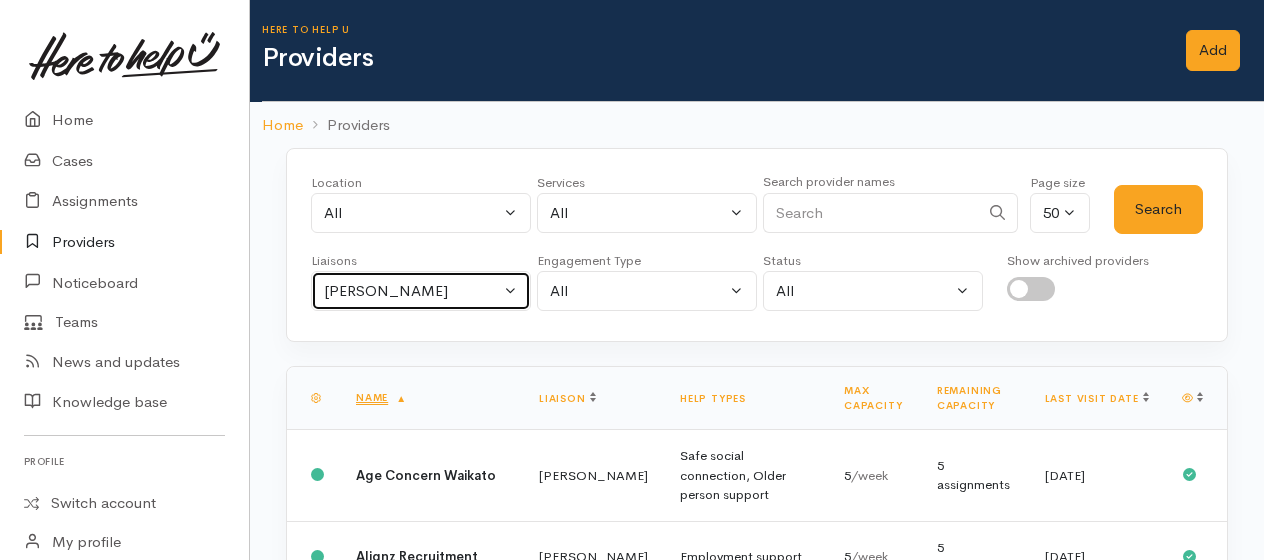 click on "[PERSON_NAME]" at bounding box center (412, 291) 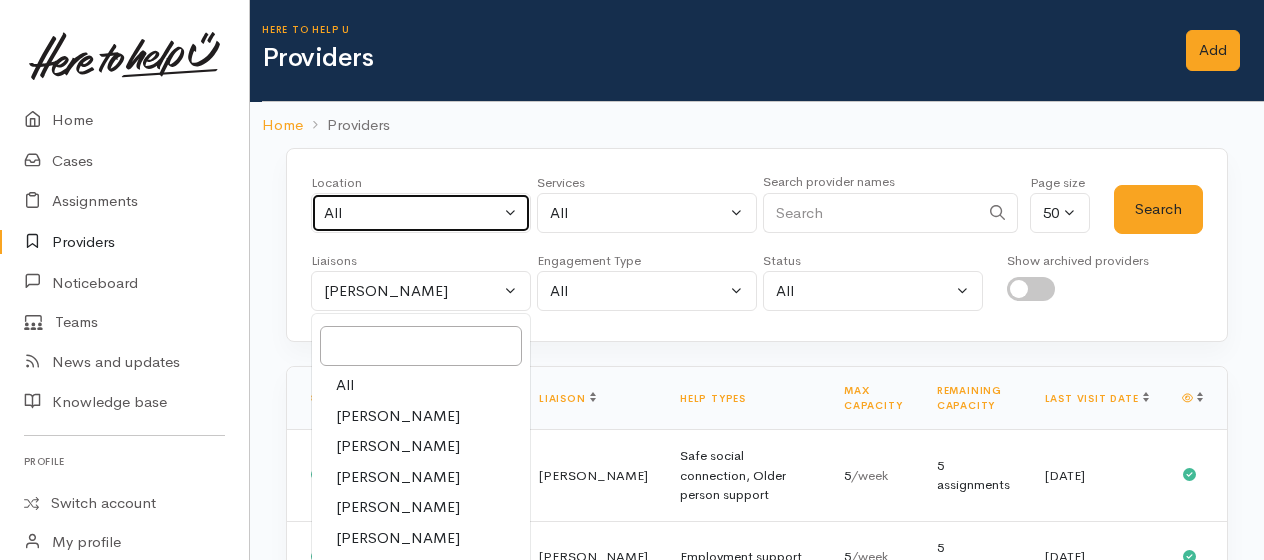 click on "All" at bounding box center (412, 213) 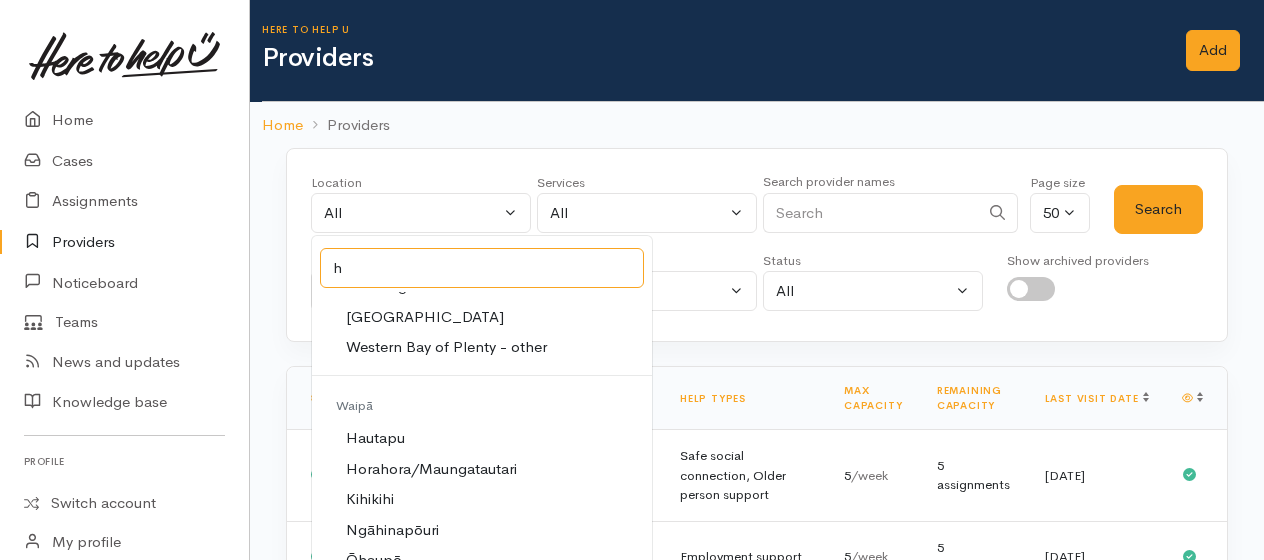 scroll, scrollTop: 0, scrollLeft: 0, axis: both 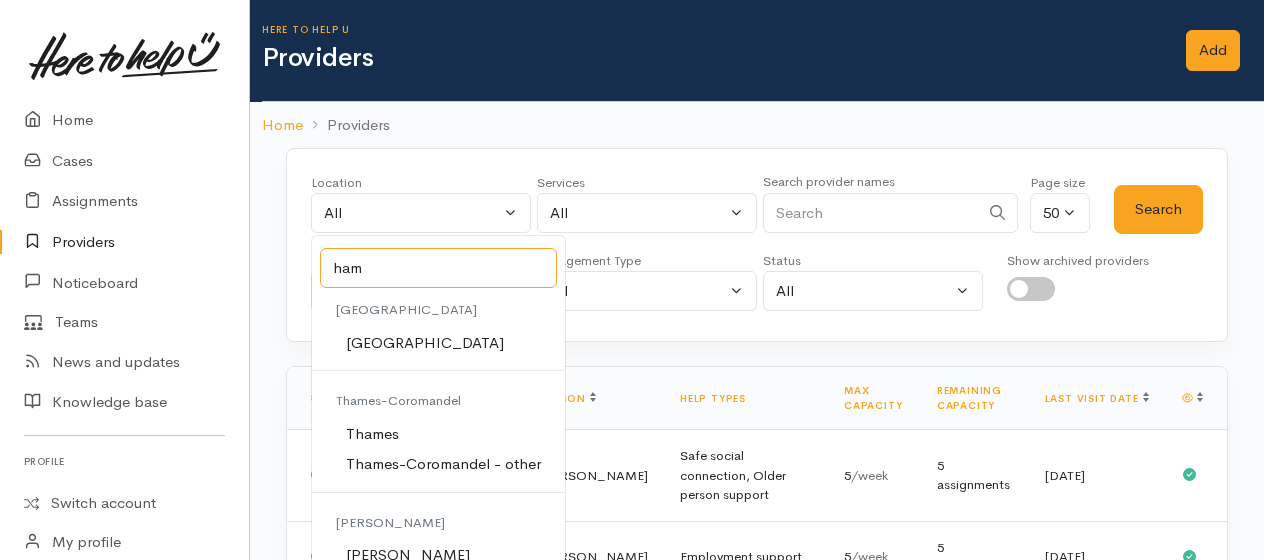 type on "ham" 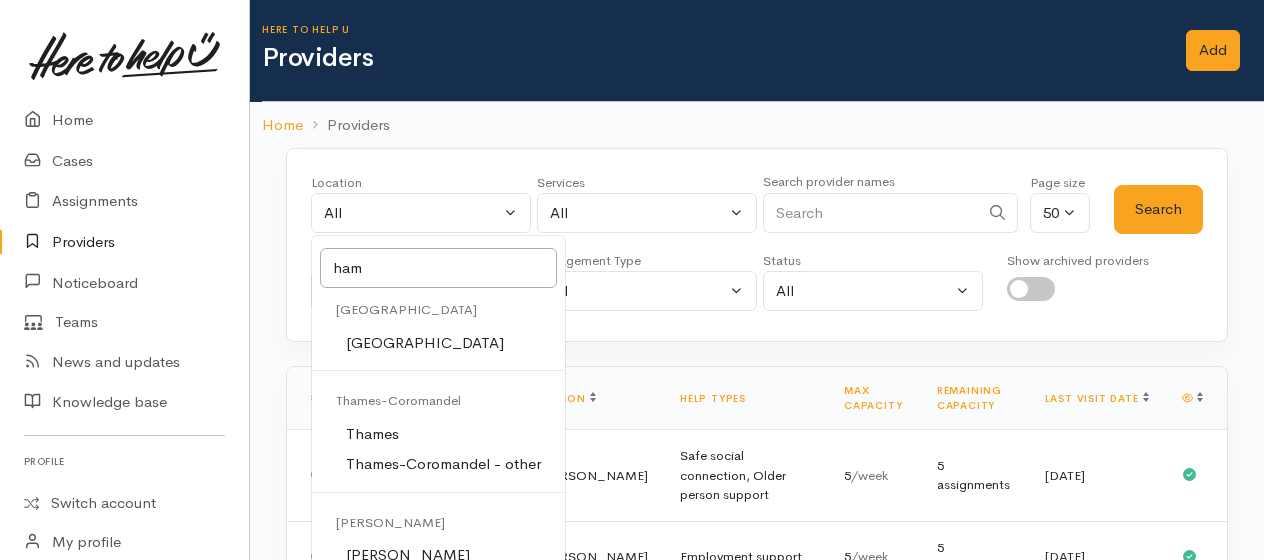 click on "[PERSON_NAME]" at bounding box center [408, 555] 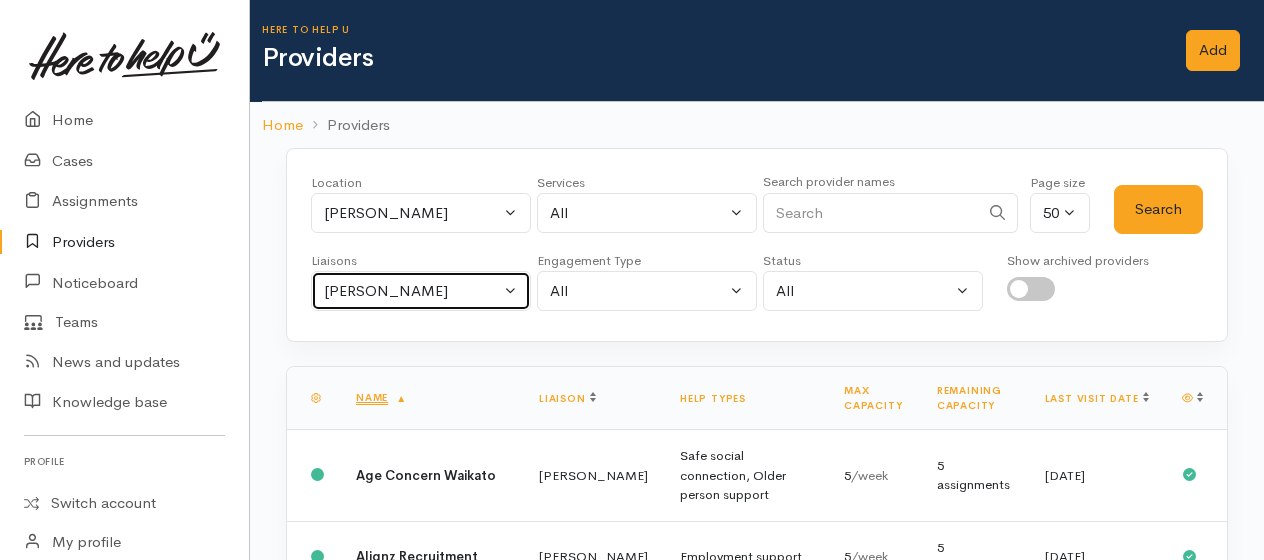click on "[PERSON_NAME]" at bounding box center [412, 291] 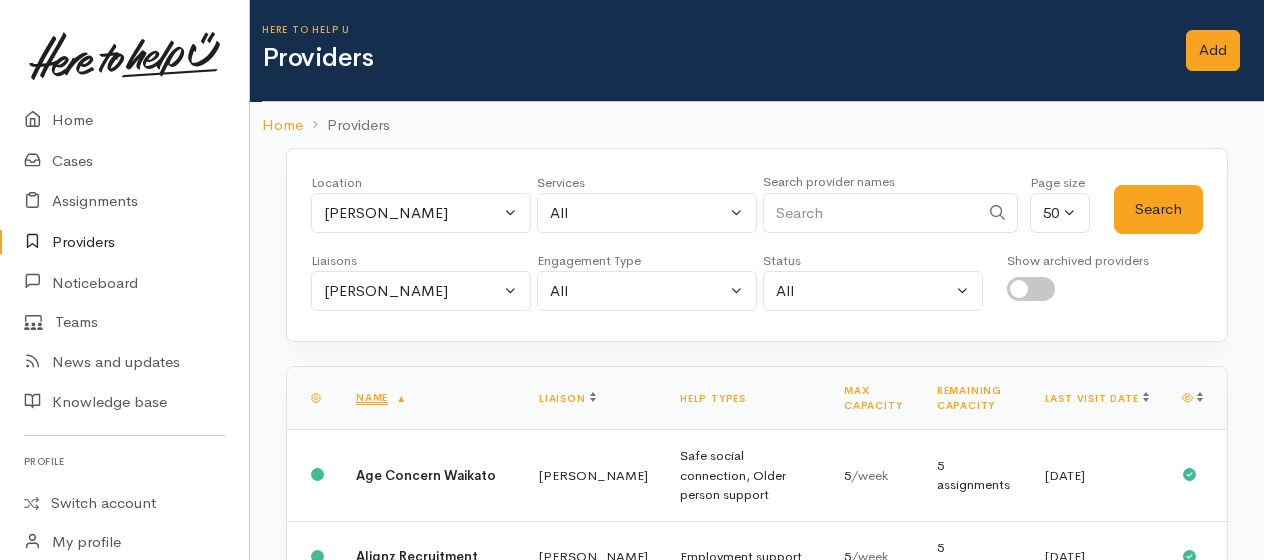 scroll, scrollTop: 25, scrollLeft: 0, axis: vertical 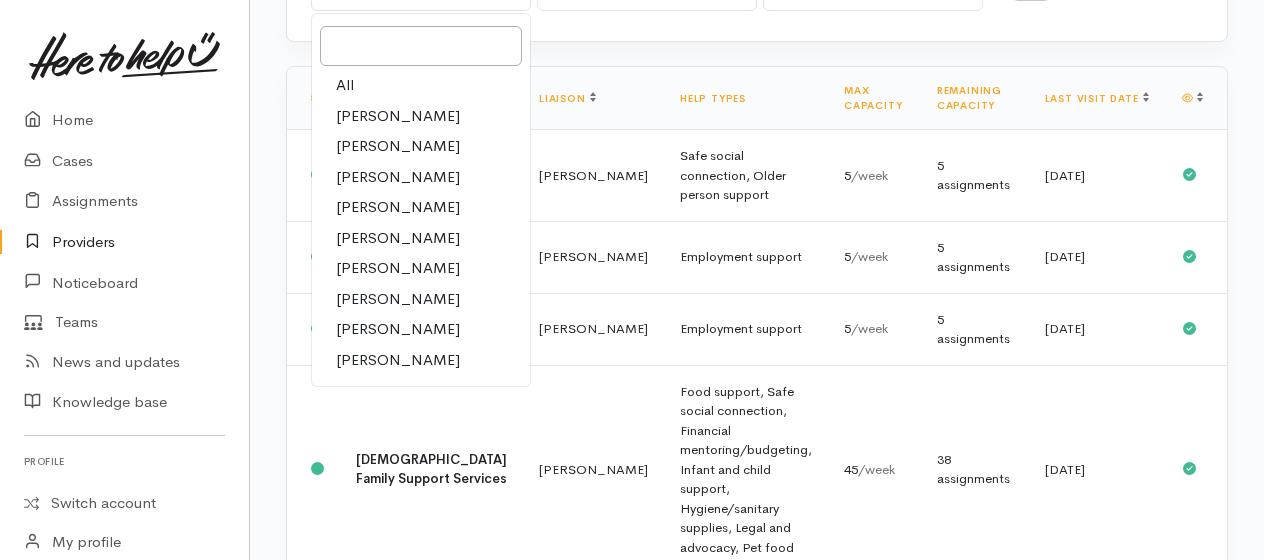 click on "All" at bounding box center (345, 85) 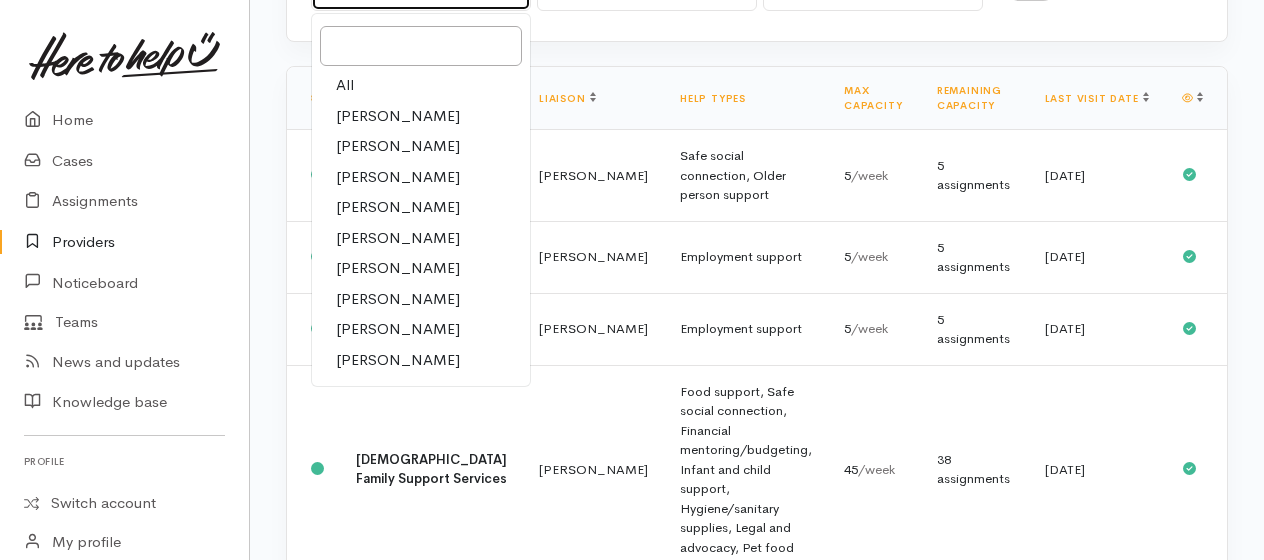 select on "null" 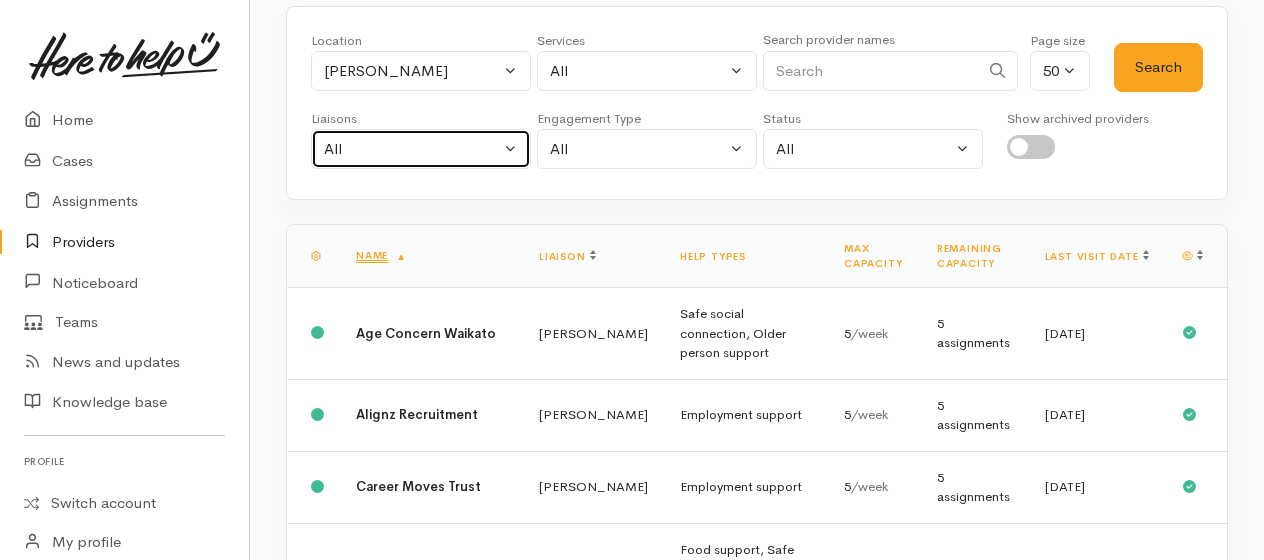scroll, scrollTop: 0, scrollLeft: 0, axis: both 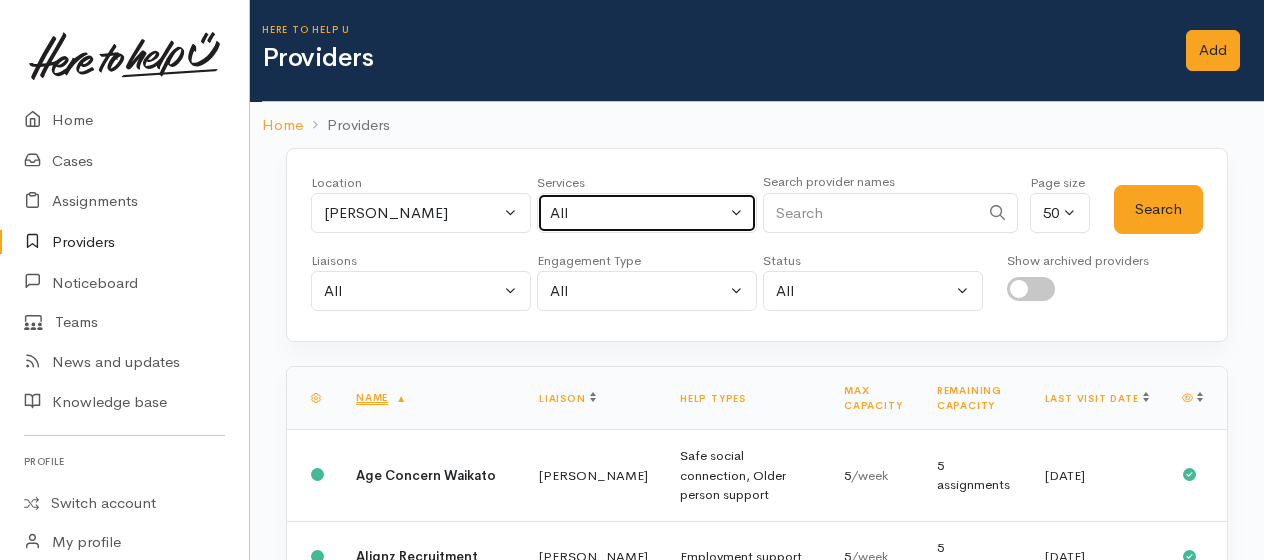 click on "All" at bounding box center (638, 213) 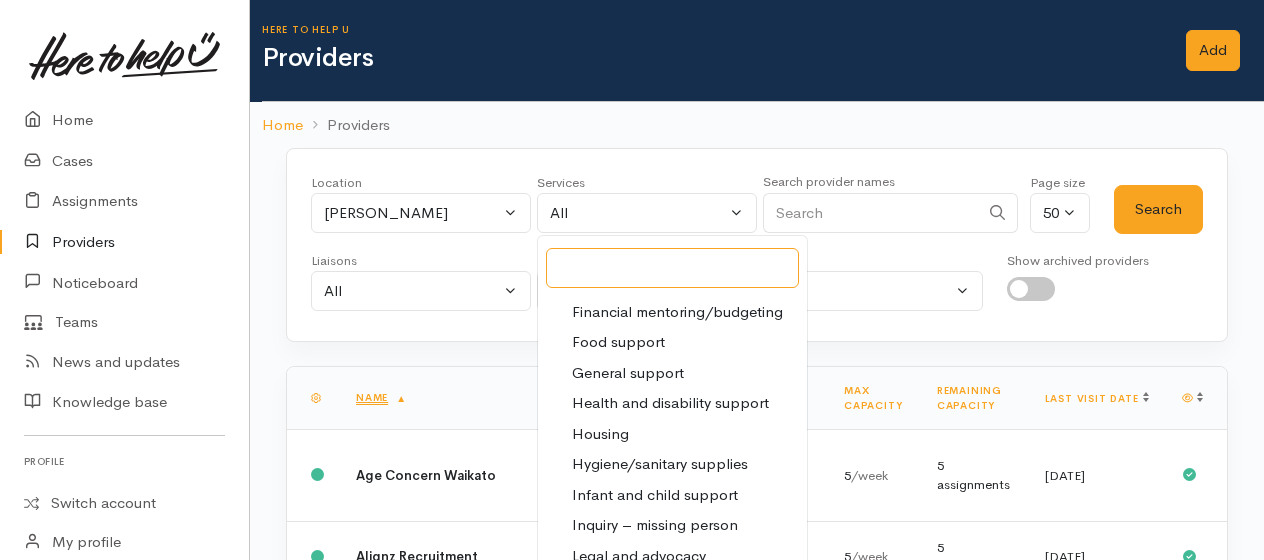 scroll, scrollTop: 400, scrollLeft: 0, axis: vertical 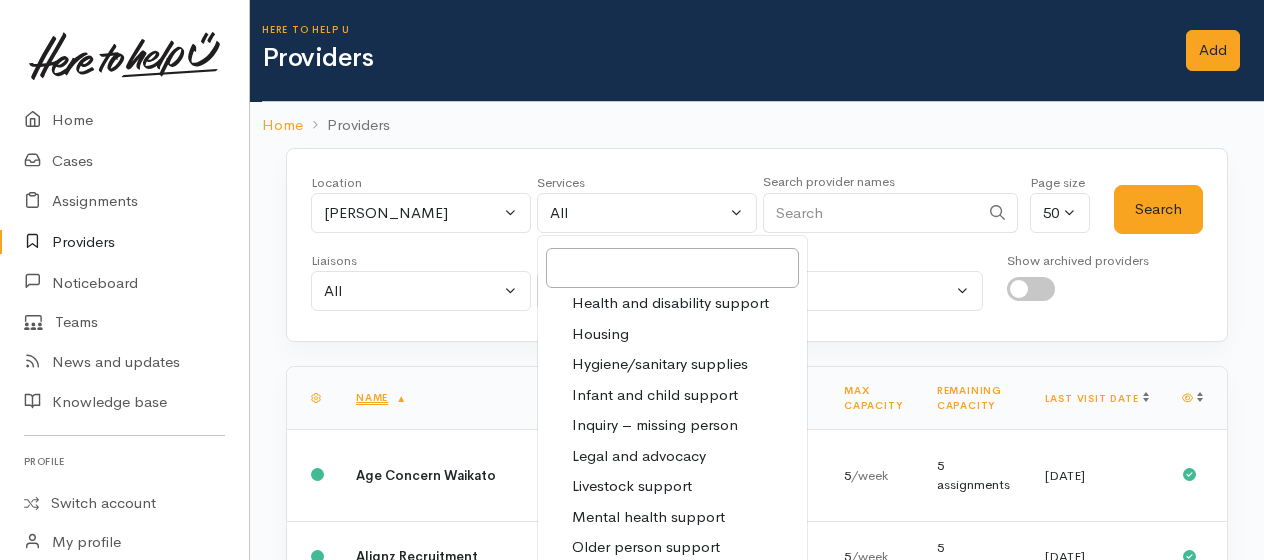 click on "Legal and advocacy" at bounding box center [639, 456] 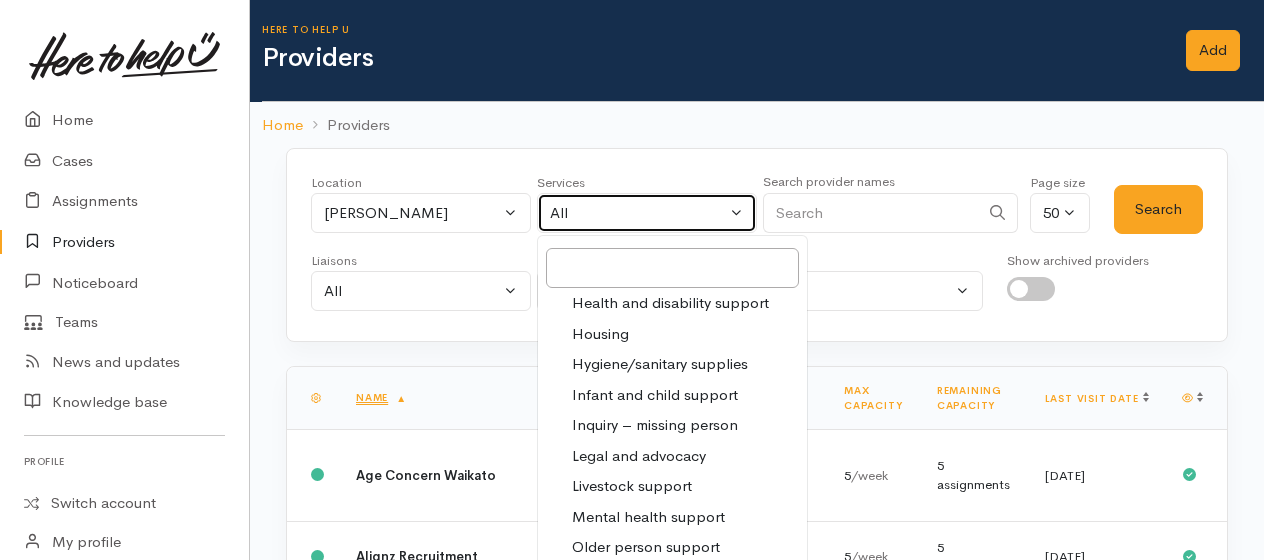 select on "27" 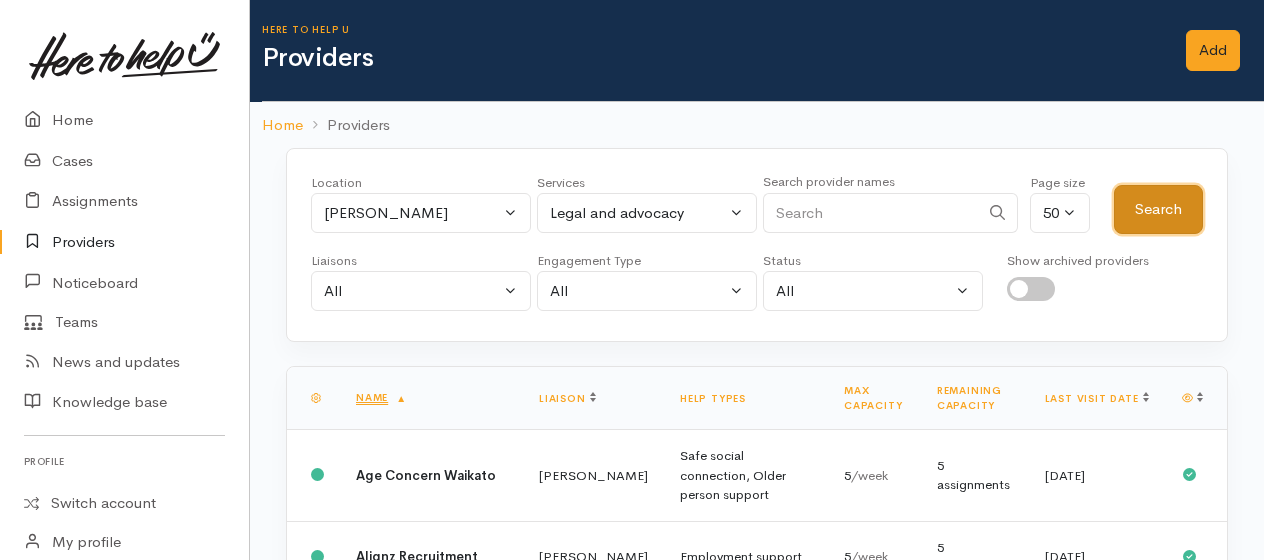 click on "Search" at bounding box center [1158, 209] 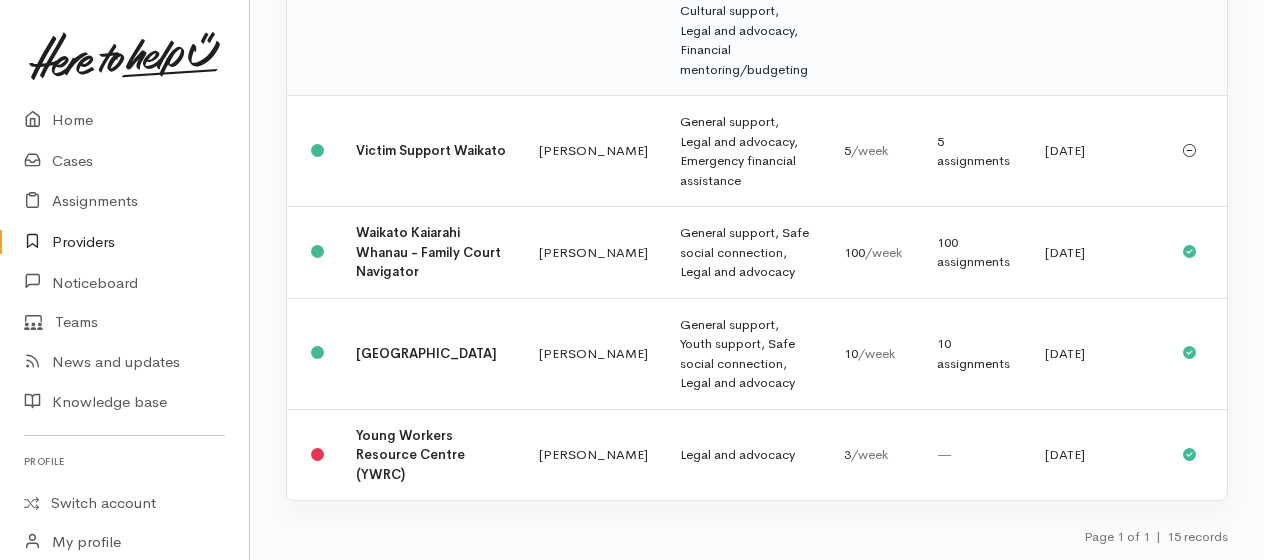 scroll, scrollTop: 2482, scrollLeft: 0, axis: vertical 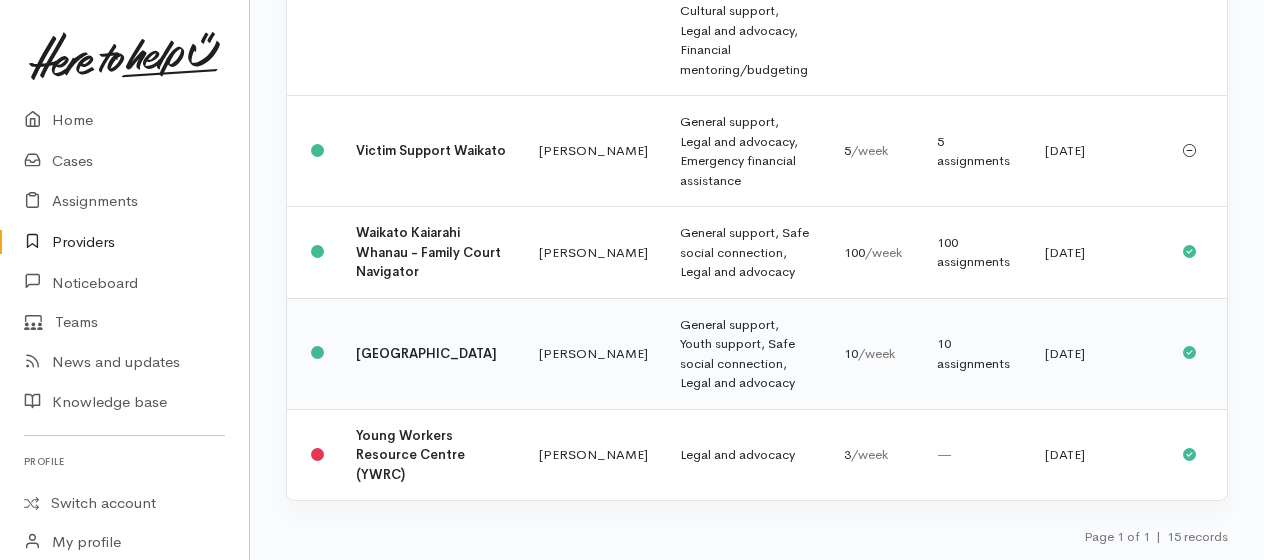 click on "General support, Youth support, Safe social connection, Legal and advocacy" at bounding box center (746, 353) 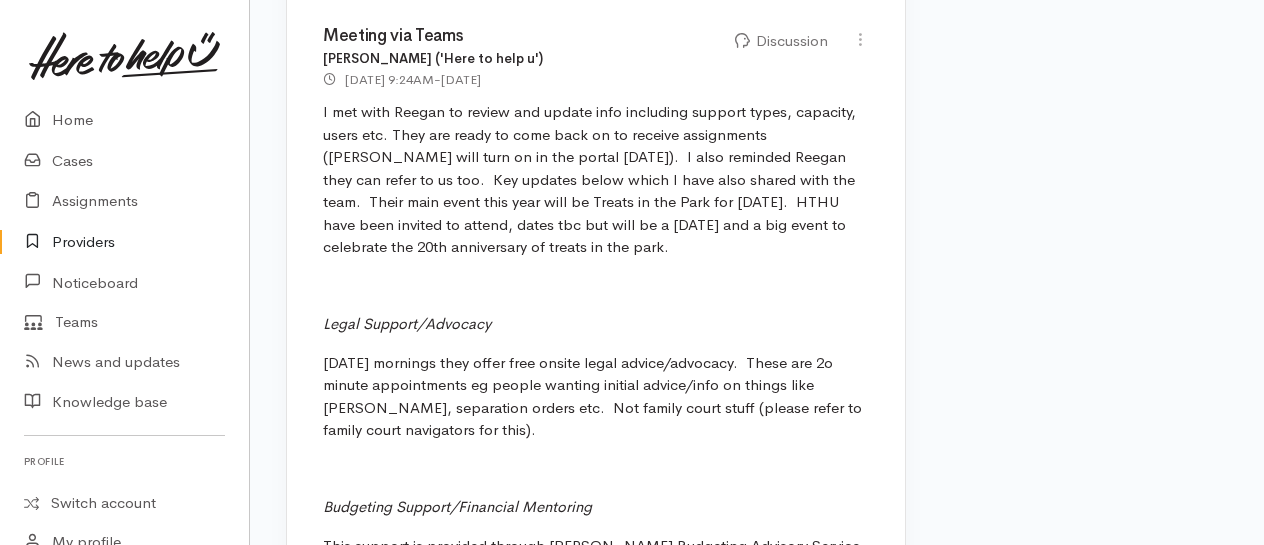 scroll, scrollTop: 2700, scrollLeft: 0, axis: vertical 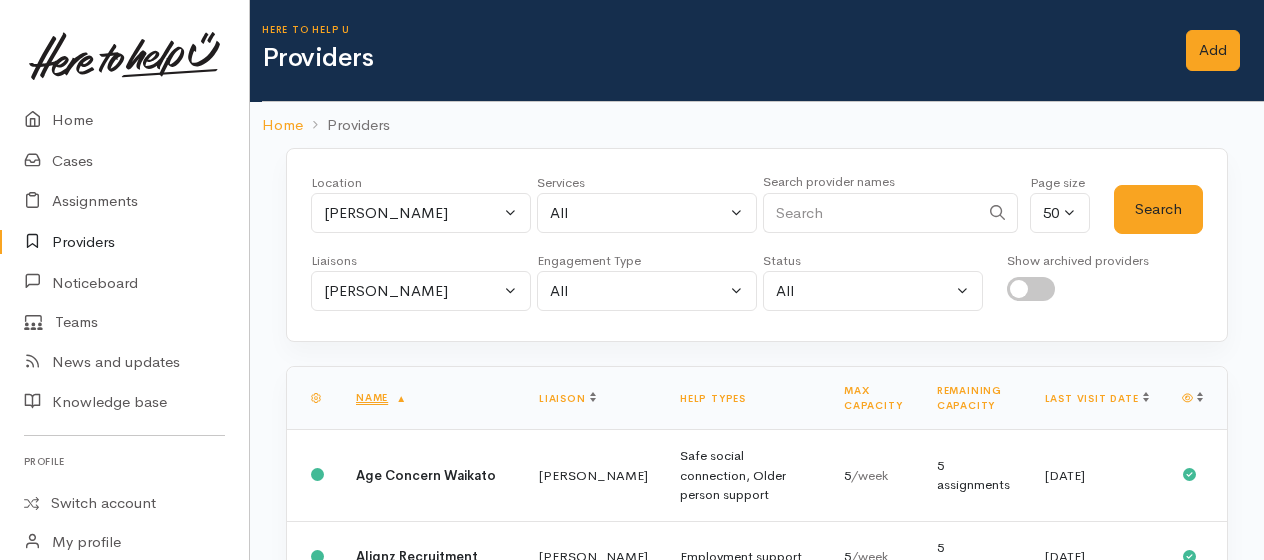 select on "27" 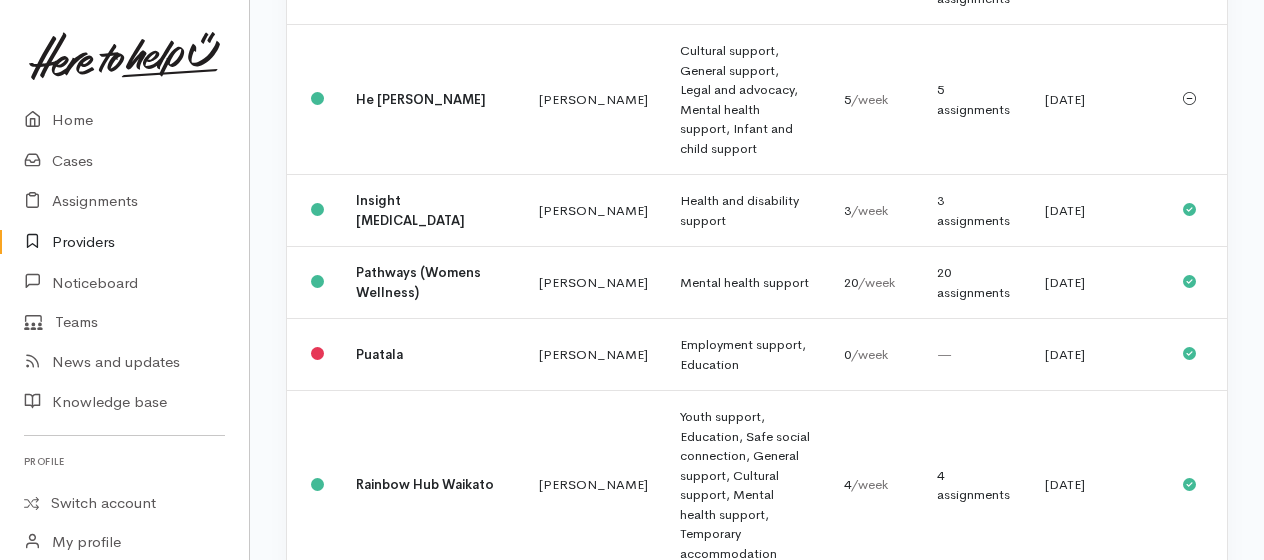 scroll, scrollTop: 821, scrollLeft: 0, axis: vertical 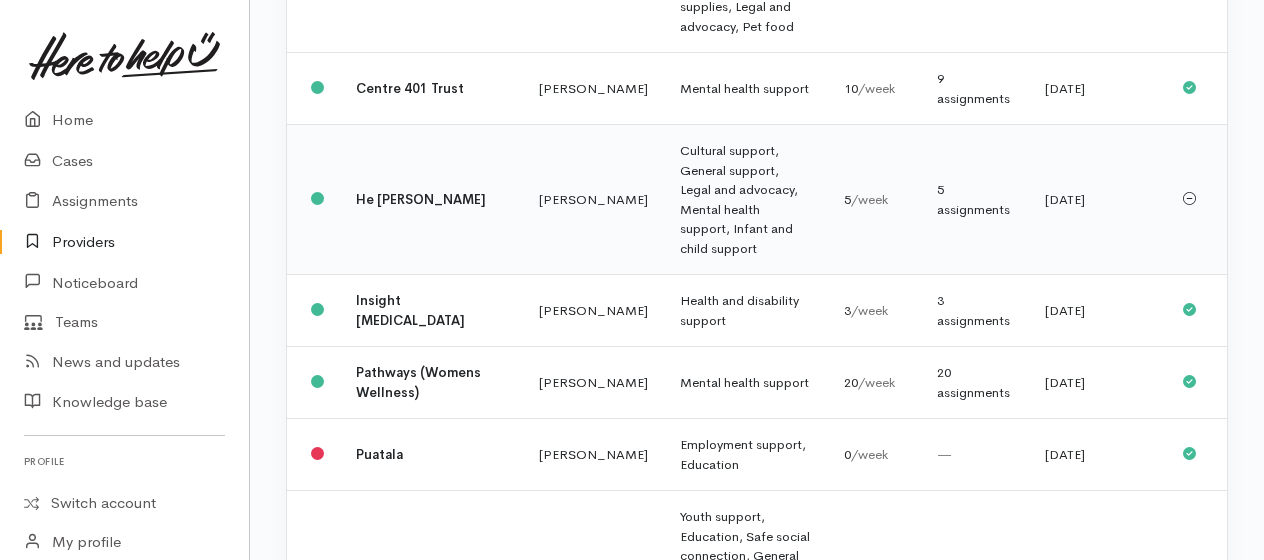 click on "Cultural support, General support, Legal and advocacy, Mental health support, Infant and child support" at bounding box center [746, 200] 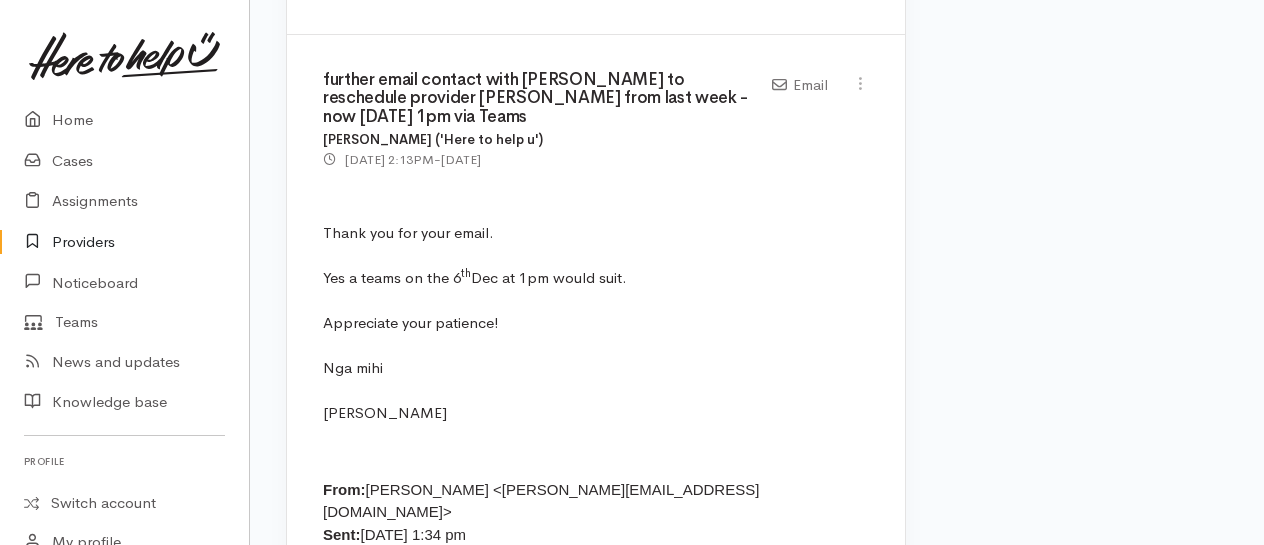 scroll, scrollTop: 2000, scrollLeft: 0, axis: vertical 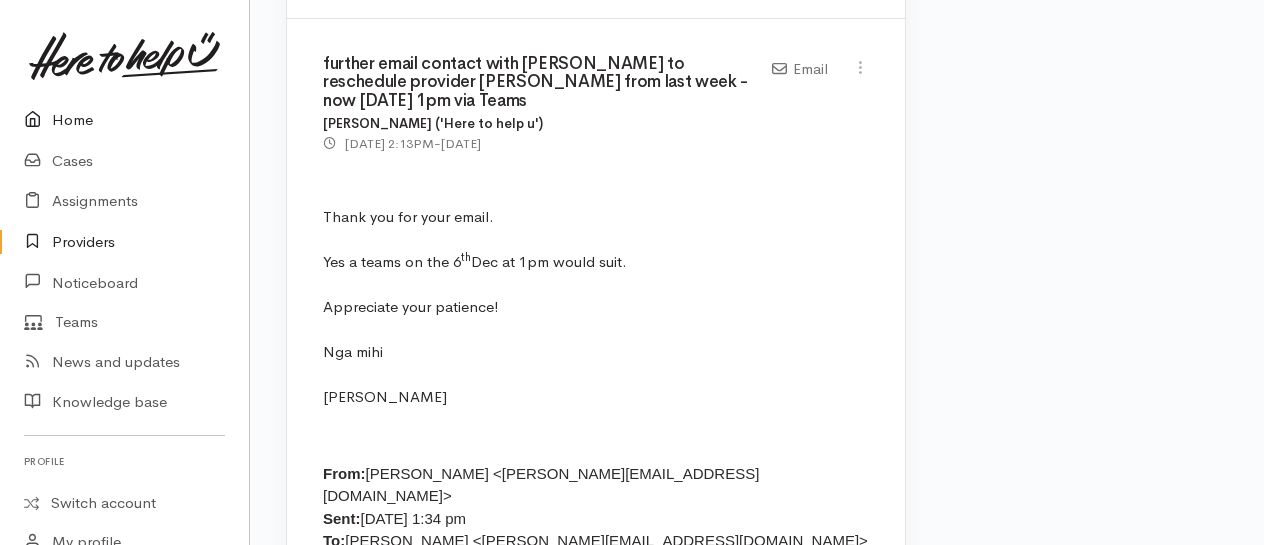 click on "Home" at bounding box center [124, 120] 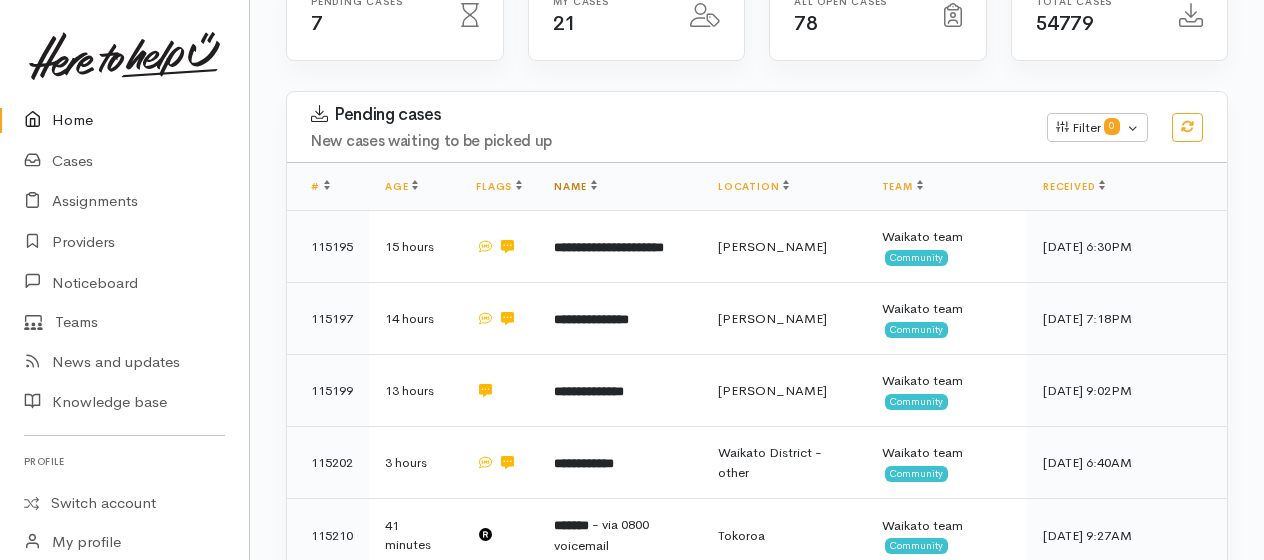 scroll, scrollTop: 300, scrollLeft: 0, axis: vertical 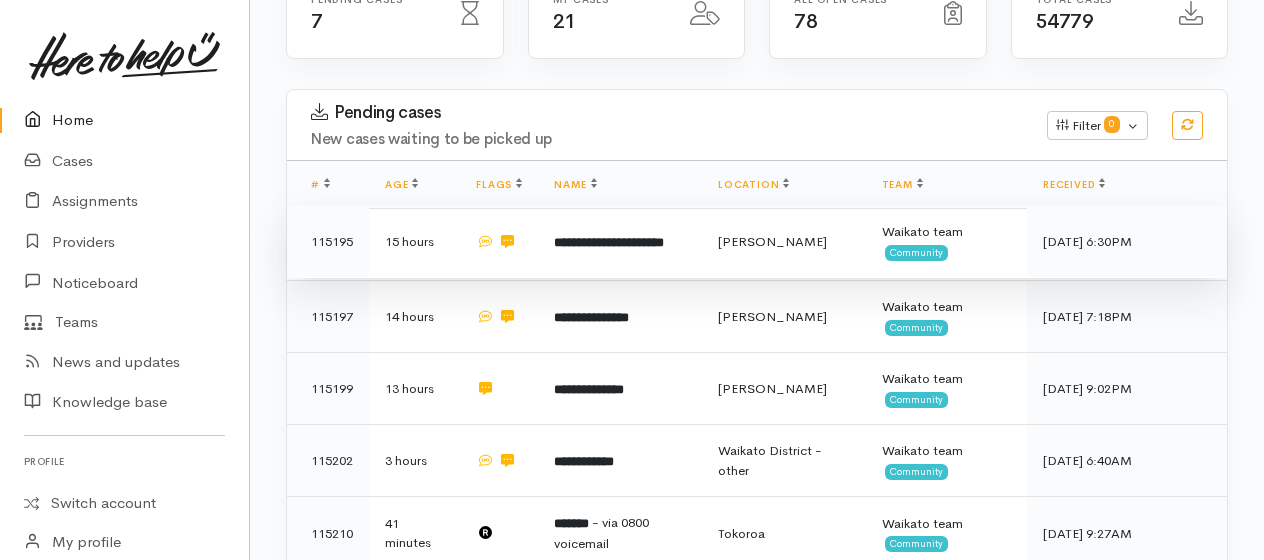 click on "**********" at bounding box center [609, 242] 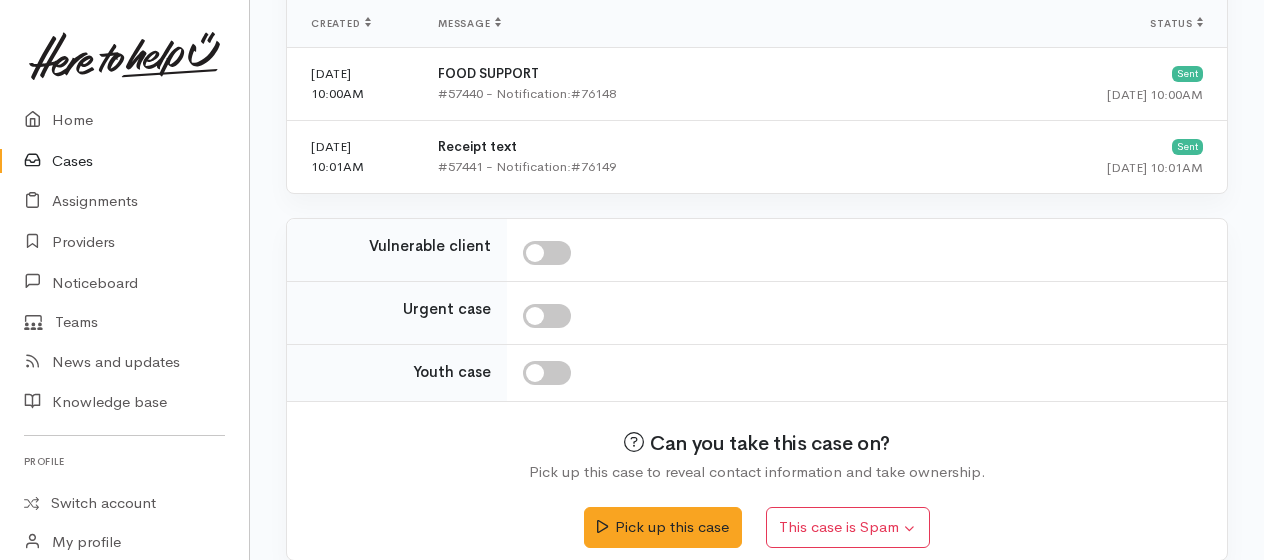 scroll, scrollTop: 781, scrollLeft: 0, axis: vertical 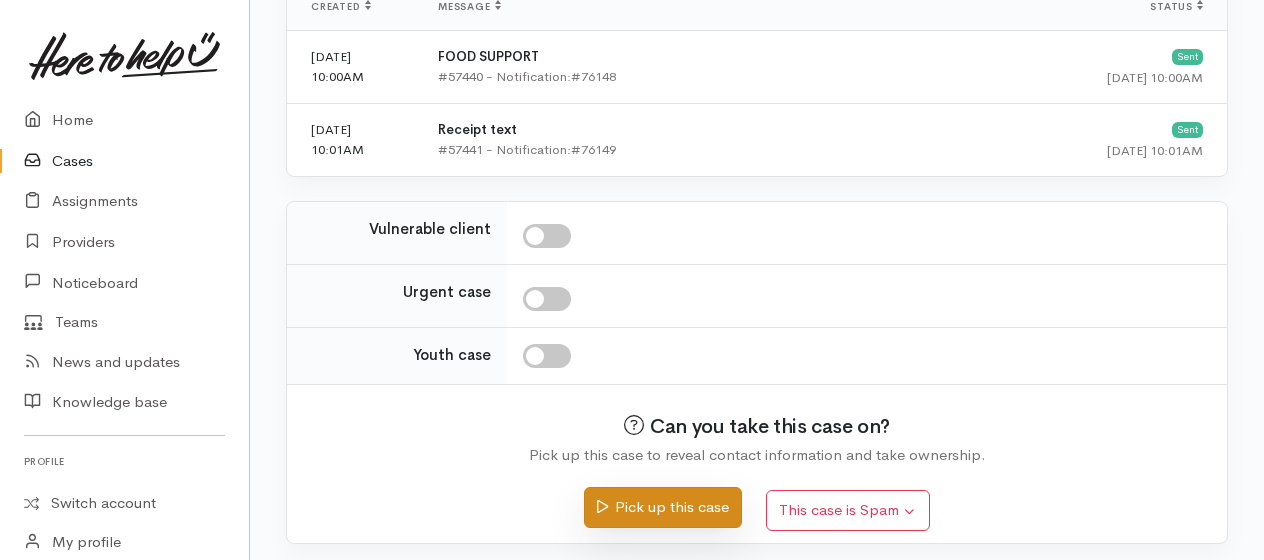 click on "Pick up this case" at bounding box center [662, 507] 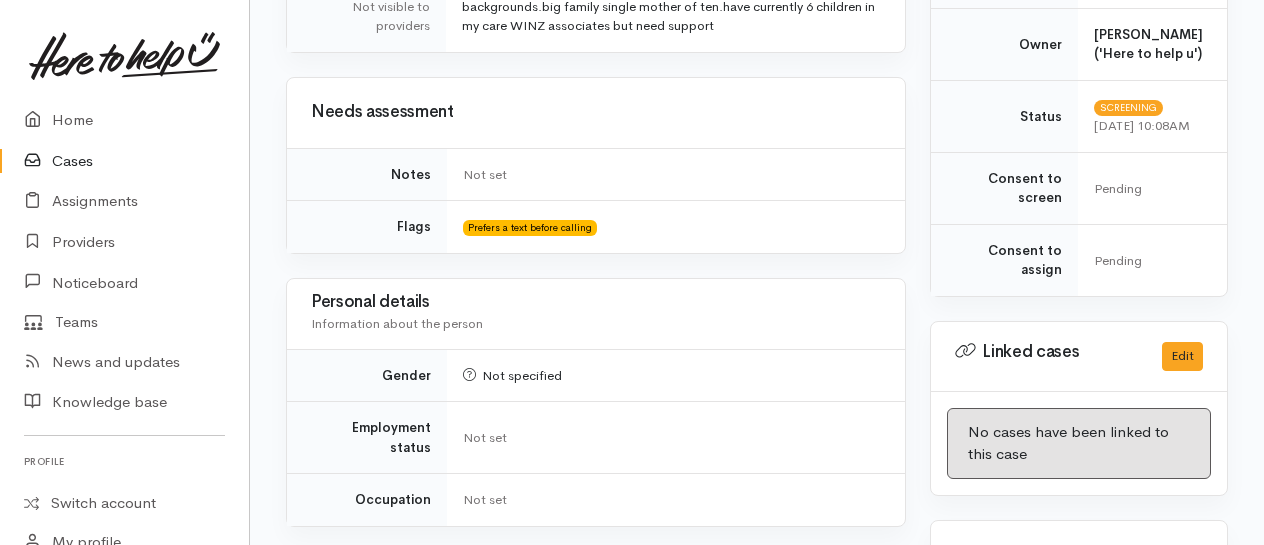 scroll, scrollTop: 1000, scrollLeft: 0, axis: vertical 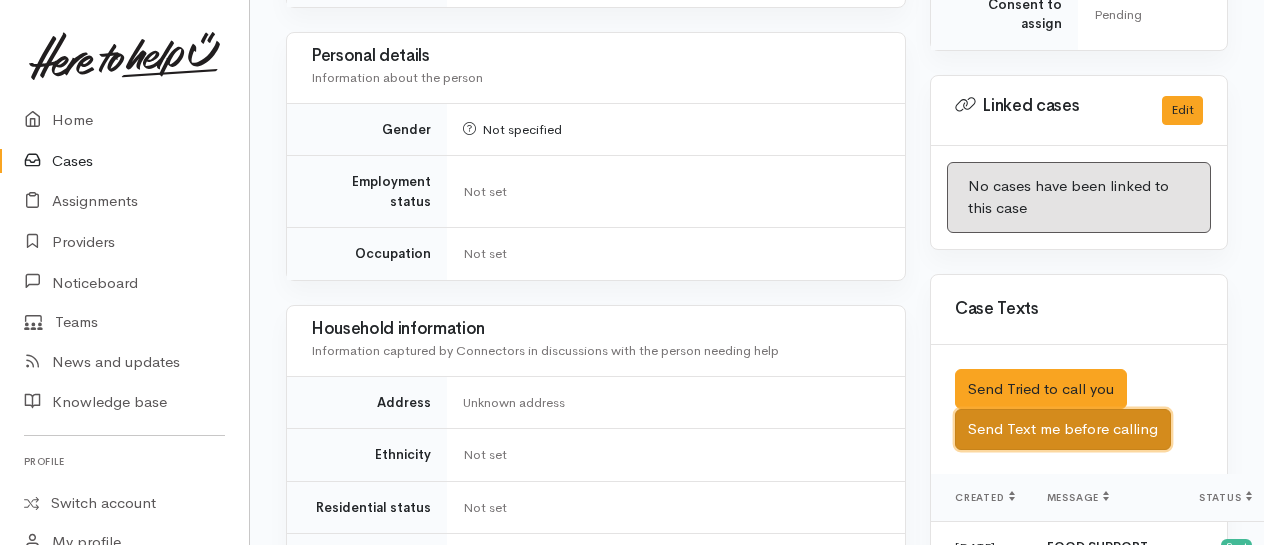 click on "Send Text me before calling" at bounding box center [1063, 429] 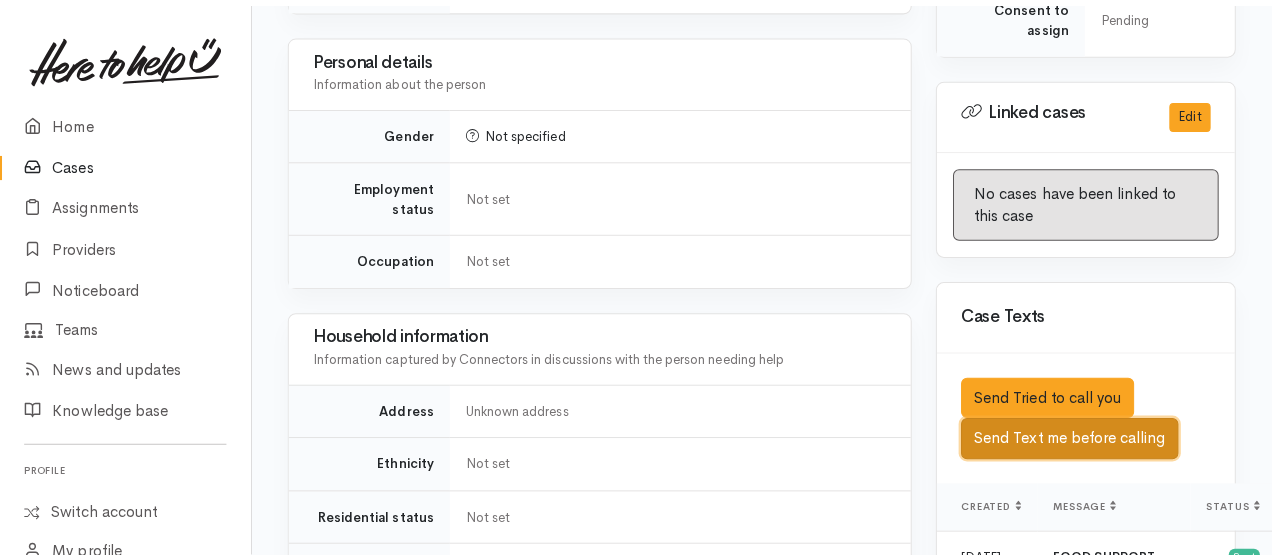scroll, scrollTop: 980, scrollLeft: 0, axis: vertical 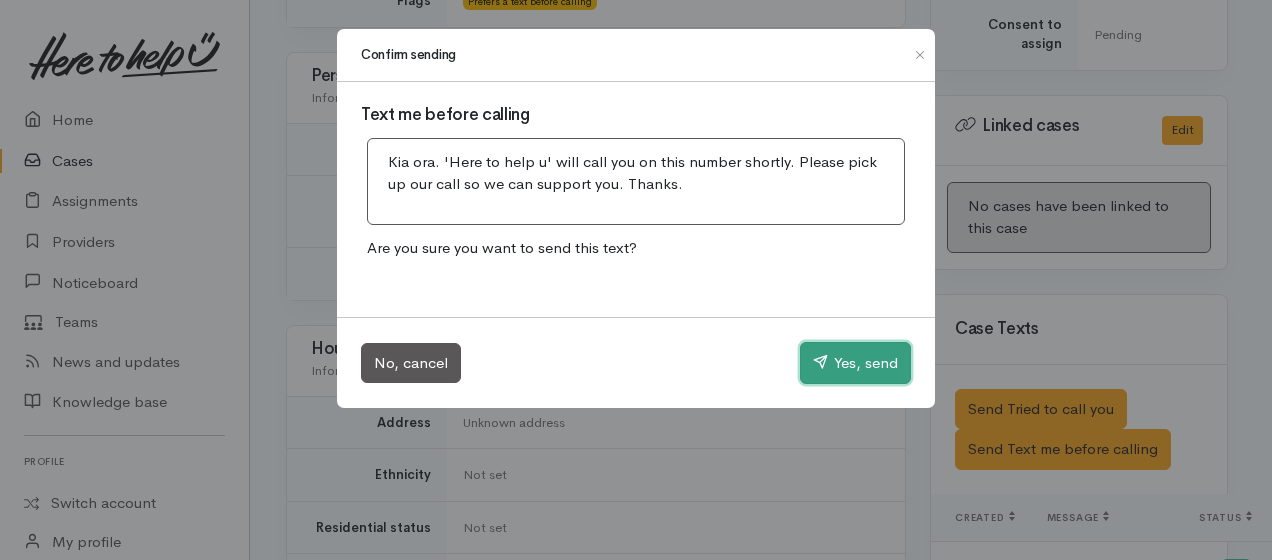 click on "Yes, send" at bounding box center [855, 363] 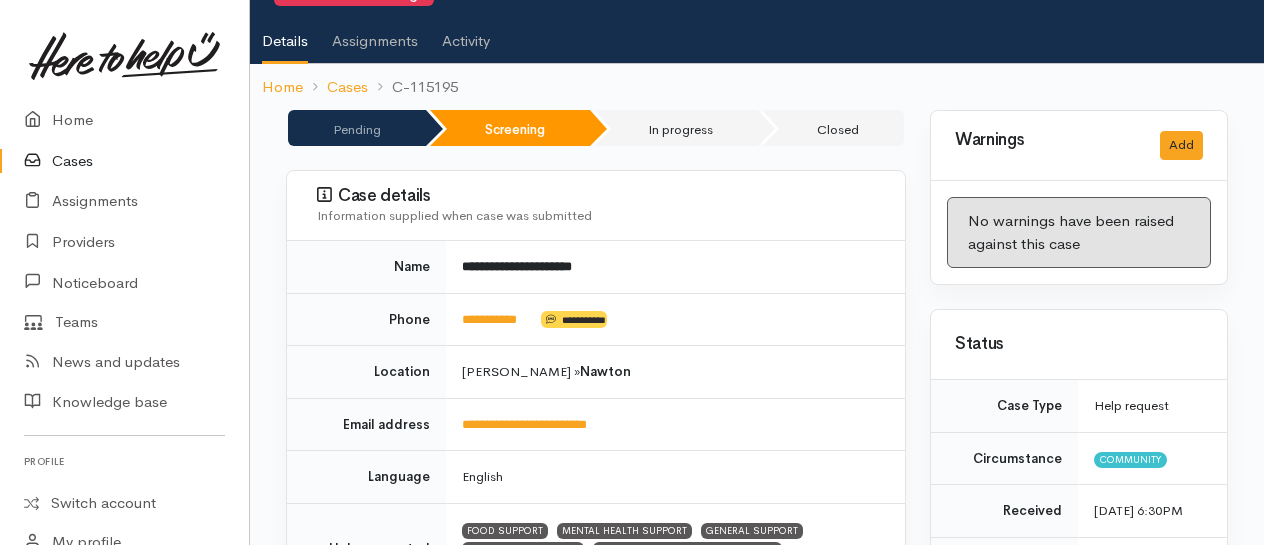 scroll, scrollTop: 0, scrollLeft: 0, axis: both 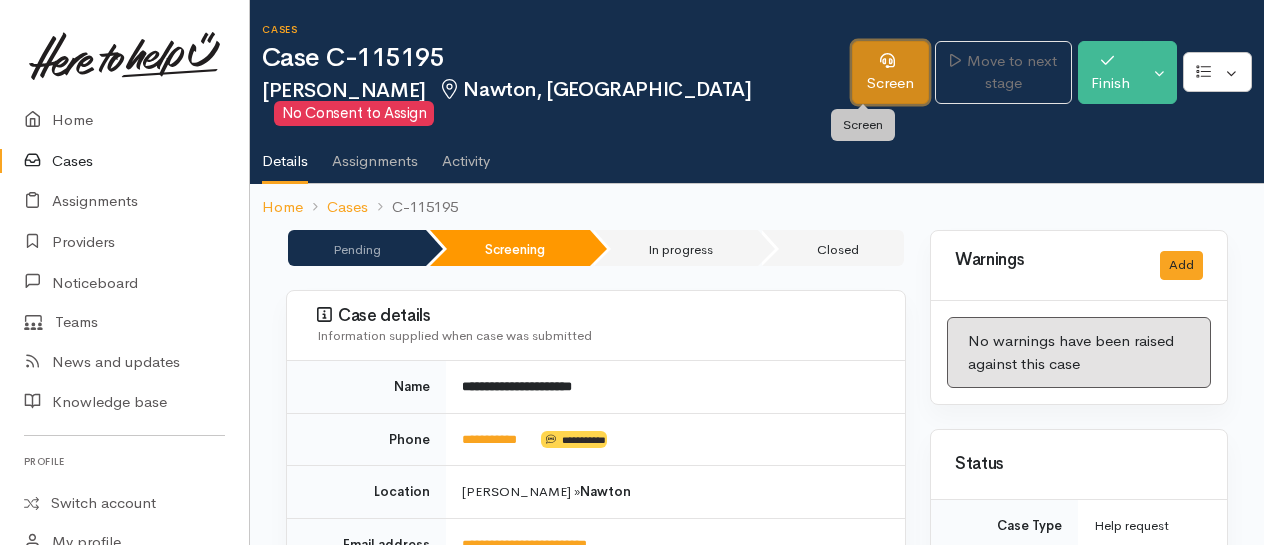 click on "Screen" at bounding box center [890, 72] 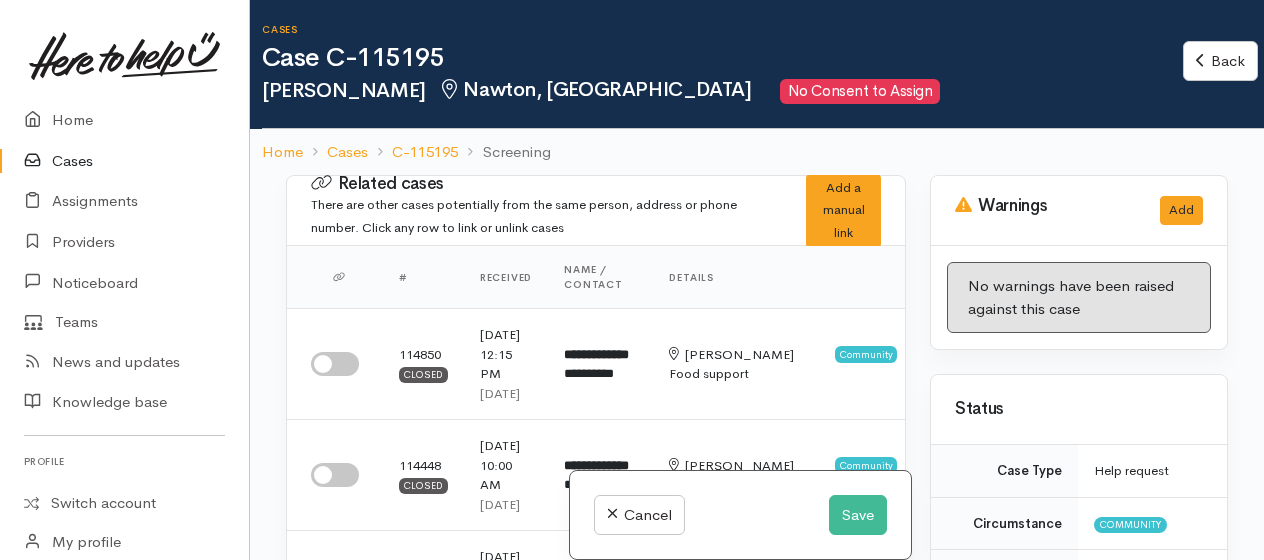 scroll, scrollTop: 0, scrollLeft: 0, axis: both 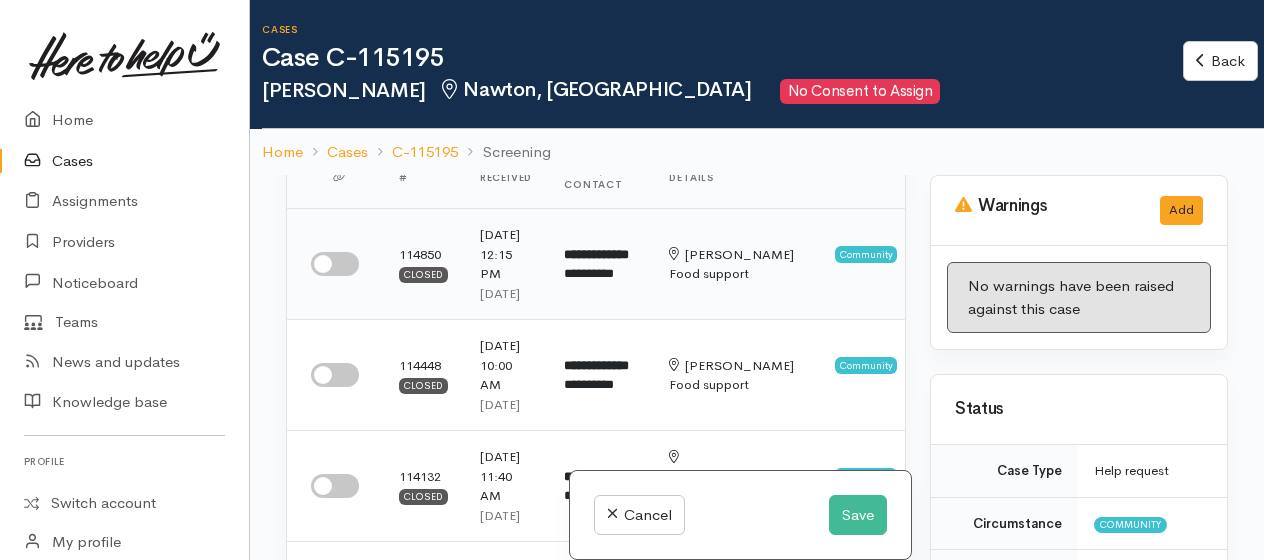 click at bounding box center [335, 264] 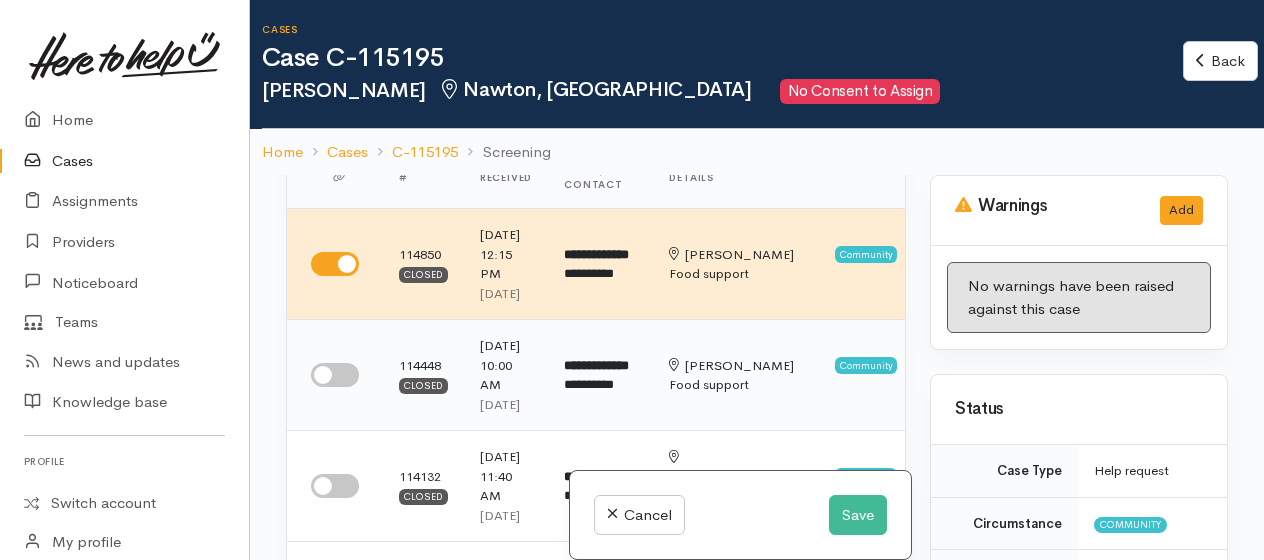 click at bounding box center (335, 375) 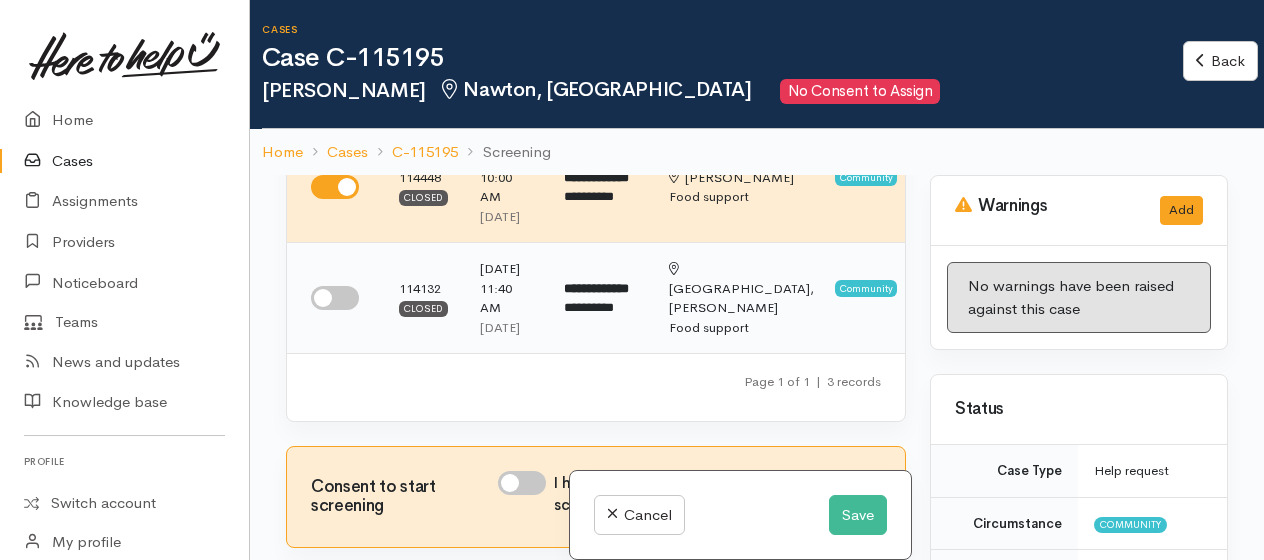 scroll, scrollTop: 300, scrollLeft: 0, axis: vertical 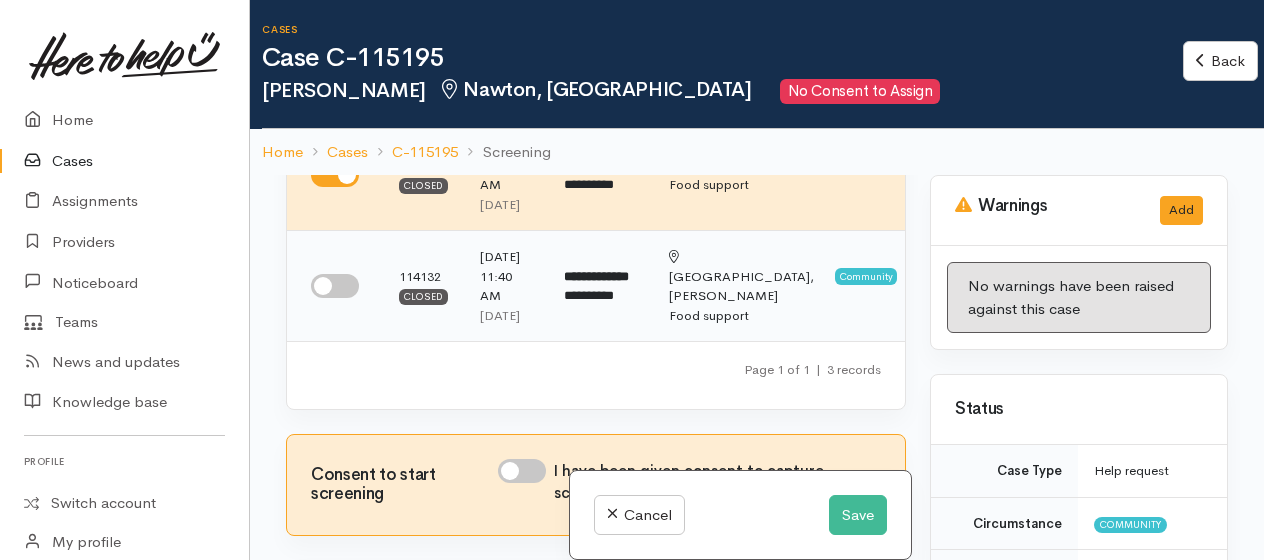 click at bounding box center (335, 286) 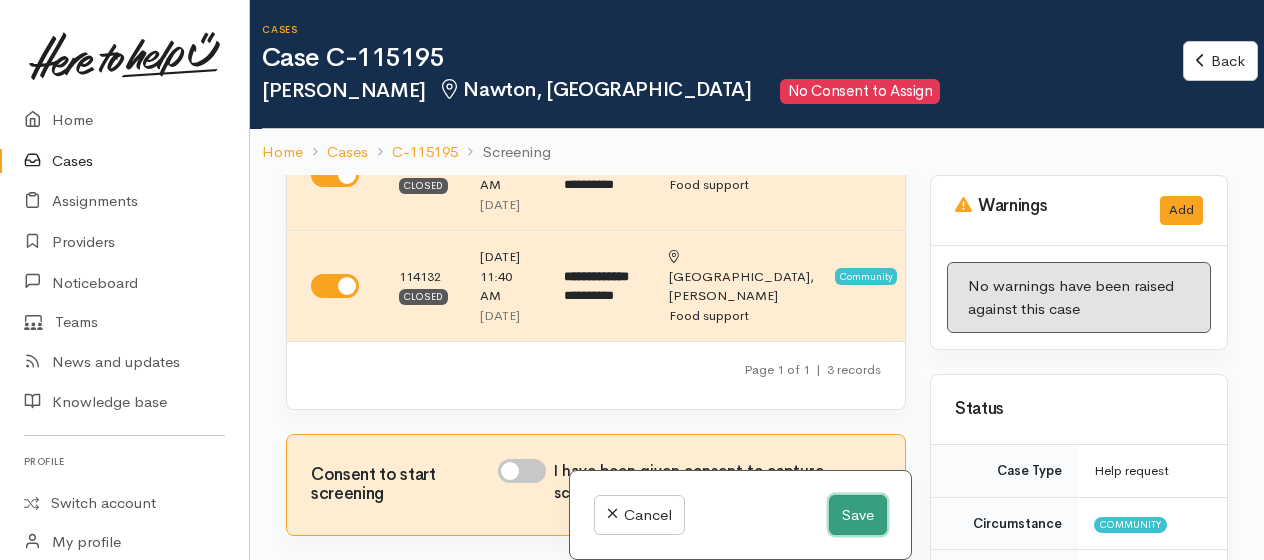 click on "Save" at bounding box center (858, 515) 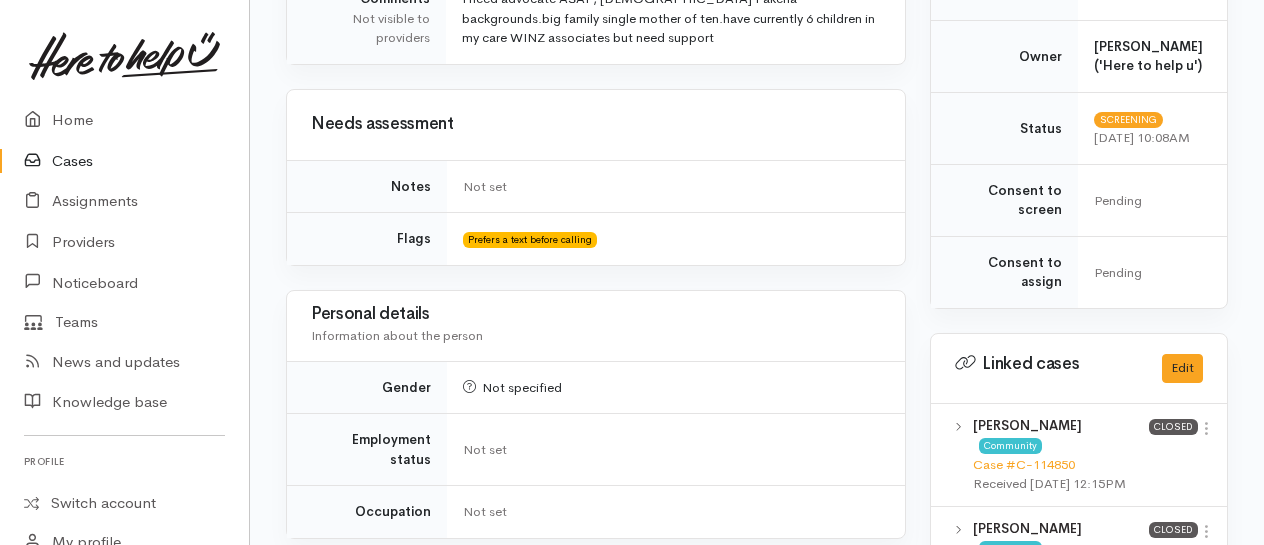 scroll, scrollTop: 900, scrollLeft: 0, axis: vertical 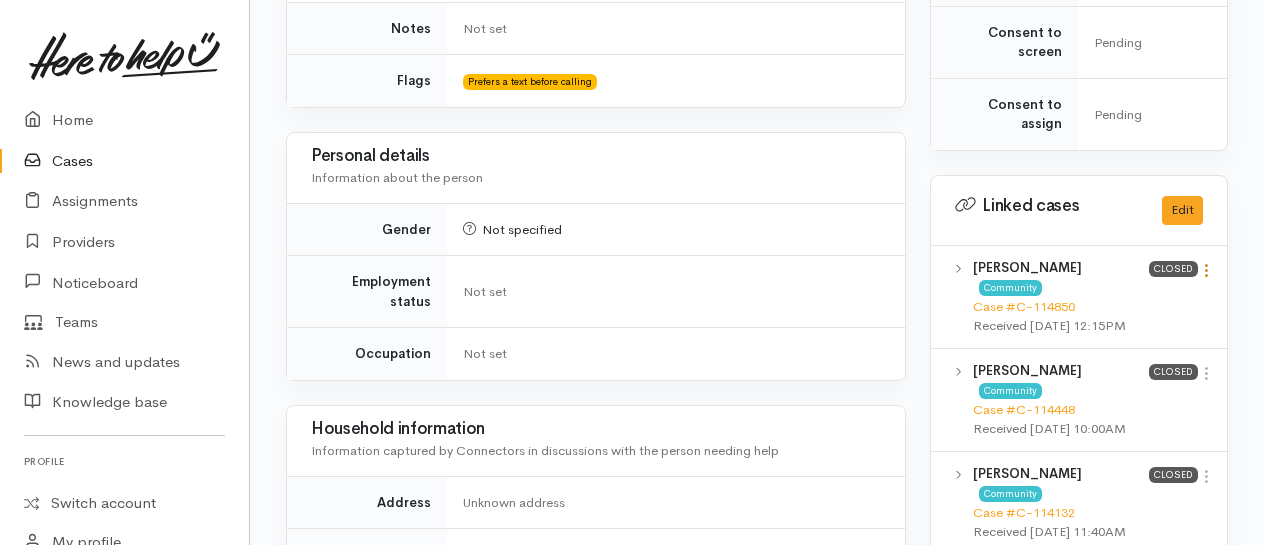 click at bounding box center (1206, 270) 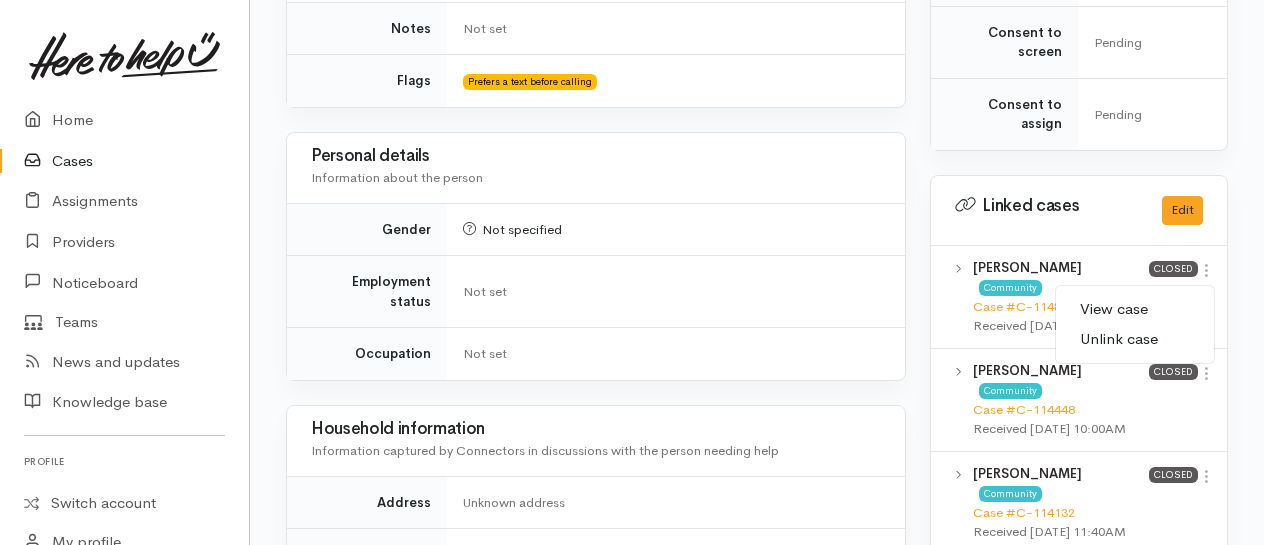 click on "View case" at bounding box center (1135, 309) 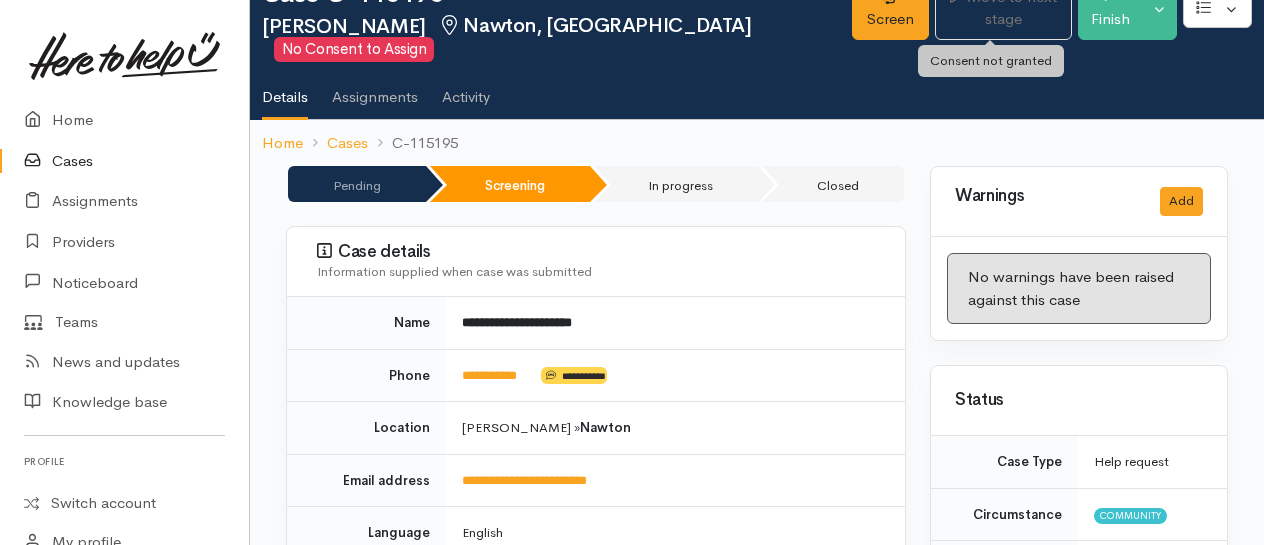 scroll, scrollTop: 0, scrollLeft: 0, axis: both 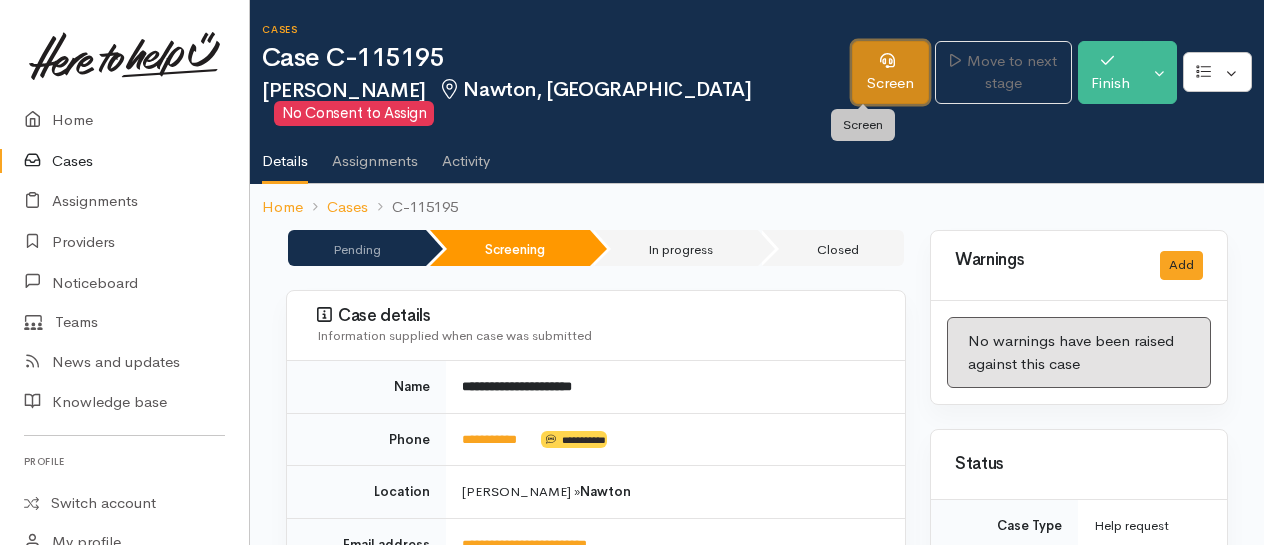 click on "Screen" at bounding box center (890, 72) 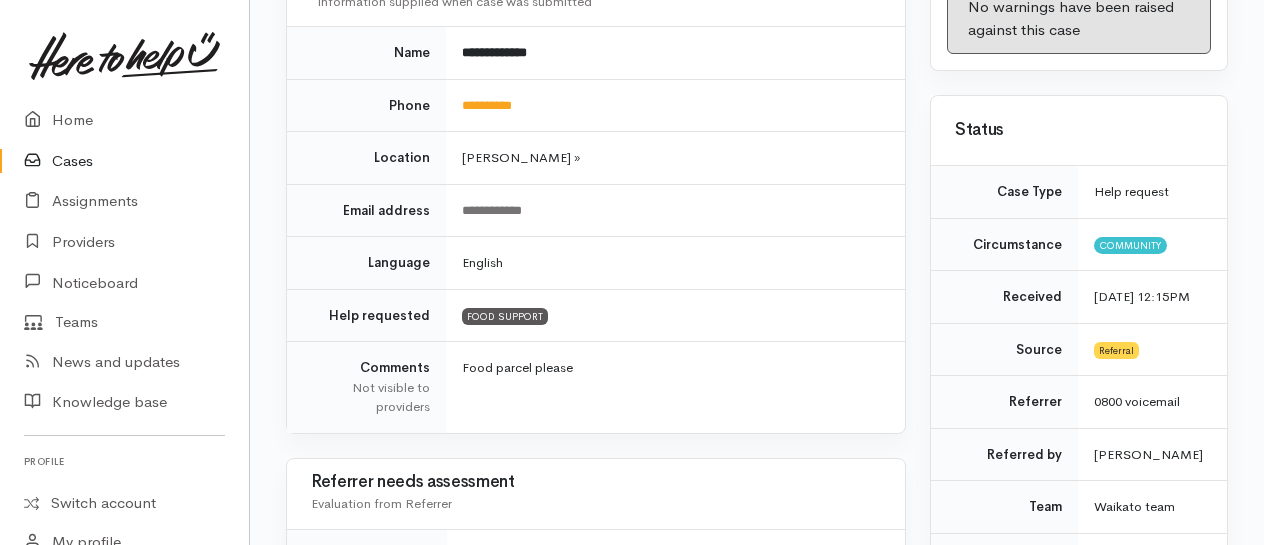 scroll, scrollTop: 300, scrollLeft: 0, axis: vertical 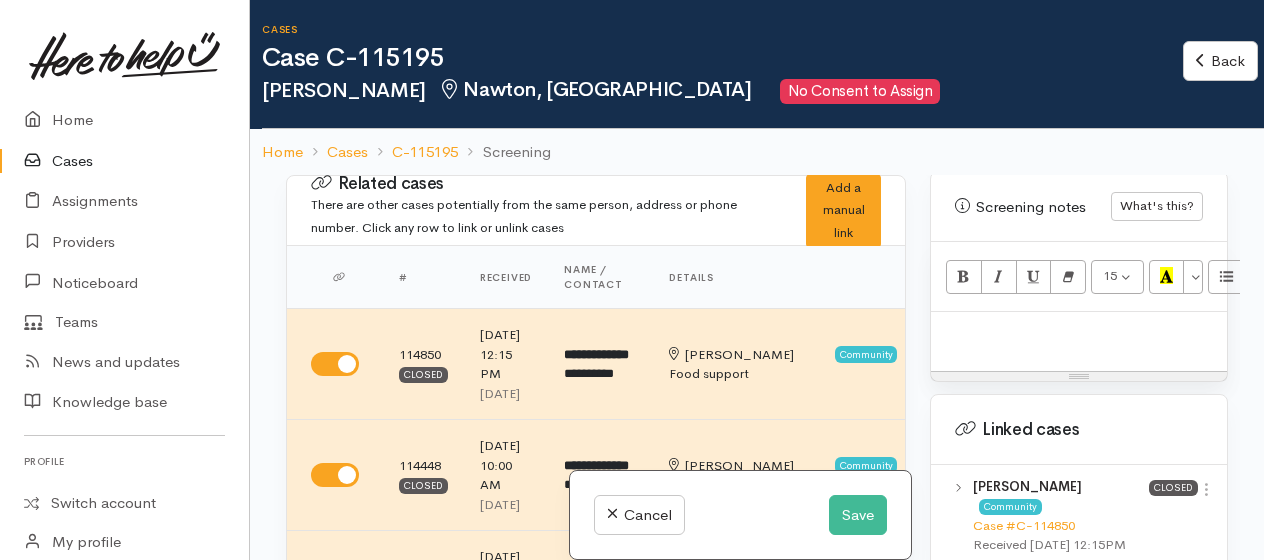 click at bounding box center [1079, 333] 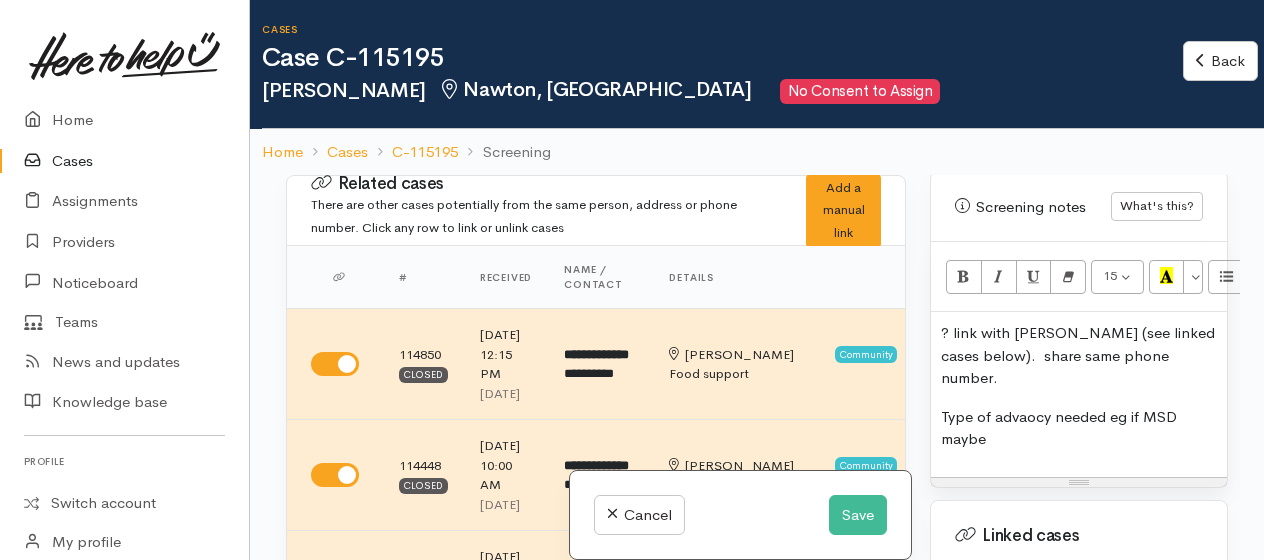 click on "? link with Jim (see linked cases below).  share same phone number. Type of advaocy needed eg if MSD maybe" at bounding box center [1079, 394] 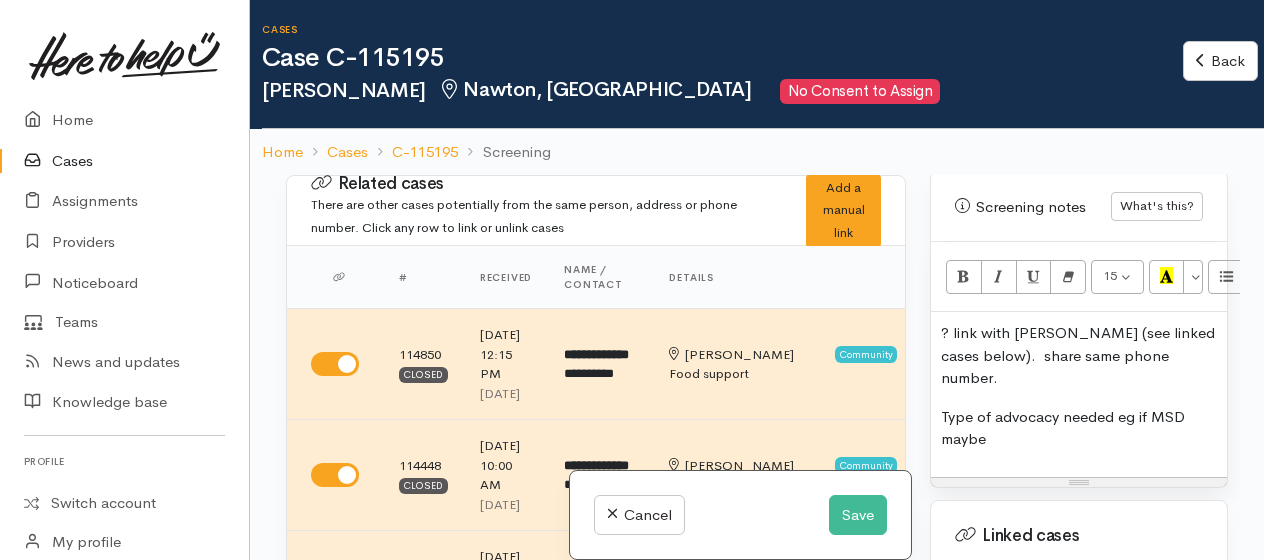 click on "Type of advocacy needed eg if MSD maybe" at bounding box center (1079, 428) 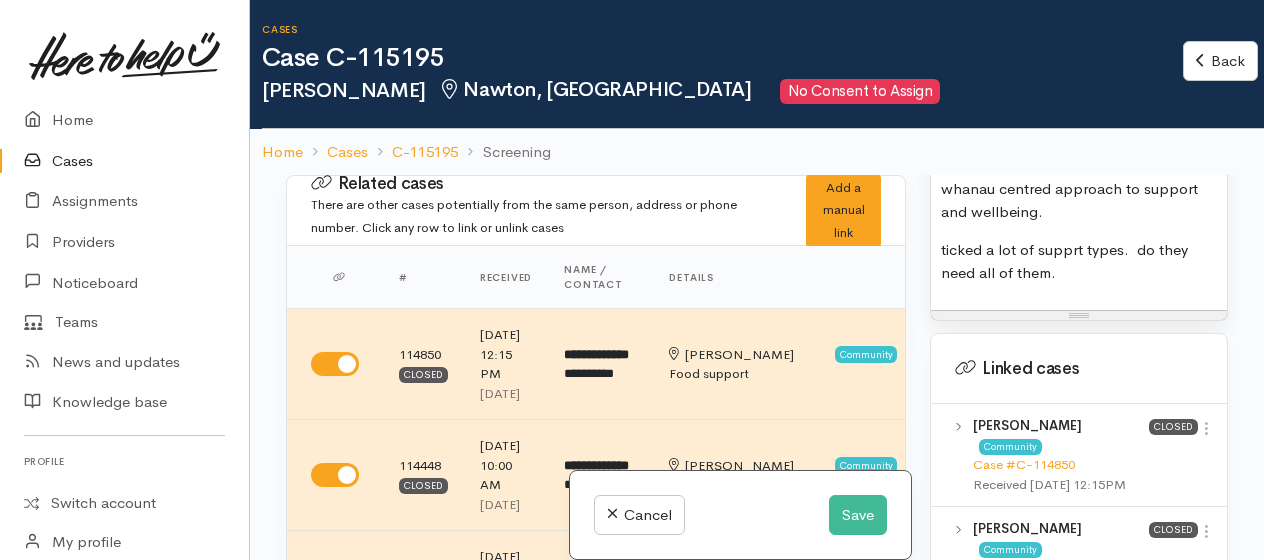 scroll, scrollTop: 1800, scrollLeft: 0, axis: vertical 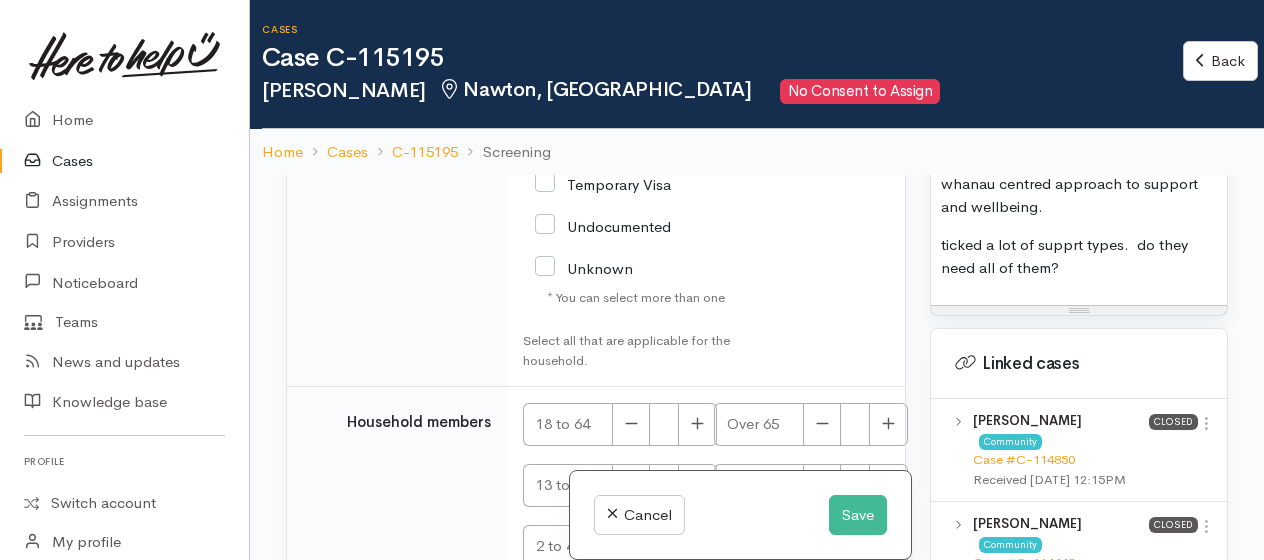 click on "ticked a lot of supprt types.  do they need all of them?" at bounding box center (1079, 256) 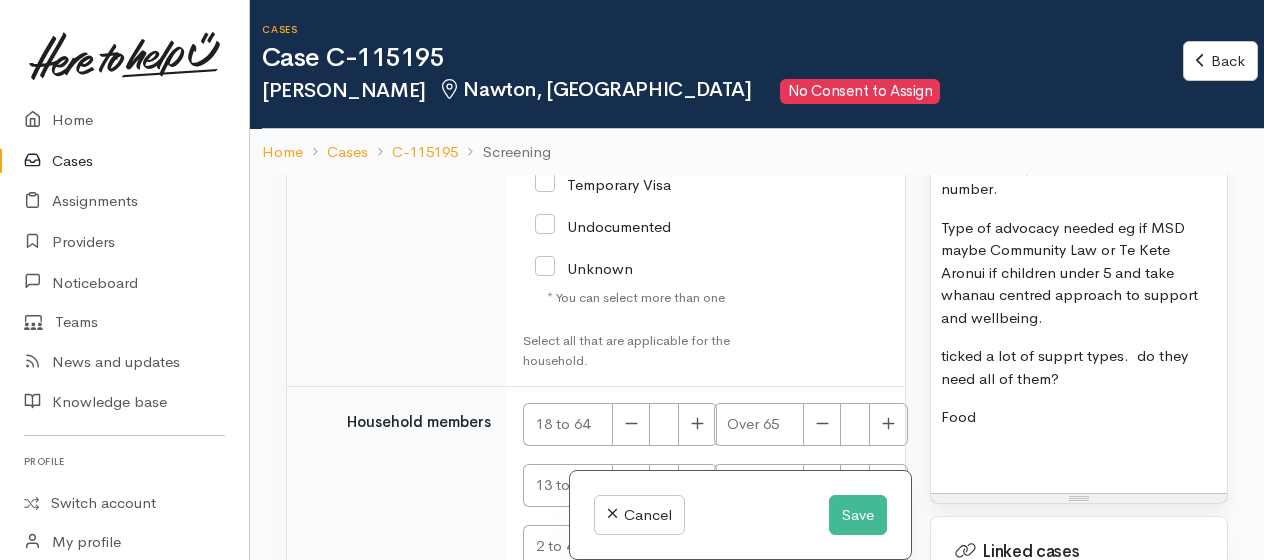 scroll, scrollTop: 1600, scrollLeft: 0, axis: vertical 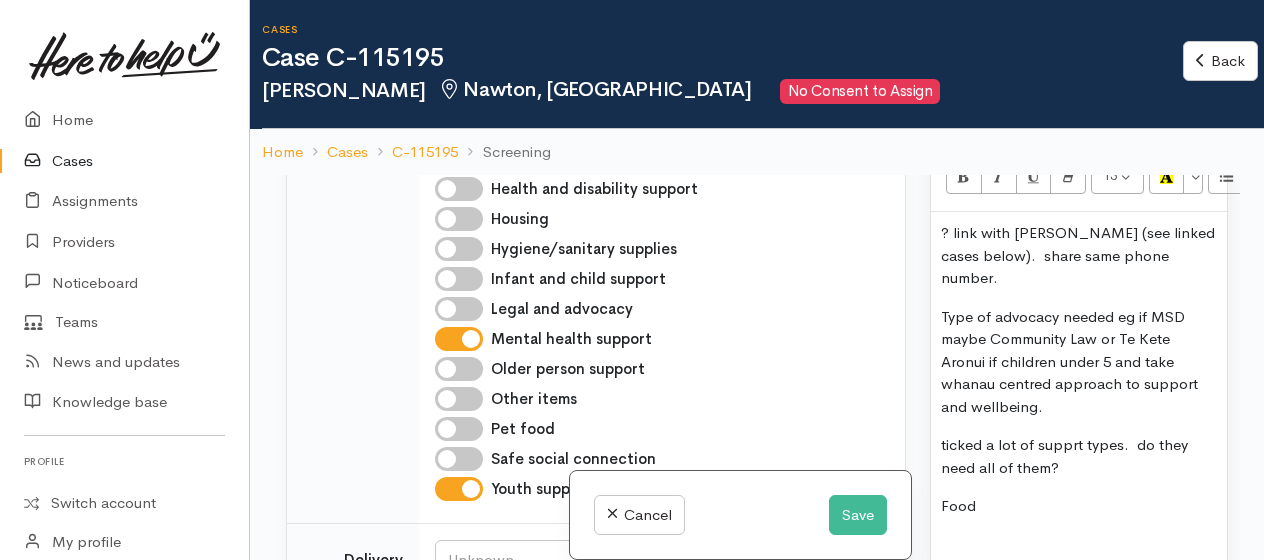 click on "? link with Jim (see linked cases below).  share same phone number. Type of advocacy needed eg if MSD maybe Community Law or Te Kete Aronui if children under 5 and take whanau centred approach to support and wellbeing. ticked a lot of supprt types.  do they need all of them?  Food" at bounding box center [1079, 397] 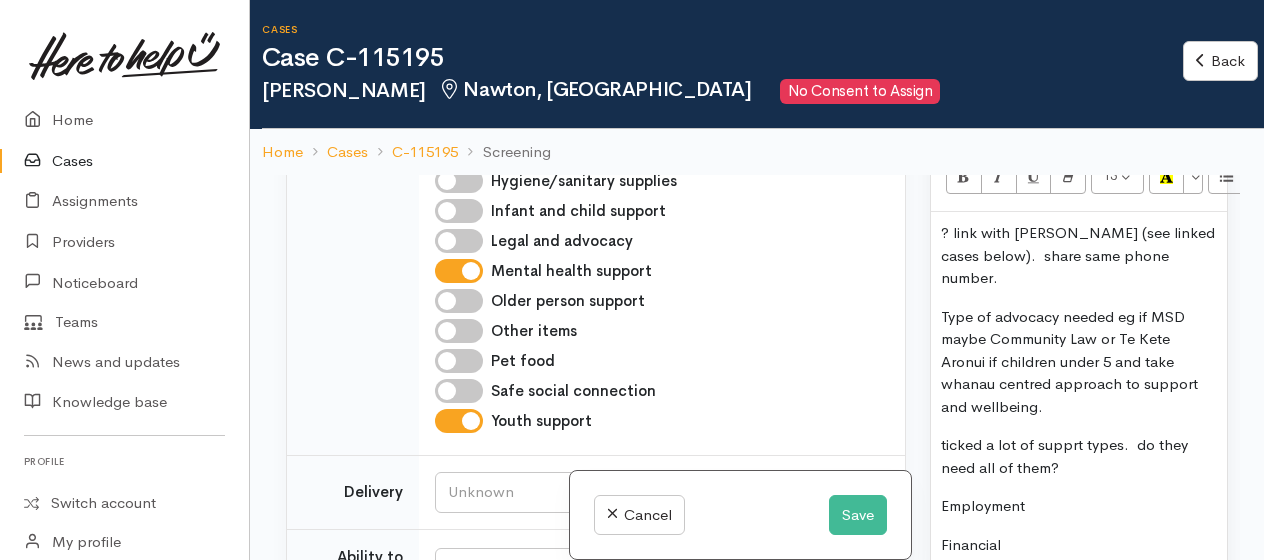 scroll, scrollTop: 1700, scrollLeft: 0, axis: vertical 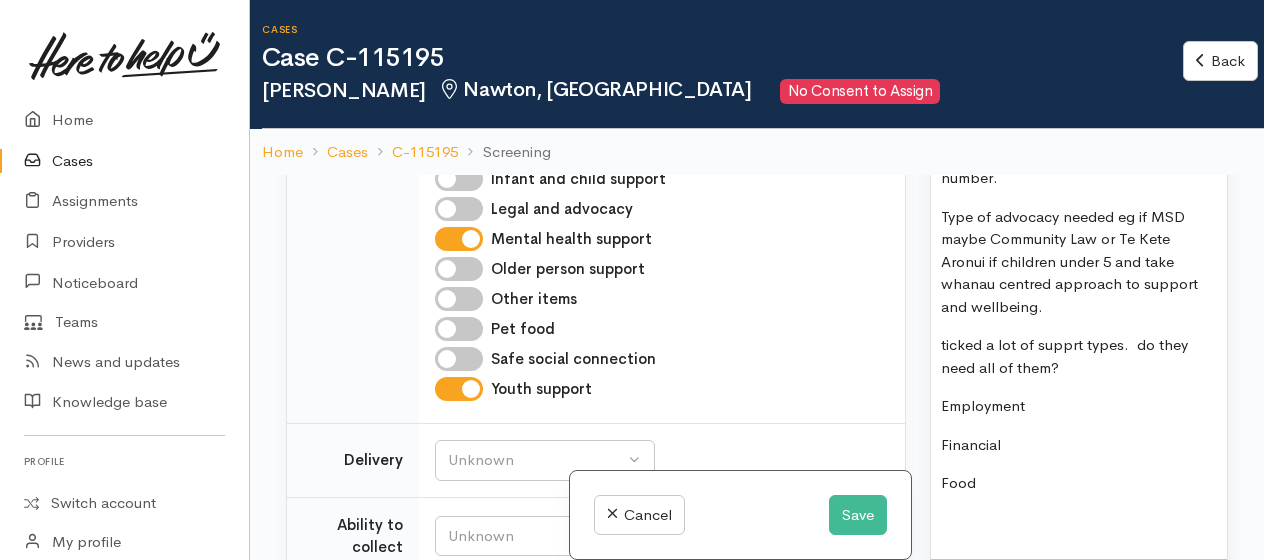 click on "? link with Jim (see linked cases below).  share same phone number. Type of advocacy needed eg if MSD maybe Community Law or Te Kete Aronui if children under 5 and take whanau centred approach to support and wellbeing. ticked a lot of supprt types.  do they need all of them?  Employment Financial Food" at bounding box center [1079, 335] 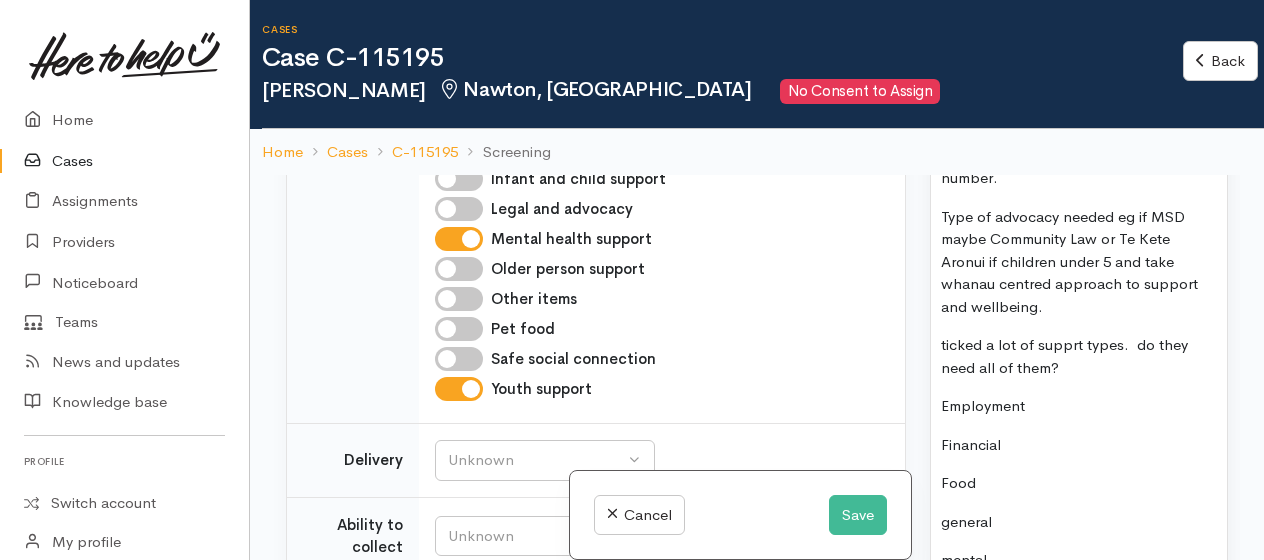 scroll, scrollTop: 18, scrollLeft: 0, axis: vertical 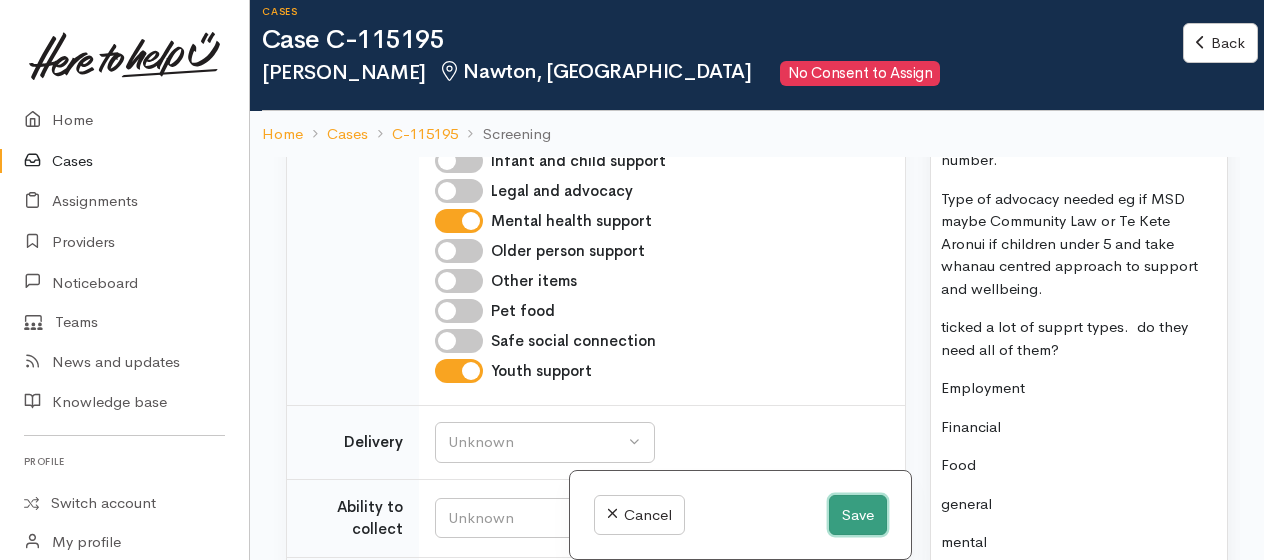 click on "Save" at bounding box center [858, 515] 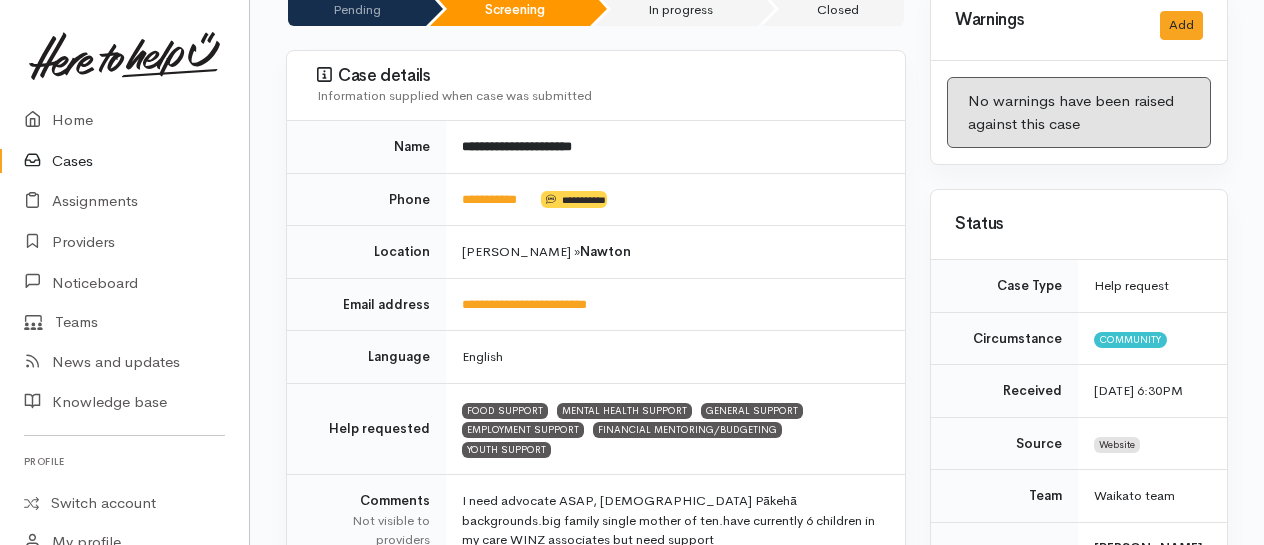 scroll, scrollTop: 400, scrollLeft: 0, axis: vertical 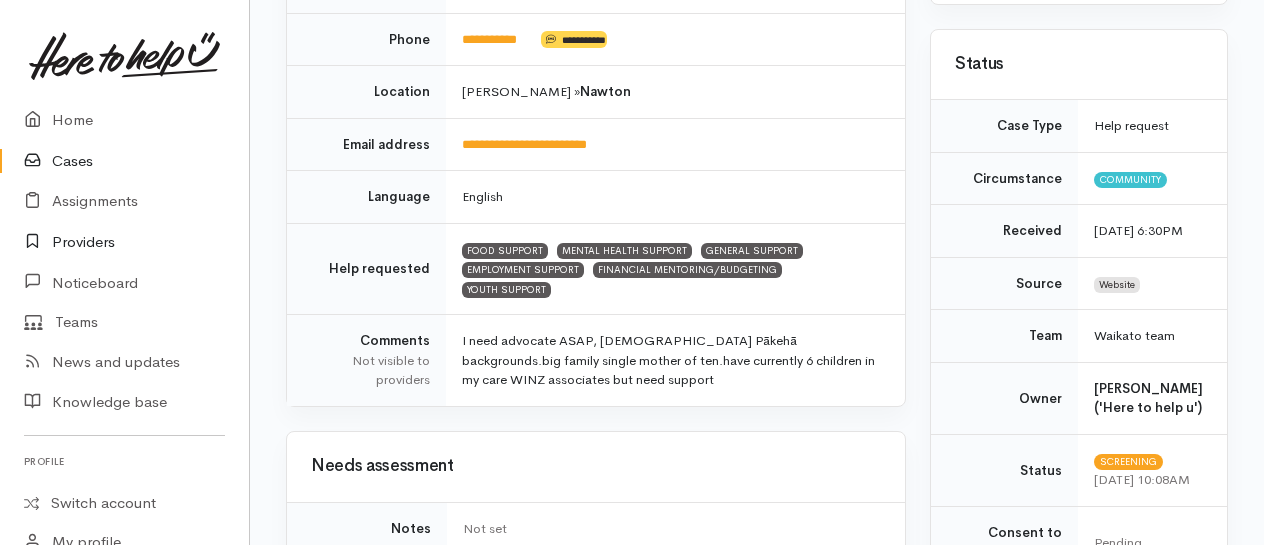 click on "Providers" at bounding box center [124, 242] 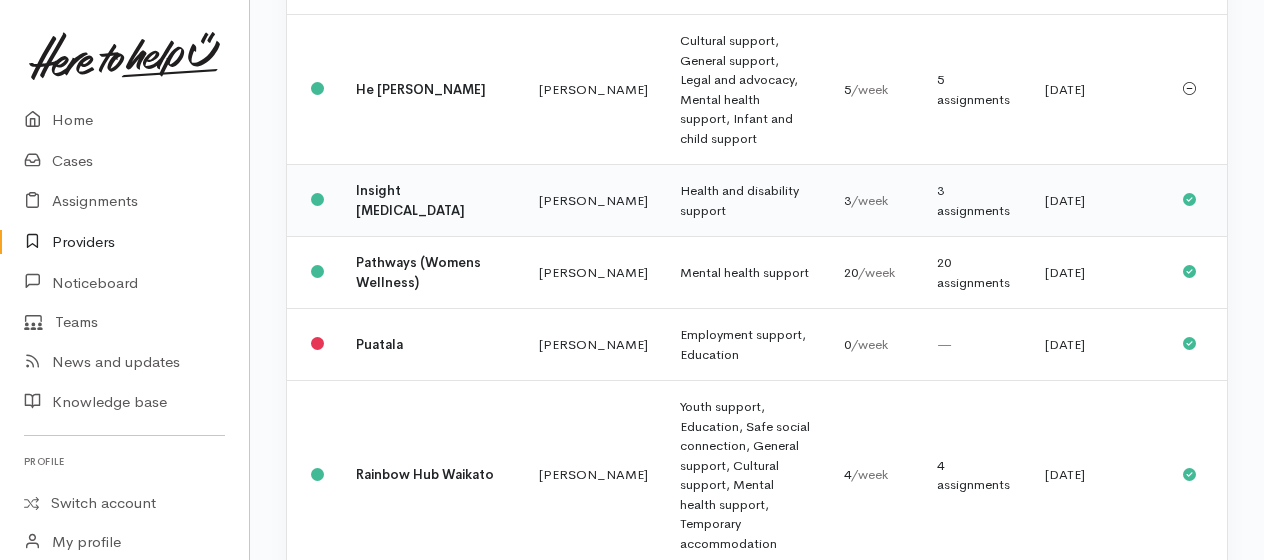 scroll, scrollTop: 900, scrollLeft: 0, axis: vertical 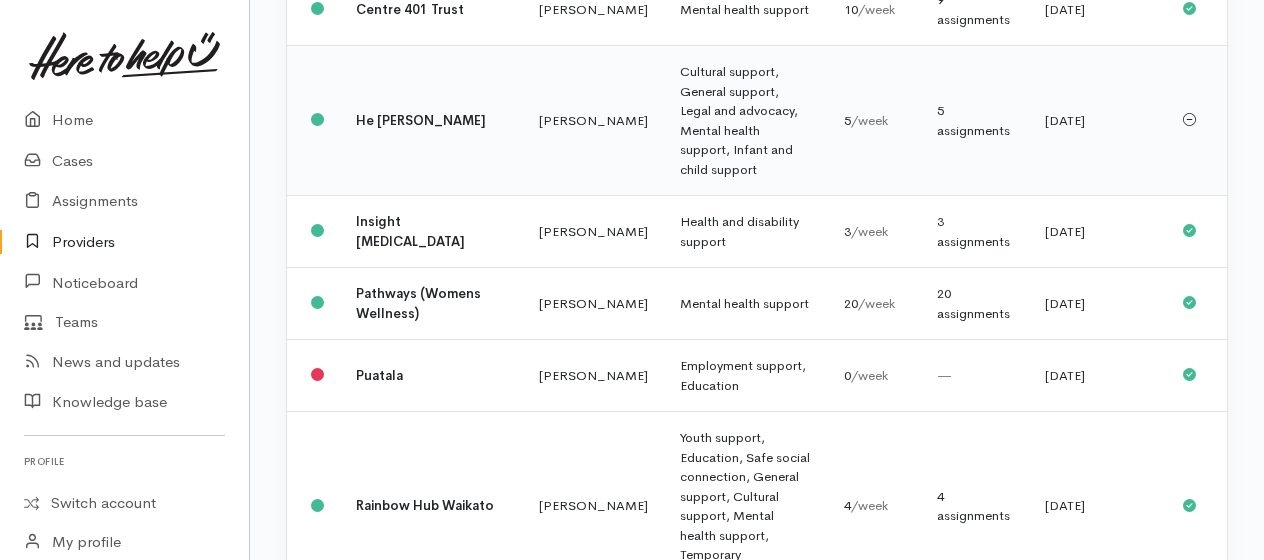click on "He [PERSON_NAME]" at bounding box center (421, 120) 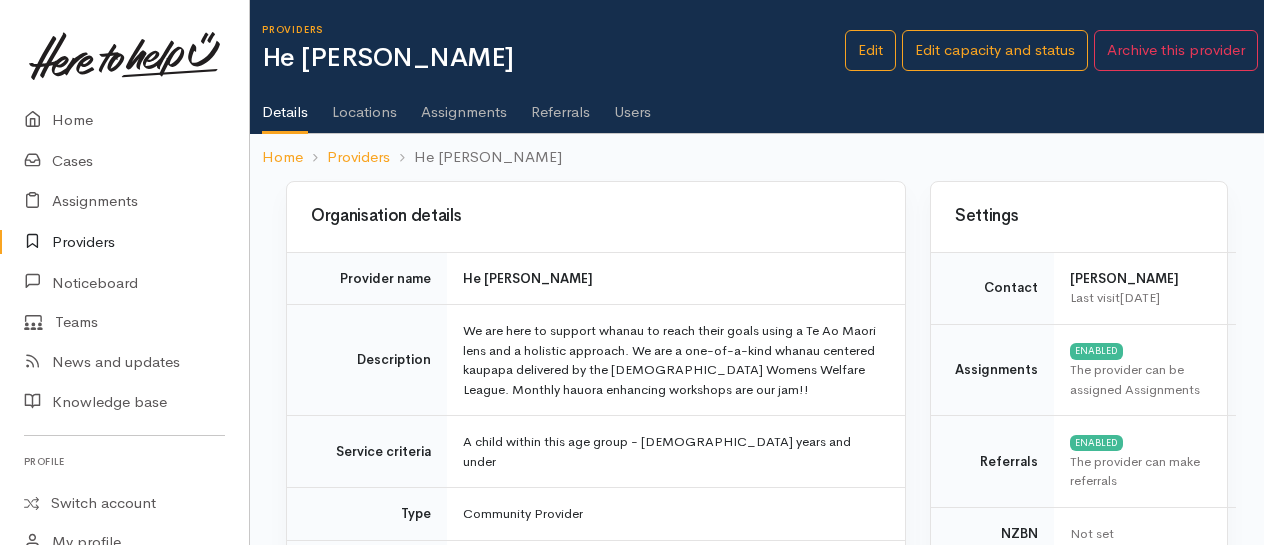 scroll, scrollTop: 0, scrollLeft: 0, axis: both 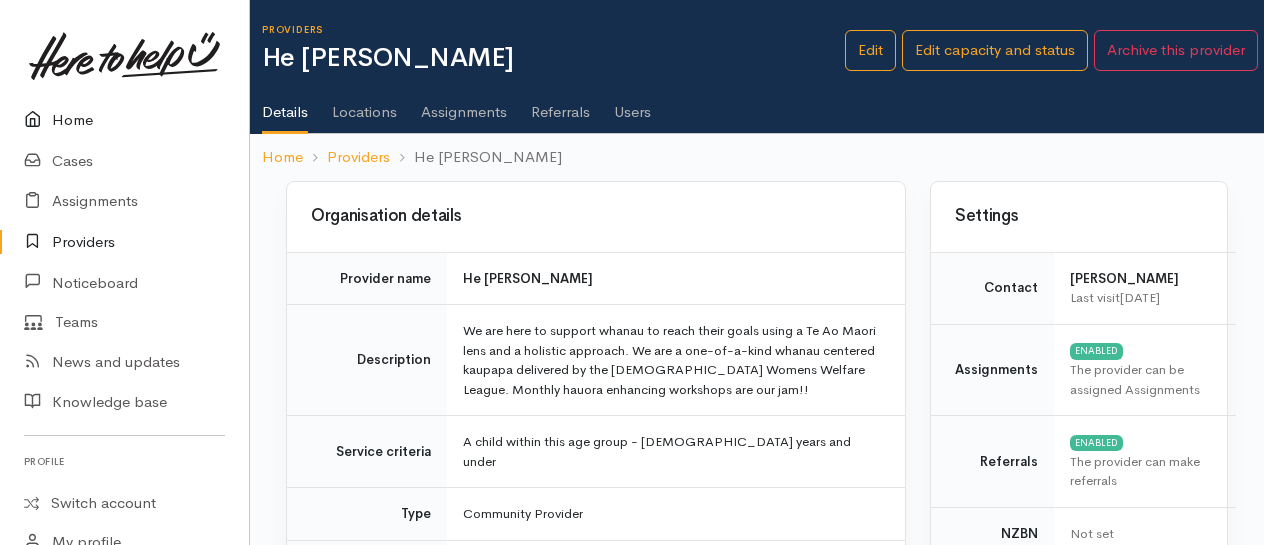 click on "Home" at bounding box center [124, 120] 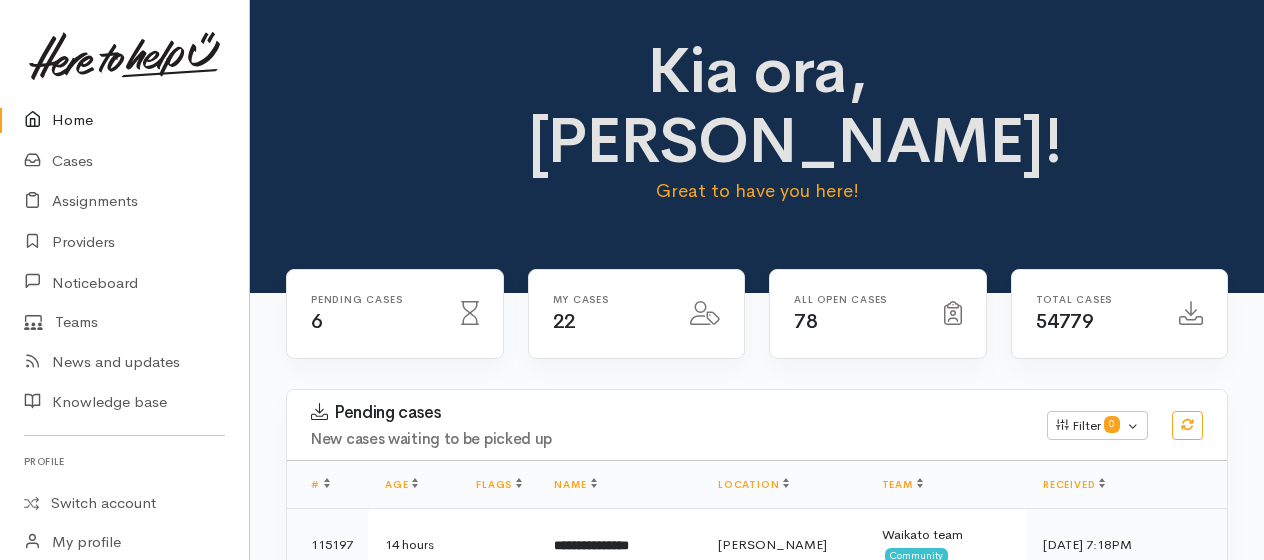 scroll, scrollTop: 0, scrollLeft: 0, axis: both 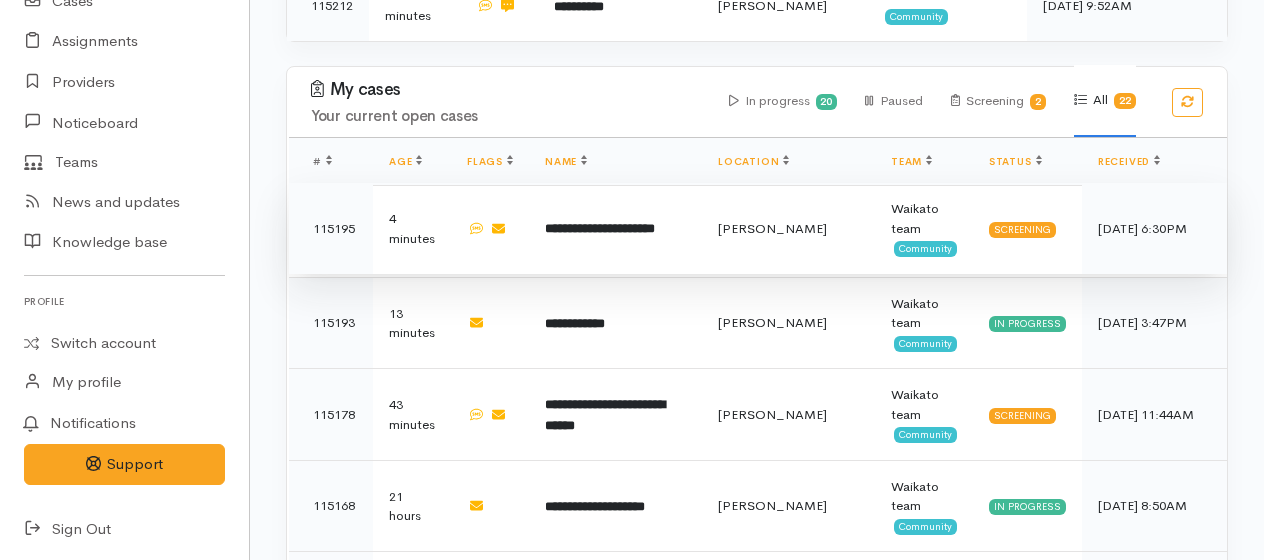 click on "**********" at bounding box center (600, 228) 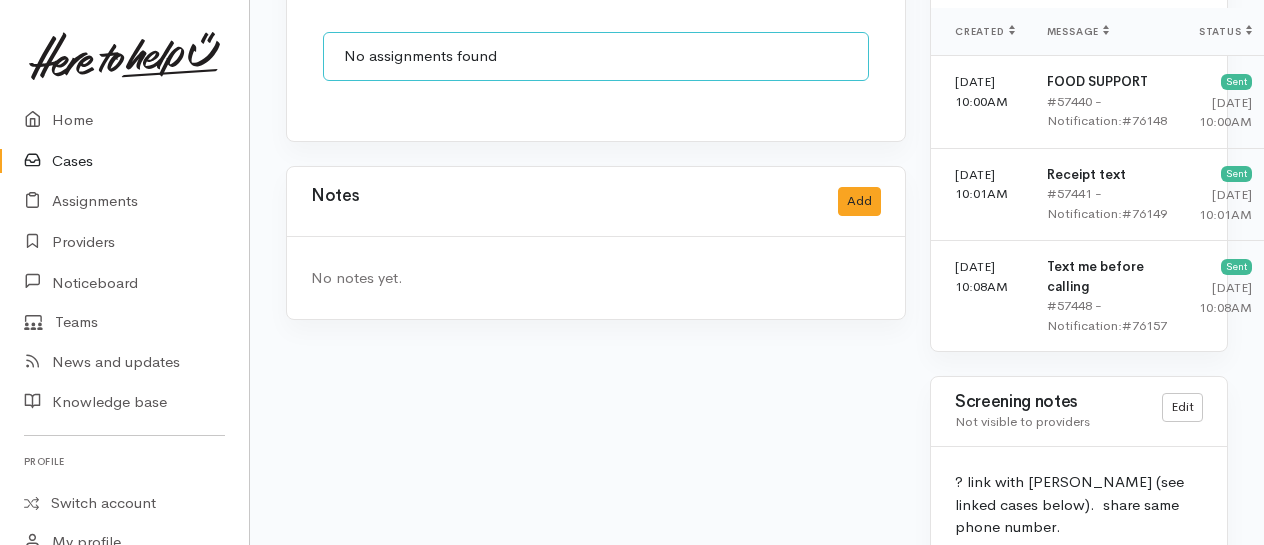 scroll, scrollTop: 1716, scrollLeft: 0, axis: vertical 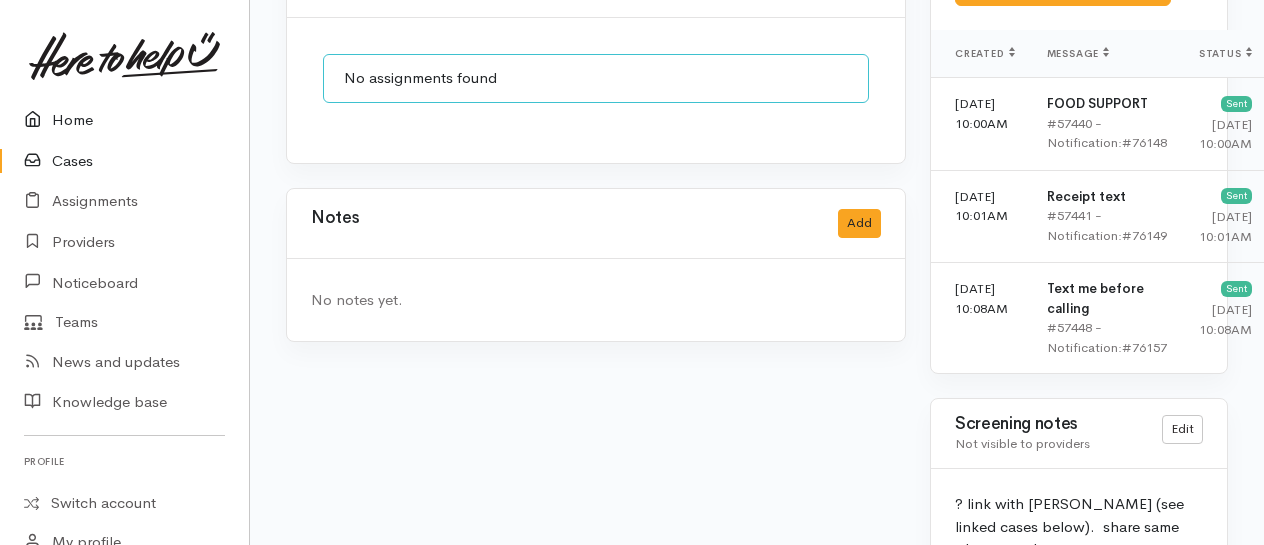 click on "Home" at bounding box center [124, 120] 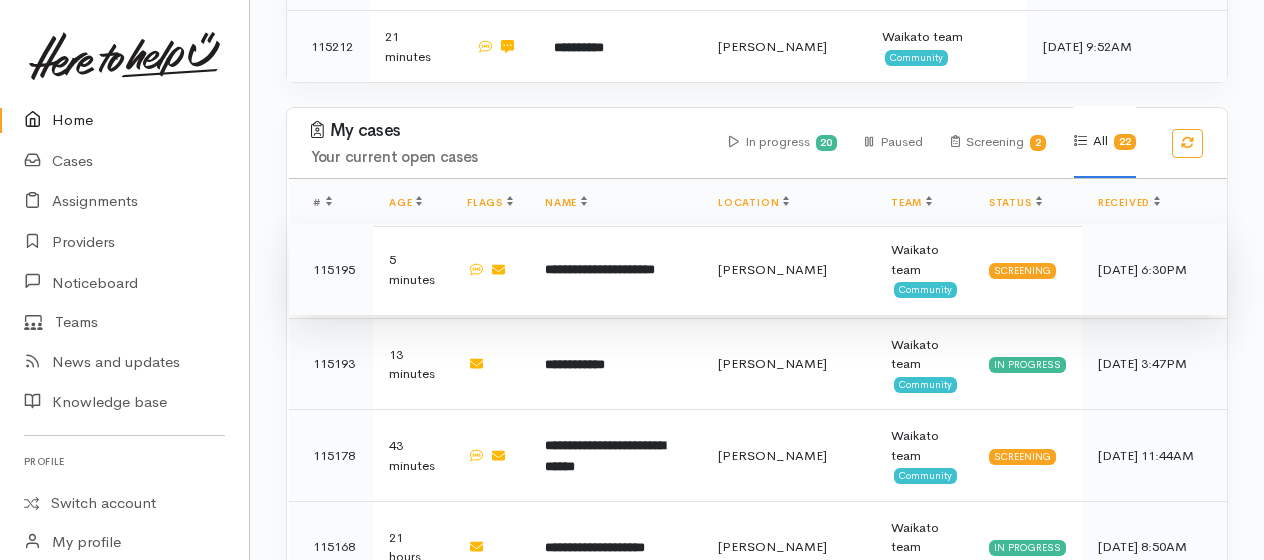 scroll, scrollTop: 900, scrollLeft: 0, axis: vertical 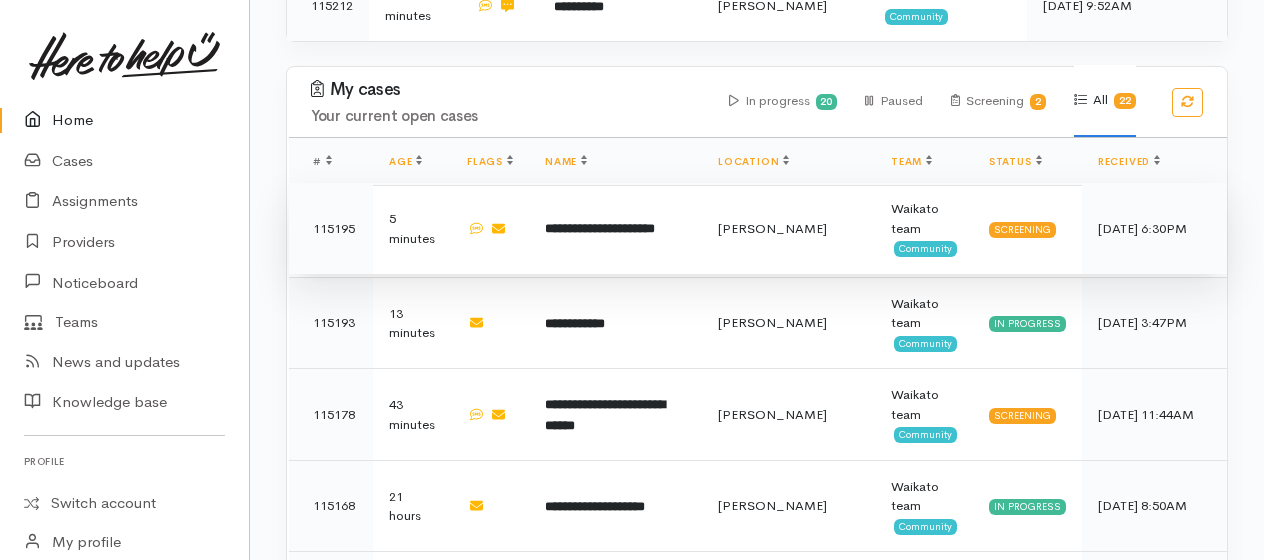 click on "**********" at bounding box center [600, 228] 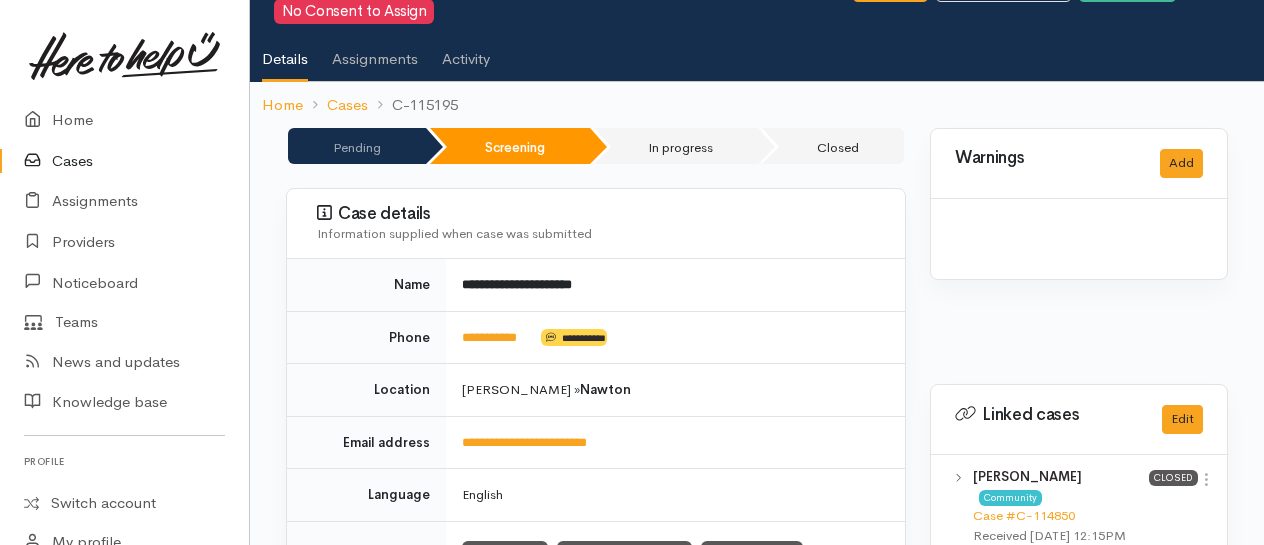 scroll, scrollTop: 200, scrollLeft: 0, axis: vertical 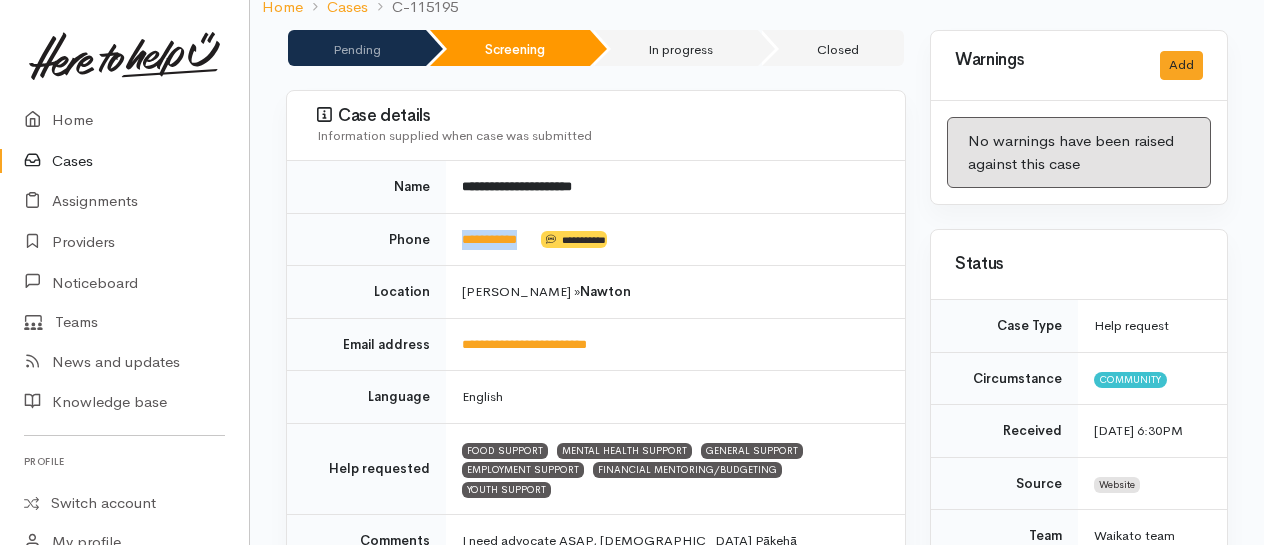 drag, startPoint x: 548, startPoint y: 235, endPoint x: 459, endPoint y: 240, distance: 89.140335 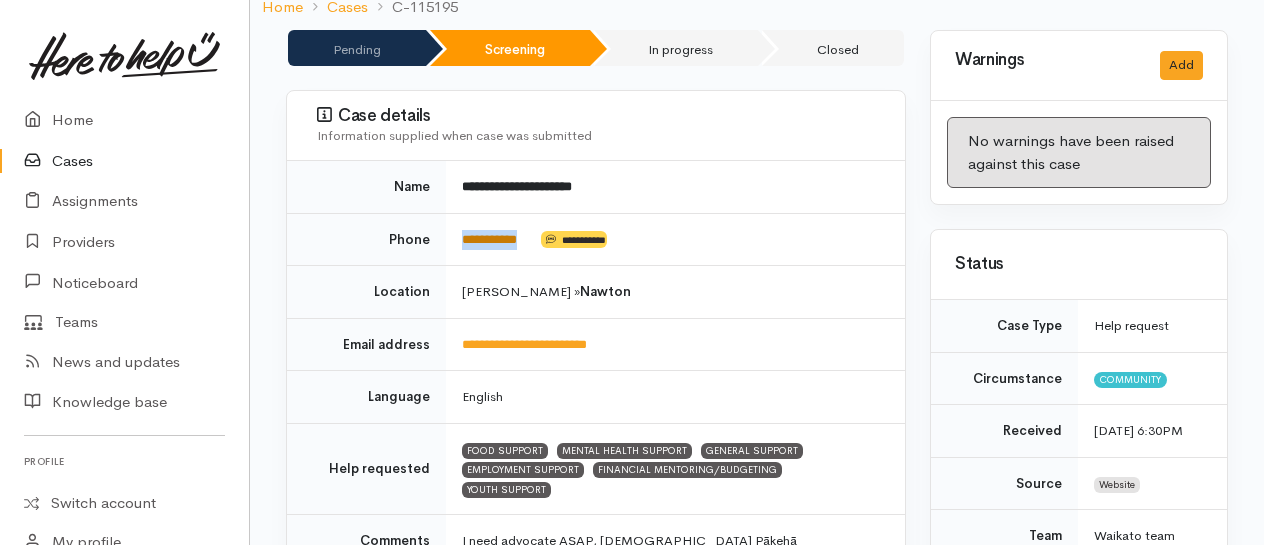 drag, startPoint x: 459, startPoint y: 240, endPoint x: 480, endPoint y: 238, distance: 21.095022 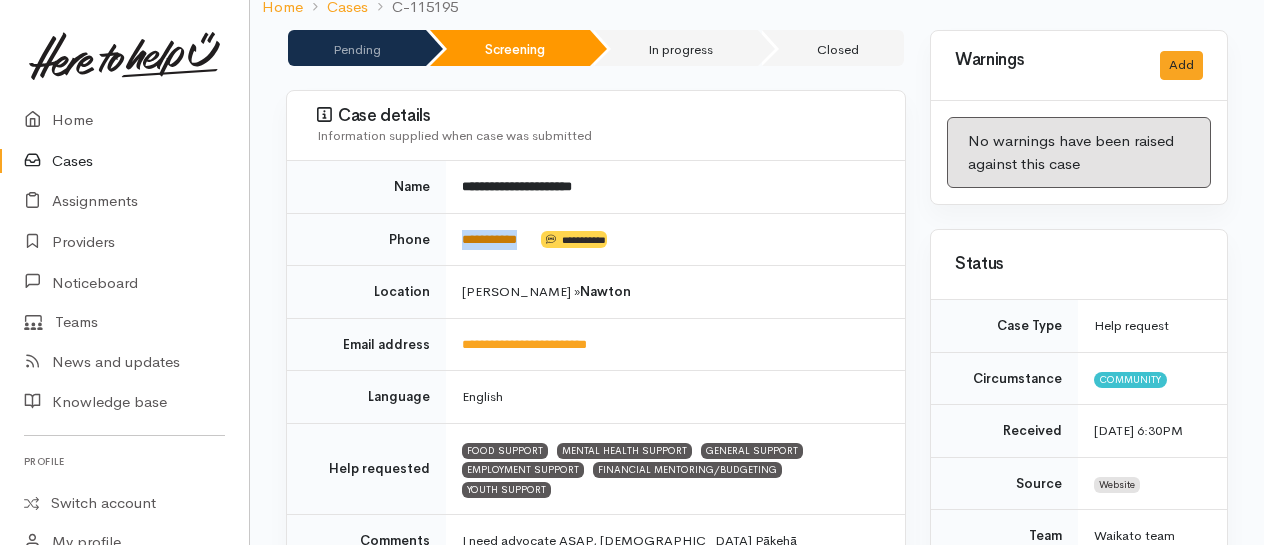 copy on "**********" 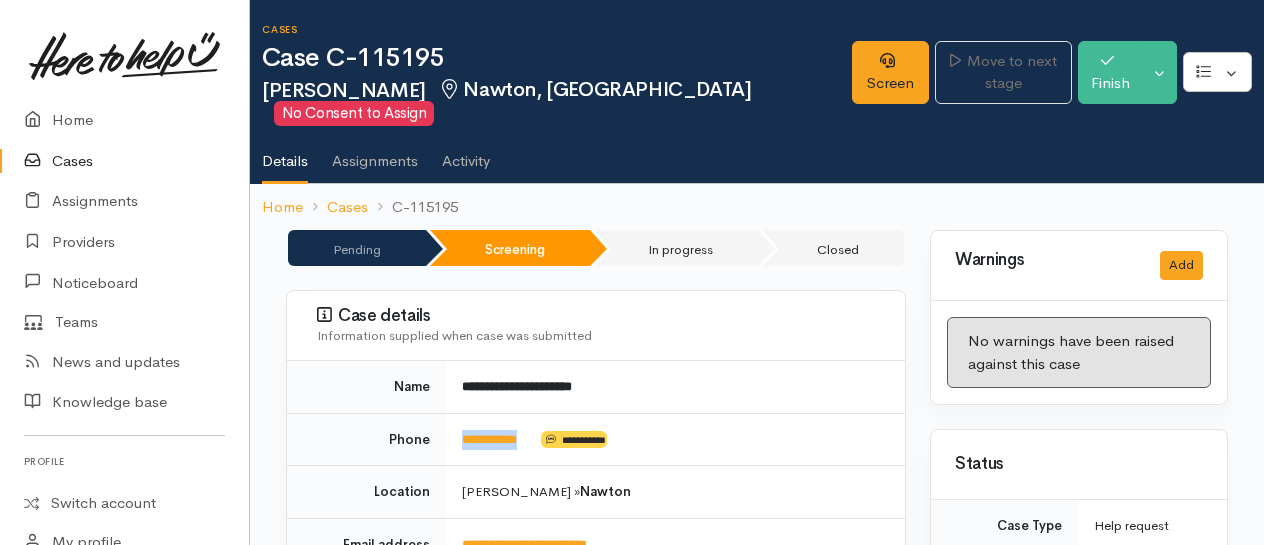 scroll, scrollTop: 300, scrollLeft: 0, axis: vertical 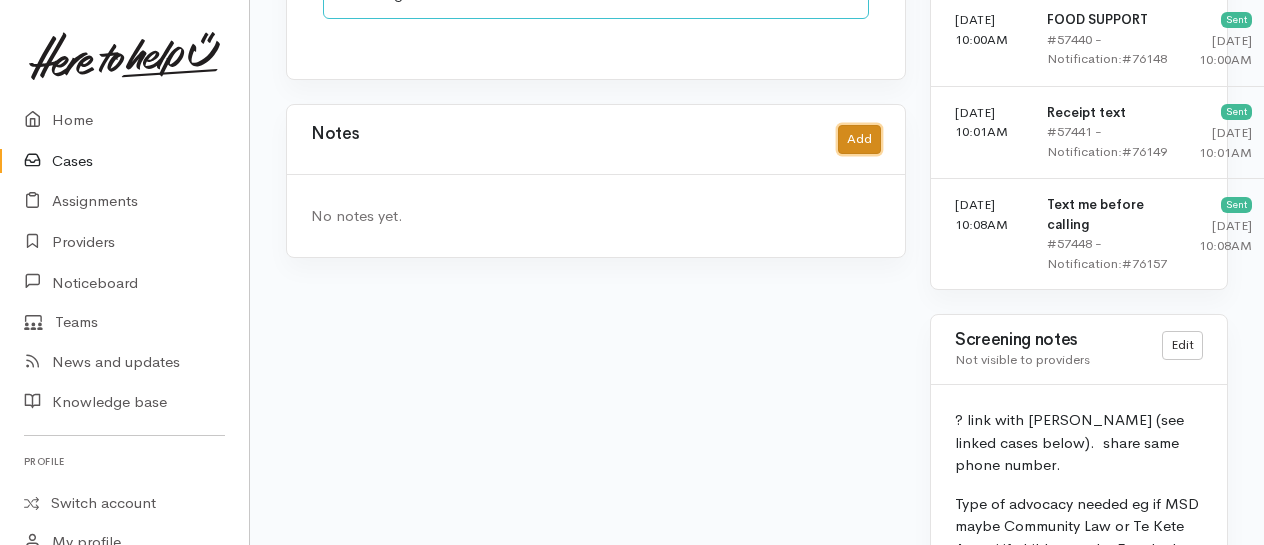click on "Add" at bounding box center [859, 139] 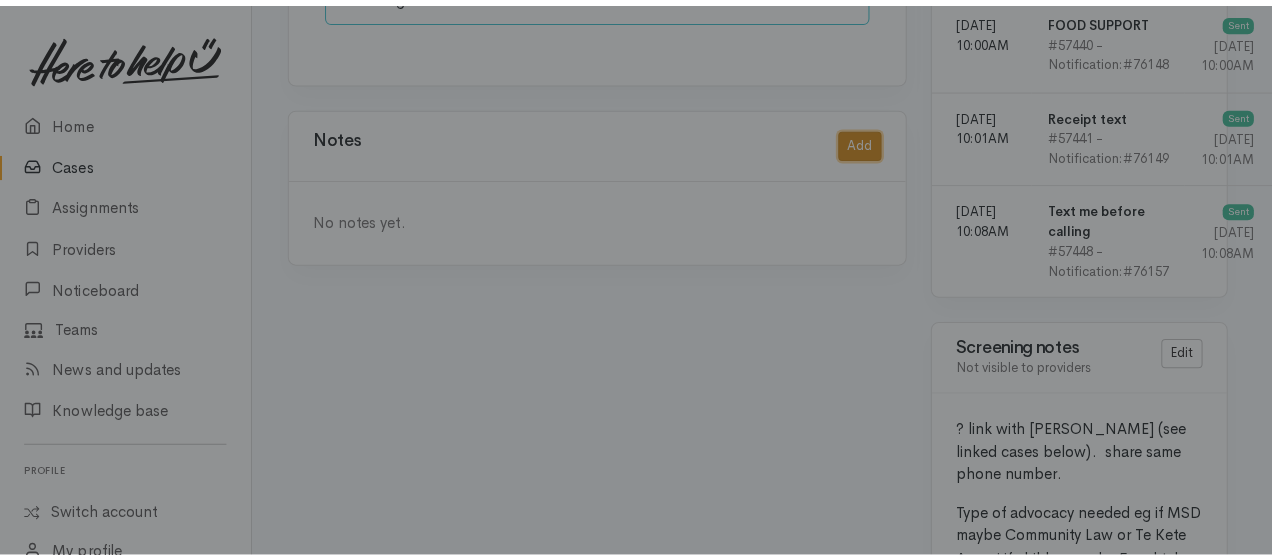 scroll, scrollTop: 1780, scrollLeft: 0, axis: vertical 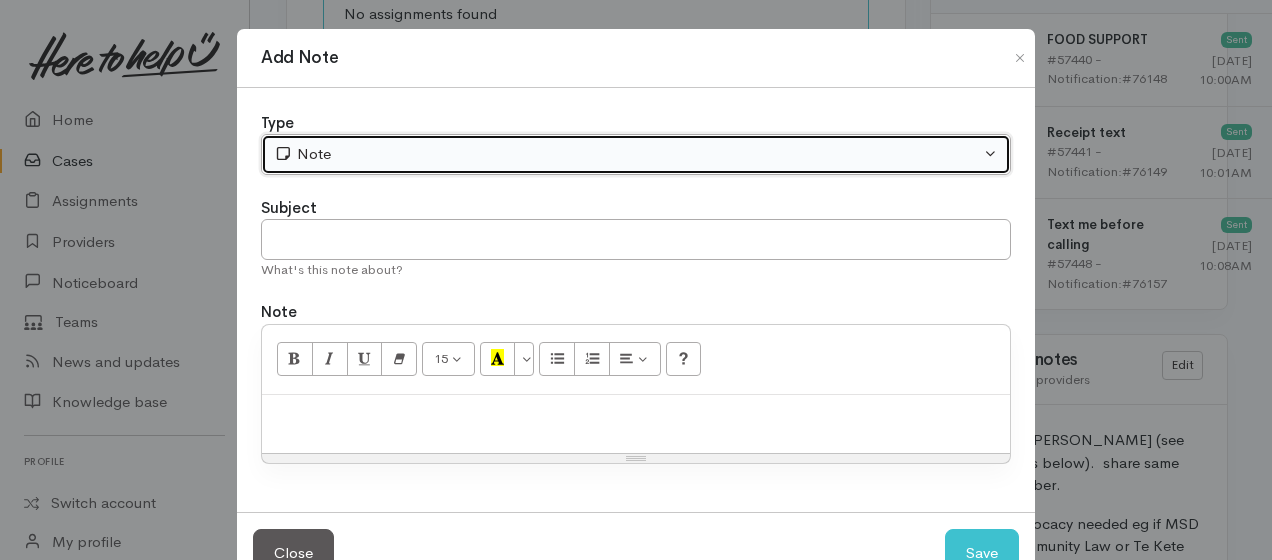 drag, startPoint x: 587, startPoint y: 134, endPoint x: 560, endPoint y: 159, distance: 36.796738 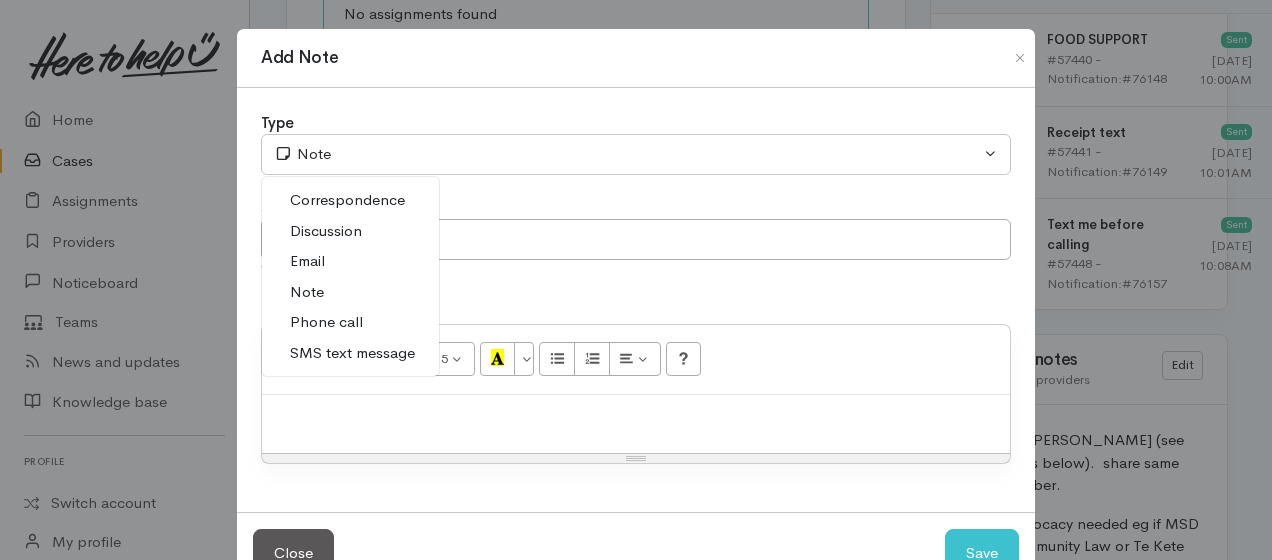 click on "Phone call" at bounding box center [350, 322] 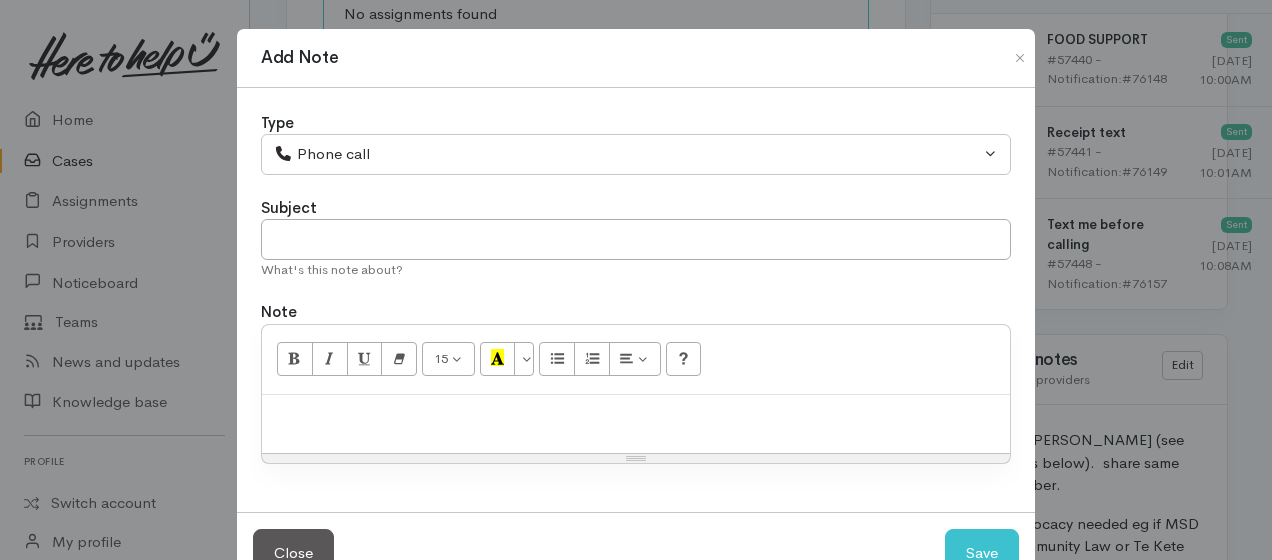 click at bounding box center (636, 424) 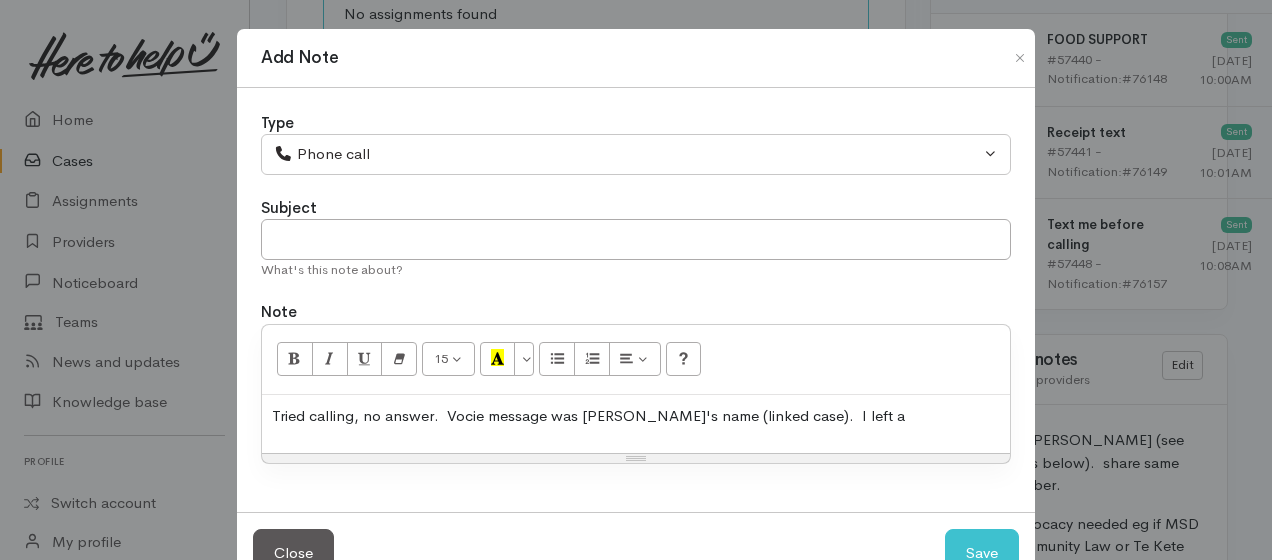 click on "Tried calling, no answer.  Vocie message was Jim's name (linked case).  I left a" at bounding box center [636, 416] 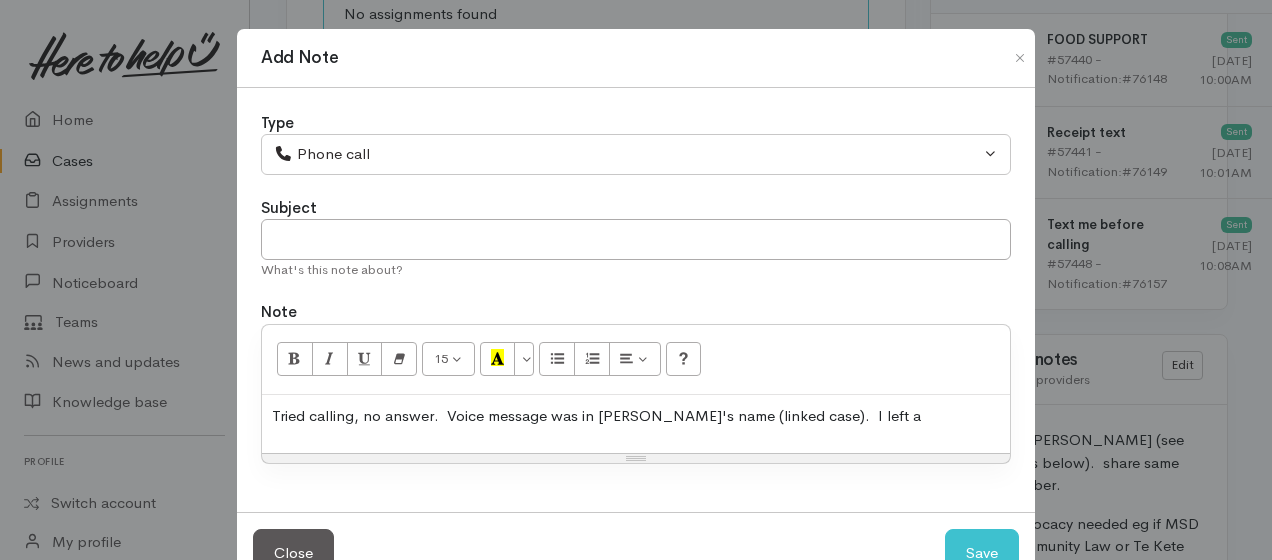 click on "Tried calling, no answer.  Voice message was in Jim's name (linked case).  I left a" at bounding box center (636, 416) 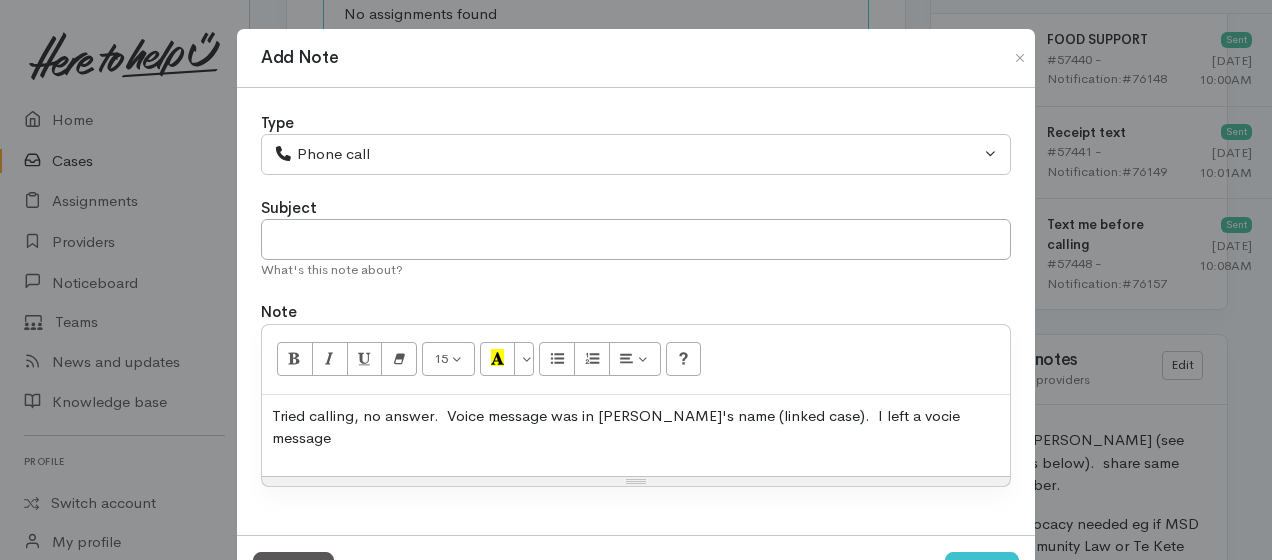 click on "Tried calling, no answer.  Voice message was in Jim's name (linked case).  I left a vocie message" at bounding box center (636, 427) 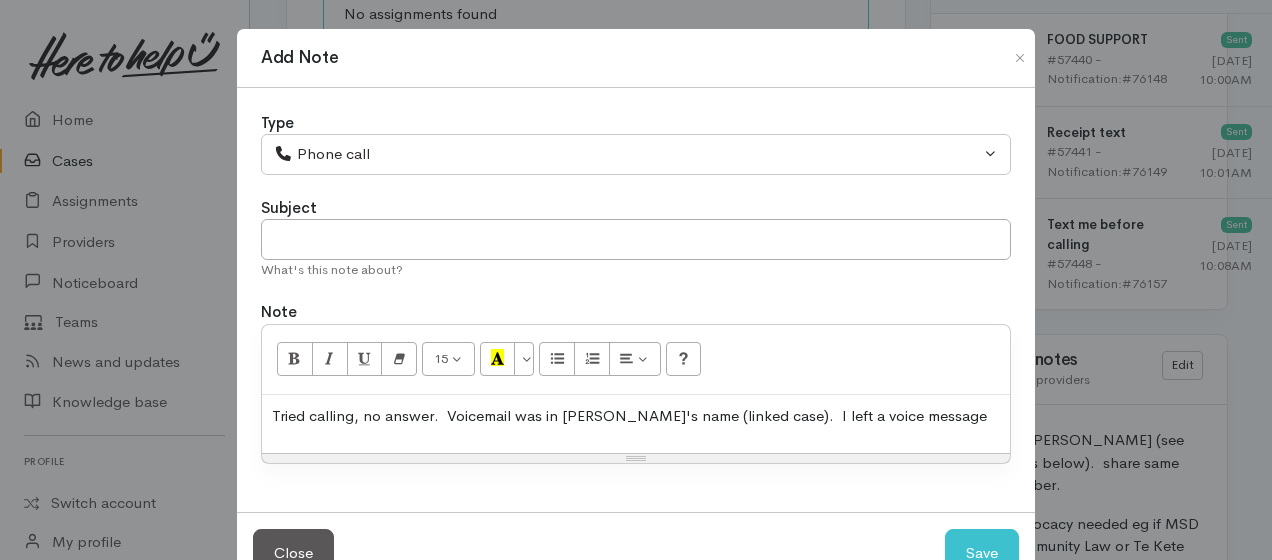 click on "Tried calling, no answer.  Voicemail was in Jim's name (linked case).  I left a voice message" at bounding box center (636, 416) 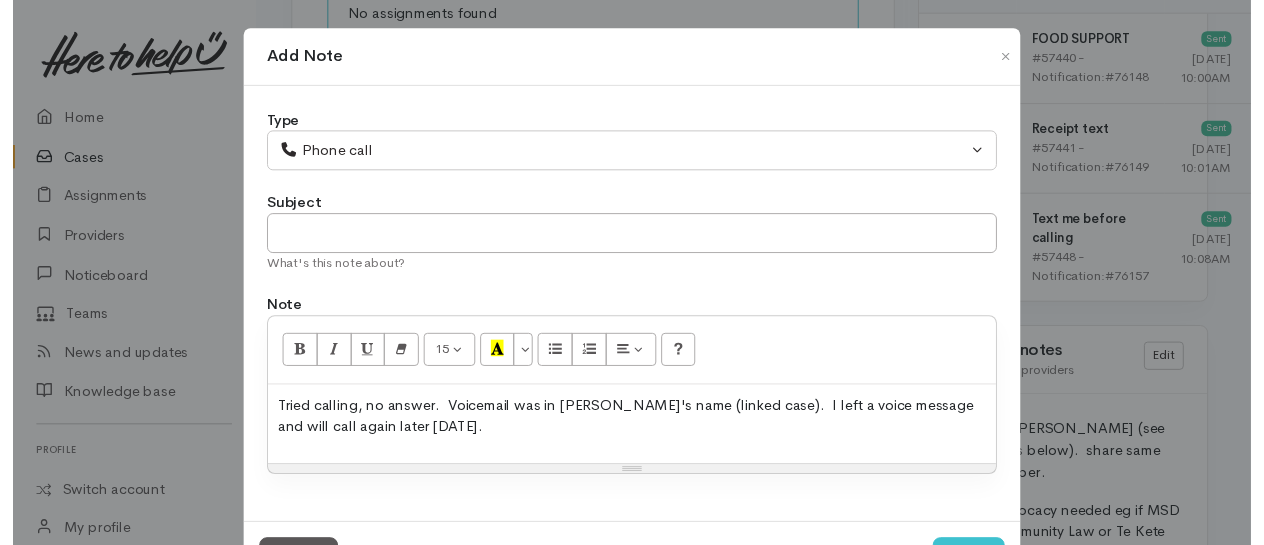 scroll, scrollTop: 80, scrollLeft: 0, axis: vertical 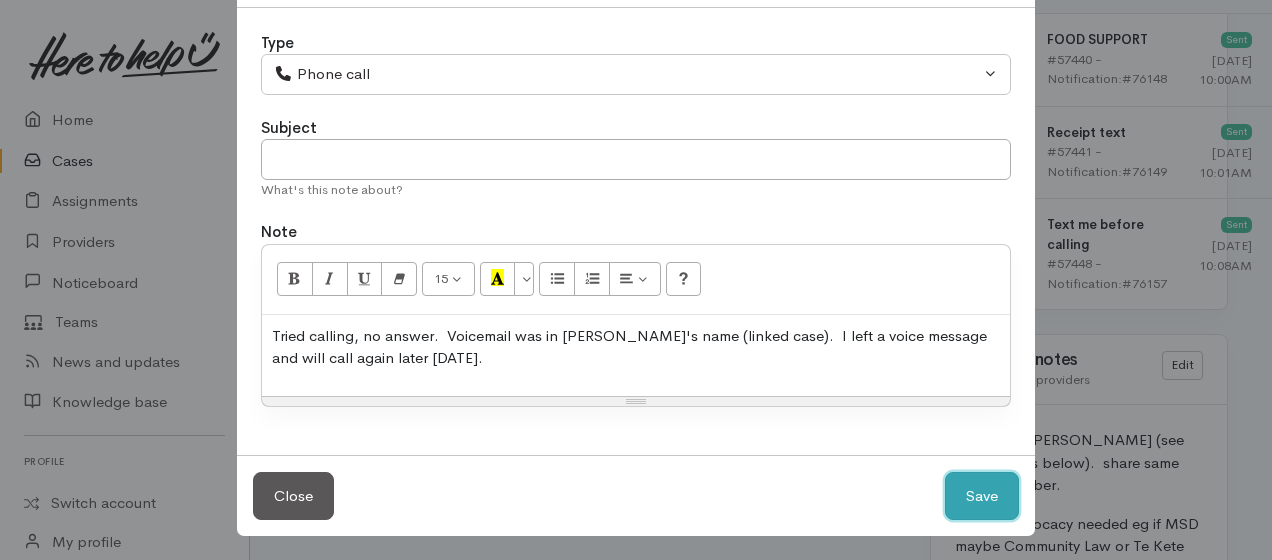 click on "Save" at bounding box center (982, 496) 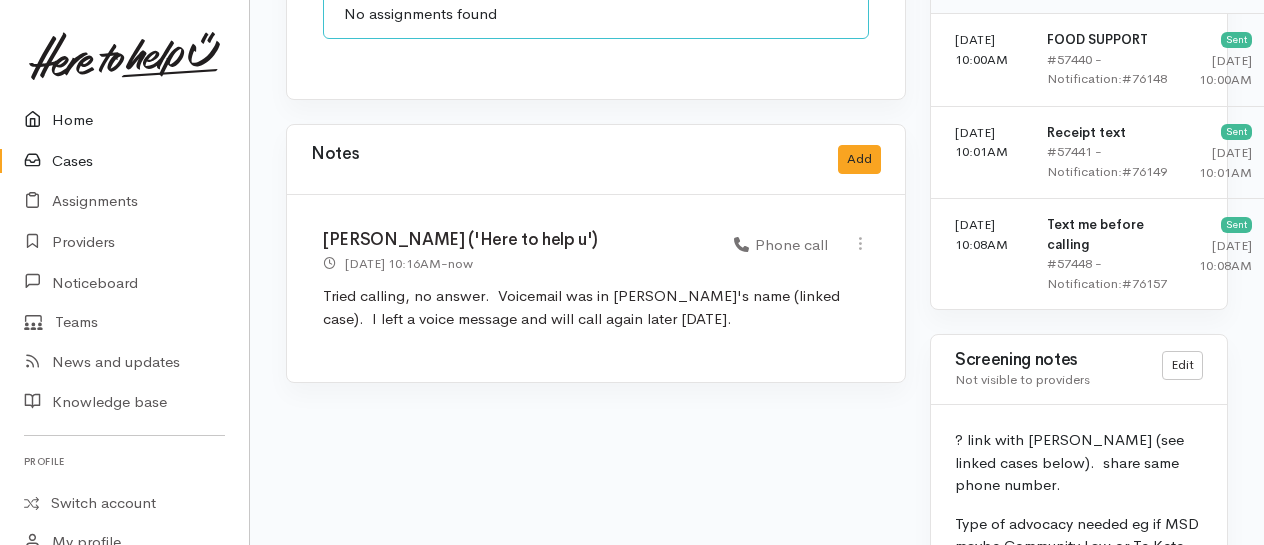 click on "Home" at bounding box center (124, 120) 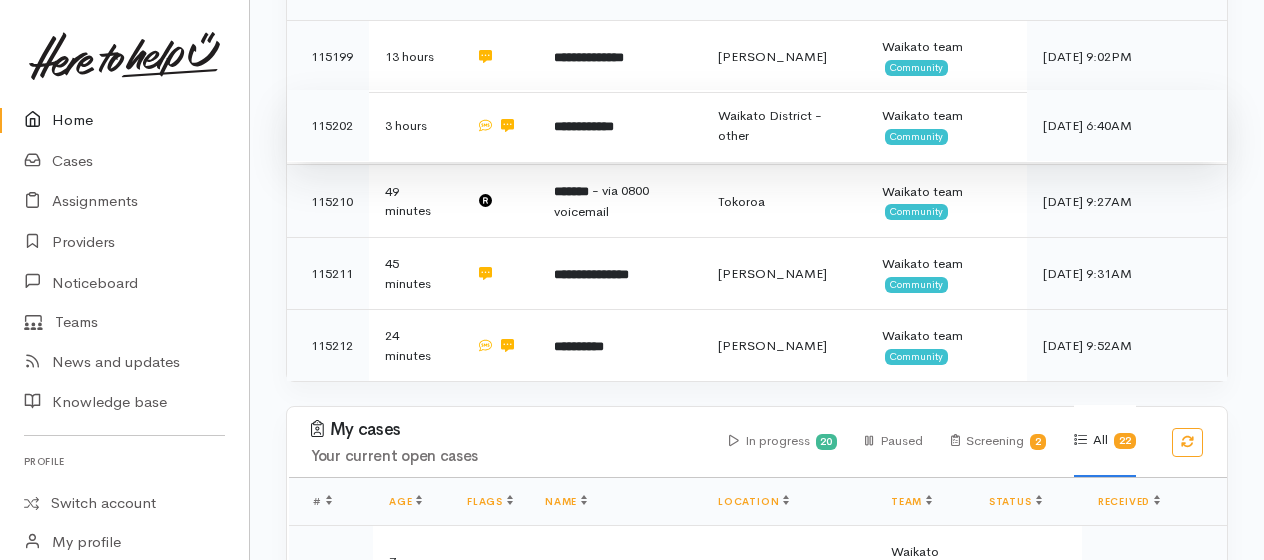 scroll, scrollTop: 500, scrollLeft: 0, axis: vertical 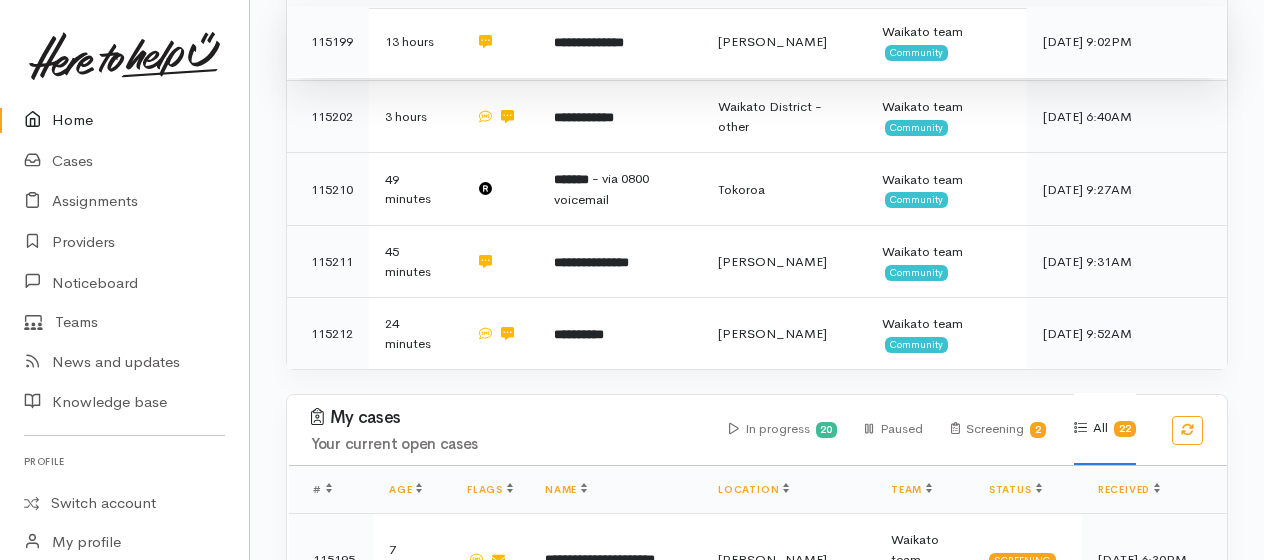 click on "**********" at bounding box center (589, 42) 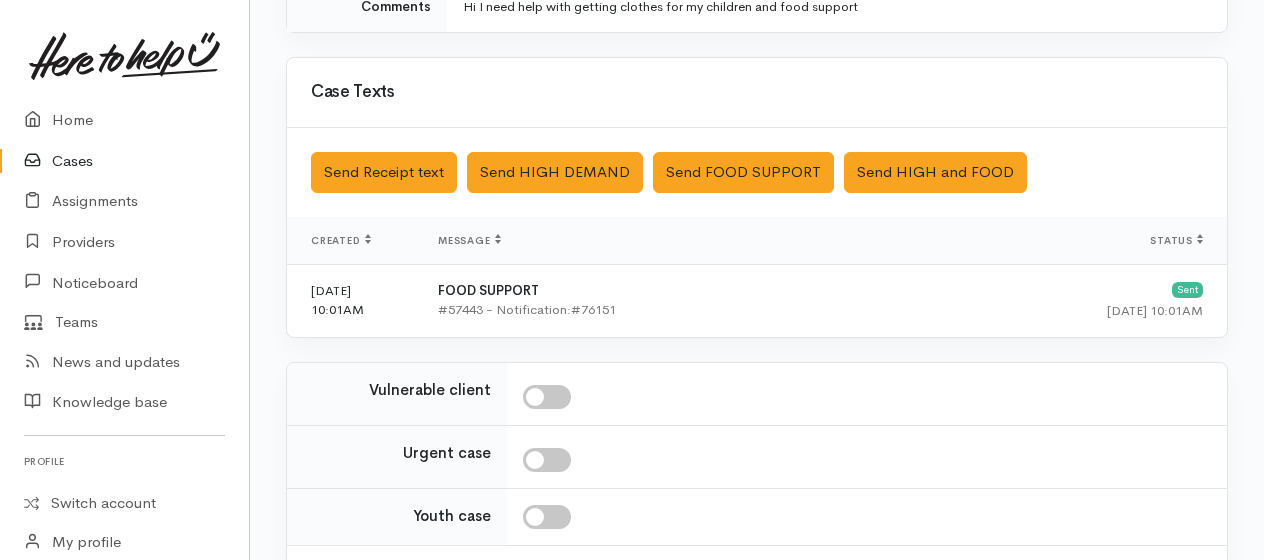scroll, scrollTop: 689, scrollLeft: 0, axis: vertical 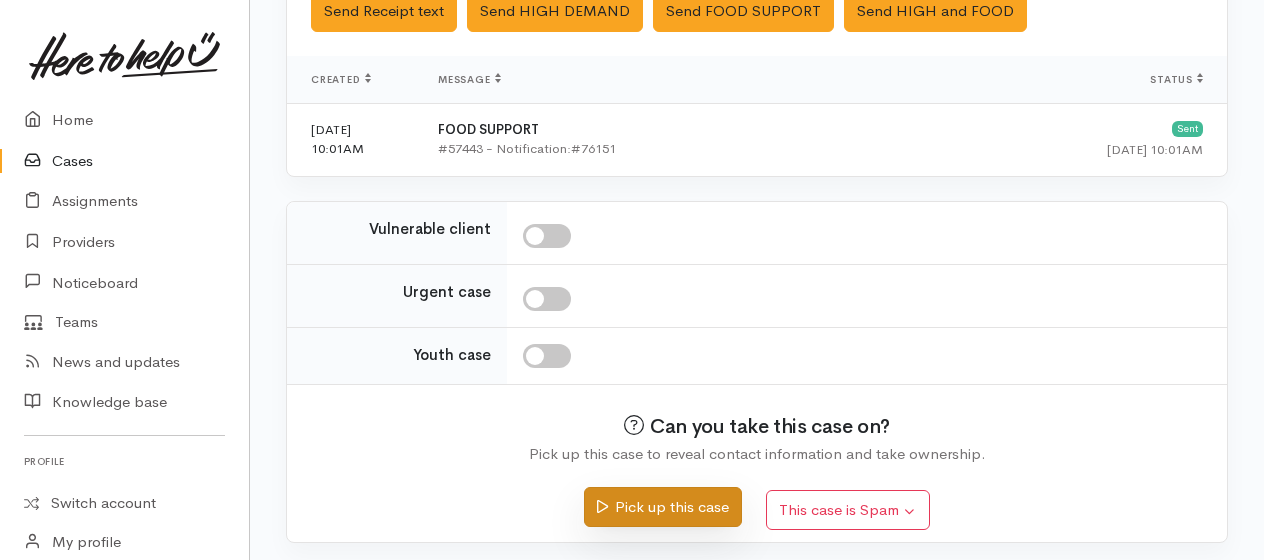 click on "Pick up this case" at bounding box center [662, 507] 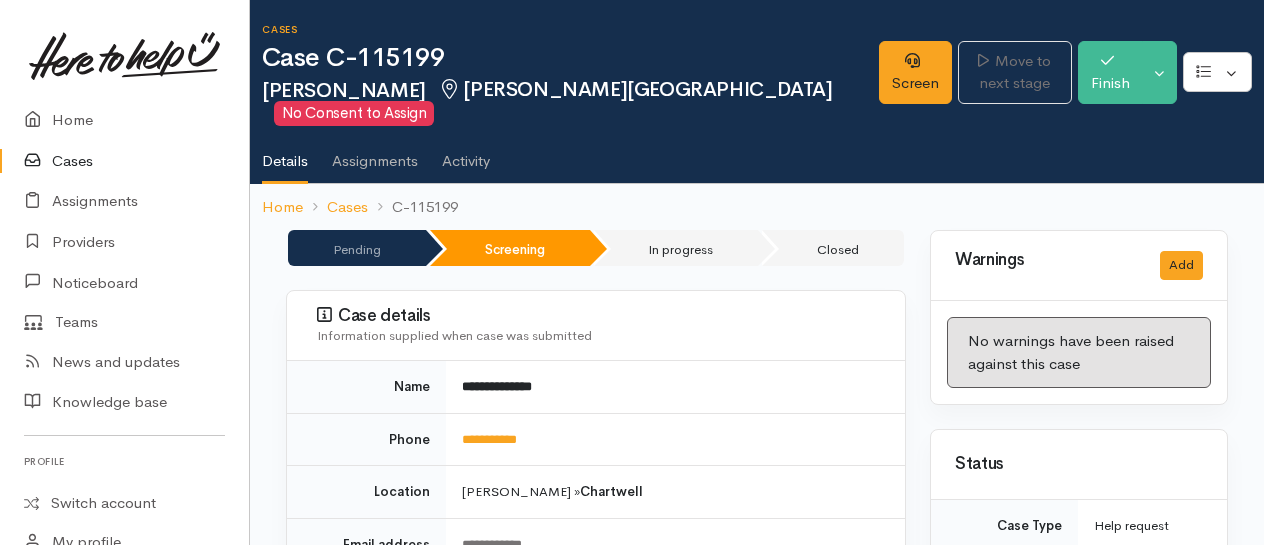 scroll, scrollTop: 0, scrollLeft: 0, axis: both 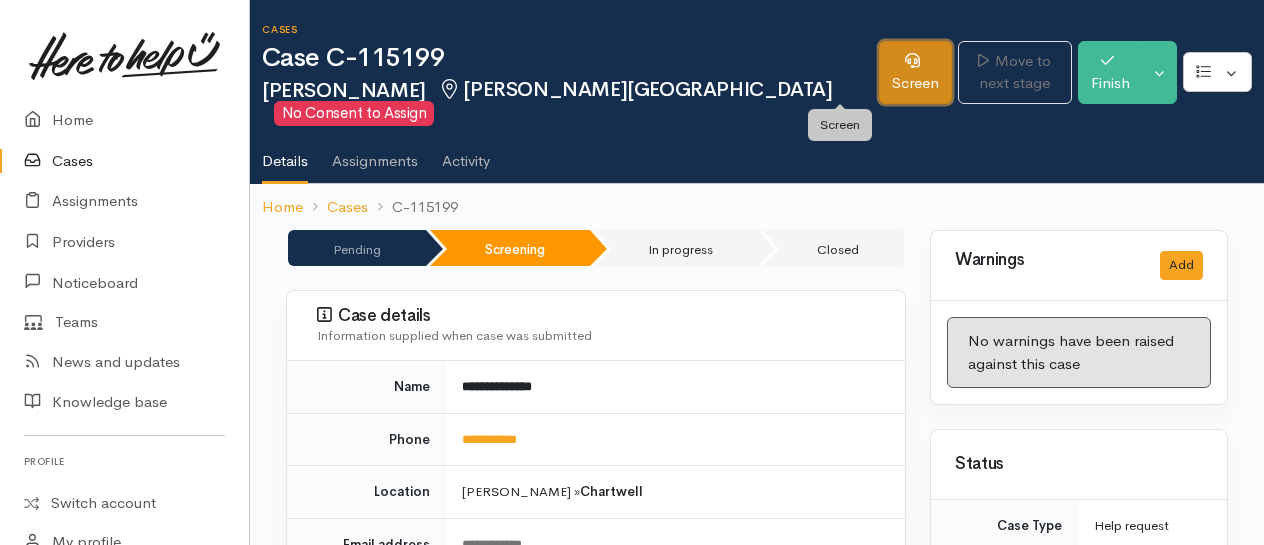 click on "Screen" at bounding box center [915, 72] 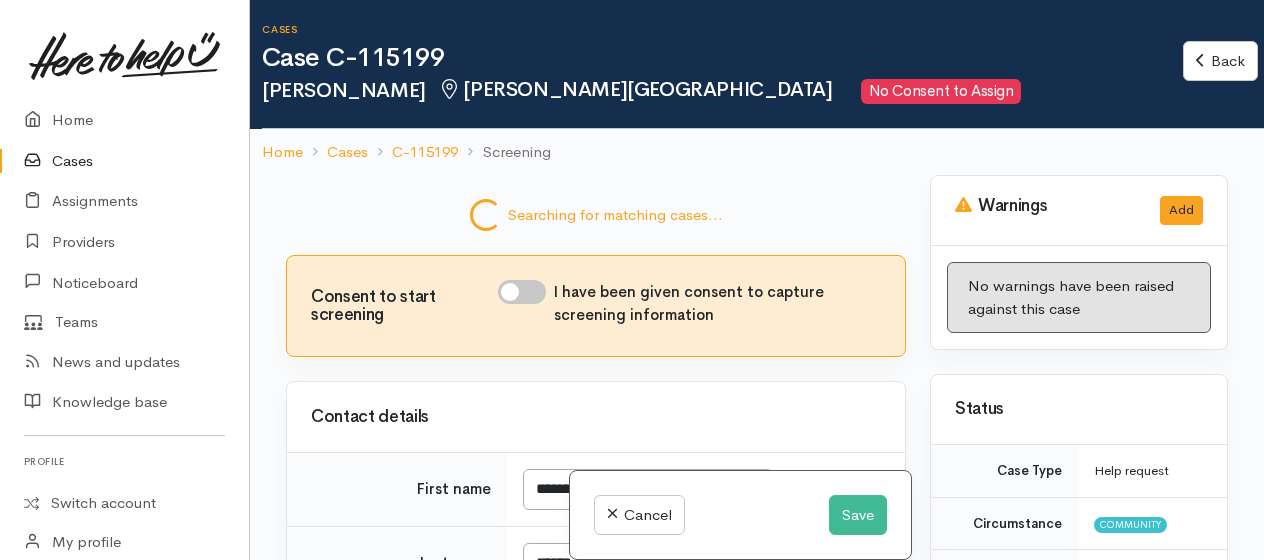 scroll, scrollTop: 0, scrollLeft: 0, axis: both 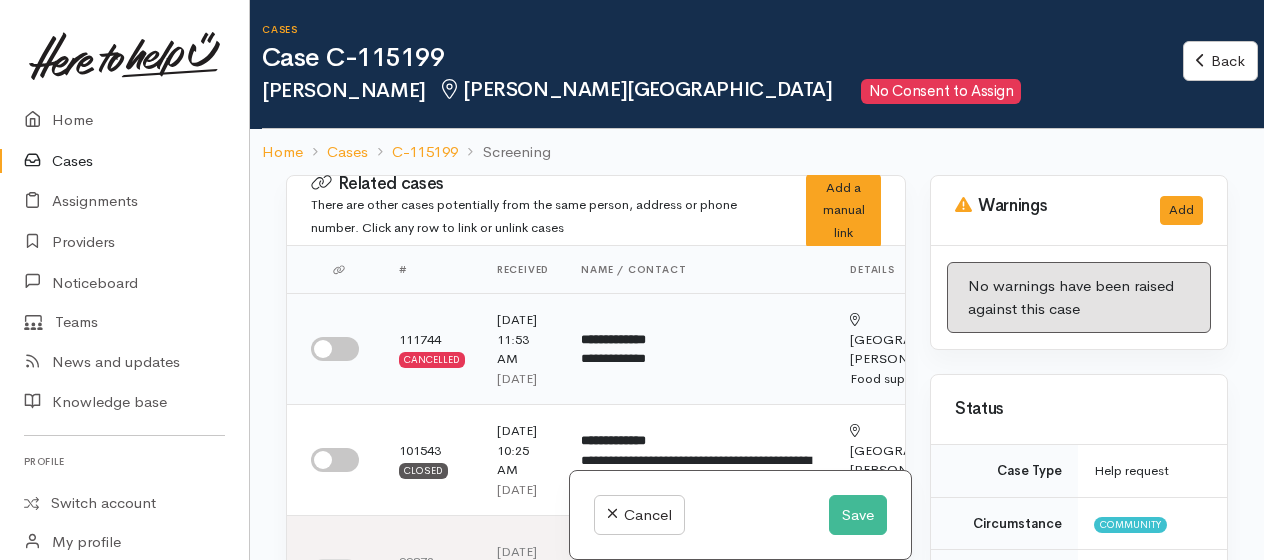 click at bounding box center [335, 349] 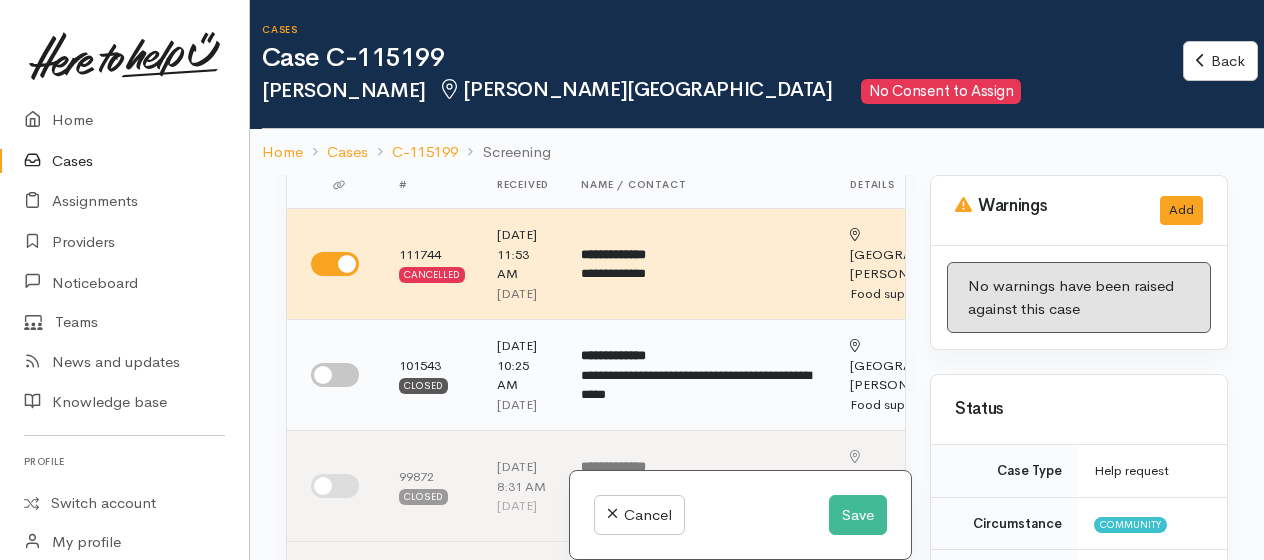 scroll, scrollTop: 200, scrollLeft: 0, axis: vertical 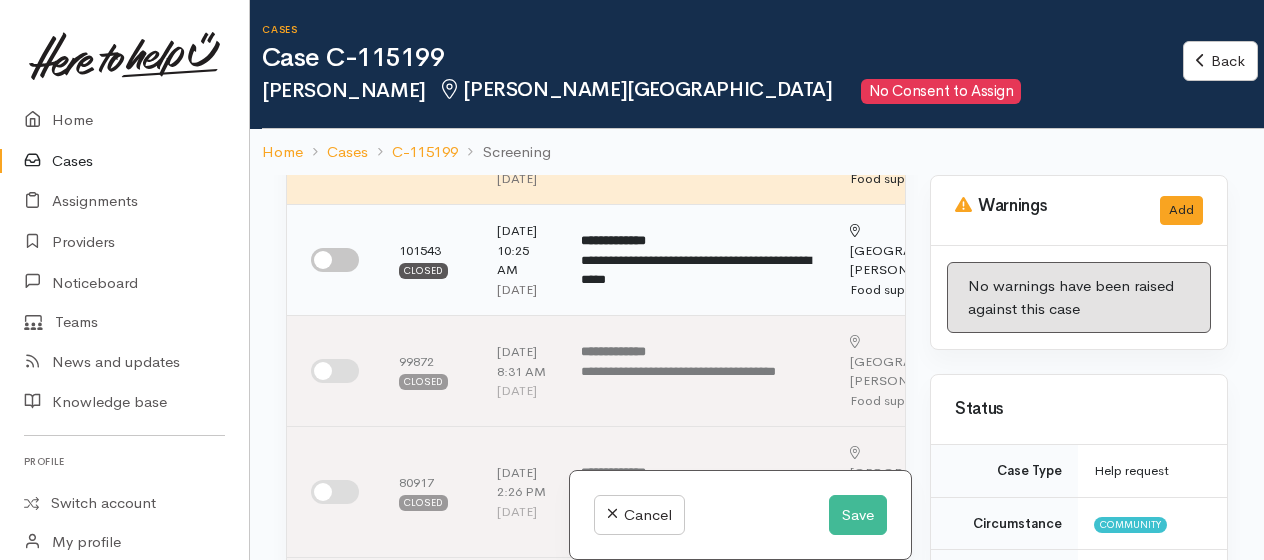 click at bounding box center [335, 260] 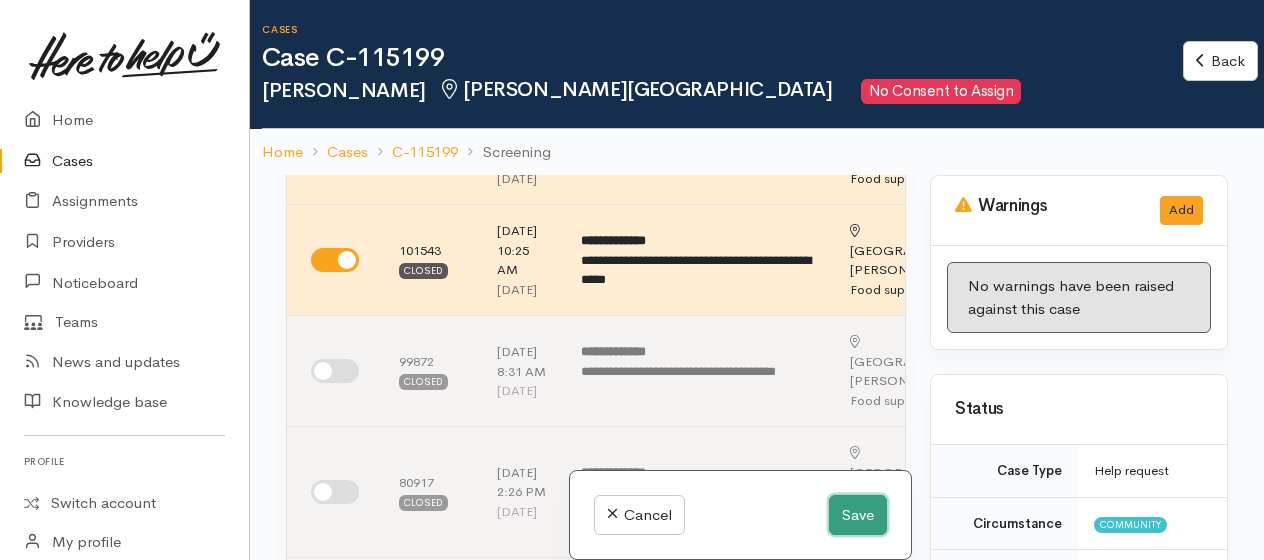 click on "Save" at bounding box center [858, 515] 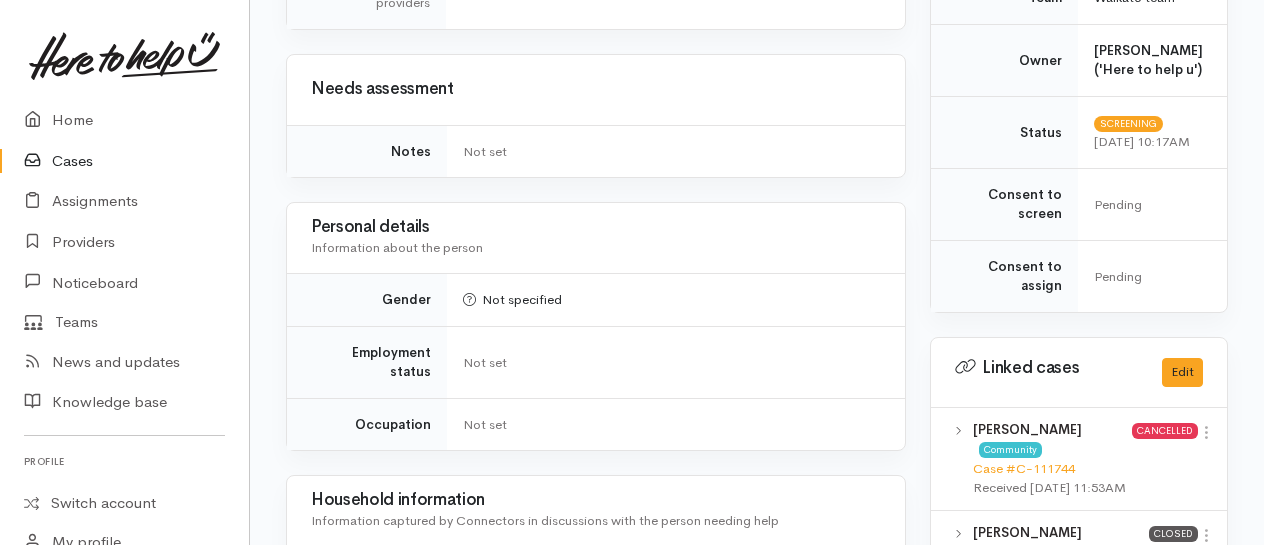 scroll, scrollTop: 900, scrollLeft: 0, axis: vertical 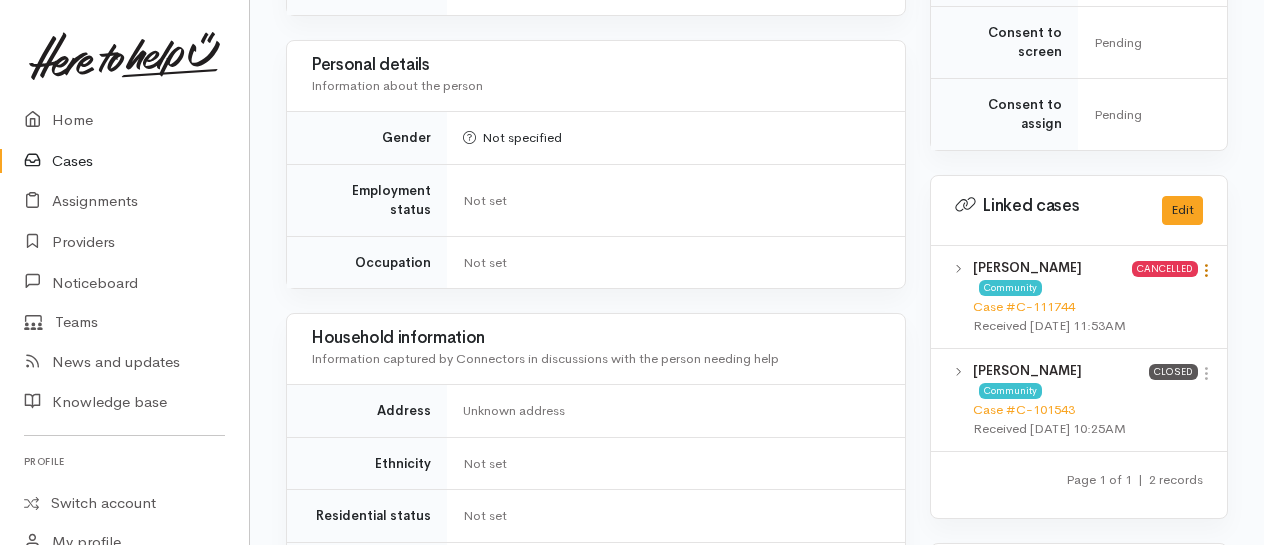 click at bounding box center (1206, 270) 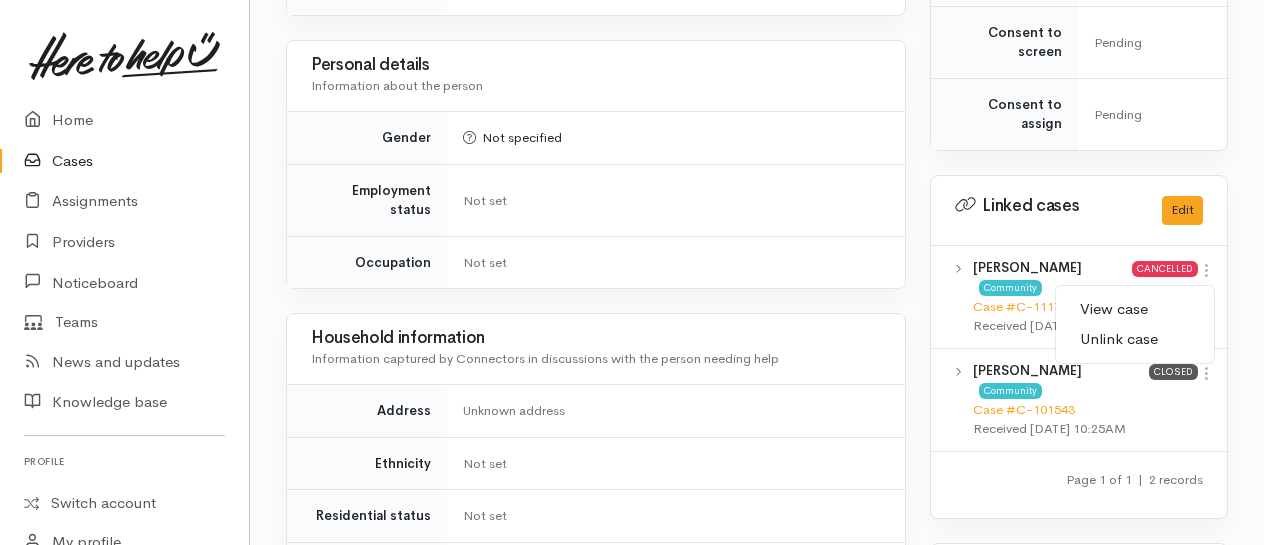 click on "View case" at bounding box center [1135, 309] 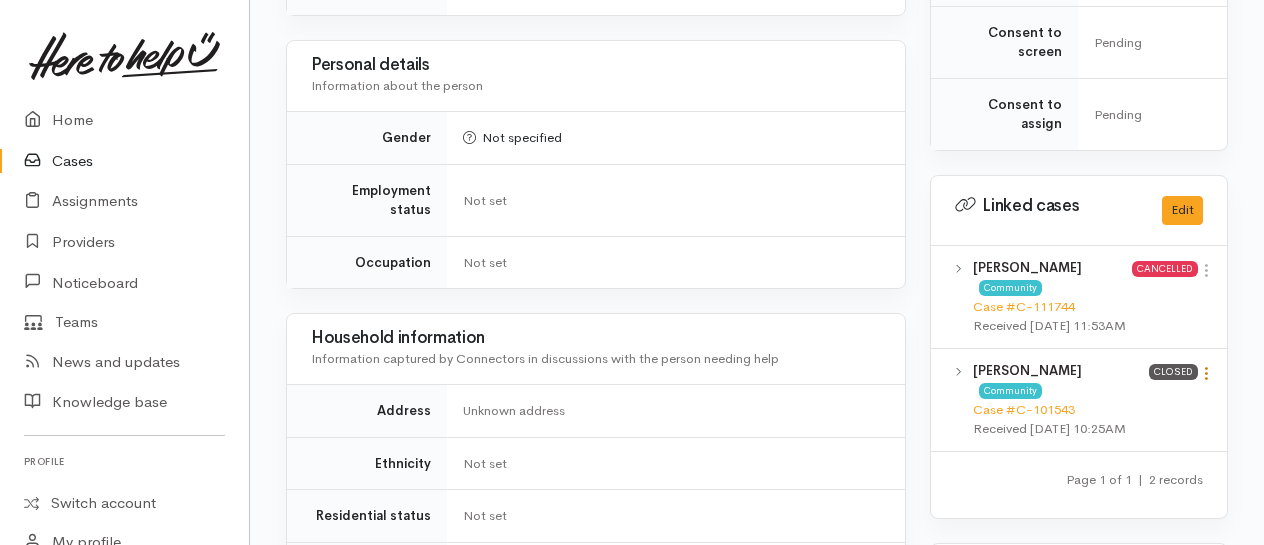 click at bounding box center [1206, 373] 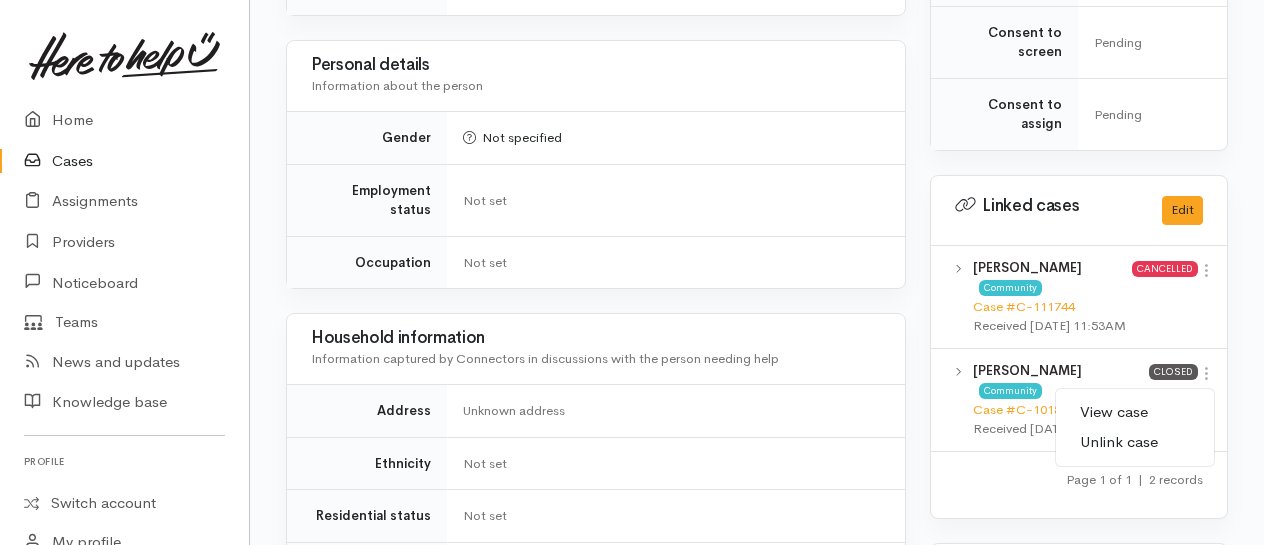 click on "View case" at bounding box center (1135, 412) 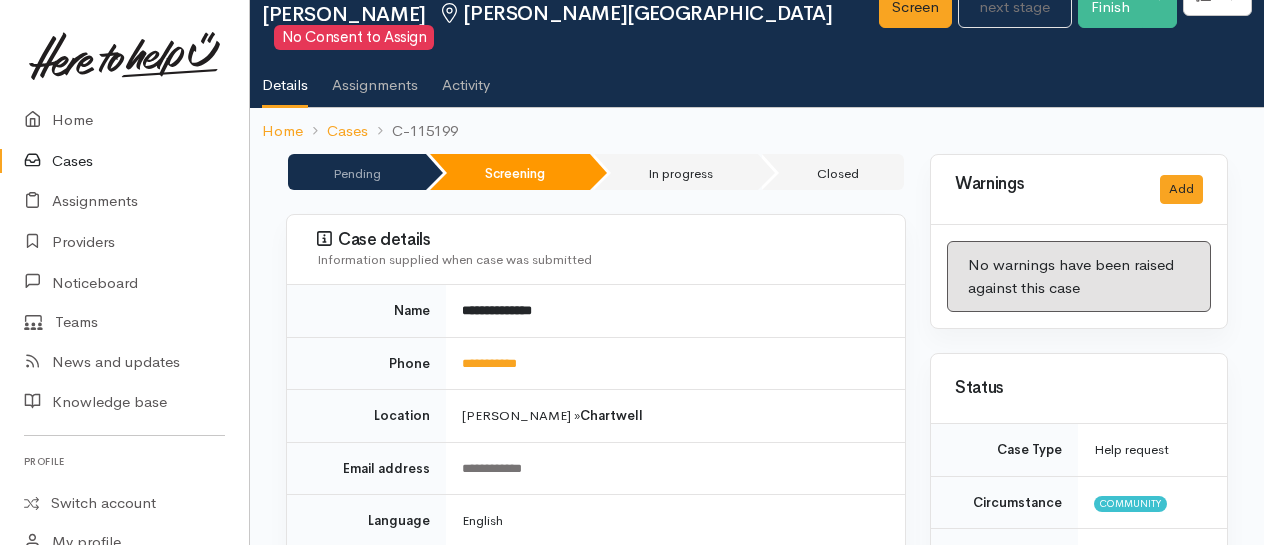 scroll, scrollTop: 0, scrollLeft: 0, axis: both 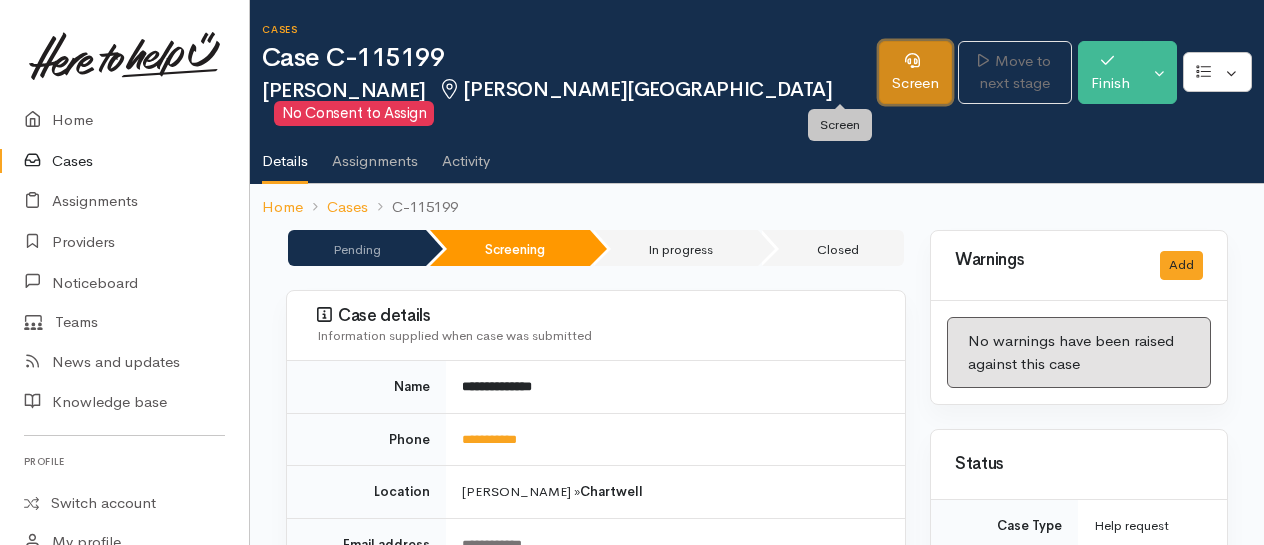 click on "Screen" at bounding box center [915, 72] 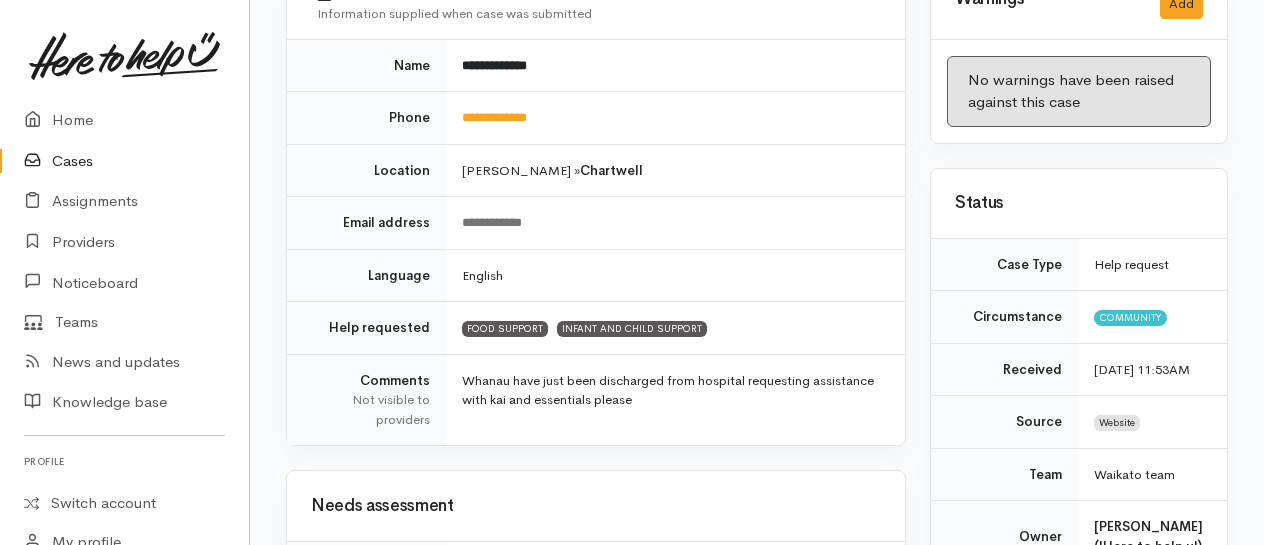 scroll, scrollTop: 0, scrollLeft: 0, axis: both 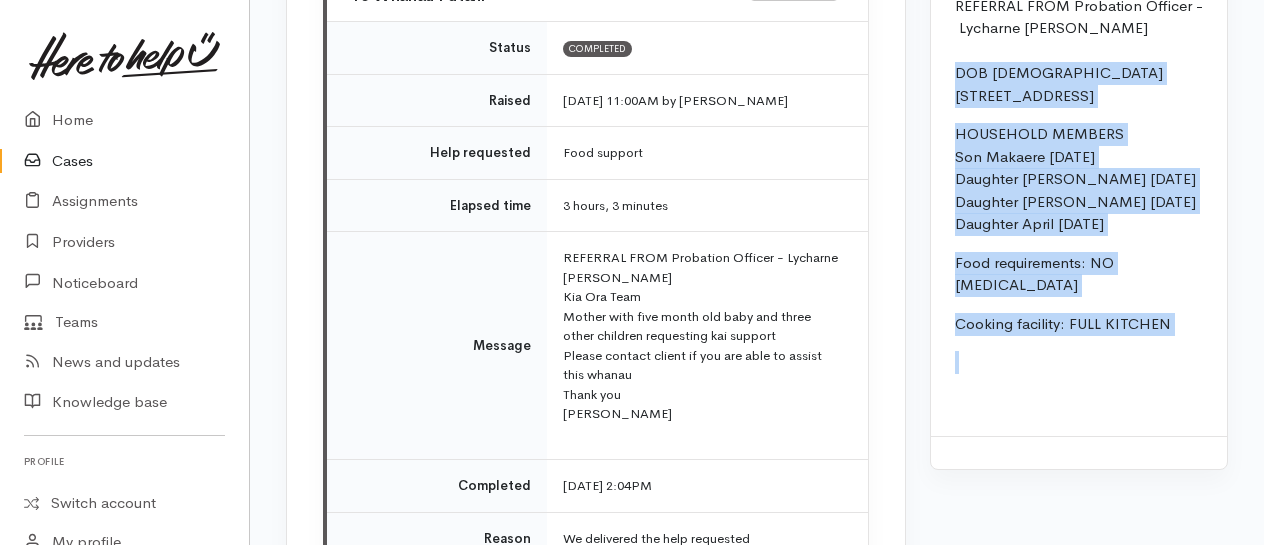 drag, startPoint x: 958, startPoint y: 121, endPoint x: 1190, endPoint y: 411, distance: 371.3812 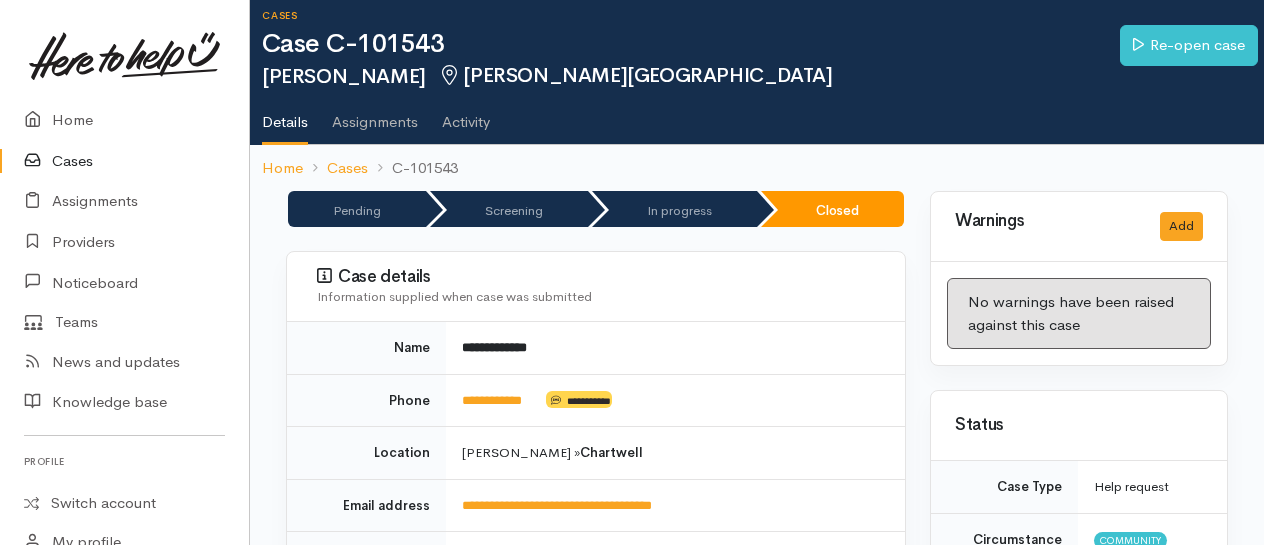 scroll, scrollTop: 0, scrollLeft: 0, axis: both 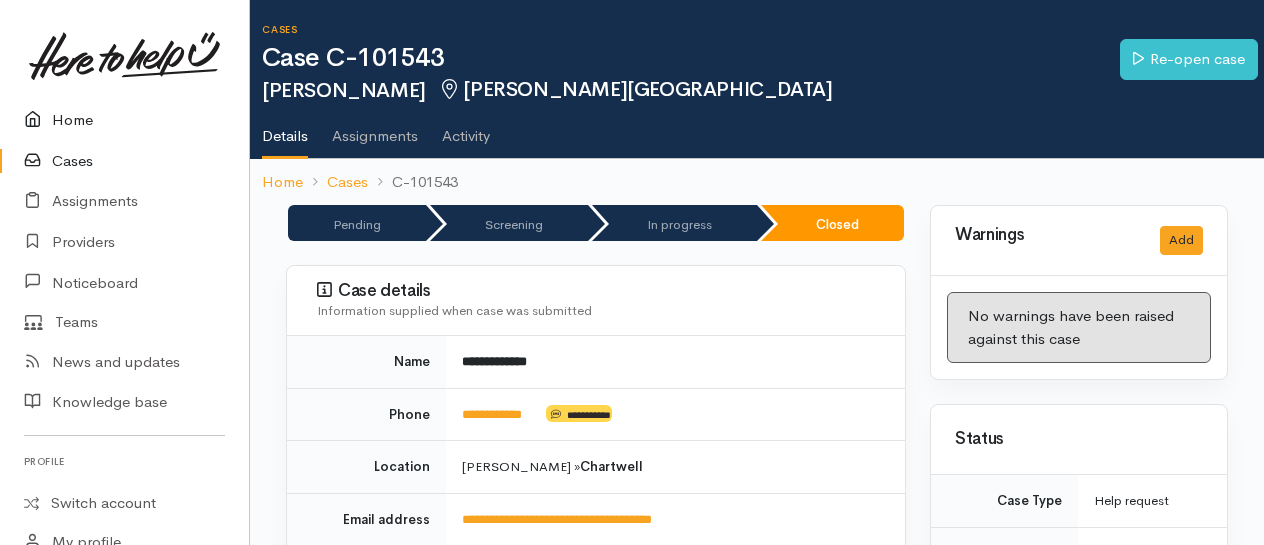 drag, startPoint x: 77, startPoint y: 121, endPoint x: 60, endPoint y: 116, distance: 17.720045 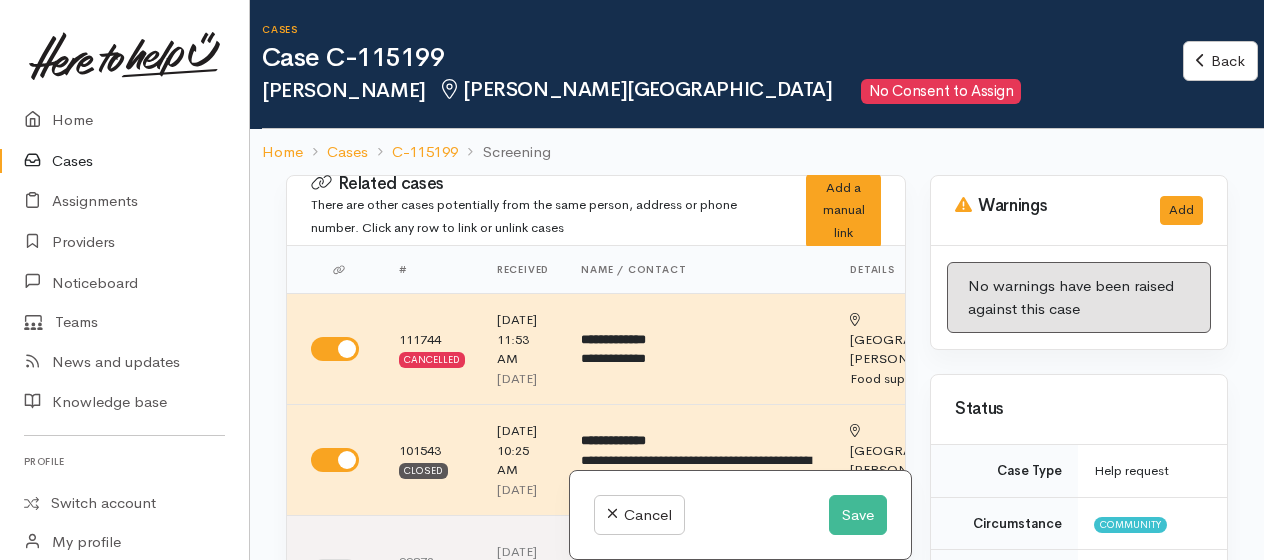 scroll, scrollTop: 0, scrollLeft: 0, axis: both 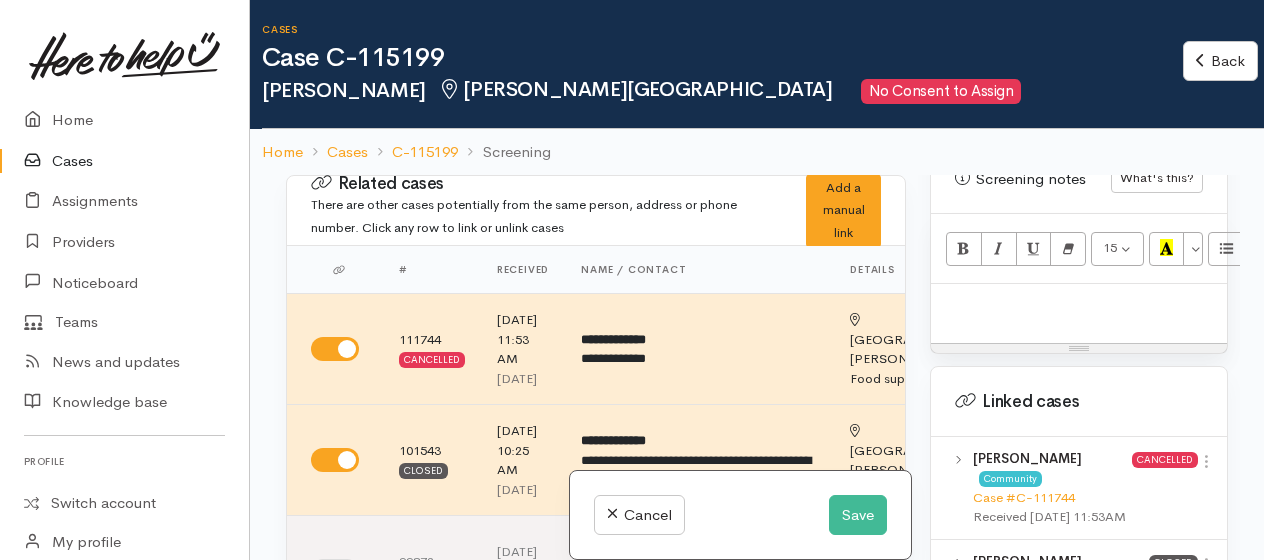 click at bounding box center (1079, 305) 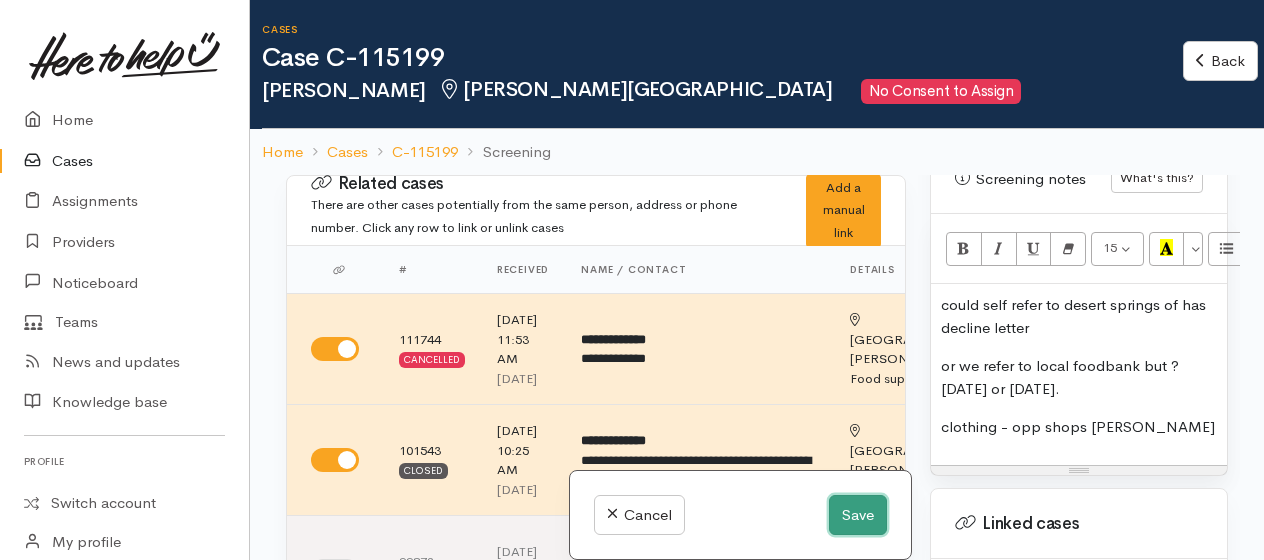 click on "Save" at bounding box center (858, 515) 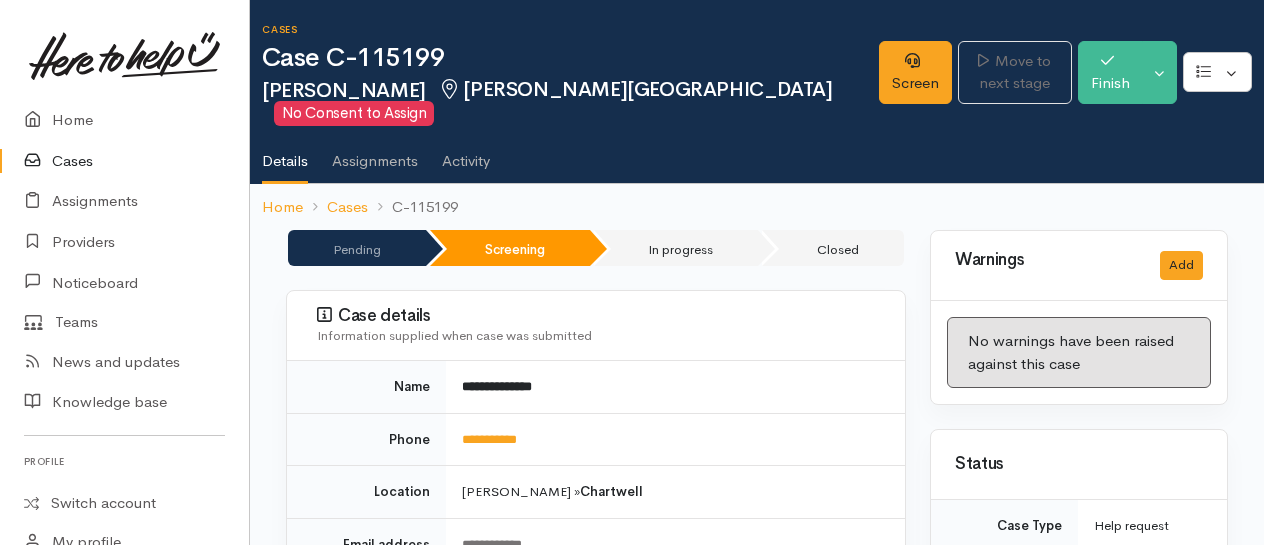 scroll, scrollTop: 0, scrollLeft: 0, axis: both 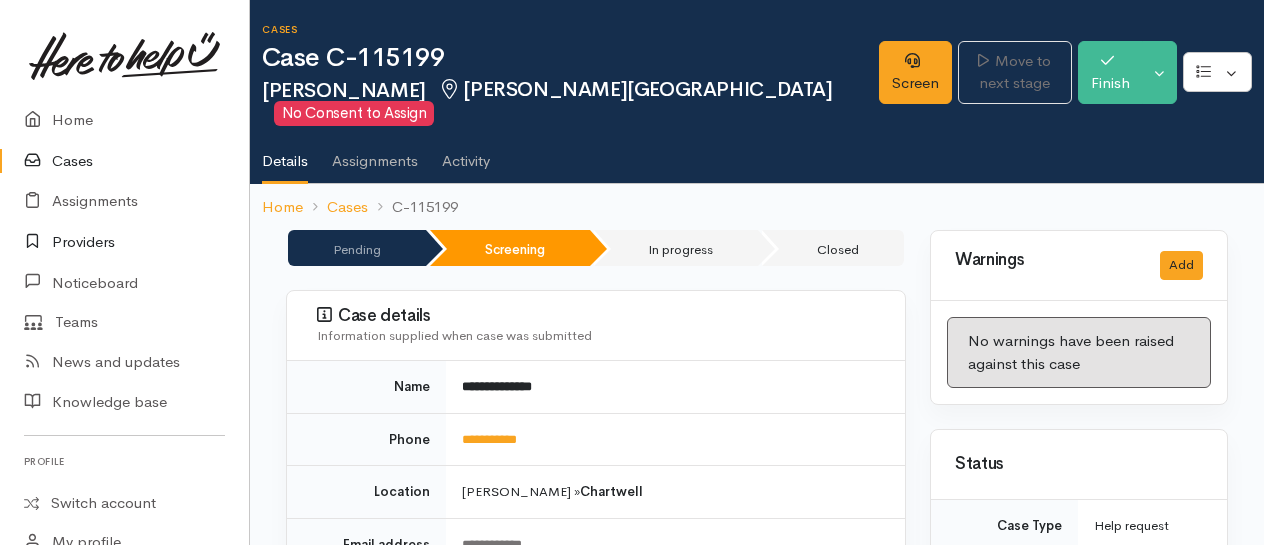 click on "Providers" at bounding box center [124, 242] 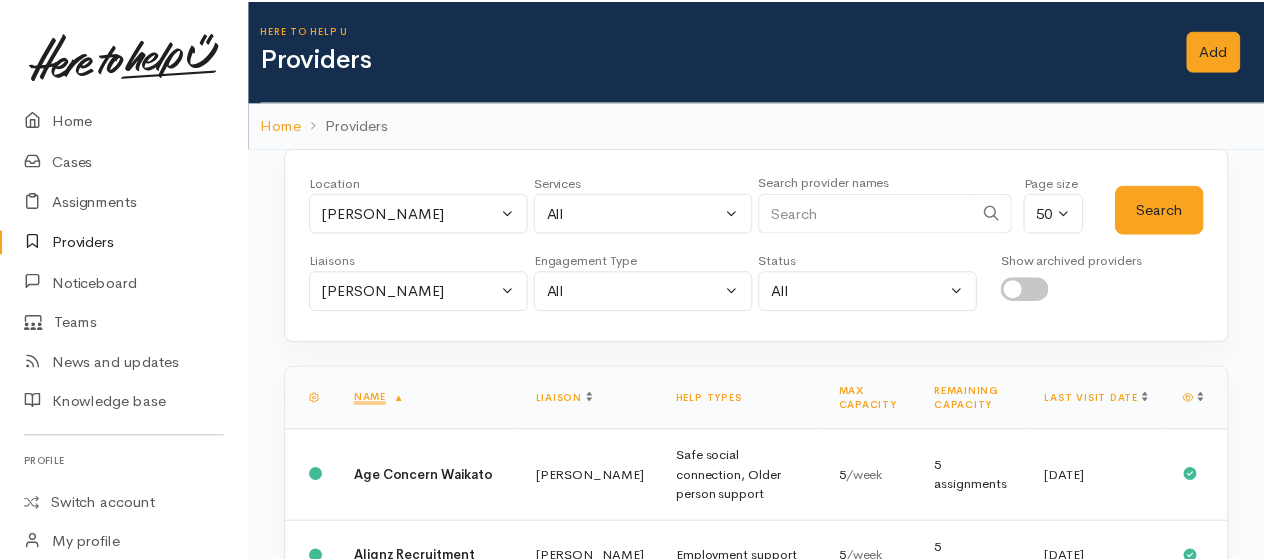scroll, scrollTop: 0, scrollLeft: 0, axis: both 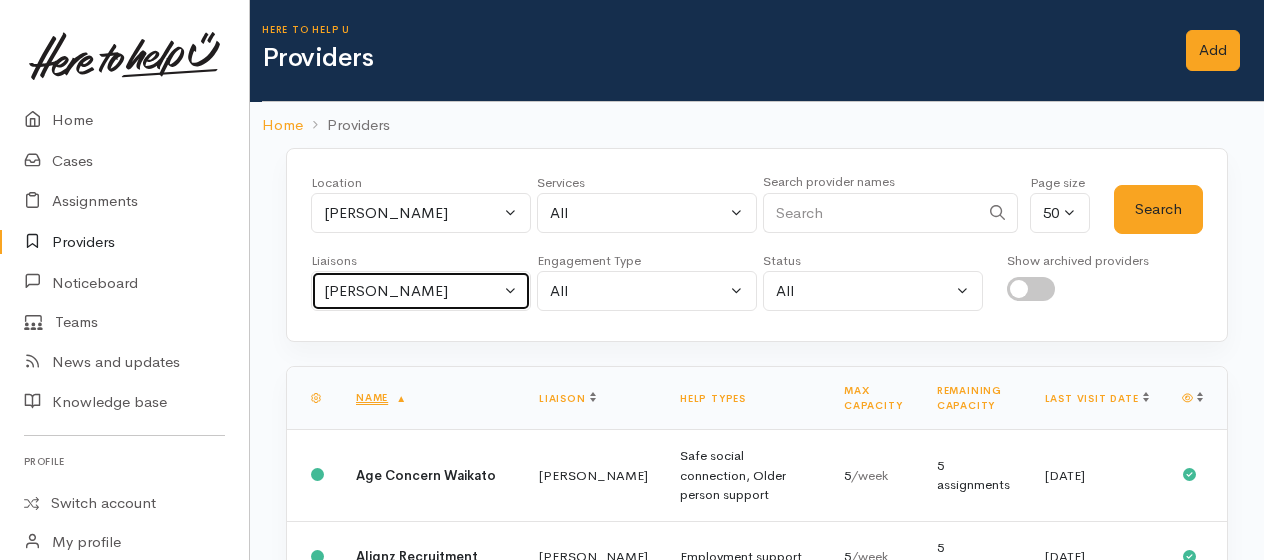 click on "[PERSON_NAME]" at bounding box center (412, 291) 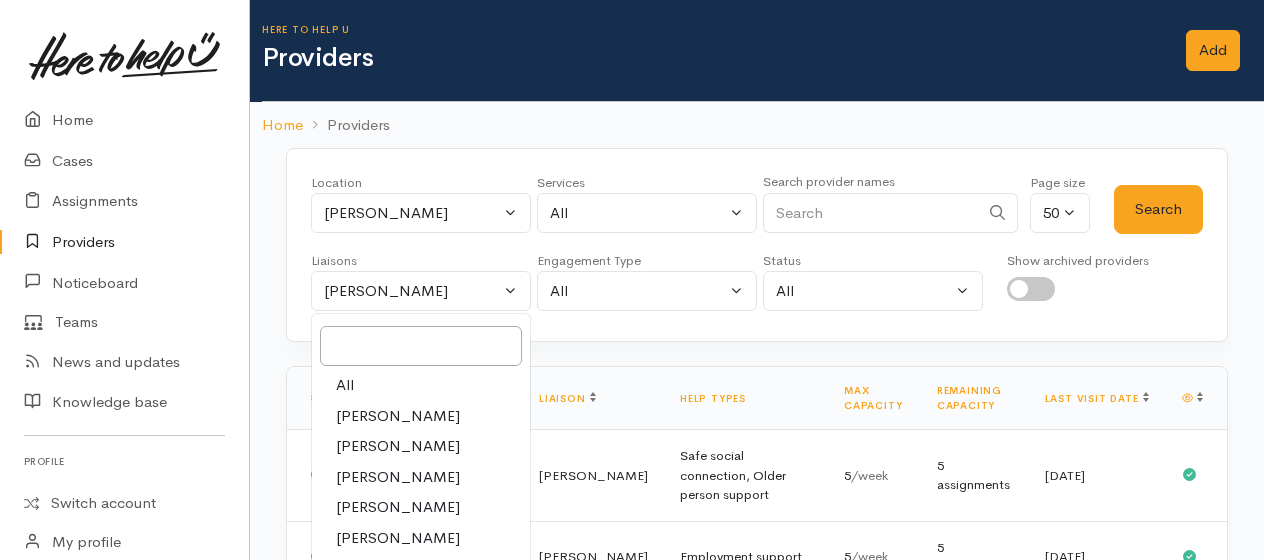 click on "All" at bounding box center [345, 385] 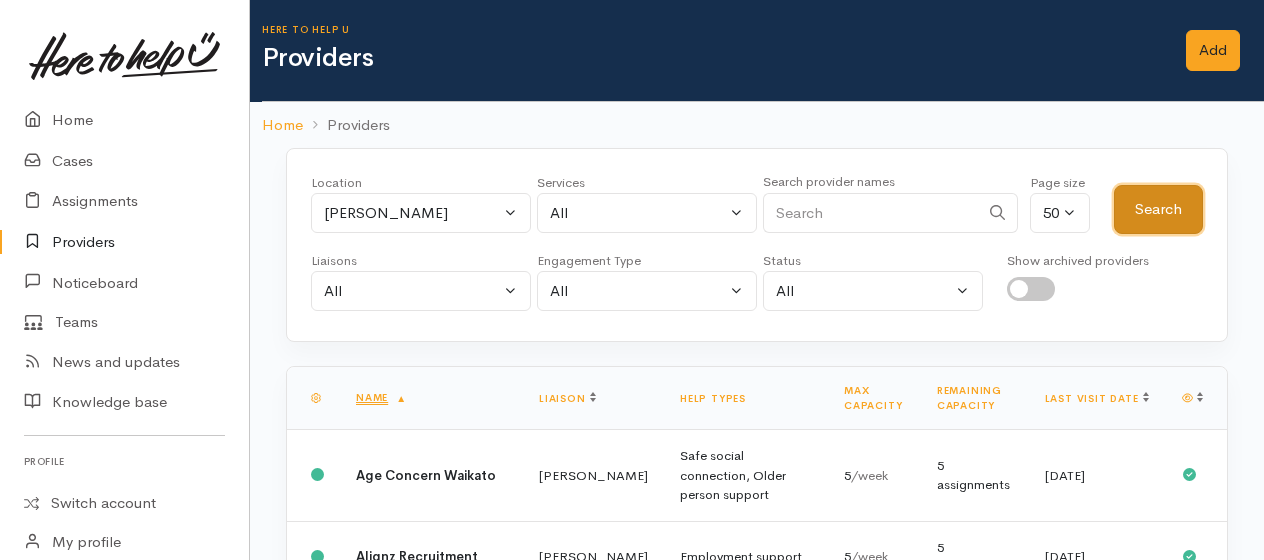 click on "Search" at bounding box center [1158, 209] 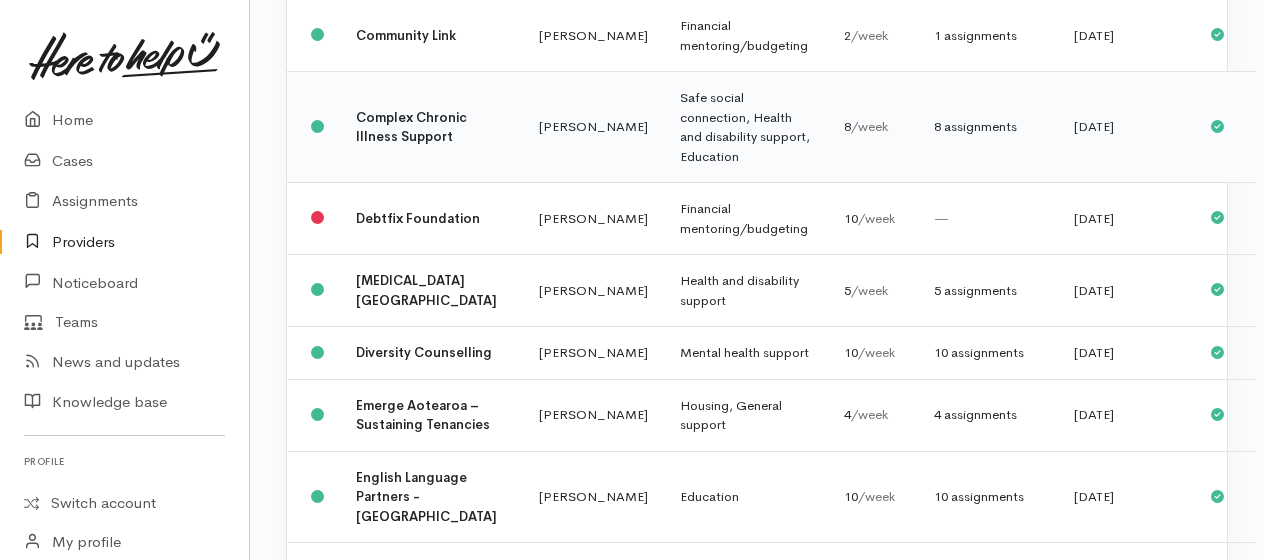 scroll, scrollTop: 2100, scrollLeft: 0, axis: vertical 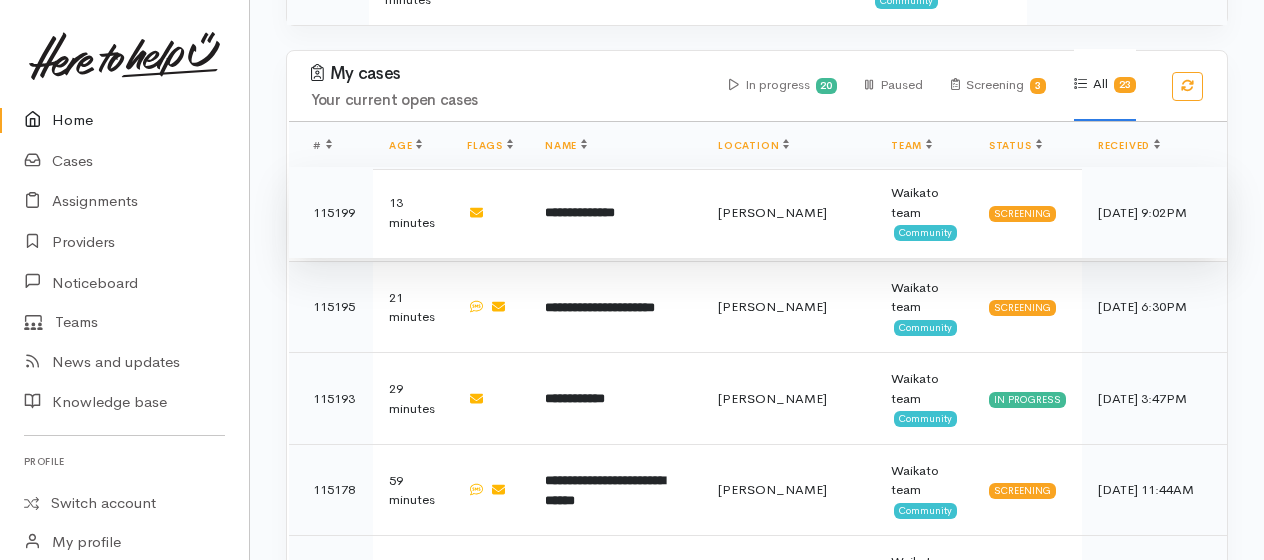 click on "**********" at bounding box center (580, 212) 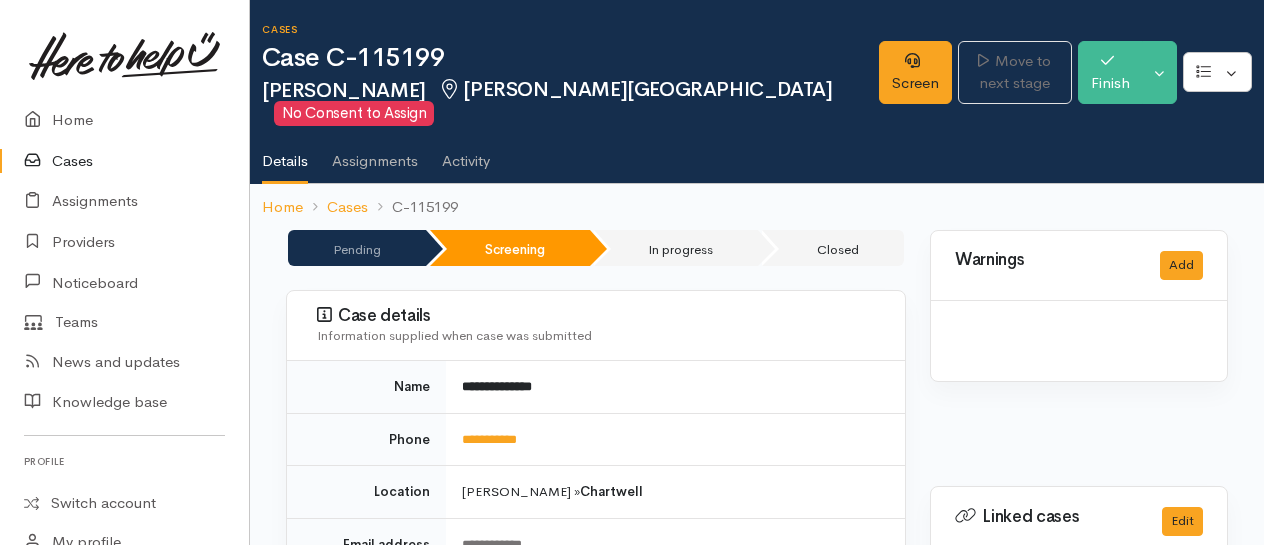 scroll, scrollTop: 0, scrollLeft: 0, axis: both 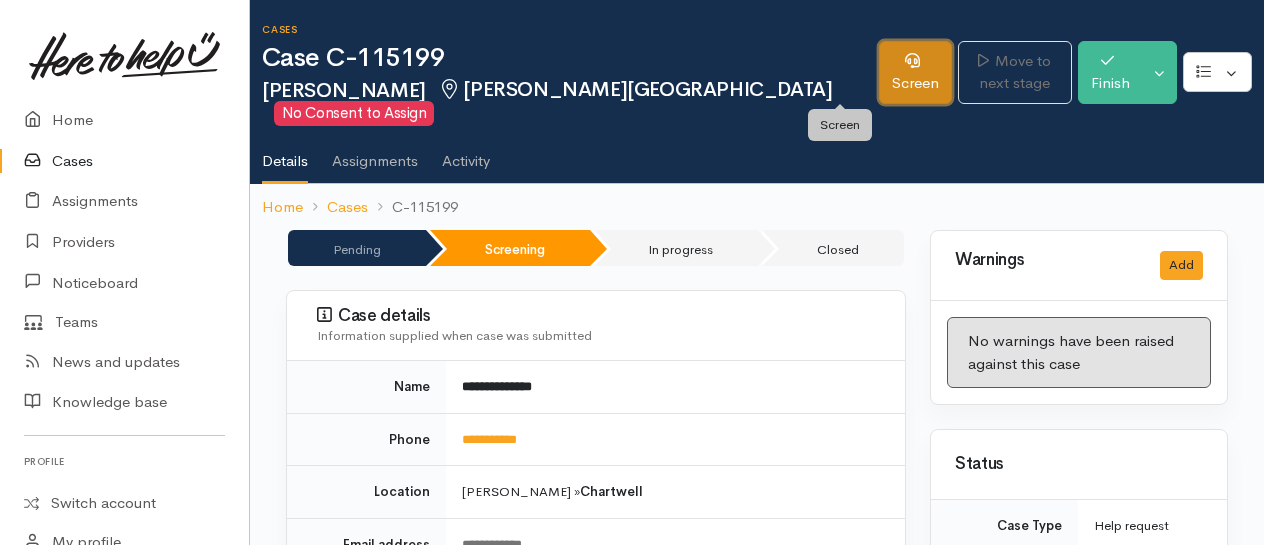 click on "Screen" at bounding box center [915, 72] 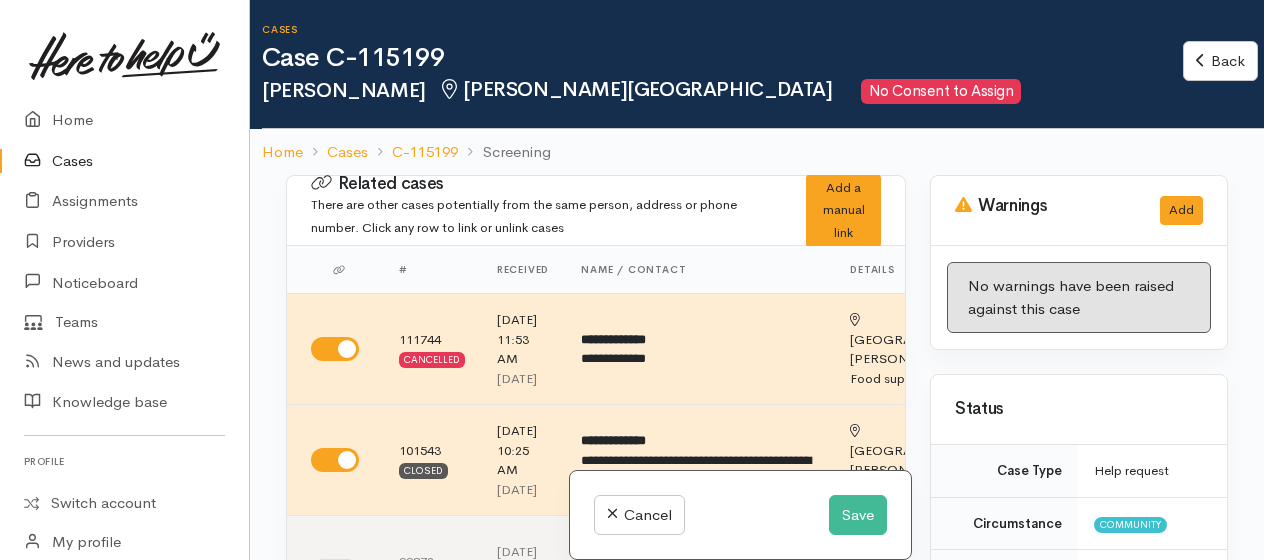 scroll, scrollTop: 0, scrollLeft: 0, axis: both 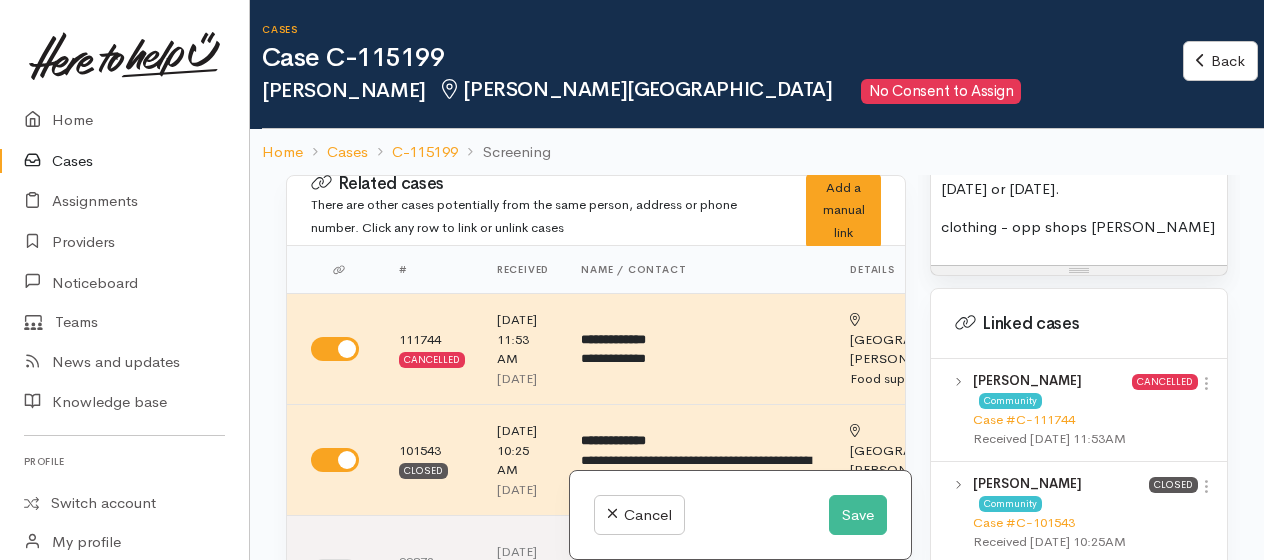 click on "clothing - opp shops [PERSON_NAME]" at bounding box center [1079, 227] 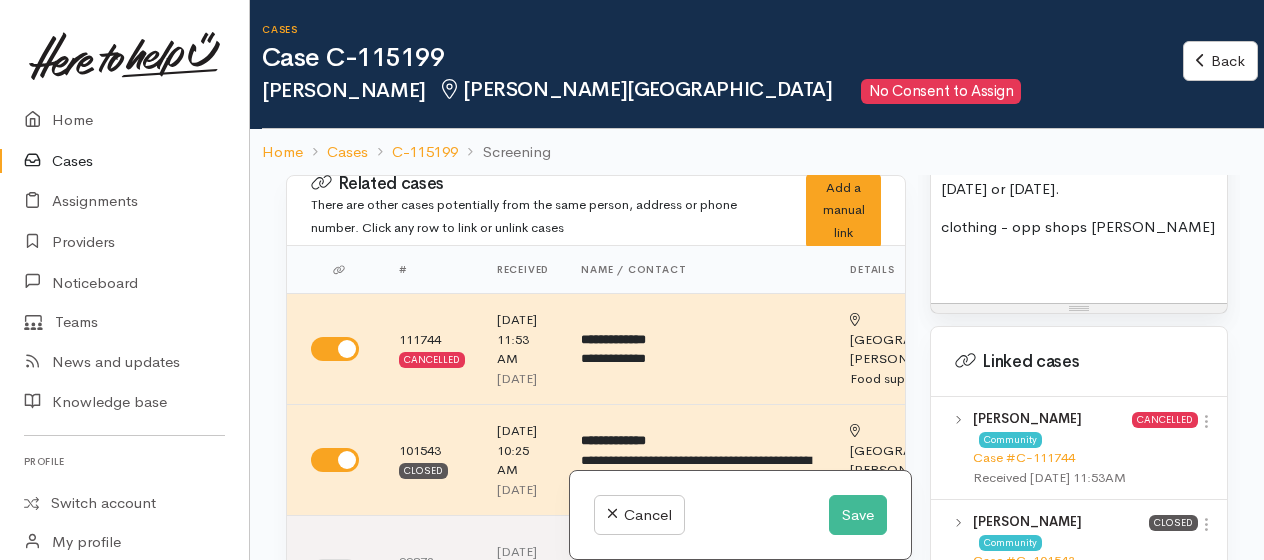 paste 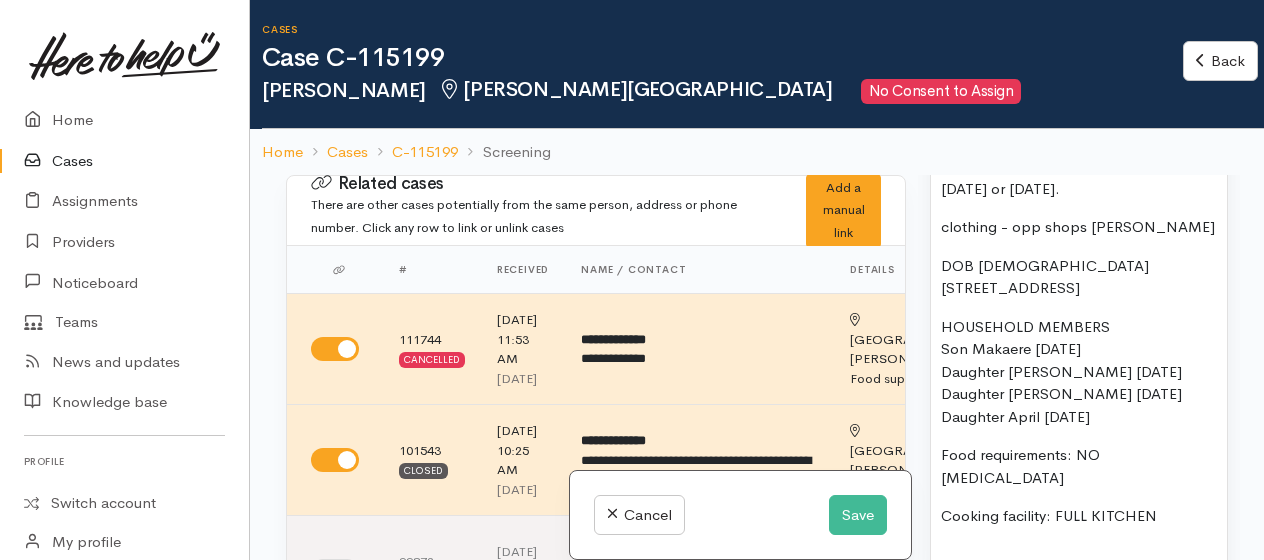 scroll, scrollTop: 39, scrollLeft: 0, axis: vertical 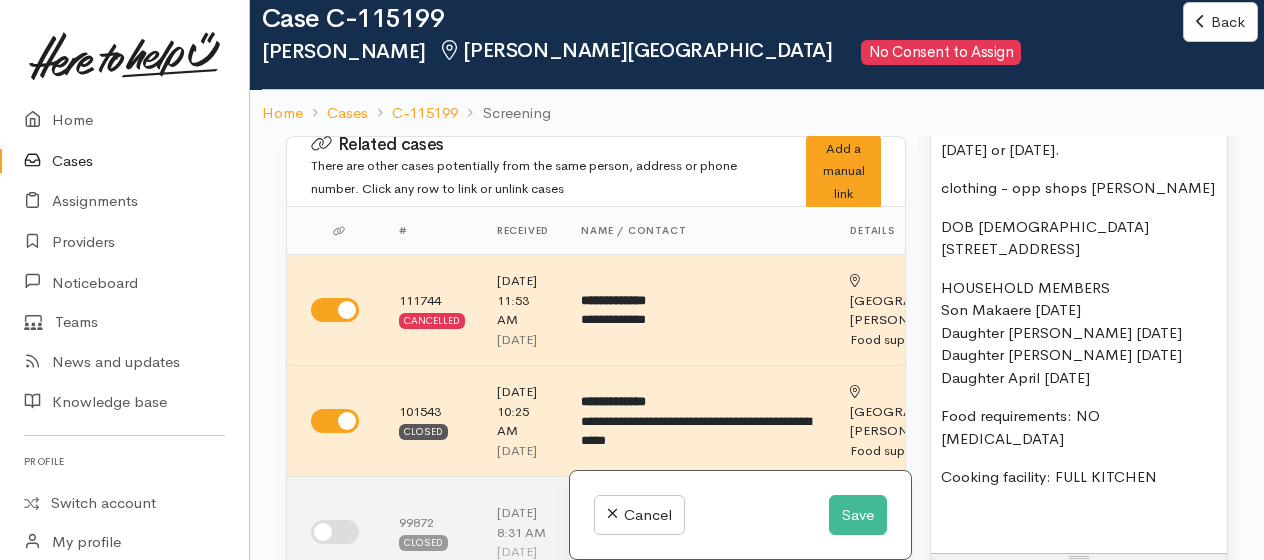 click on "clothing - opp shops [PERSON_NAME]" at bounding box center (1079, 188) 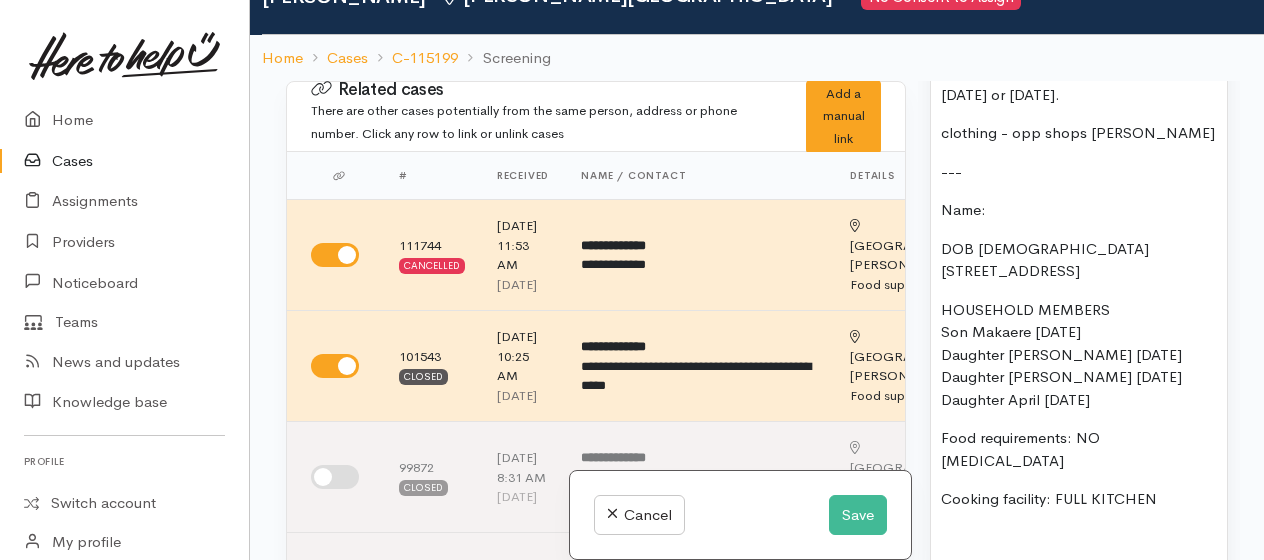 scroll, scrollTop: 174, scrollLeft: 0, axis: vertical 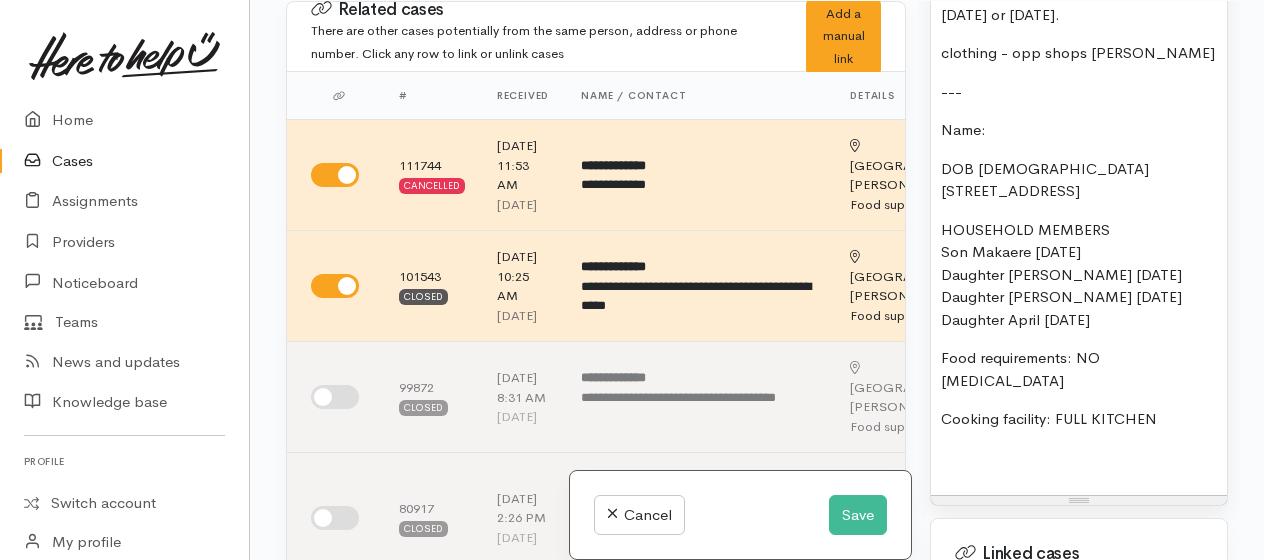 click on "Cooking facility: FULL KITCHEN" at bounding box center (1079, 419) 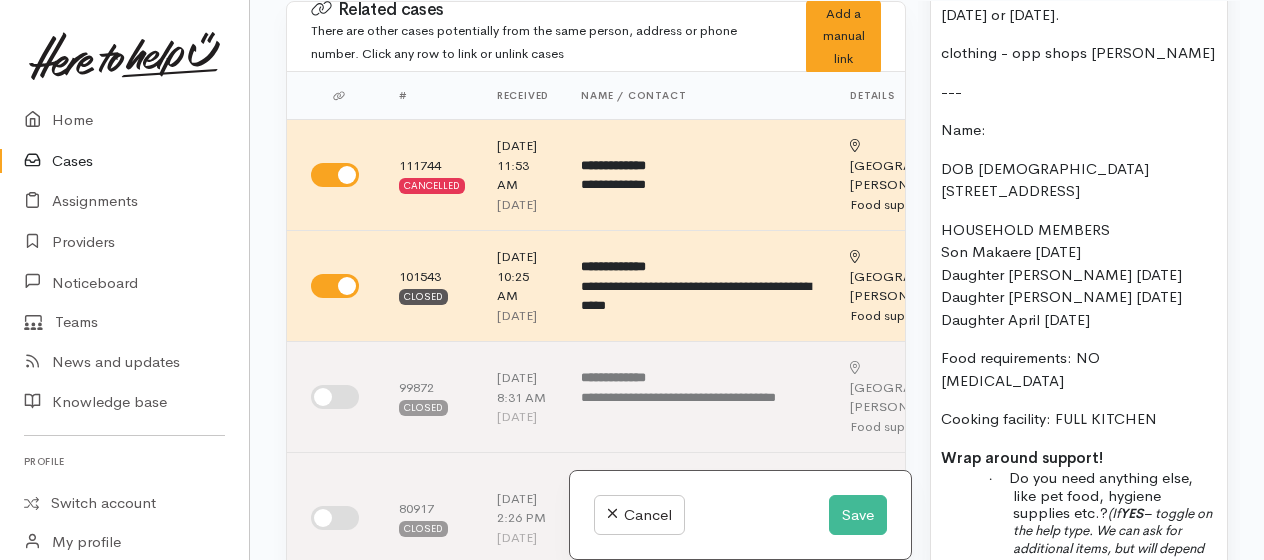 scroll, scrollTop: 1630, scrollLeft: 0, axis: vertical 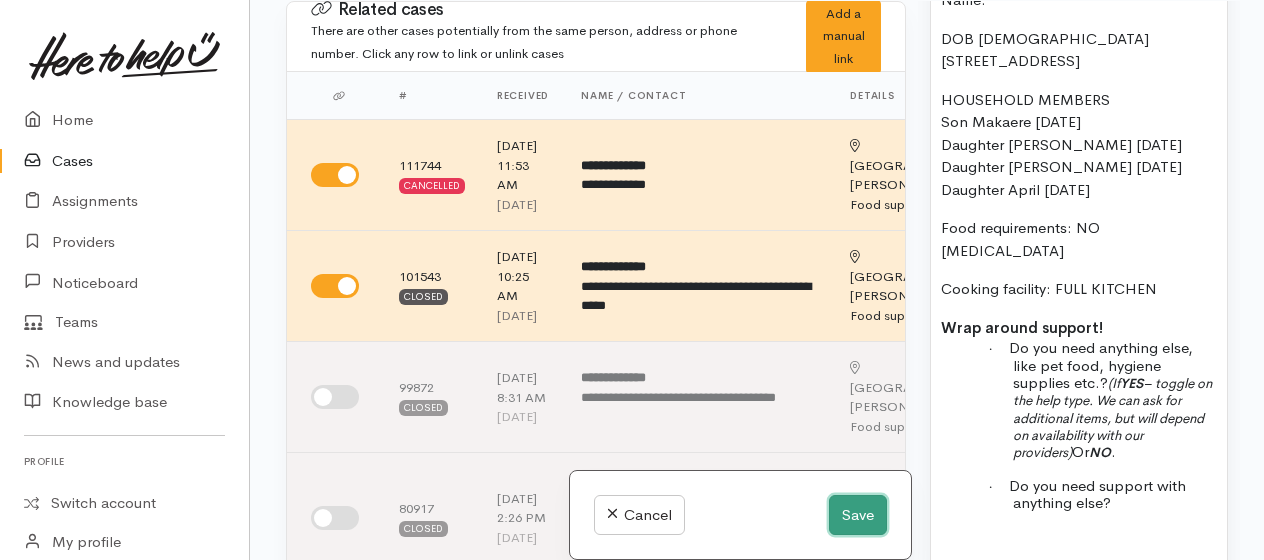 click on "Save" at bounding box center [858, 515] 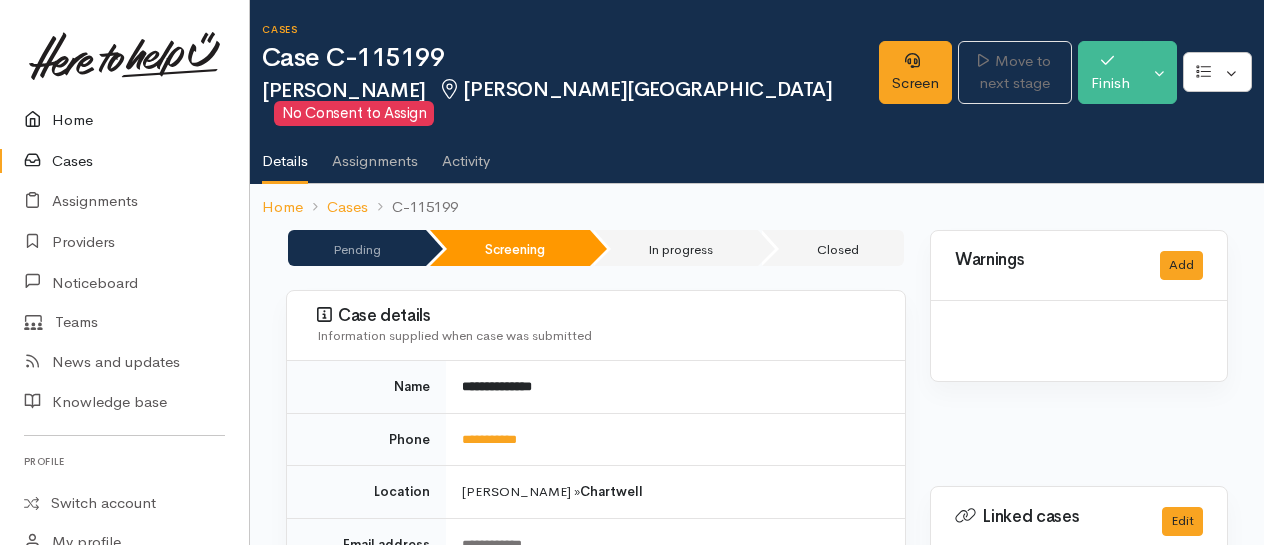 scroll, scrollTop: 0, scrollLeft: 0, axis: both 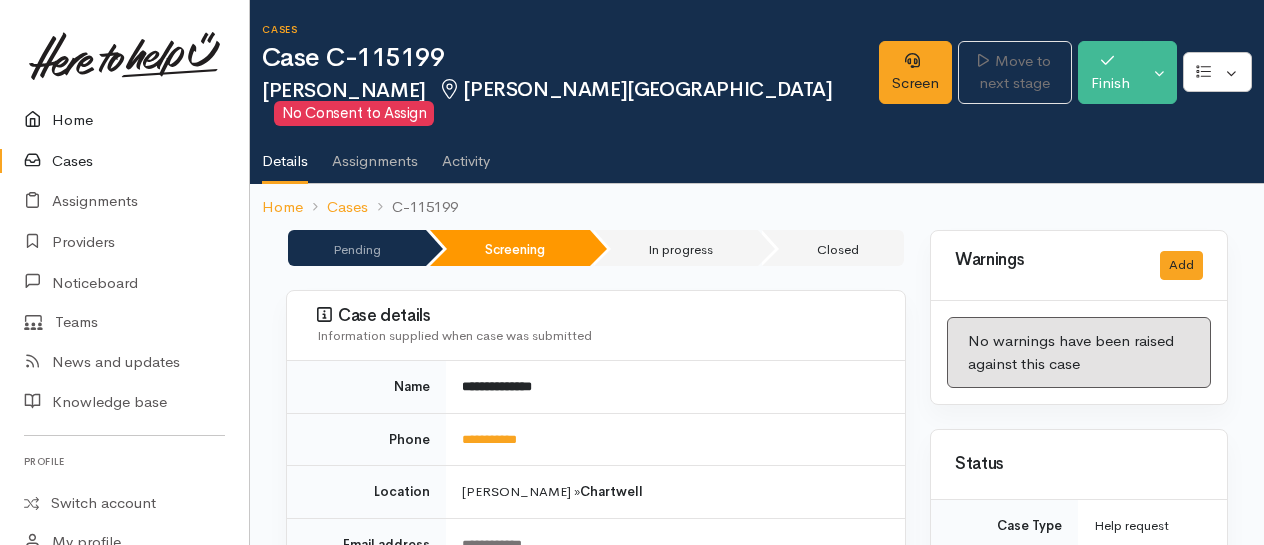 click on "Home" at bounding box center [124, 120] 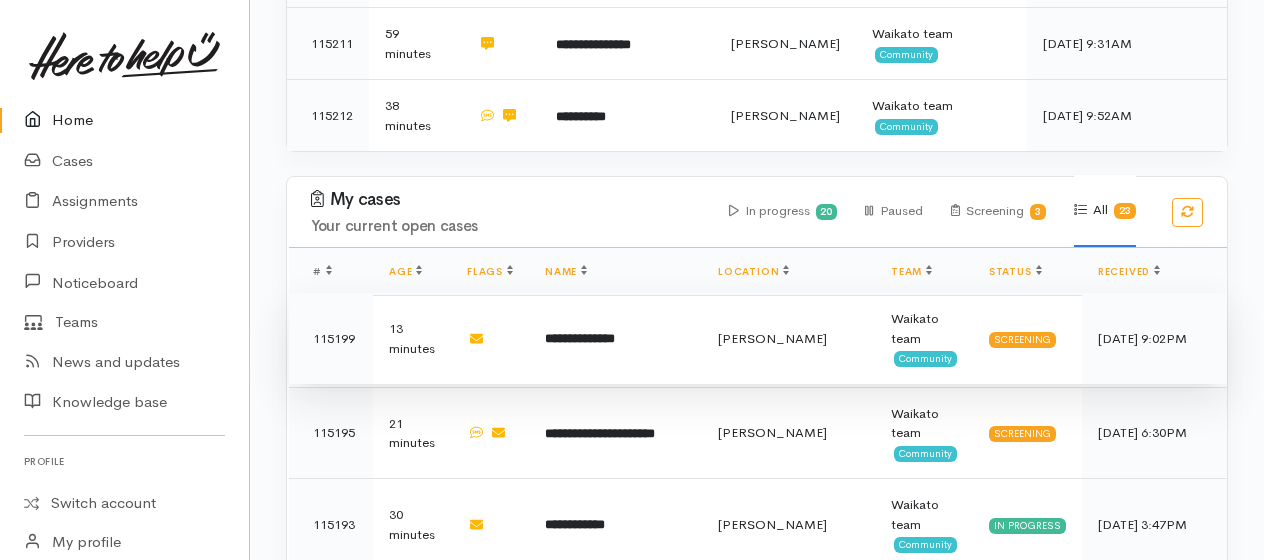 scroll, scrollTop: 700, scrollLeft: 0, axis: vertical 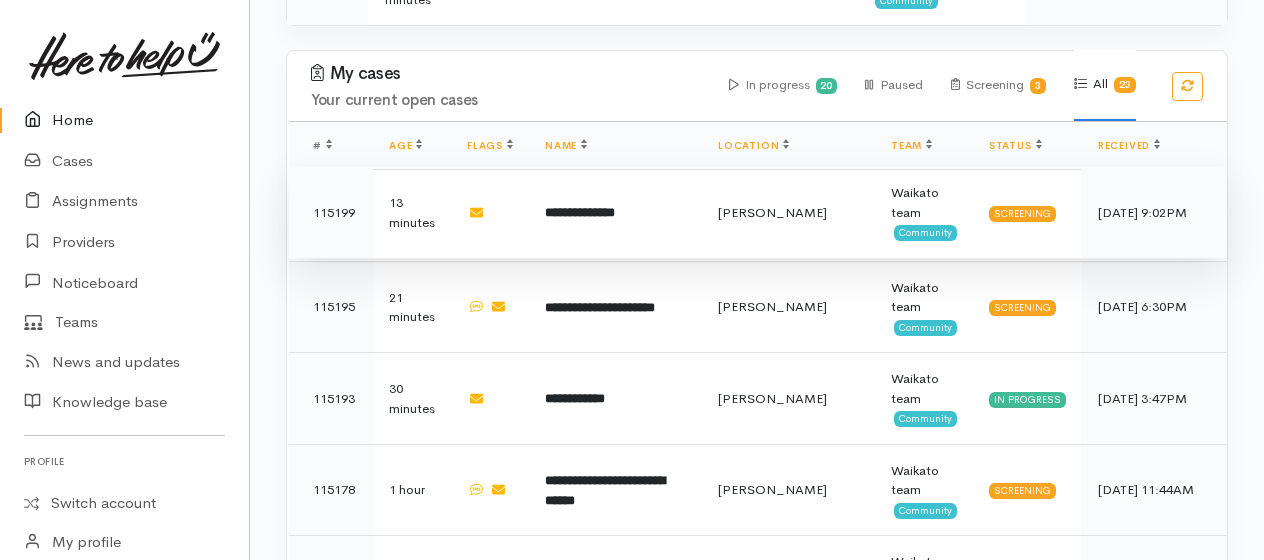 click on "**********" at bounding box center [580, 212] 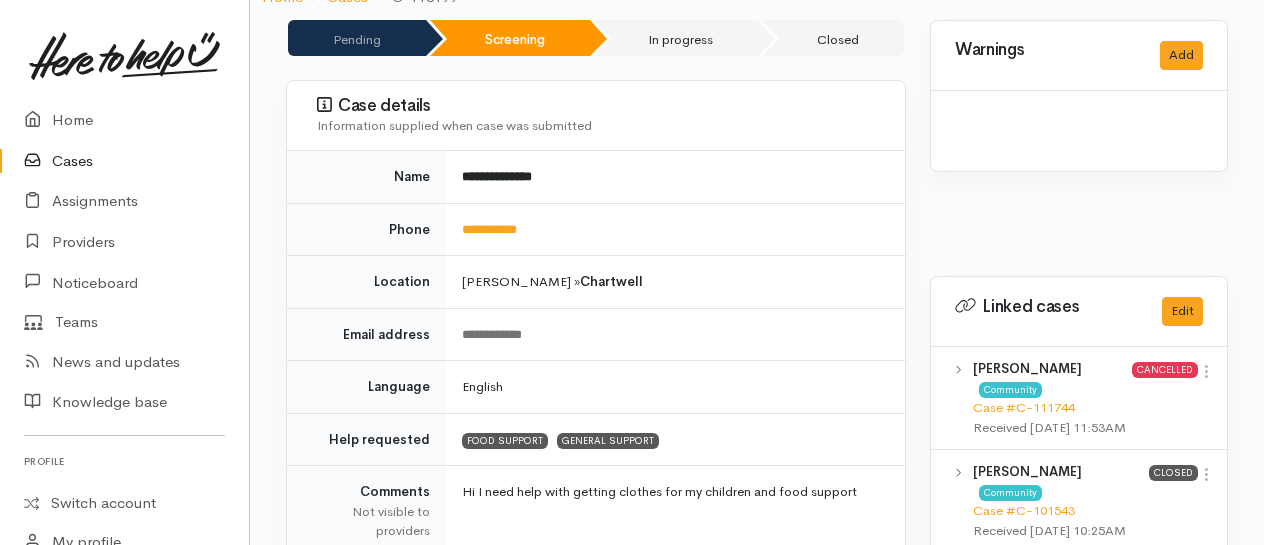 scroll, scrollTop: 300, scrollLeft: 0, axis: vertical 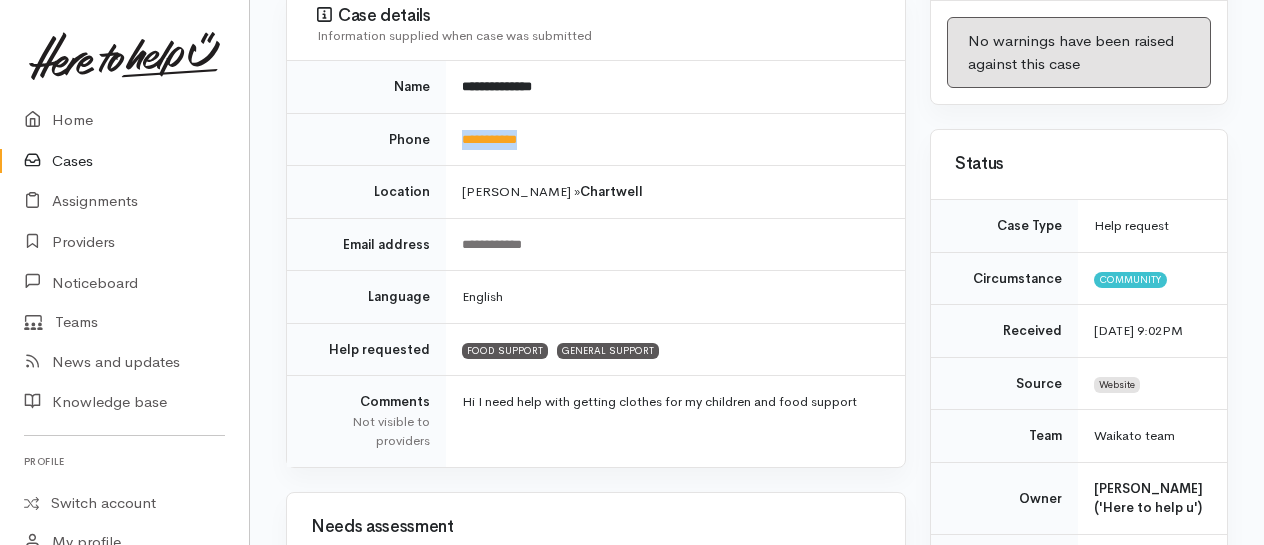 drag, startPoint x: 550, startPoint y: 130, endPoint x: 460, endPoint y: 130, distance: 90 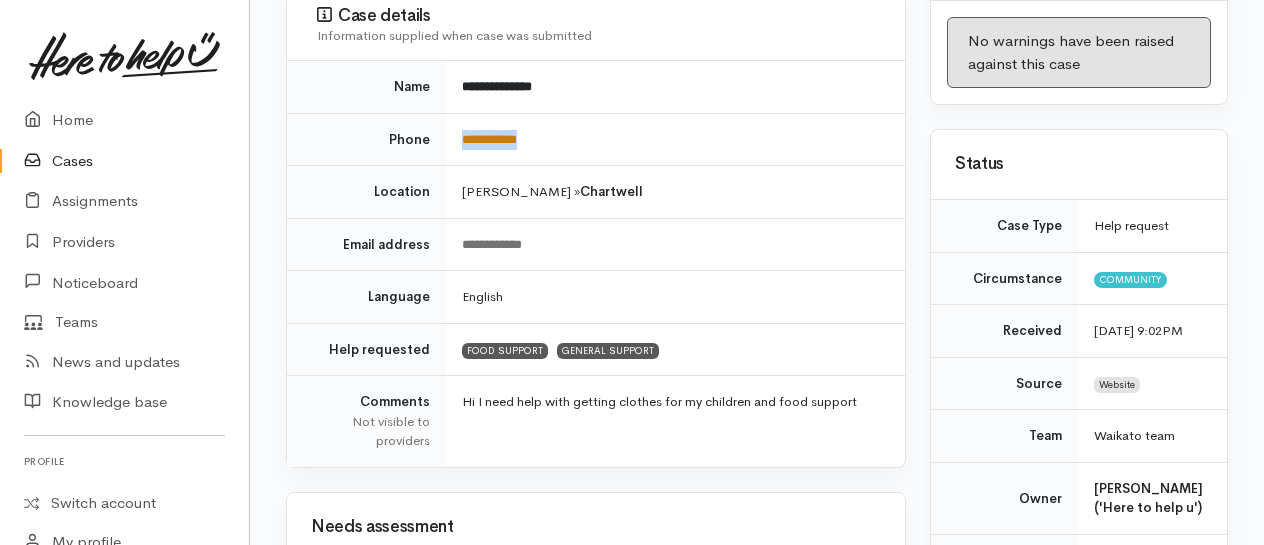 drag, startPoint x: 460, startPoint y: 130, endPoint x: 470, endPoint y: 137, distance: 12.206555 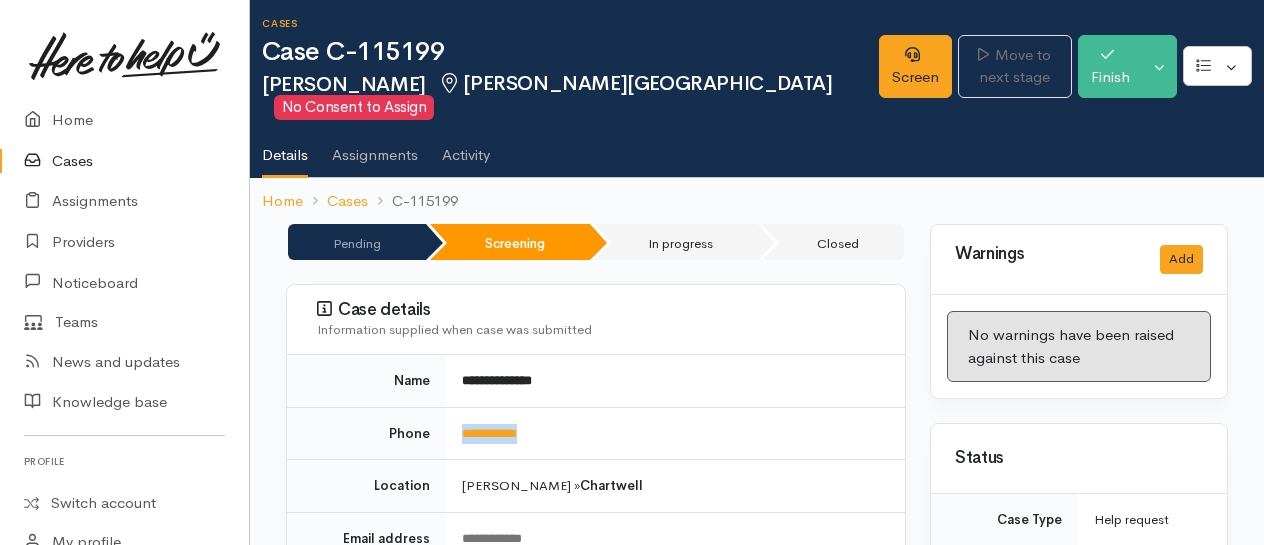 scroll, scrollTop: 0, scrollLeft: 0, axis: both 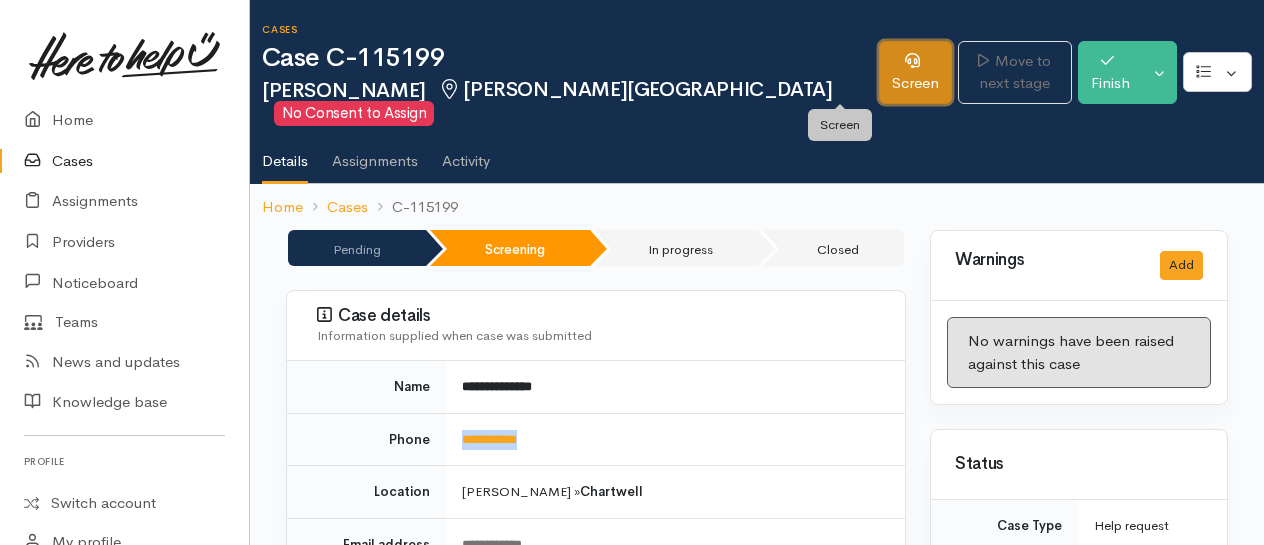 click on "Screen" at bounding box center [915, 72] 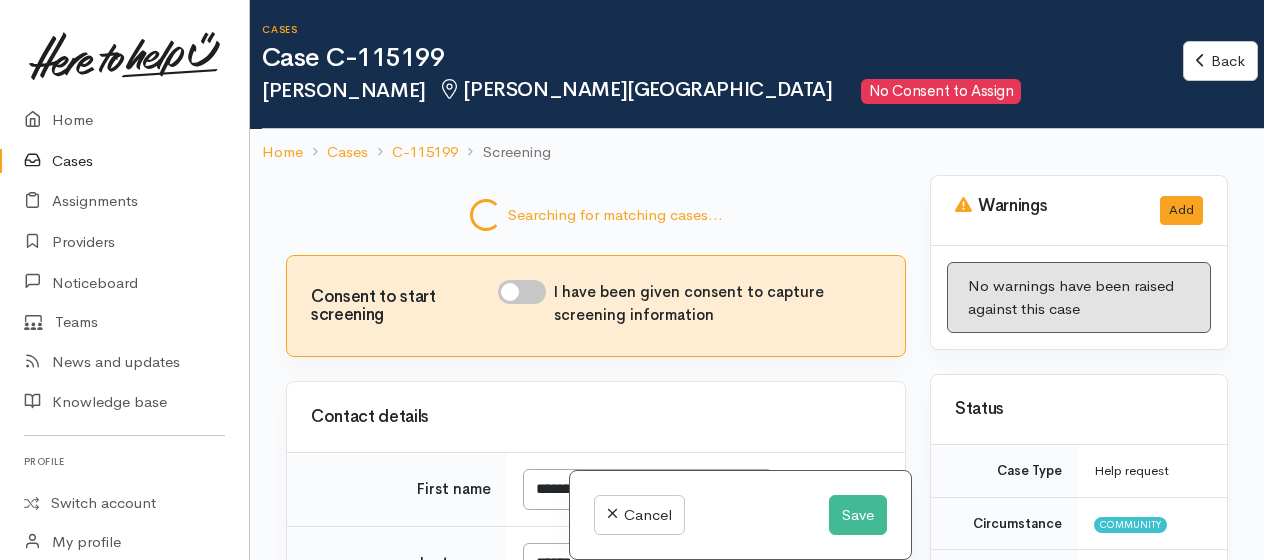 scroll, scrollTop: 0, scrollLeft: 0, axis: both 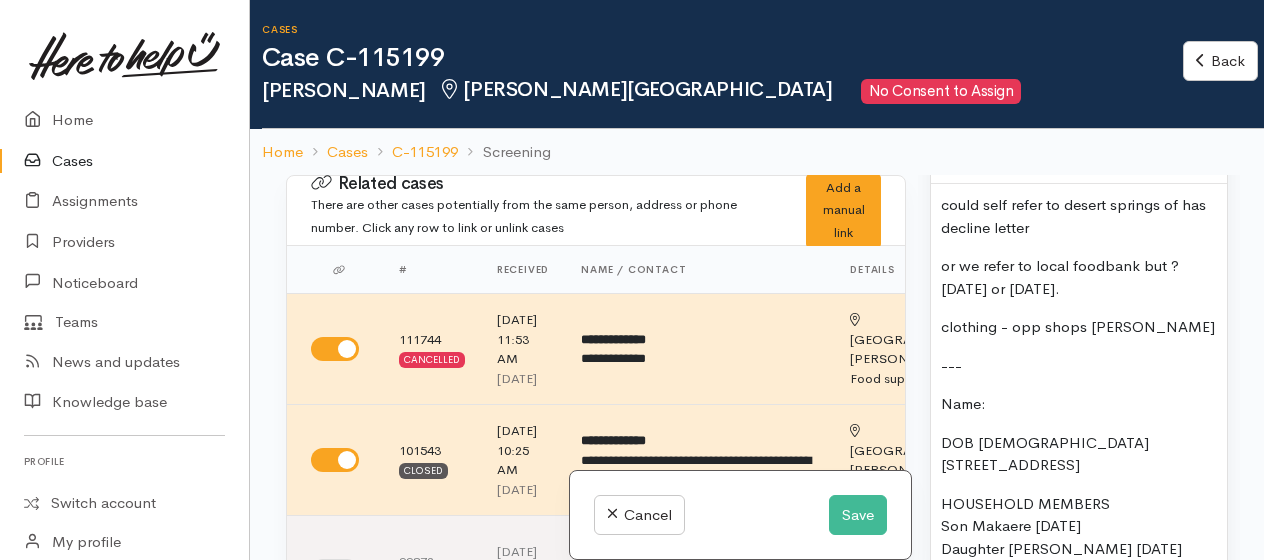 click on "could self refer to desert springs of has decline letter or we refer to local foodbank but ? today or monday. clothing - opp shops winz grant  --- Name: DOB 28/02/1981 2 Breidis Place, Chartwell, Hamilton, New Zealand HOUSEHOLD MEMBERS Son Makaere 16/11/2008  Daughter Heavenlee 1/02/2010 Daughter Percia-Rose 11/10/2011 Daughter April 20/03/2024 Food requirements: NO FOOD ALLERGIES Cooking facility: FULL KITCHEN Wrap around support! ·
Do you need anything else, like
pet food, hygiene supplies etc.?  (If  YES  – toggle on the help type. We can ask
for additional items, but will depend on availability with our providers)  Or  NO .
·
Do you need support with
anything else?" at bounding box center (1079, 601) 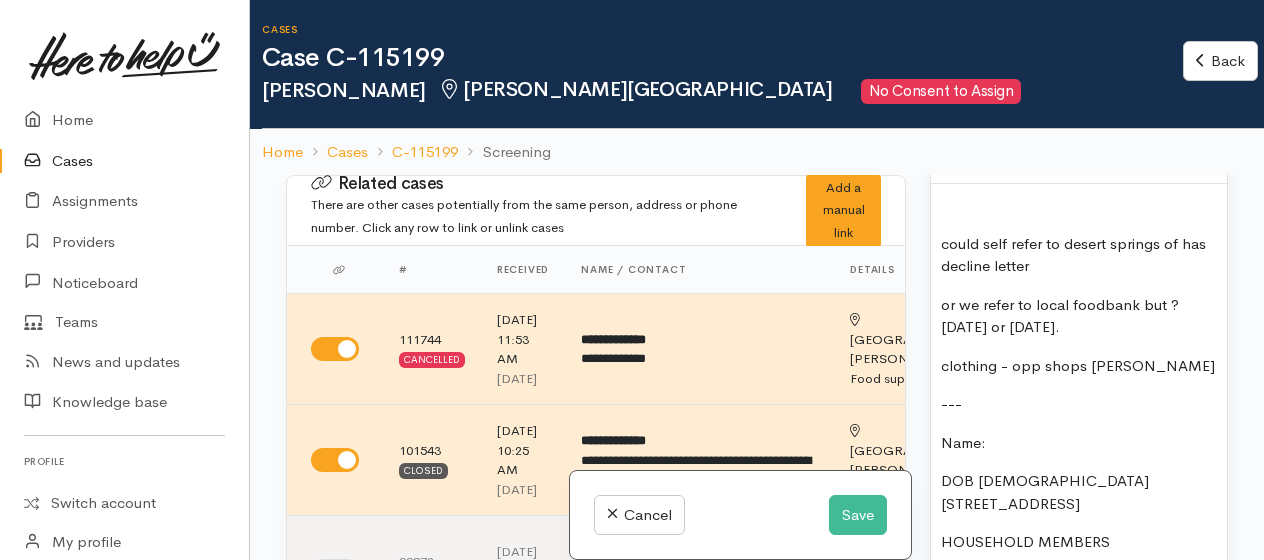 click on "could self refer to desert springs of has decline letter or we refer to local foodbank but ? today or monday. clothing - opp shops winz grant  --- Name: DOB 28/02/1981 2 Breidis Place, Chartwell, Hamilton, New Zealand HOUSEHOLD MEMBERS Son Makaere 16/11/2008  Daughter Heavenlee 1/02/2010 Daughter Percia-Rose 11/10/2011 Daughter April 20/03/2024 Food requirements: NO FOOD ALLERGIES Cooking facility: FULL KITCHEN Wrap around support! ·
Do you need anything else, like
pet food, hygiene supplies etc.?  (If  YES  – toggle on the help type. We can ask
for additional items, but will depend on availability with our providers)  Or  NO .
·
Do you need support with
anything else?" at bounding box center [1079, 620] 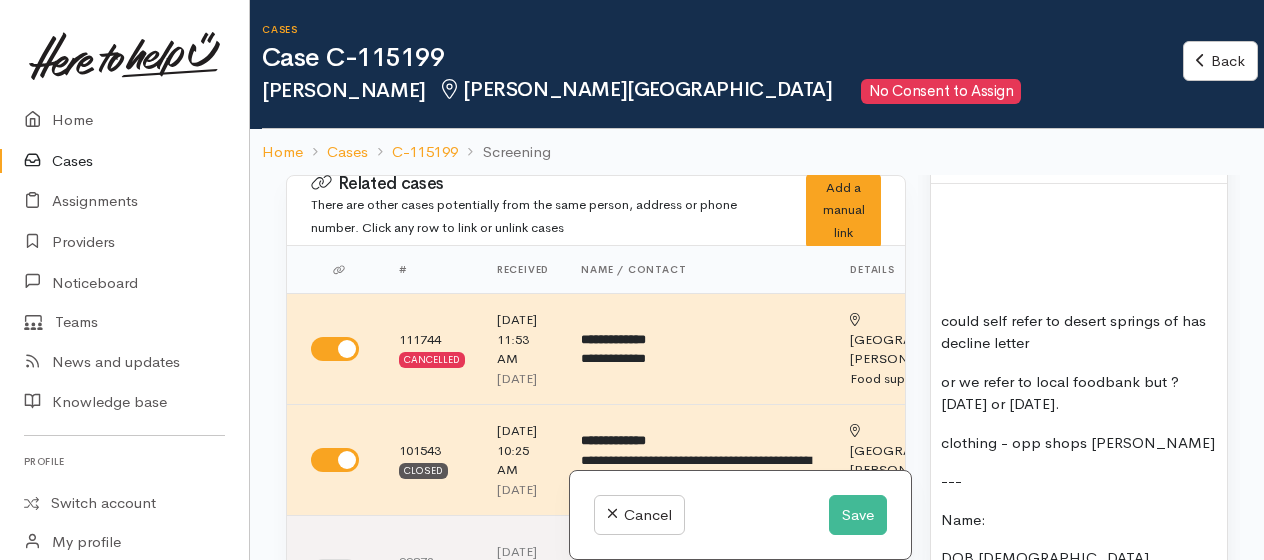 click at bounding box center [1079, 205] 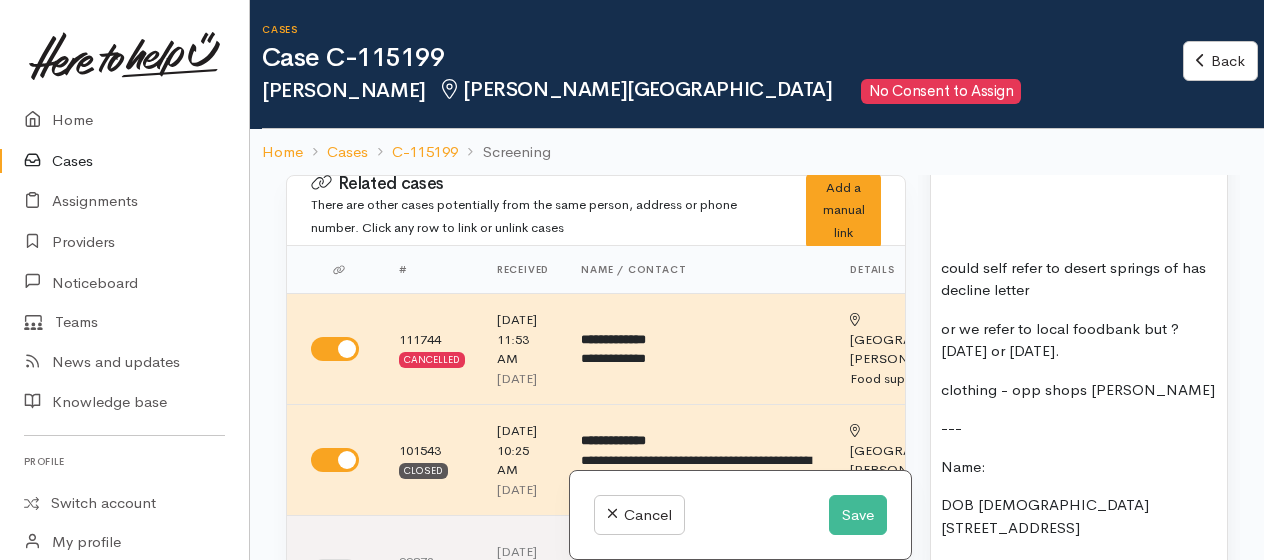 scroll, scrollTop: 1400, scrollLeft: 0, axis: vertical 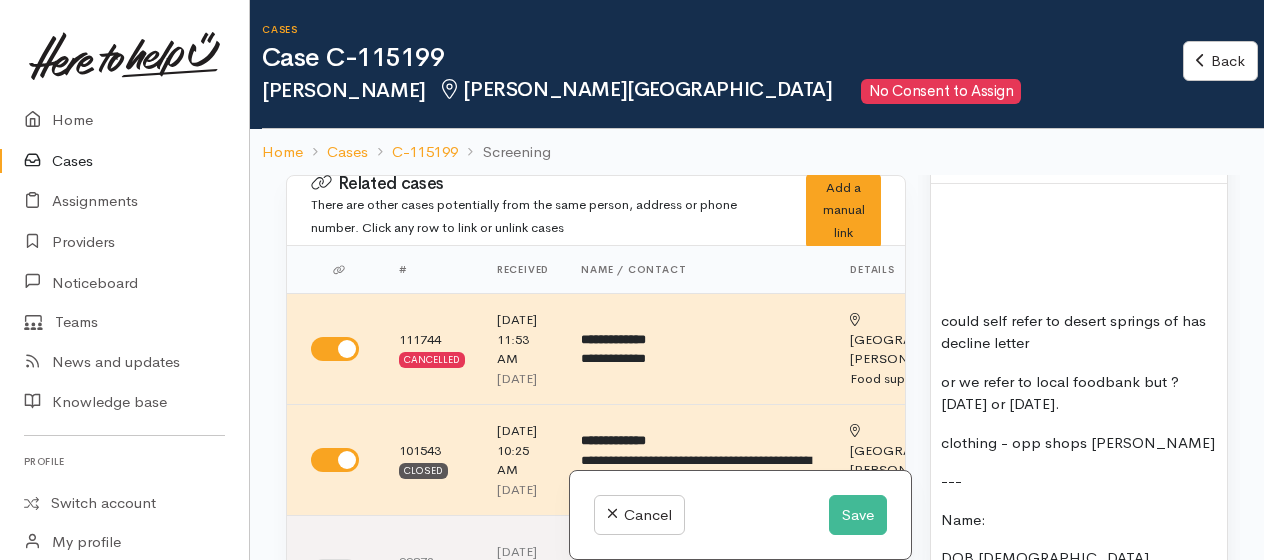 click at bounding box center [1079, 244] 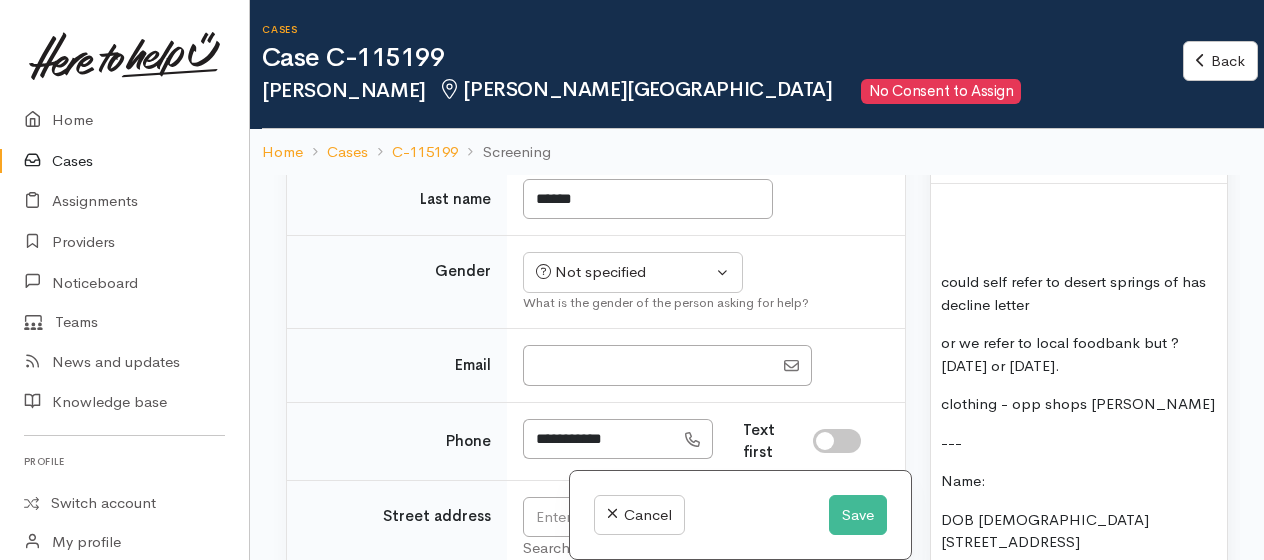 scroll, scrollTop: 1600, scrollLeft: 0, axis: vertical 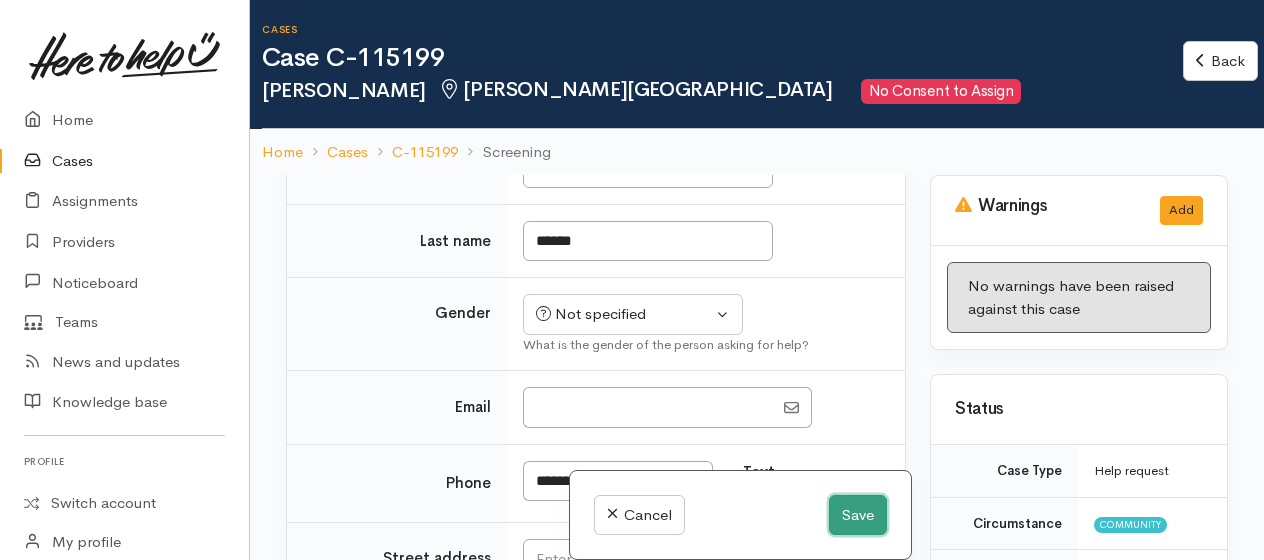 click on "Save" at bounding box center [858, 515] 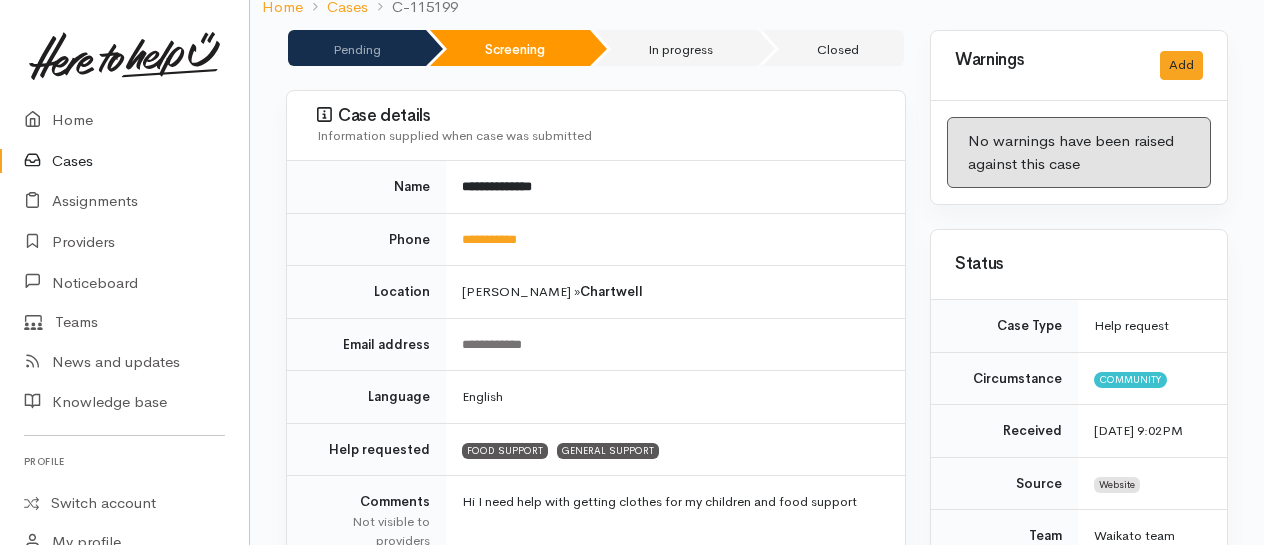 scroll, scrollTop: 200, scrollLeft: 0, axis: vertical 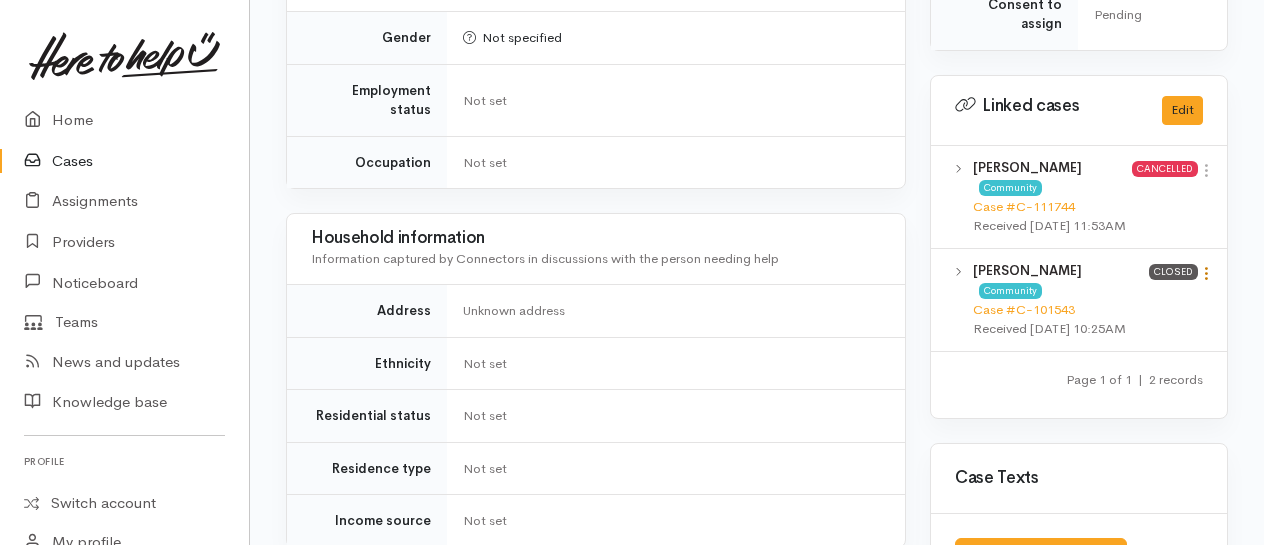 click at bounding box center [1206, 273] 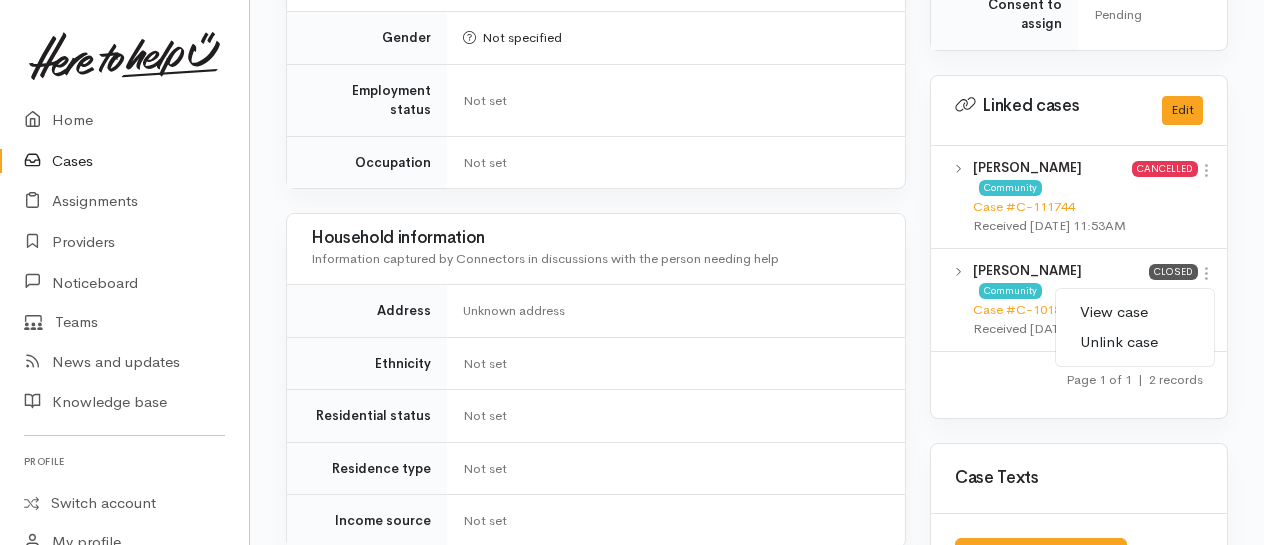 click on "View case" at bounding box center (1135, 312) 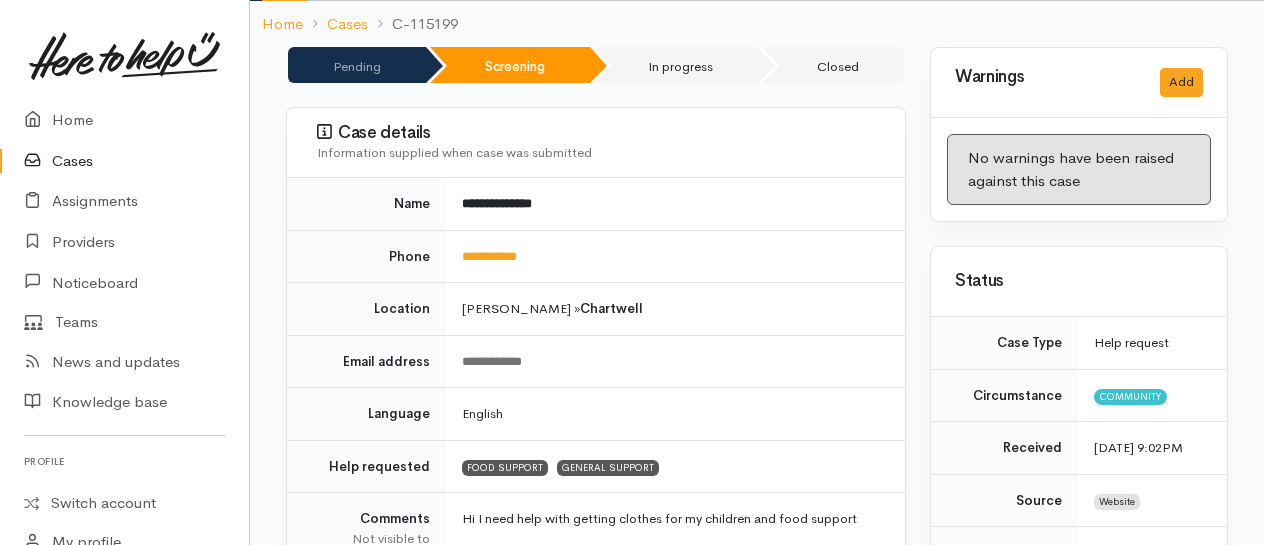 scroll, scrollTop: 200, scrollLeft: 0, axis: vertical 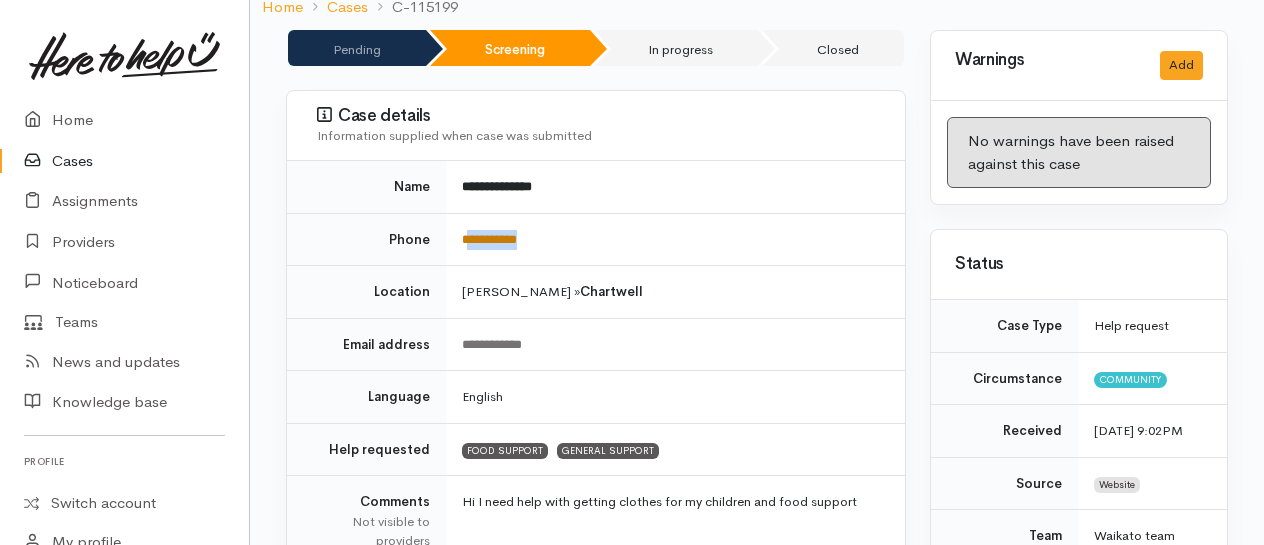 drag, startPoint x: 557, startPoint y: 230, endPoint x: 469, endPoint y: 231, distance: 88.005684 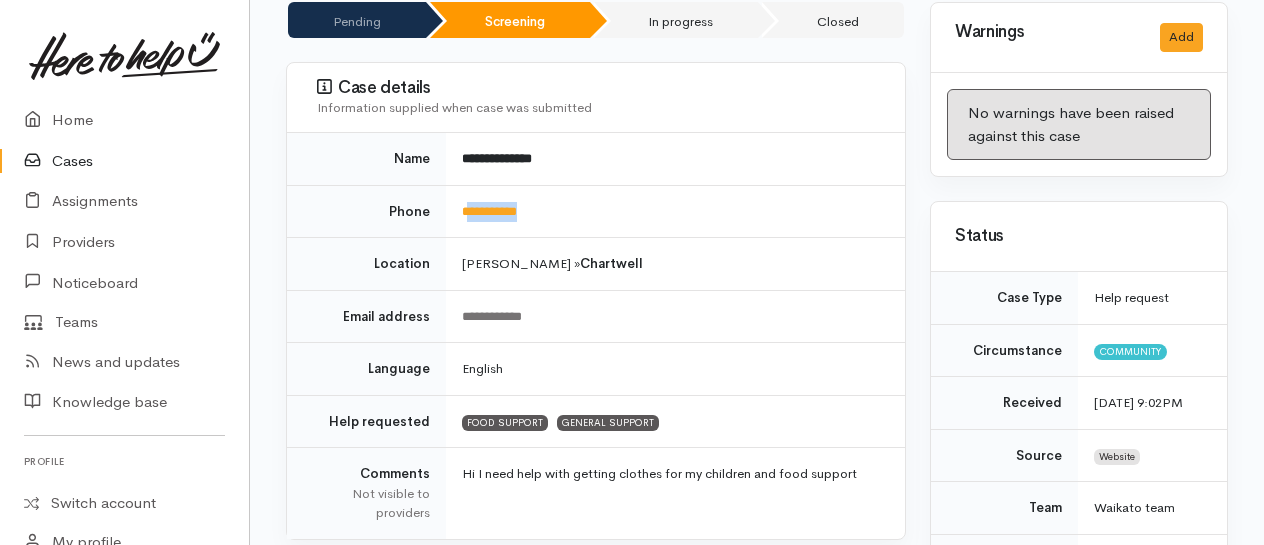 scroll, scrollTop: 0, scrollLeft: 0, axis: both 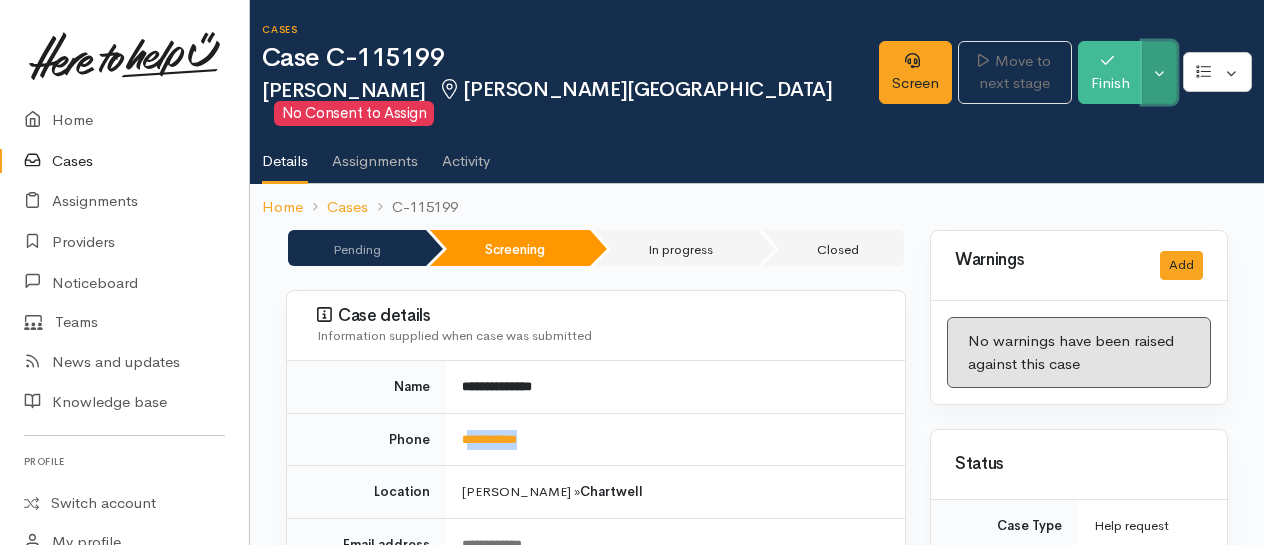 click on "Toggle Dropdown" at bounding box center [1159, 72] 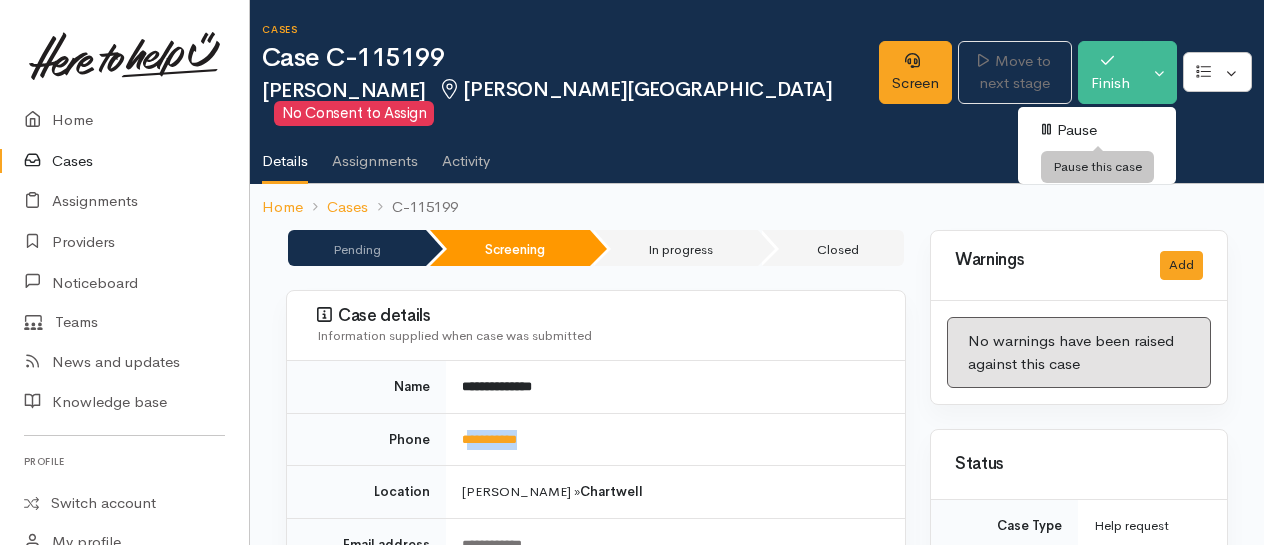 click on "Pause" at bounding box center (1097, 130) 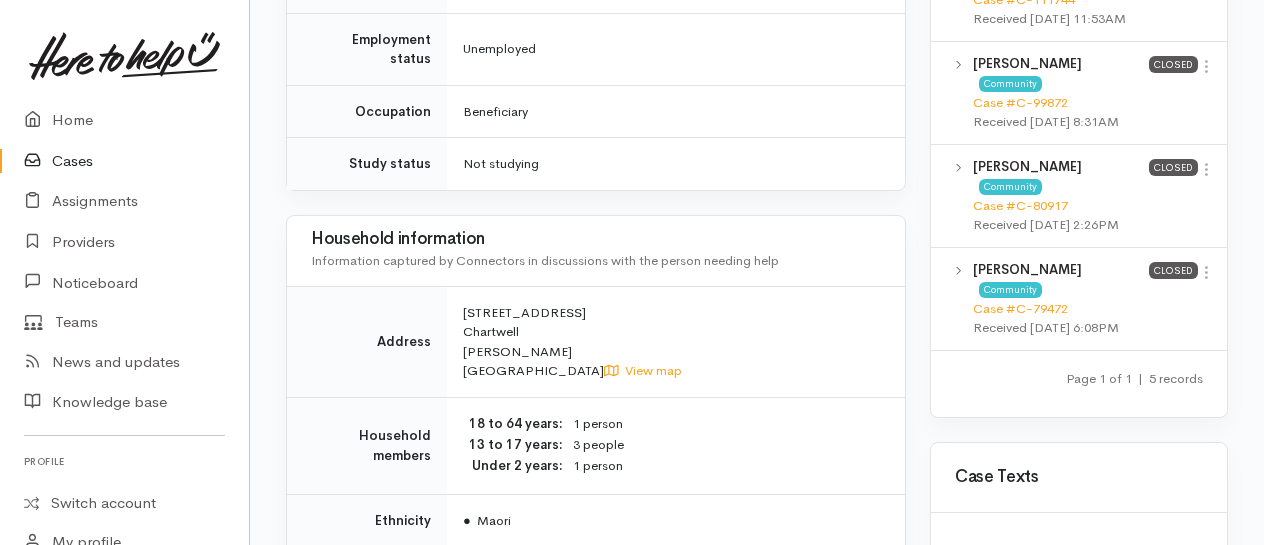 scroll, scrollTop: 1500, scrollLeft: 0, axis: vertical 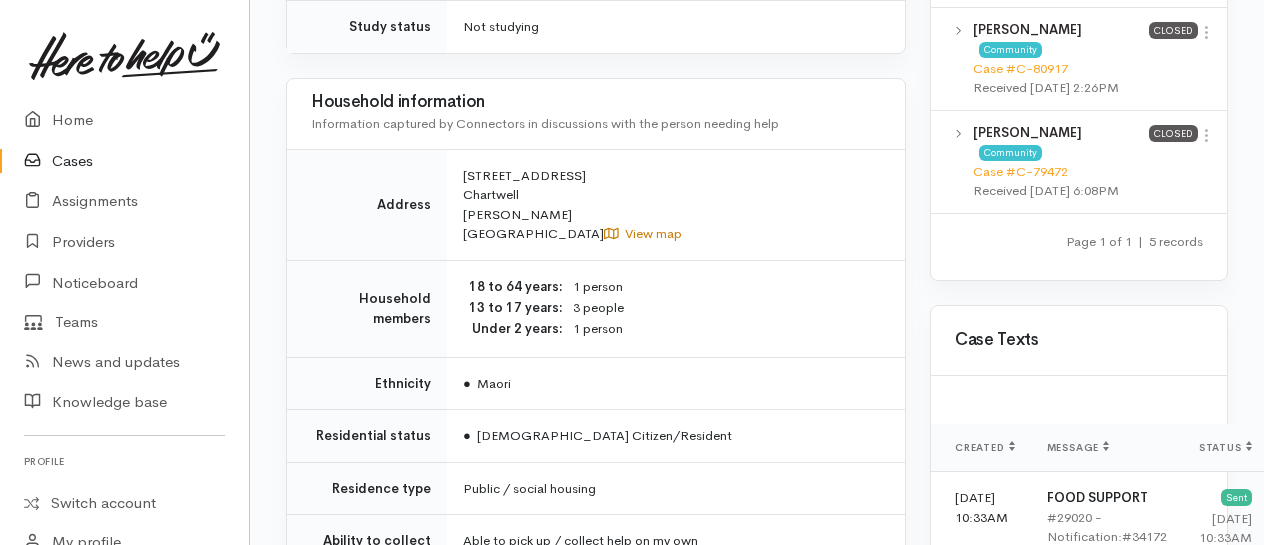 click on "View map" at bounding box center (643, 233) 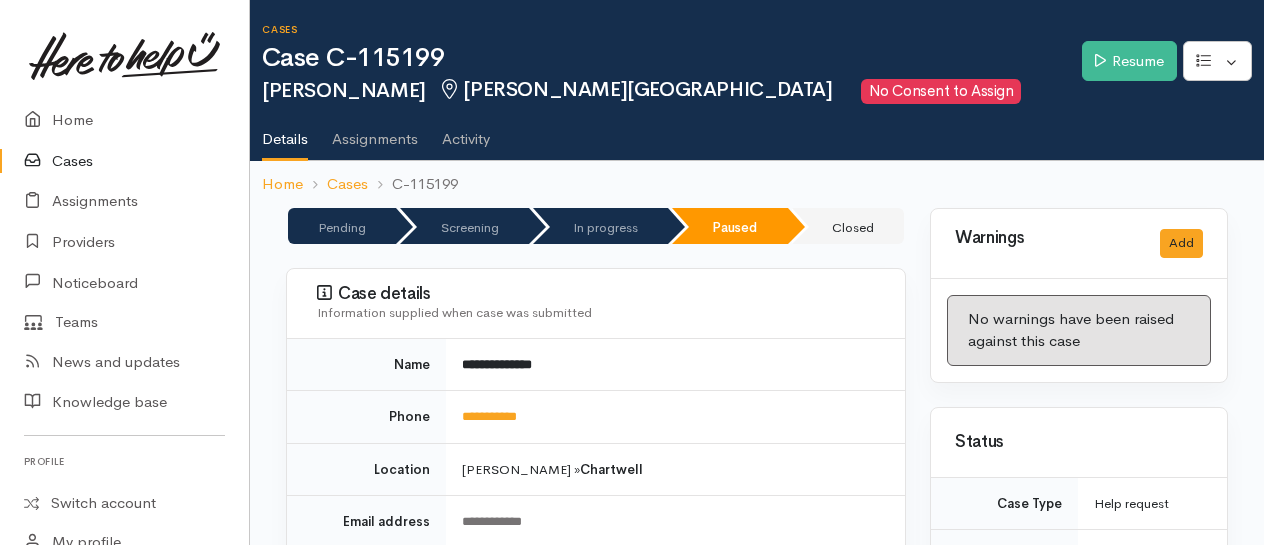 scroll, scrollTop: 0, scrollLeft: 0, axis: both 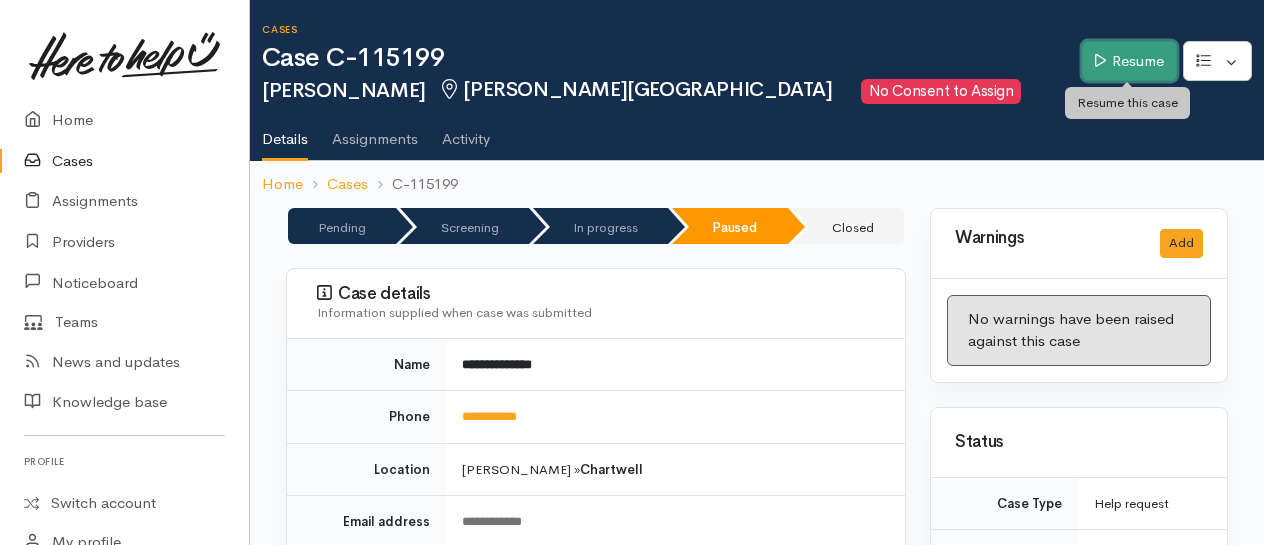 drag, startPoint x: 1144, startPoint y: 58, endPoint x: 898, endPoint y: 142, distance: 259.94614 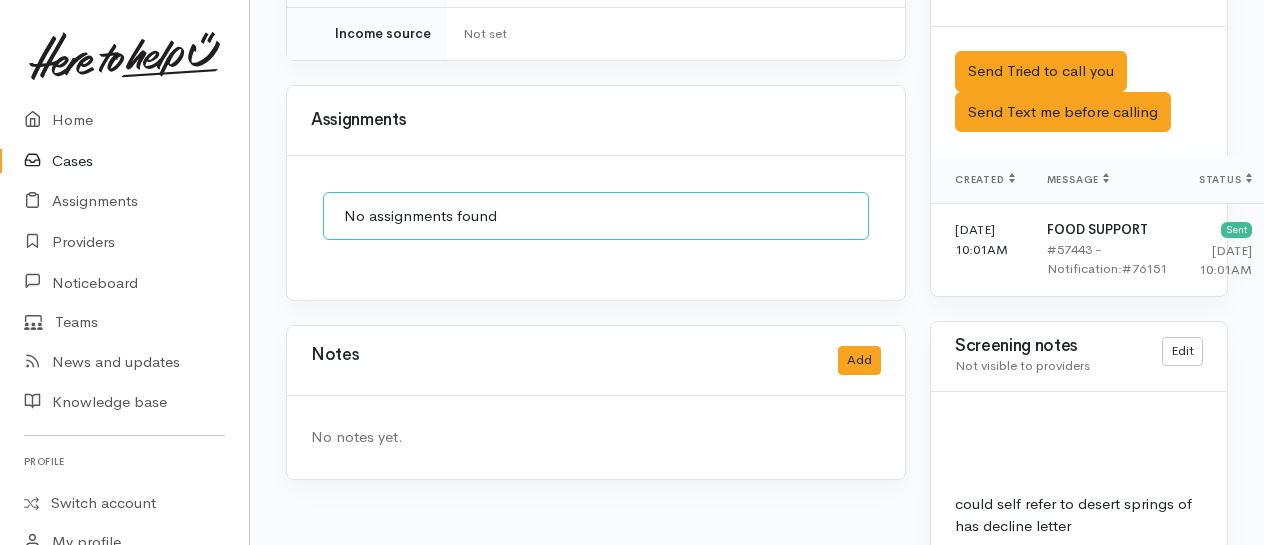 scroll, scrollTop: 1748, scrollLeft: 0, axis: vertical 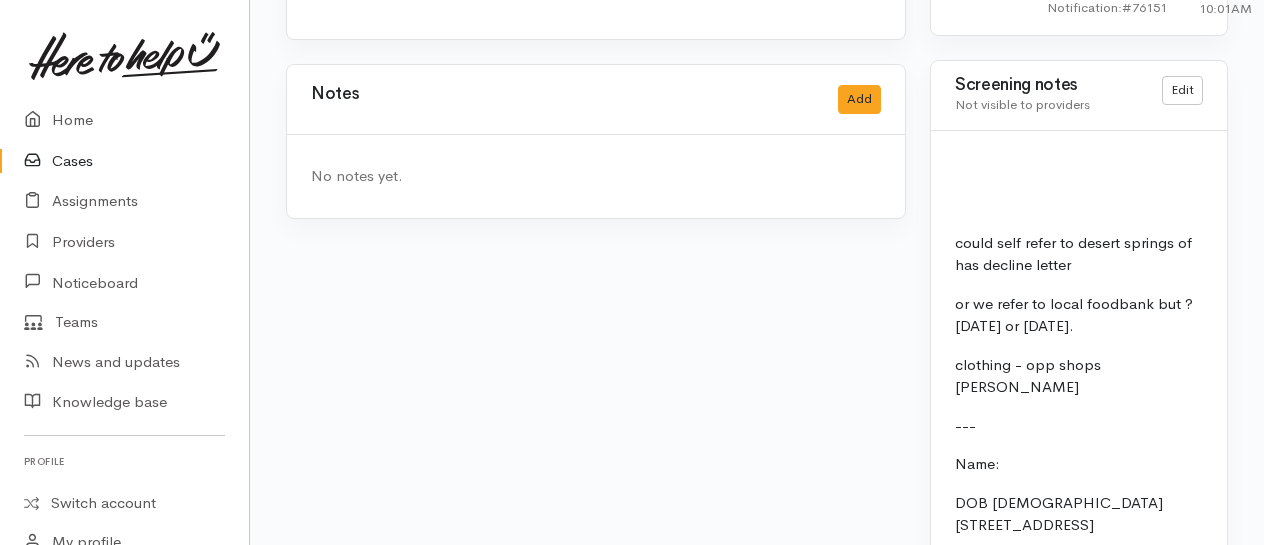click at bounding box center [1079, 166] 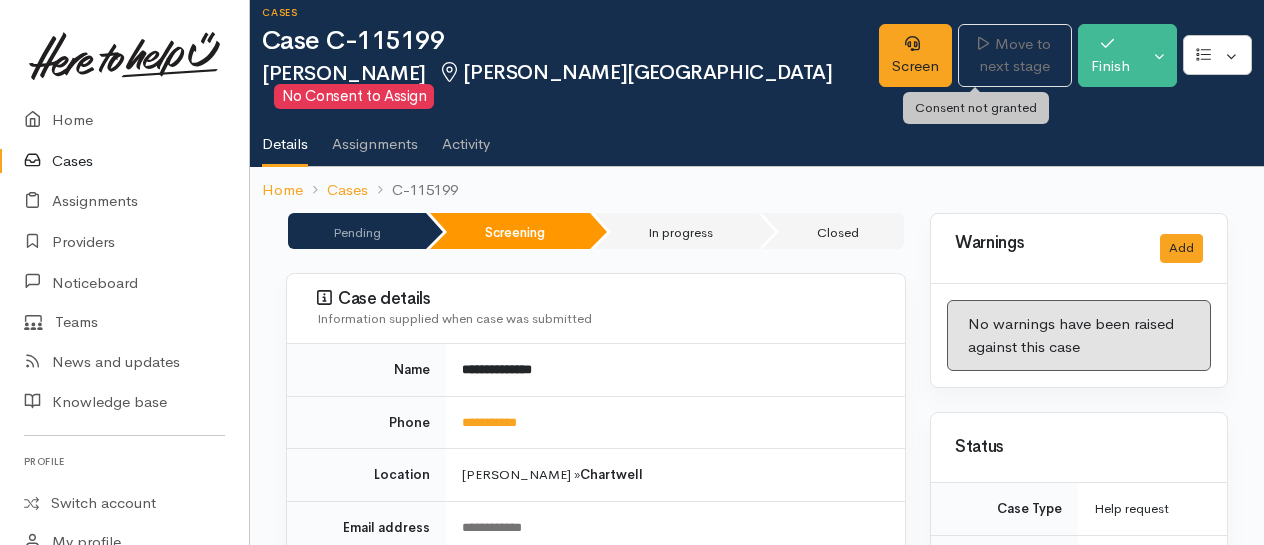 scroll, scrollTop: 0, scrollLeft: 0, axis: both 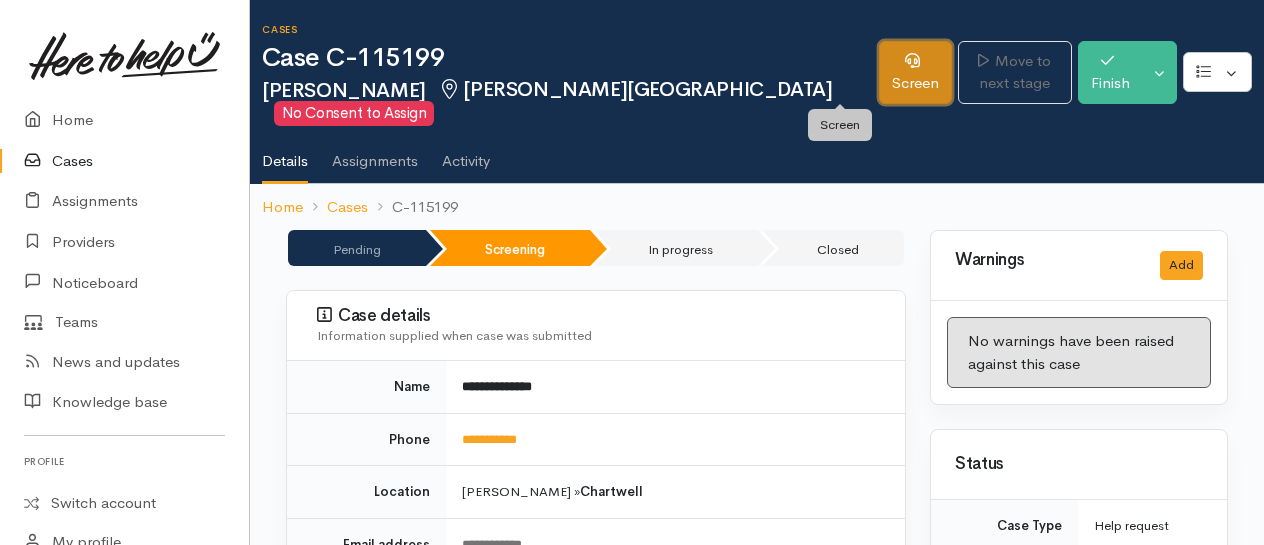 click on "Screen" at bounding box center [915, 72] 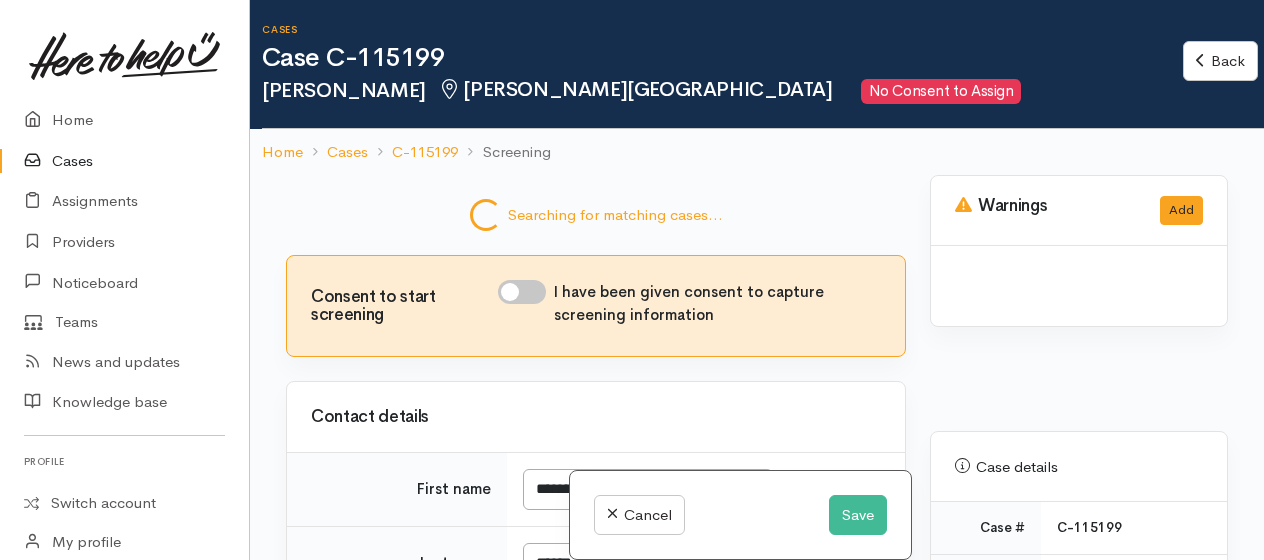 scroll, scrollTop: 0, scrollLeft: 0, axis: both 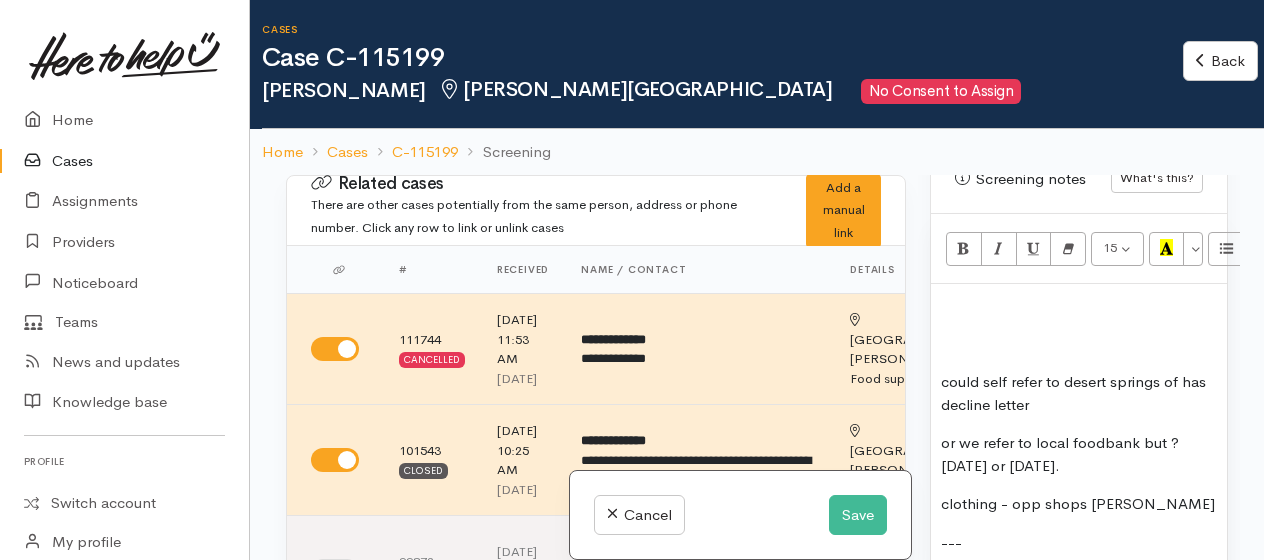click at bounding box center [1079, 305] 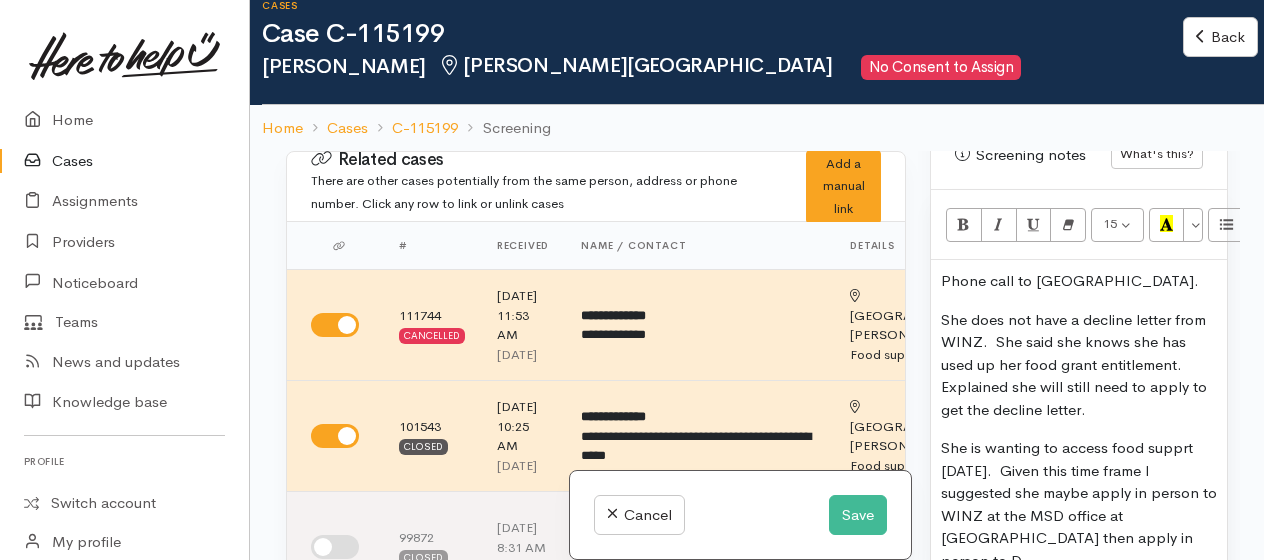 scroll, scrollTop: 46, scrollLeft: 0, axis: vertical 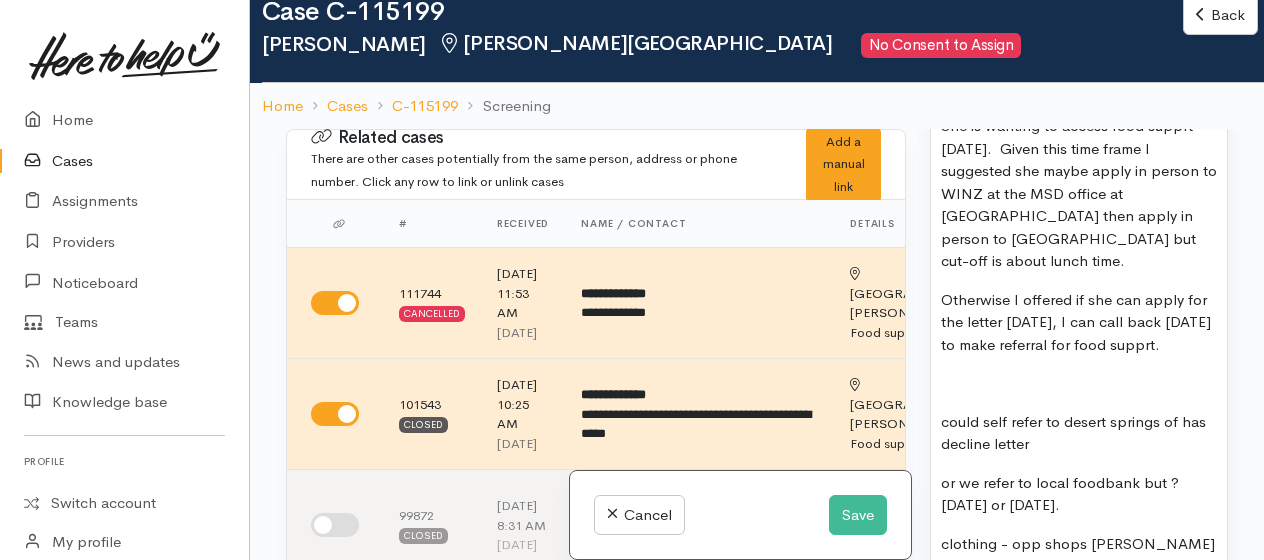 click on "Otherwise I offered if she can apply for the letter [DATE], I can call back [DATE] to make referral for food supprt." at bounding box center [1079, 323] 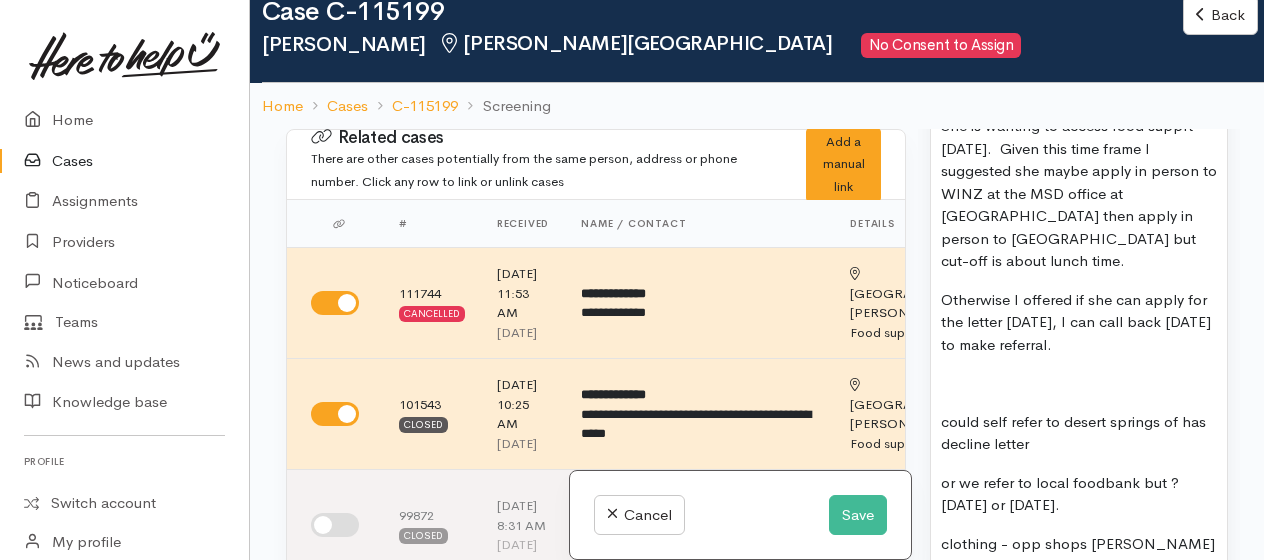click on "Otherwise I offered if she can apply for the letter [DATE], I can call back [DATE] to make referral." at bounding box center (1079, 323) 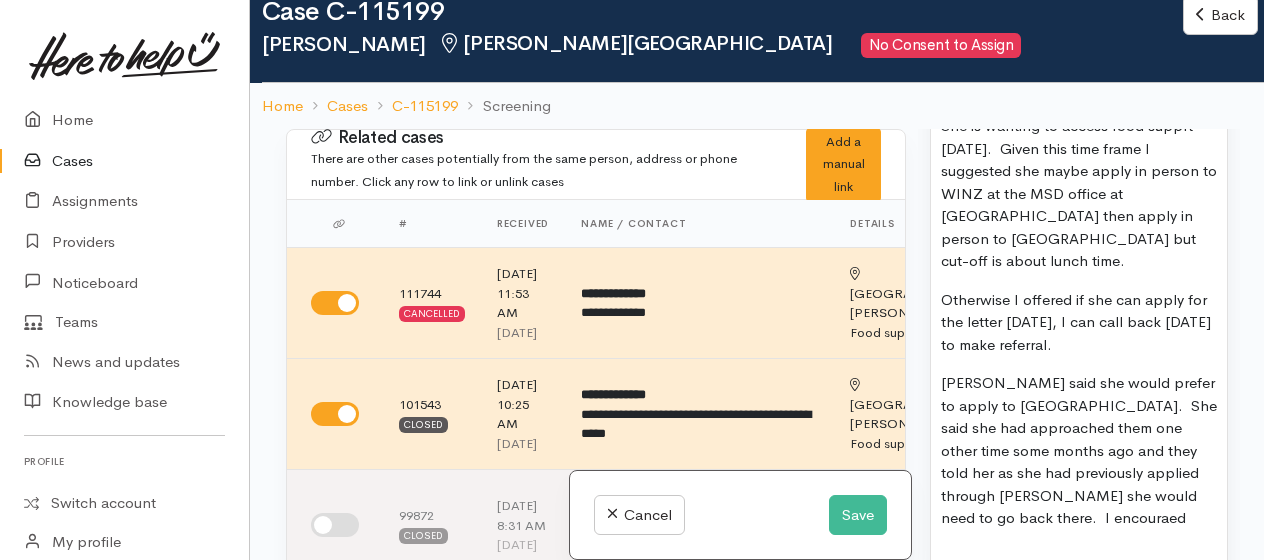 click on "[PERSON_NAME] said she would prefer to apply to [GEOGRAPHIC_DATA].  She said she had approached them one other time some months ago and they told her as she had previously applied through [PERSON_NAME] she would need to go back there.  I encouraed" at bounding box center (1079, 451) 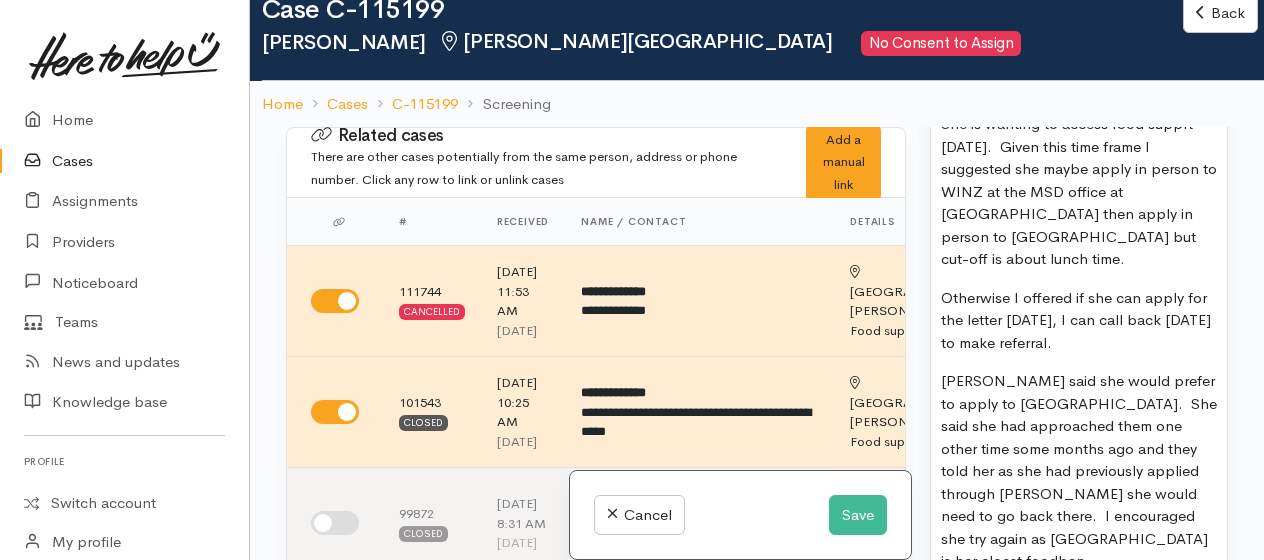scroll, scrollTop: 71, scrollLeft: 0, axis: vertical 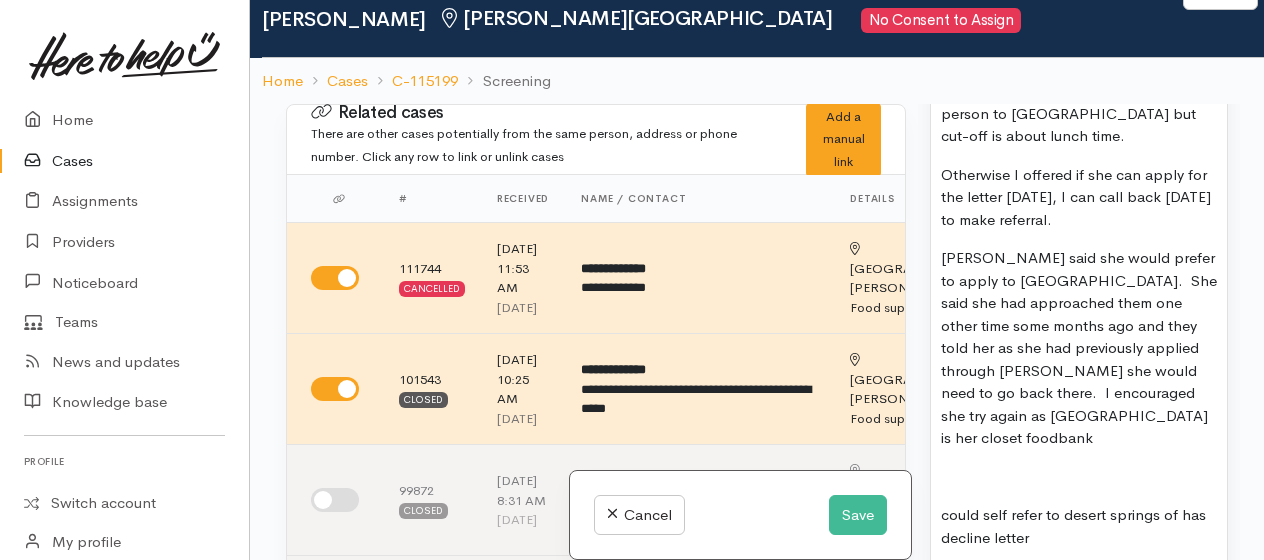 click on "[PERSON_NAME] said she would prefer to apply to [GEOGRAPHIC_DATA].  She said she had approached them one other time some months ago and they told her as she had previously applied through [PERSON_NAME] she would need to go back there.  I encouraged she try again as [GEOGRAPHIC_DATA] is her closet foodbank" at bounding box center [1079, 348] 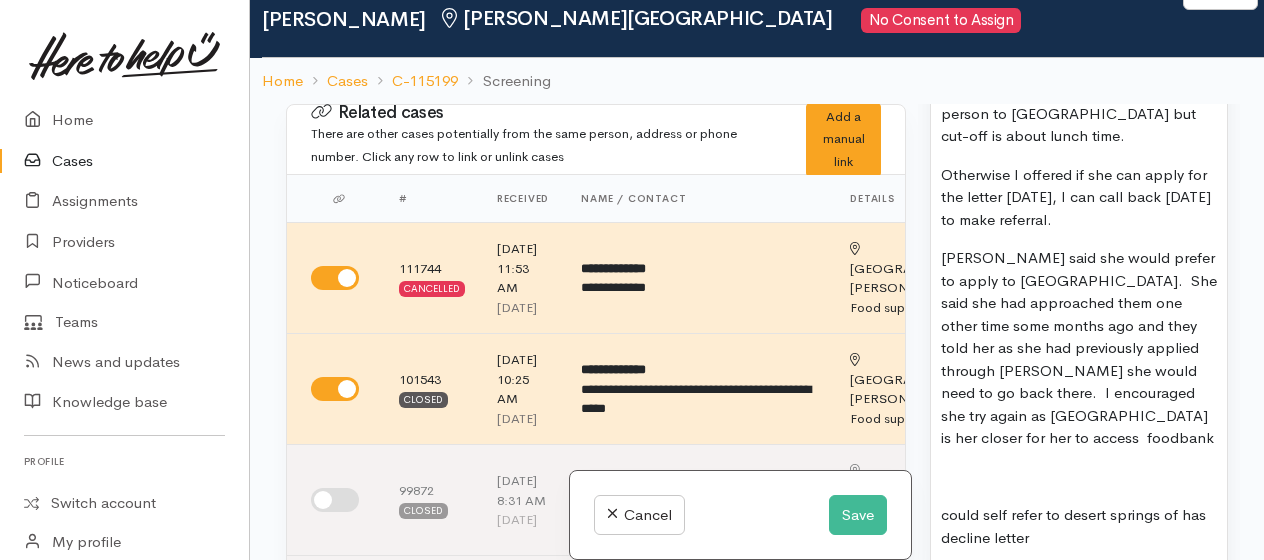 click on "[PERSON_NAME] said she would prefer to apply to [GEOGRAPHIC_DATA].  She said she had approached them one other time some months ago and they told her as she had previously applied through [PERSON_NAME] she would need to go back there.  I encouraged she try again as [GEOGRAPHIC_DATA] is her closer for her to access  foodbank" at bounding box center [1079, 348] 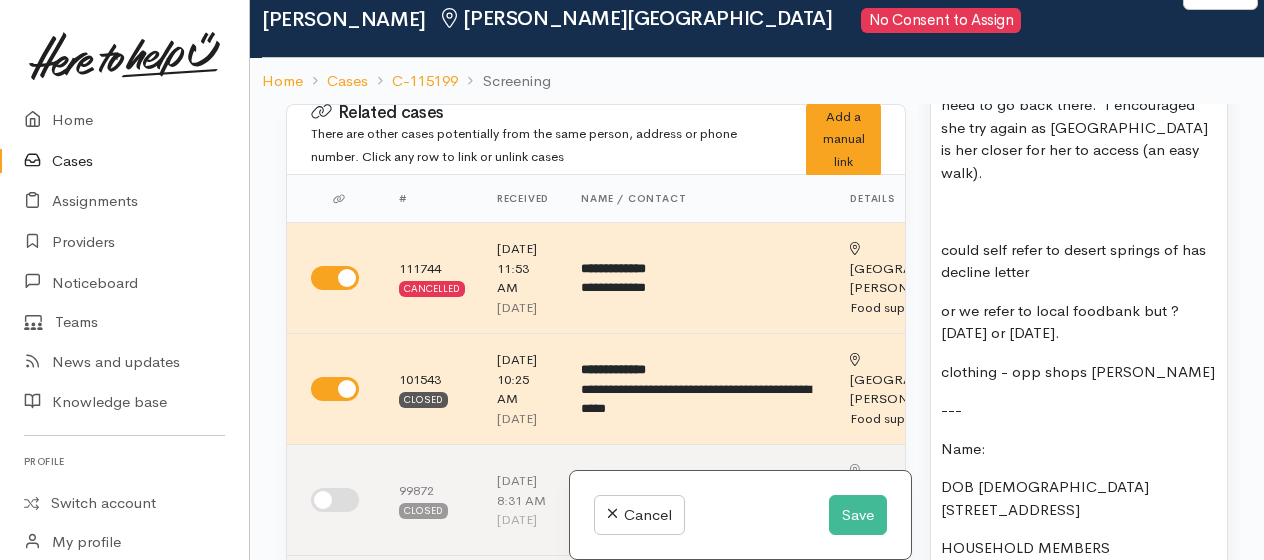 scroll, scrollTop: 2000, scrollLeft: 0, axis: vertical 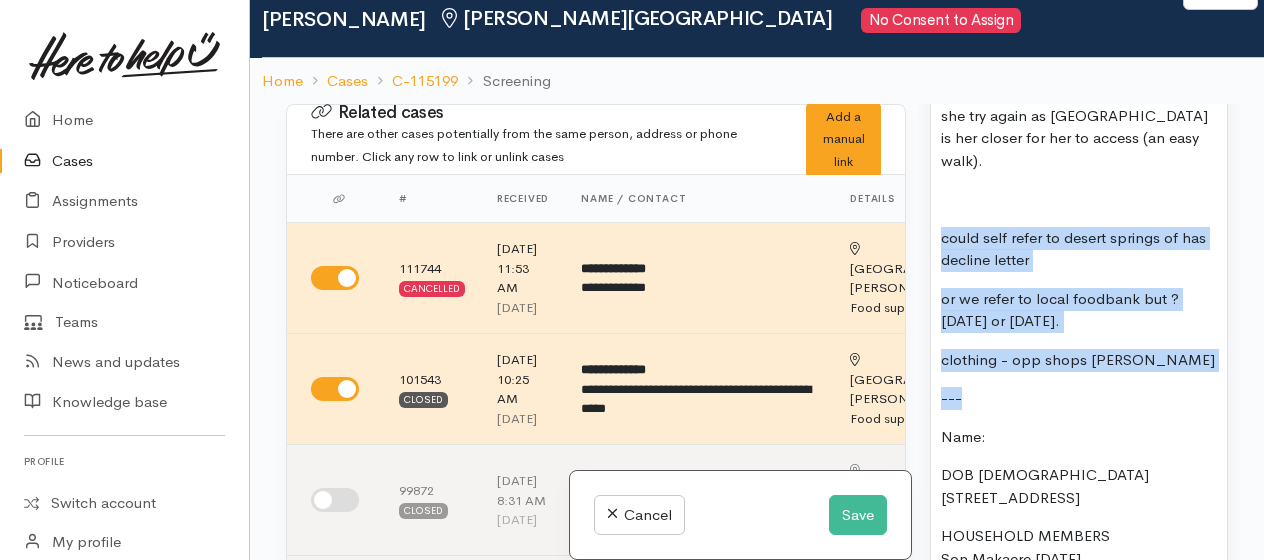 drag, startPoint x: 938, startPoint y: 225, endPoint x: 1044, endPoint y: 379, distance: 186.95454 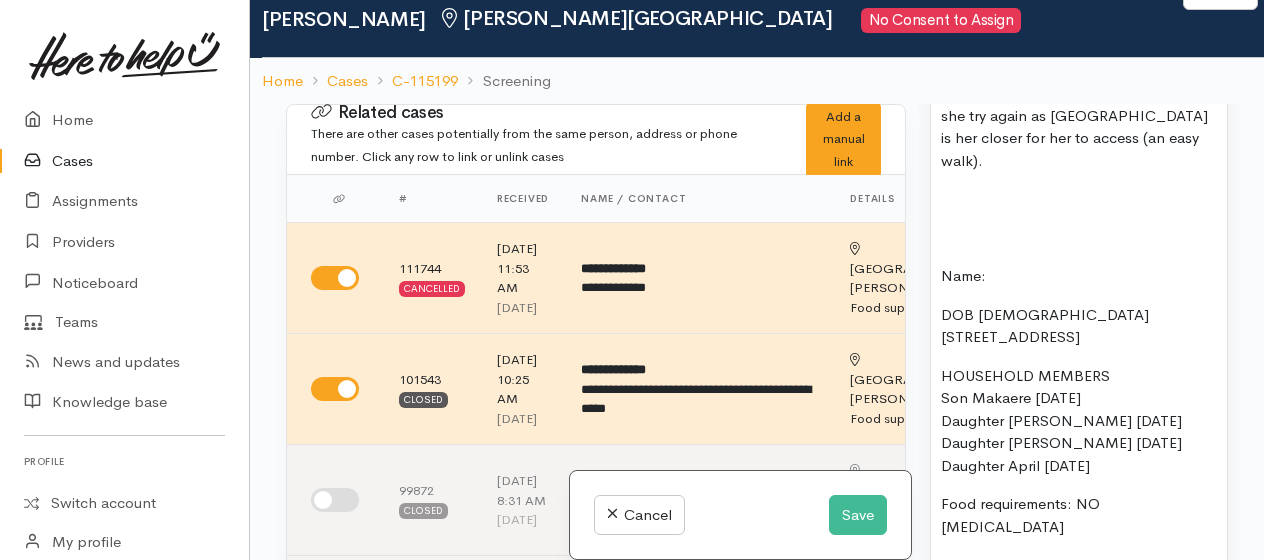 click at bounding box center (1079, 199) 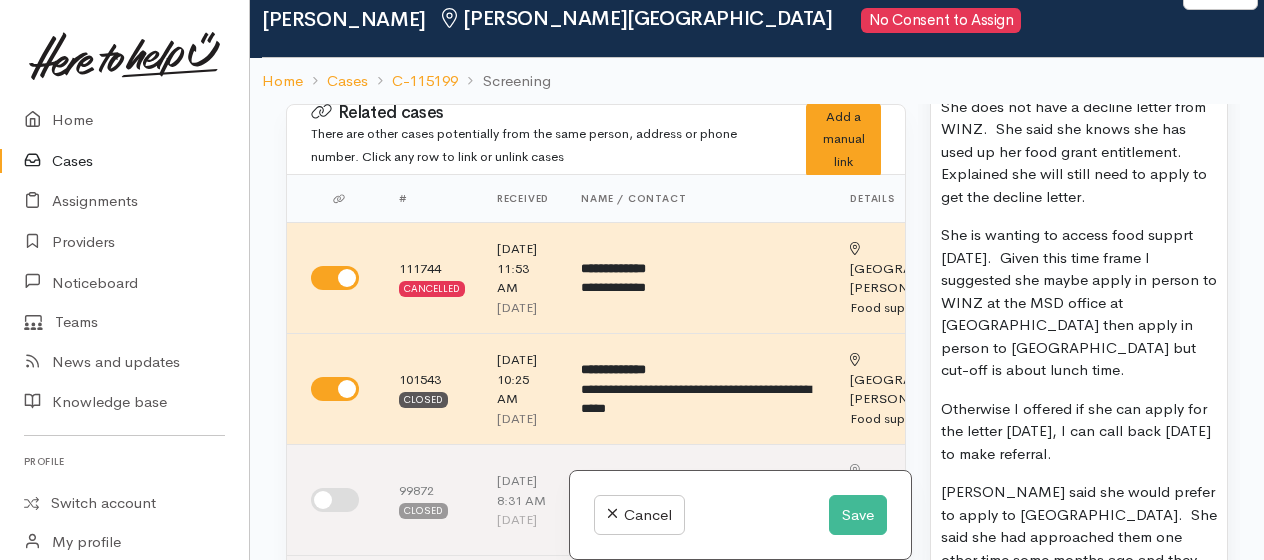 scroll, scrollTop: 1400, scrollLeft: 0, axis: vertical 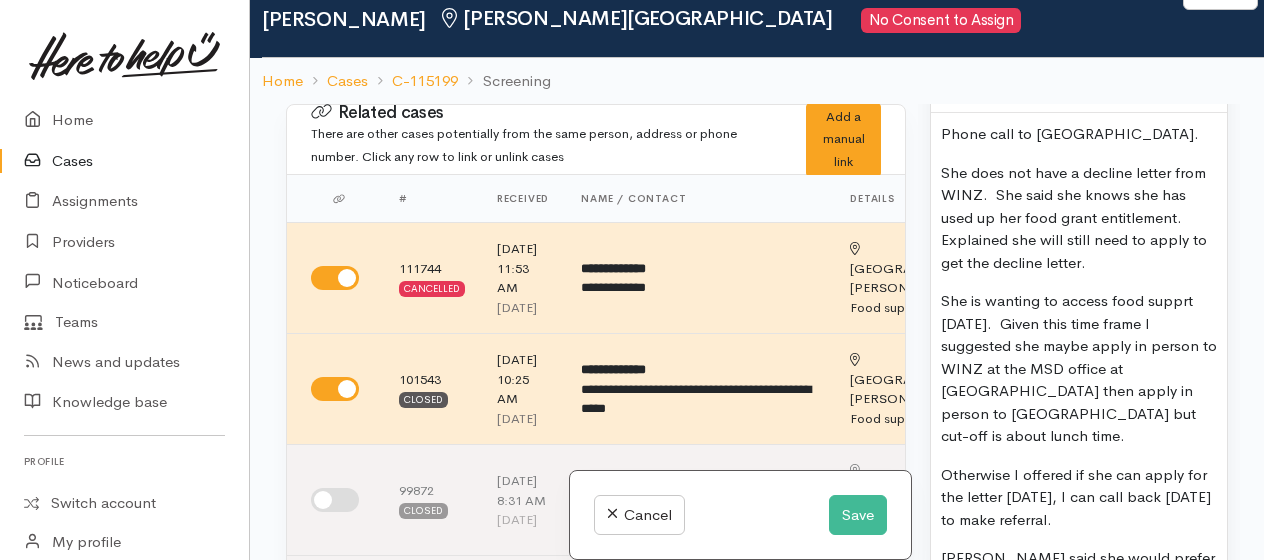 click on "Phone call to [GEOGRAPHIC_DATA].  She does not have a decline letter from WINZ.  She said she knows she has used up her food grant entitlement.  Explained she will still need to apply to get the decline letter. She is wanting to access food supprt [DATE].  Given this time frame I suggested she maybe apply in person to WINZ at the MSD office at [GEOGRAPHIC_DATA] then apply in person to [GEOGRAPHIC_DATA] but cut-off is about lunch time. Otherwise I offered if she can apply for the letter [DATE], I can call back [DATE] to make referral.    [PERSON_NAME] said she would prefer to apply to [GEOGRAPHIC_DATA].  She said she had approached them one other time some months ago and they told her as she had previously applied through [PERSON_NAME] she would need to go back there.  I encouraged she try again as [GEOGRAPHIC_DATA] is her closer for her to access (an easy walk).  For clothing support  Name: DOB [DEMOGRAPHIC_DATA] [STREET_ADDRESS][PERSON_NAME][DEMOGRAPHIC_DATA][DEMOGRAPHIC_DATA] HOUSEHOLD MEMBERS Son Makaere [DATE]  Daughter April [DATE] ." at bounding box center (1079, 801) 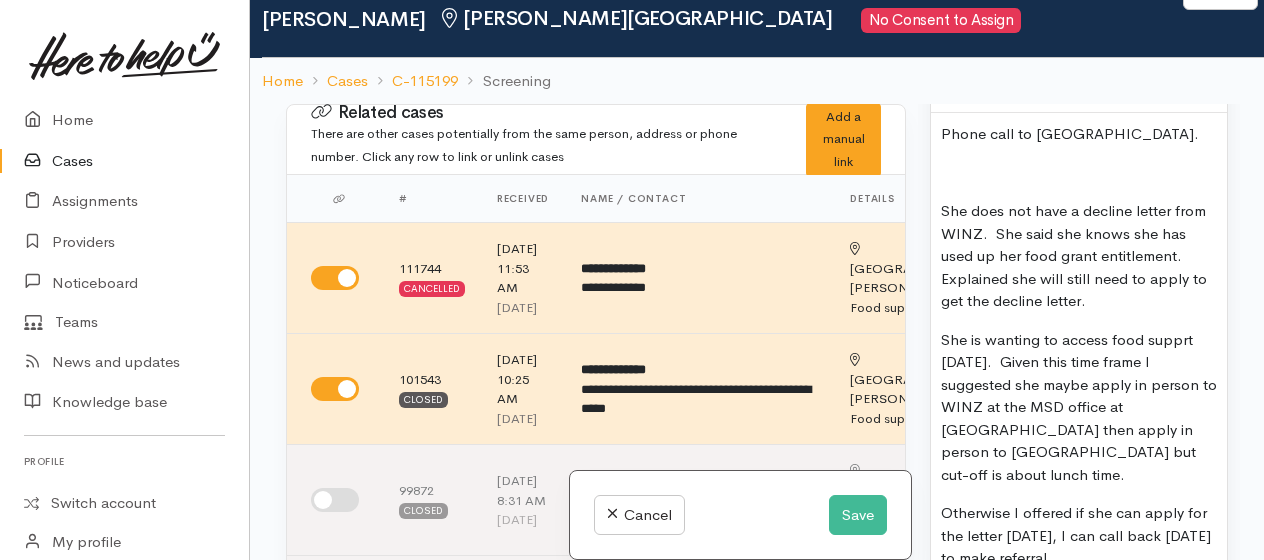 click at bounding box center [1079, 173] 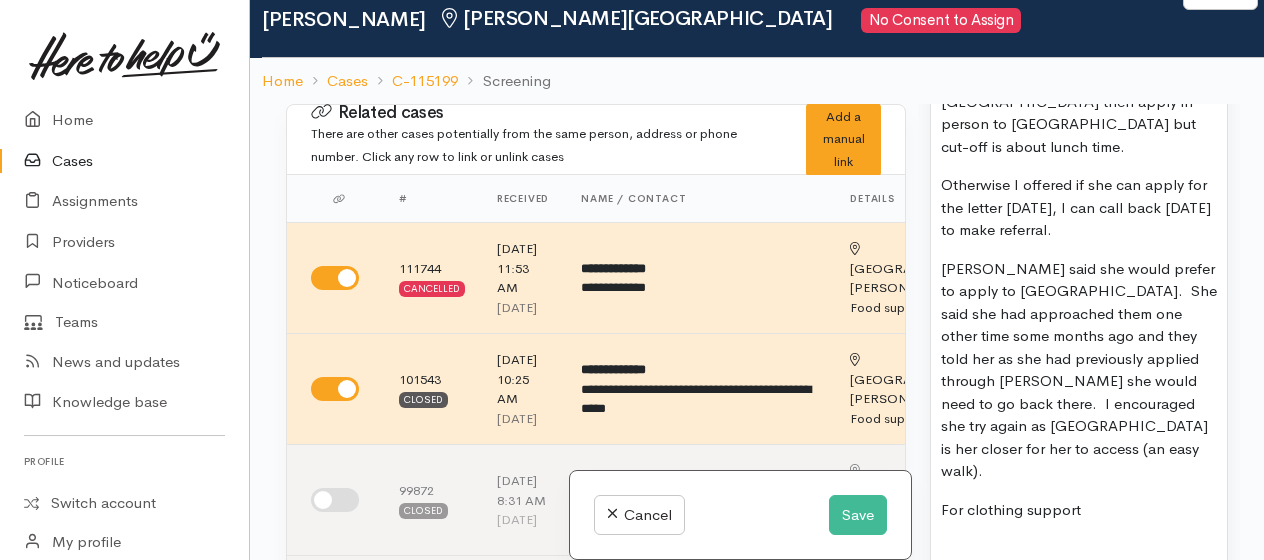 scroll, scrollTop: 1900, scrollLeft: 0, axis: vertical 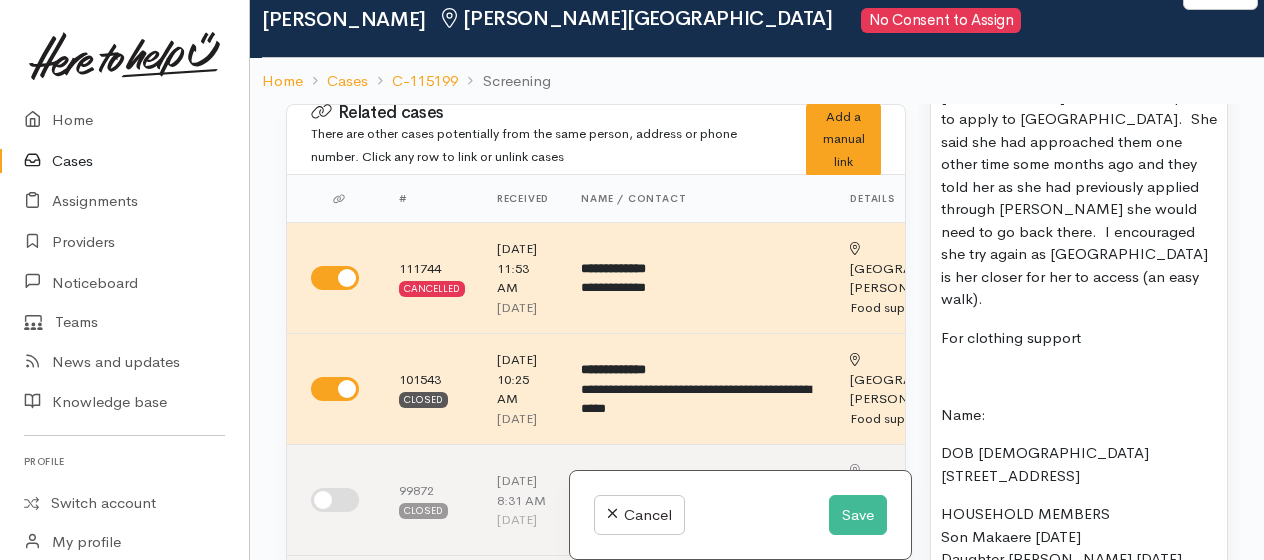 click on "For clothing support" at bounding box center (1079, 338) 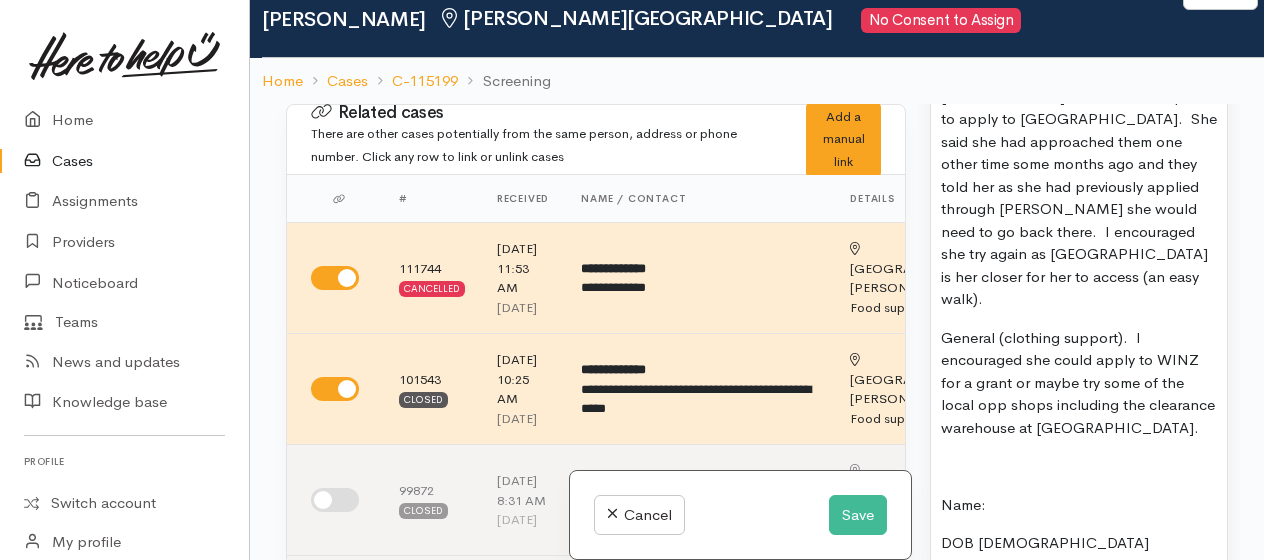 click at bounding box center (1079, 466) 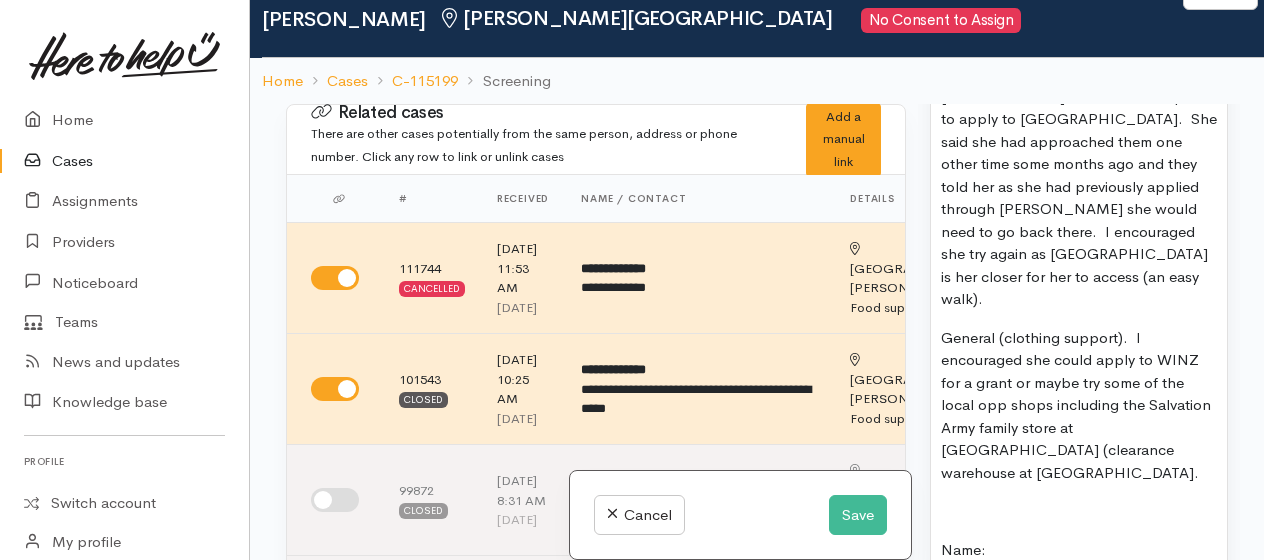 click on "General (clothing support).  I encouraged she could apply to WINZ for a grant or maybe try some of the local opp shops including the Salvation Army family store at [GEOGRAPHIC_DATA] (clearance warehouse at [GEOGRAPHIC_DATA]." at bounding box center (1079, 406) 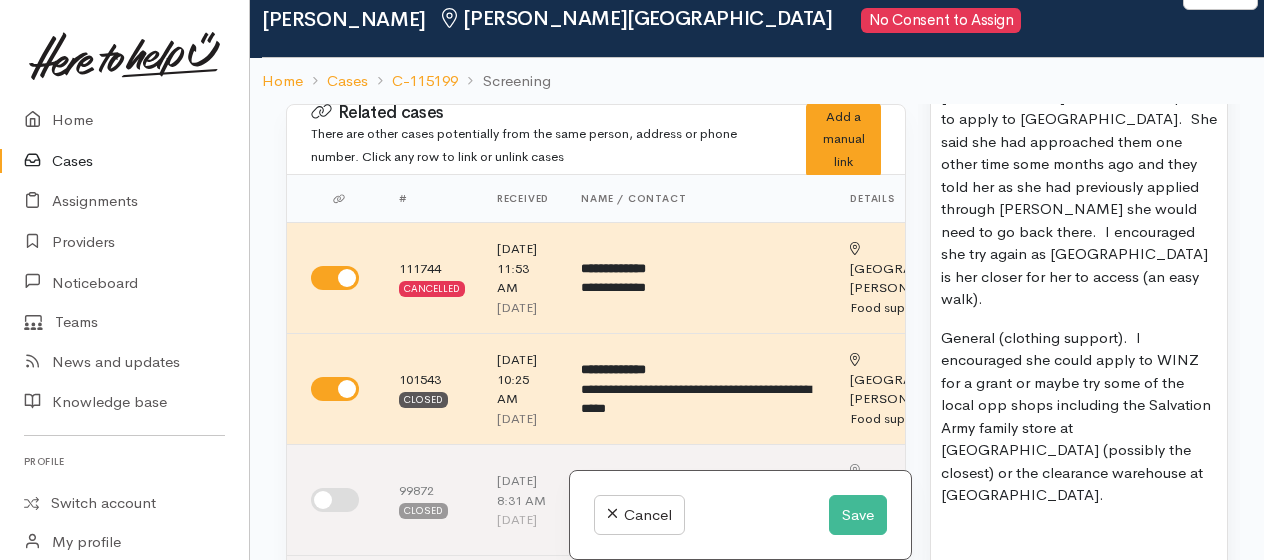 drag, startPoint x: 1058, startPoint y: 464, endPoint x: 1058, endPoint y: 493, distance: 29 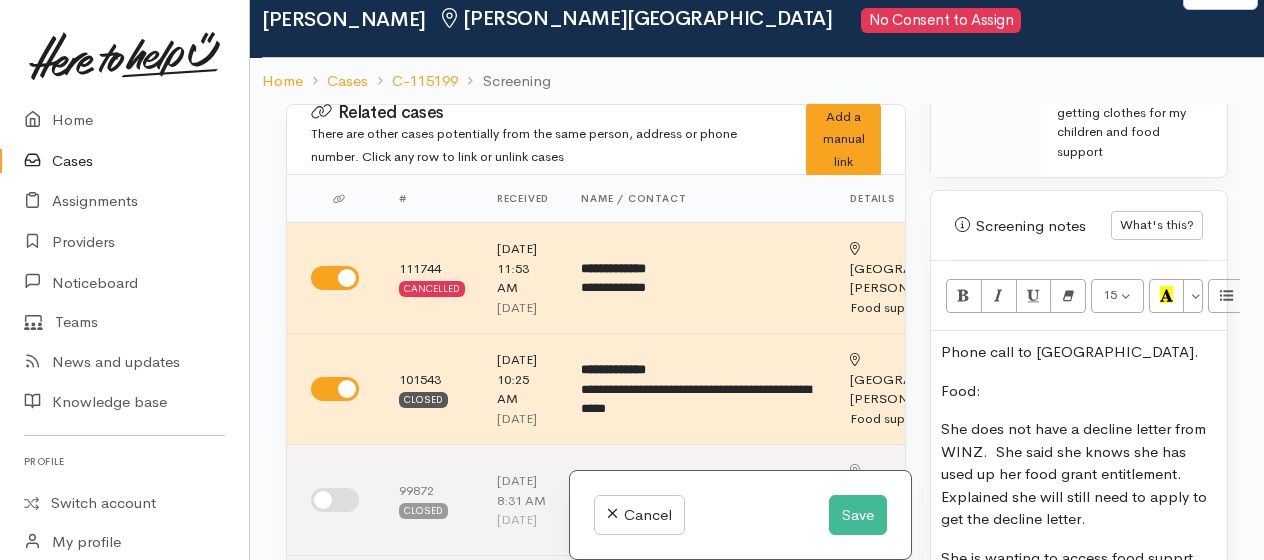 scroll, scrollTop: 1100, scrollLeft: 0, axis: vertical 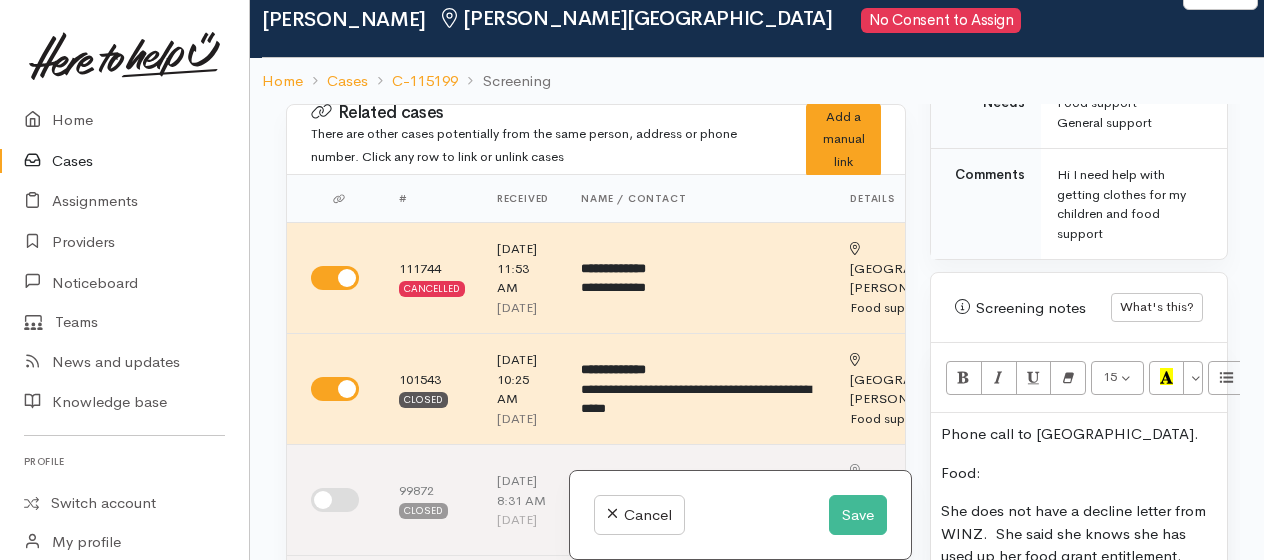 click on "Phone call to [GEOGRAPHIC_DATA]." at bounding box center [1079, 434] 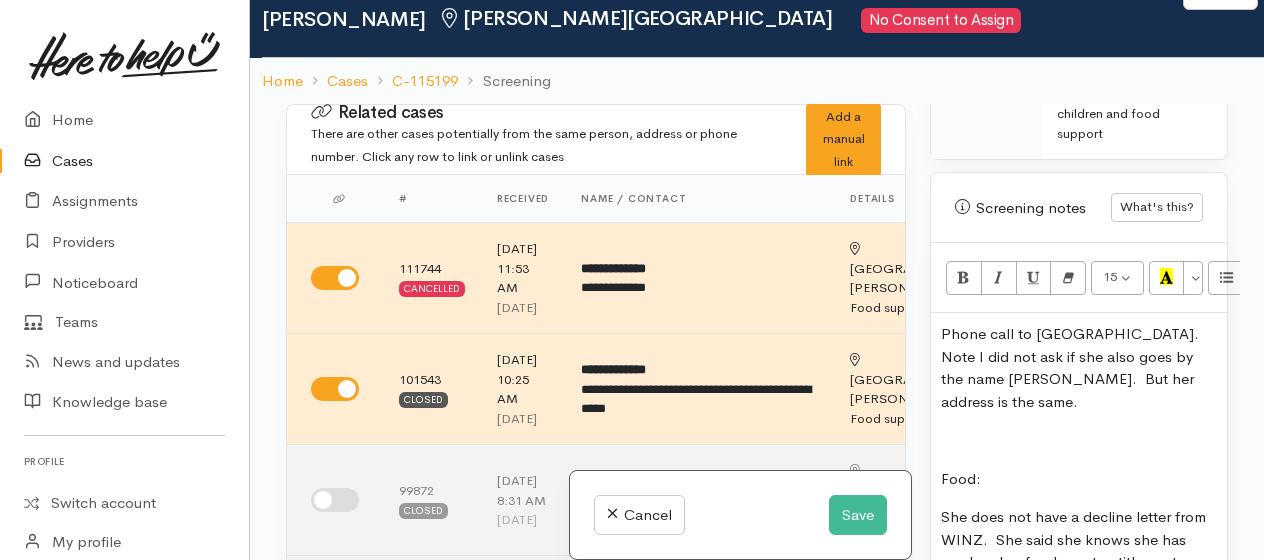 scroll, scrollTop: 1300, scrollLeft: 0, axis: vertical 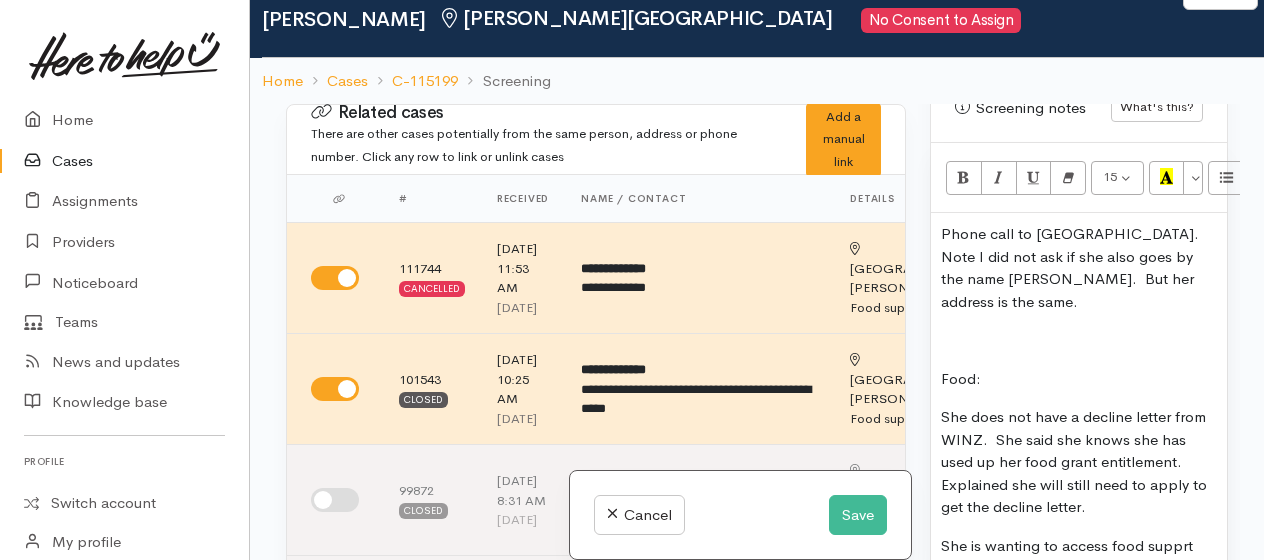 click on "Phone call to [GEOGRAPHIC_DATA]. Note I did not ask if she also goes by the name [PERSON_NAME].  But her address is the same." at bounding box center [1079, 268] 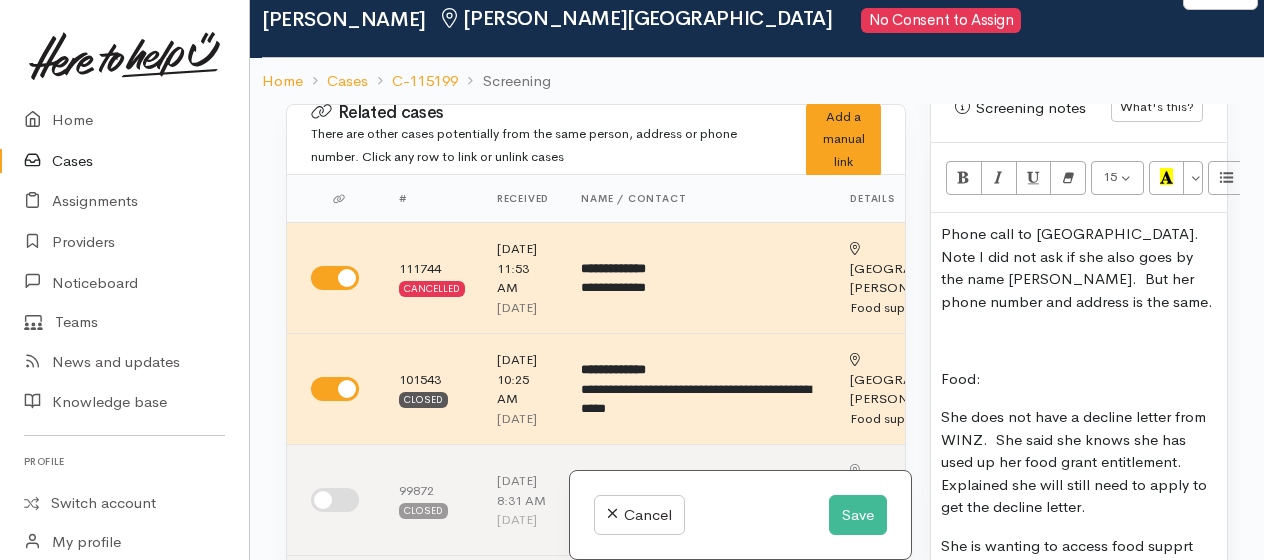 click at bounding box center (1079, 340) 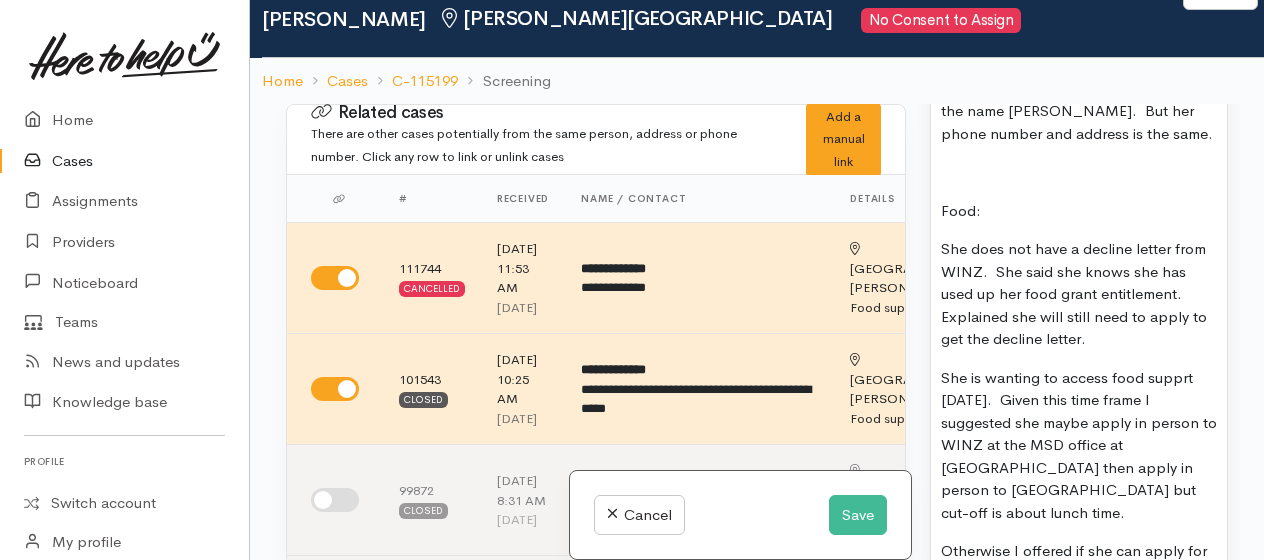 scroll, scrollTop: 1500, scrollLeft: 0, axis: vertical 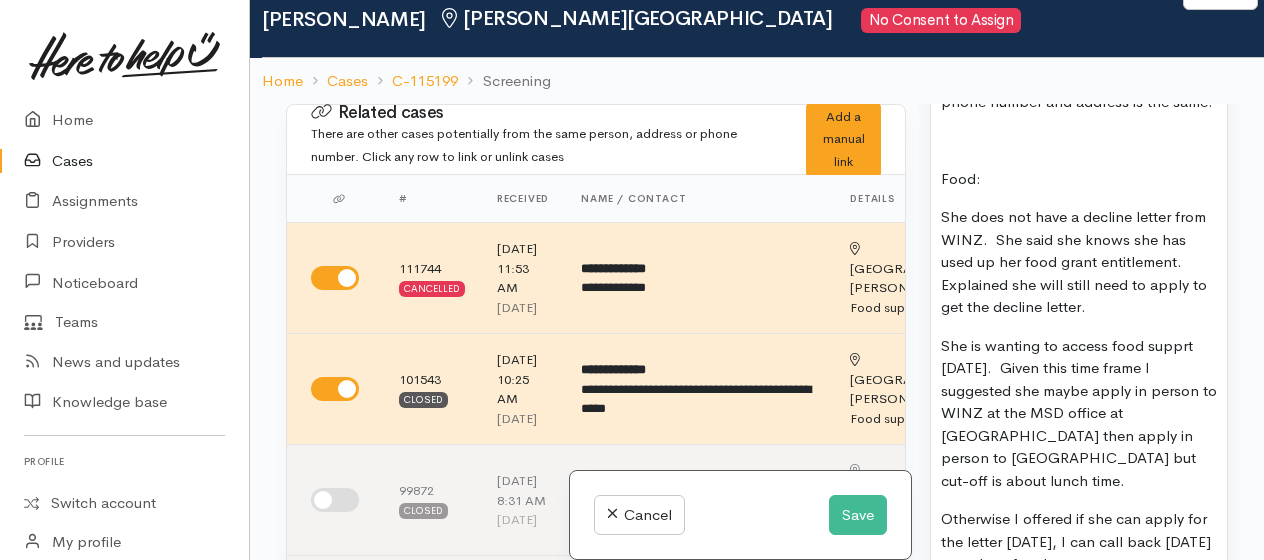 click on "She is wanting to access food supprt [DATE].  Given this time frame I suggested she maybe apply in person to WINZ at the MSD office at [GEOGRAPHIC_DATA] then apply in person to [GEOGRAPHIC_DATA] but cut-off is about lunch time." at bounding box center [1079, 414] 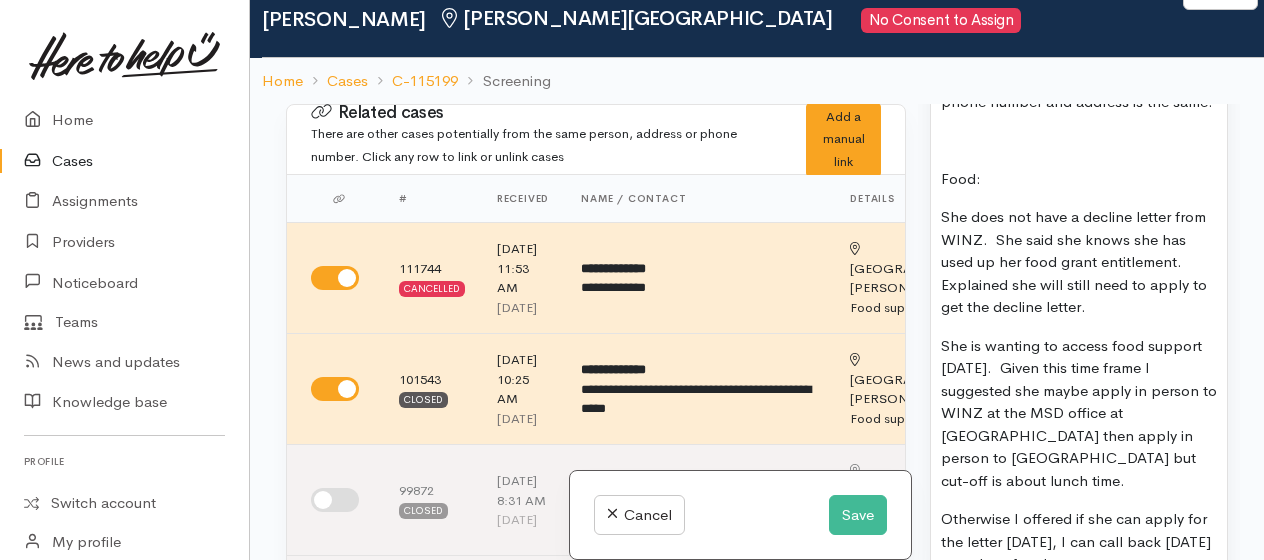 click on "She is wanting to access food support [DATE].  Given this time frame I suggested she maybe apply in person to WINZ at the MSD office at [GEOGRAPHIC_DATA] then apply in person to [GEOGRAPHIC_DATA] but cut-off is about lunch time." at bounding box center [1079, 414] 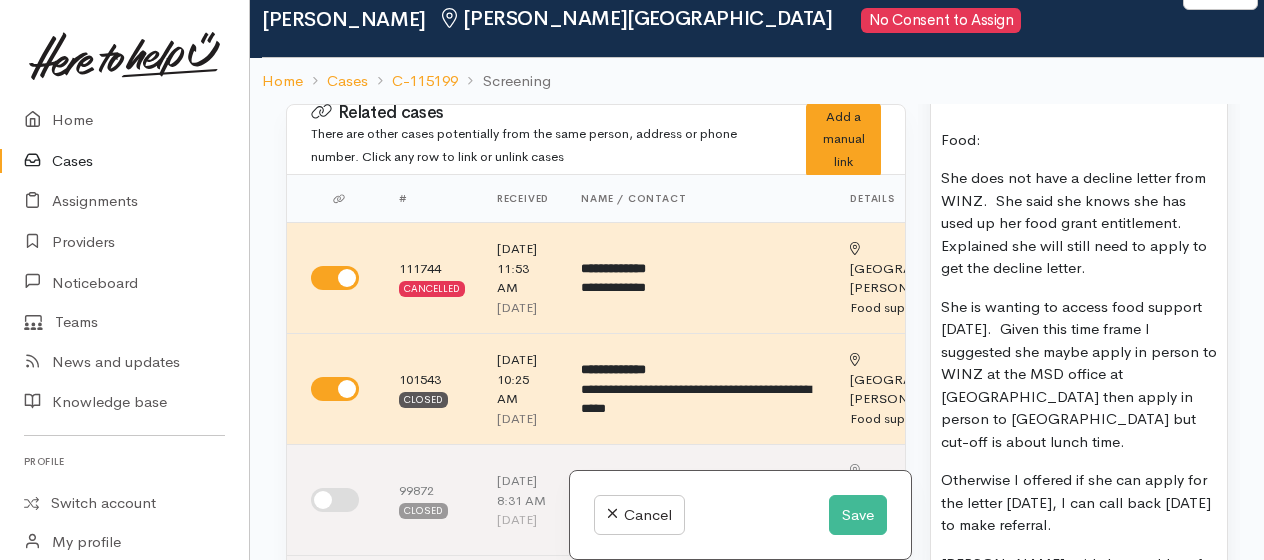 scroll, scrollTop: 1600, scrollLeft: 0, axis: vertical 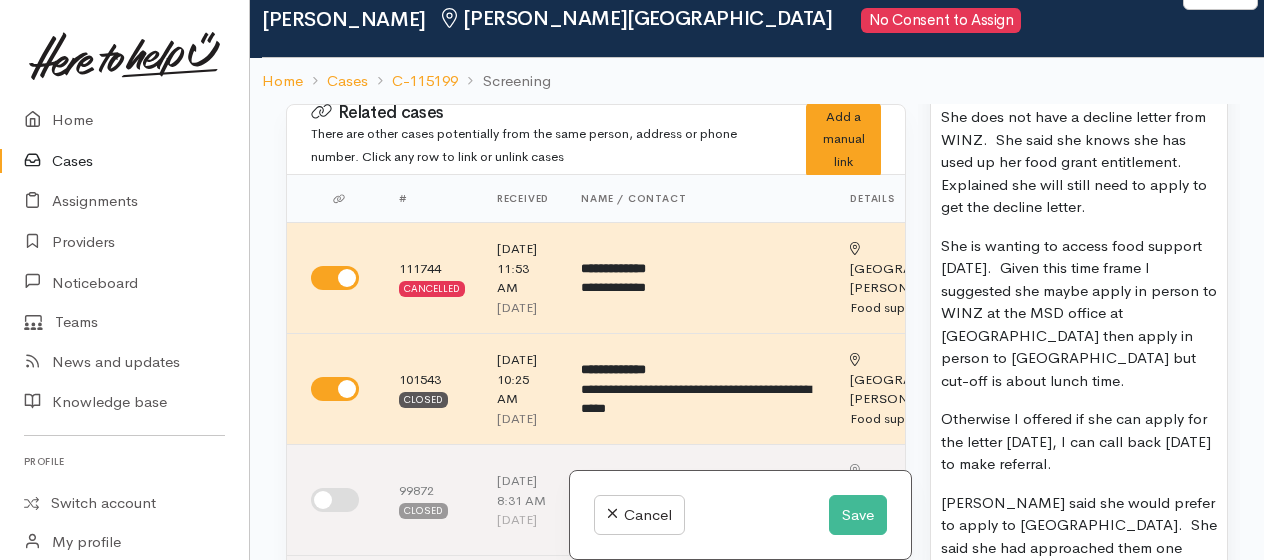 click on "Otherwise I offered if she can apply for the letter [DATE], I can call back [DATE] to make referral." at bounding box center [1079, 442] 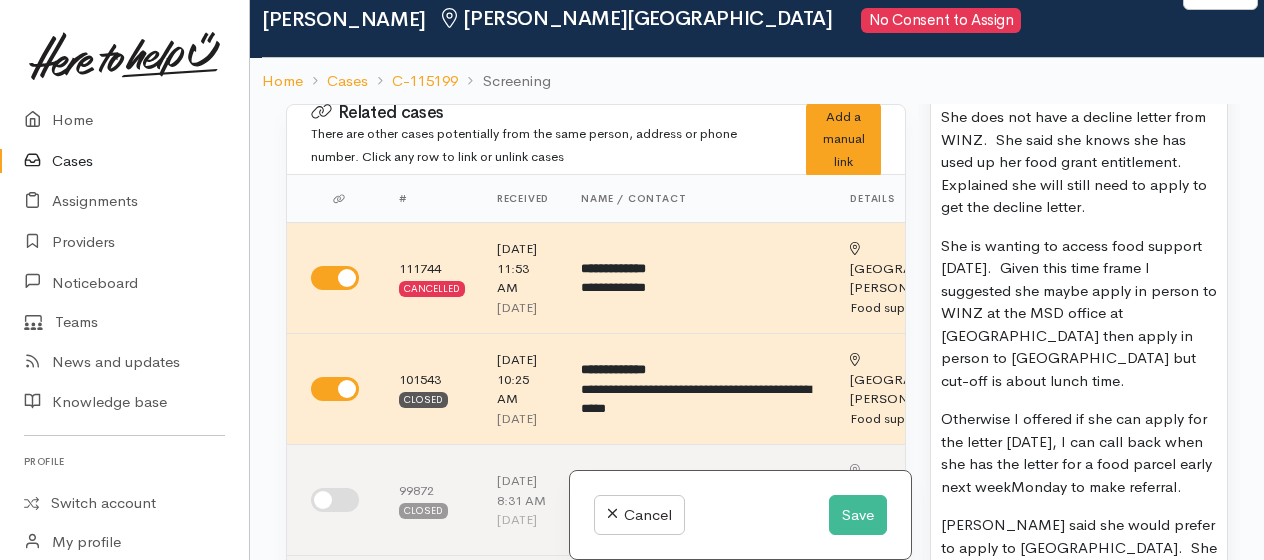 click on "Otherwise I offered if she can apply for the letter [DATE], I can call back when she has the letter for a food parcel early next weekMonday to make referral." at bounding box center [1079, 453] 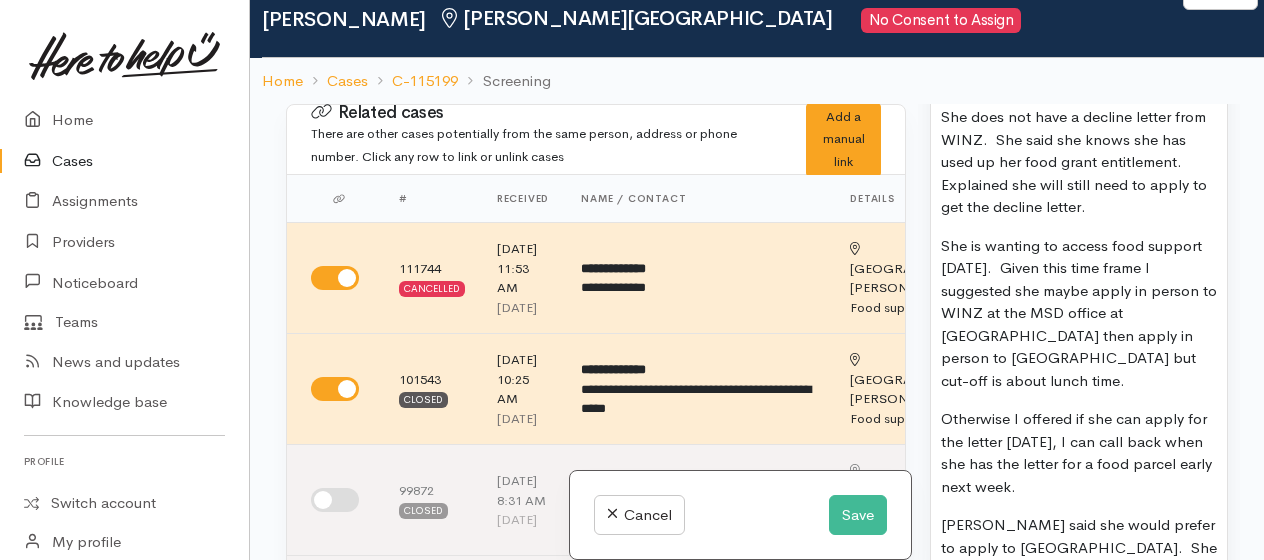 click on "Otherwise I offered if she can apply for the letter [DATE], I can call back when she has the letter for a food parcel early next week." at bounding box center (1079, 453) 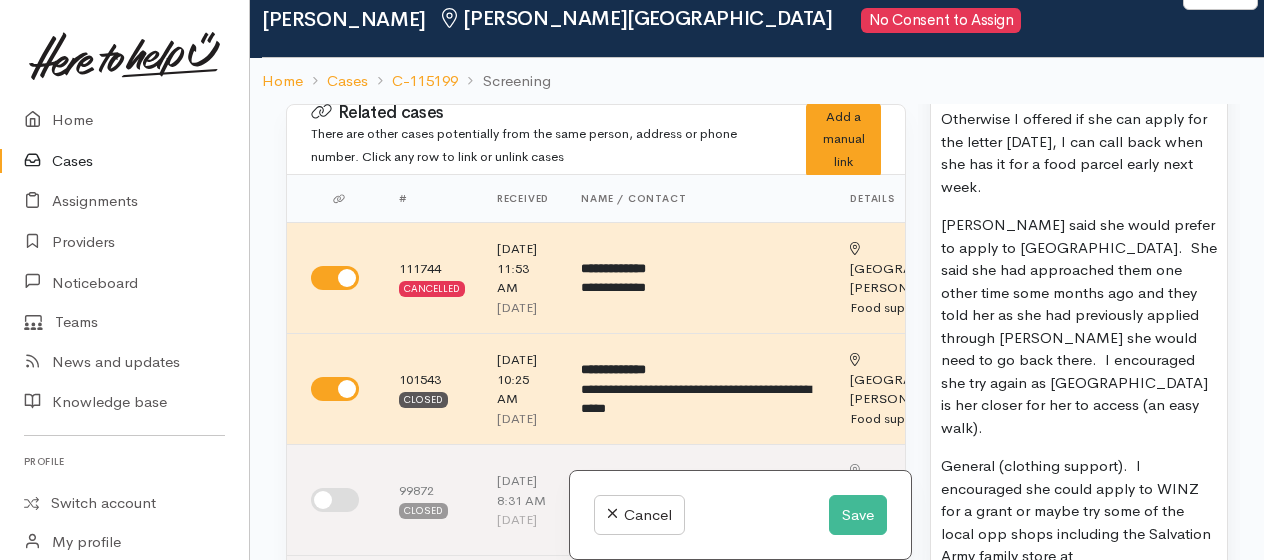 scroll, scrollTop: 2000, scrollLeft: 0, axis: vertical 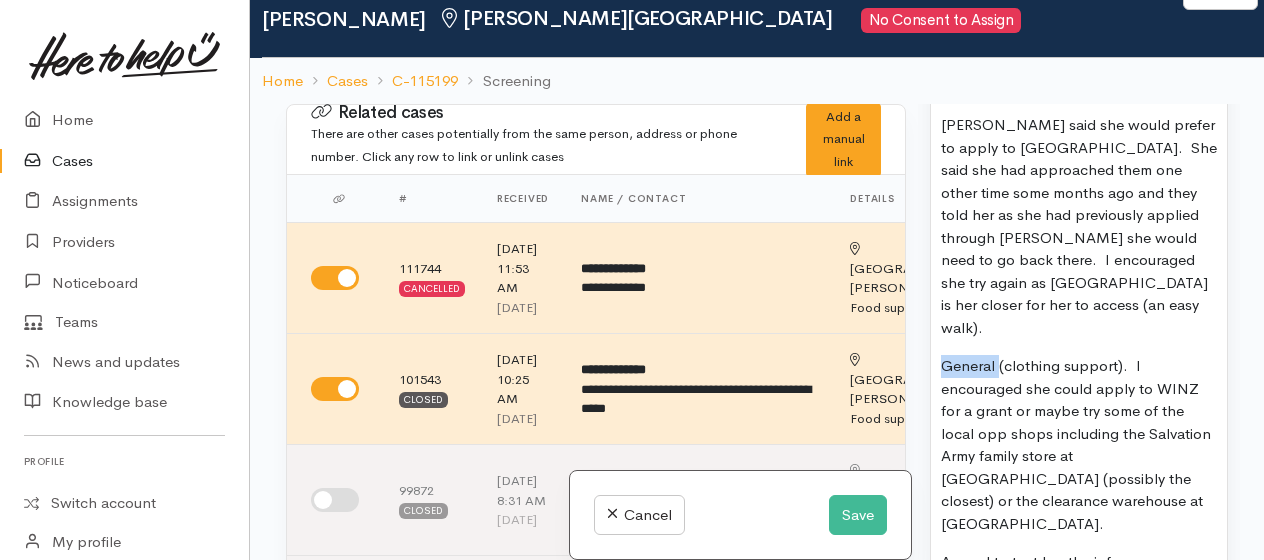 drag, startPoint x: 940, startPoint y: 354, endPoint x: 996, endPoint y: 350, distance: 56.142673 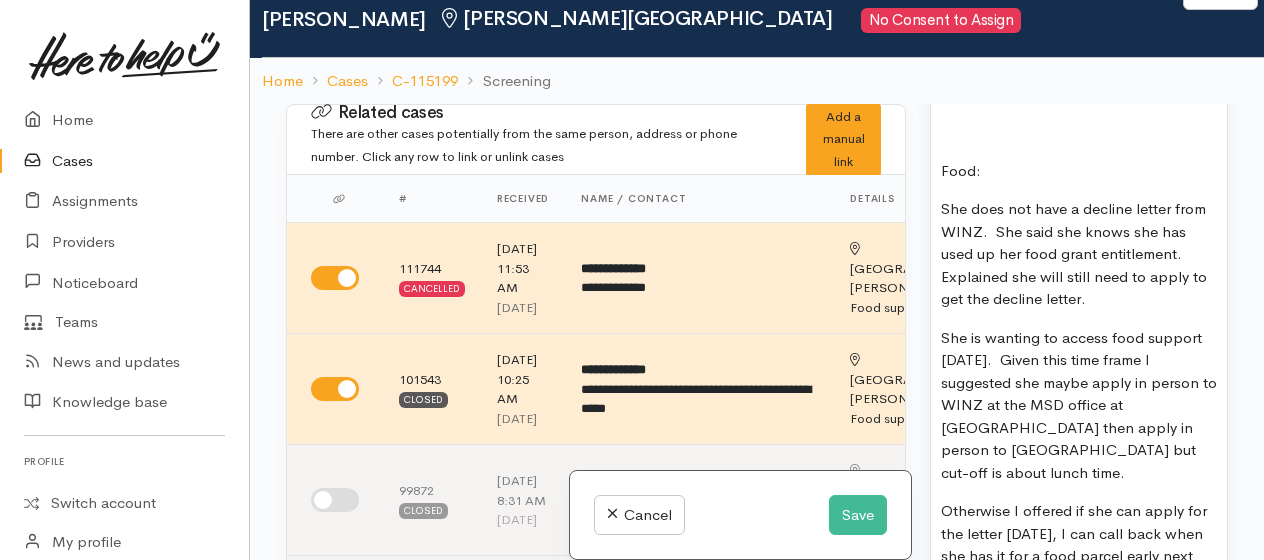 scroll, scrollTop: 1500, scrollLeft: 0, axis: vertical 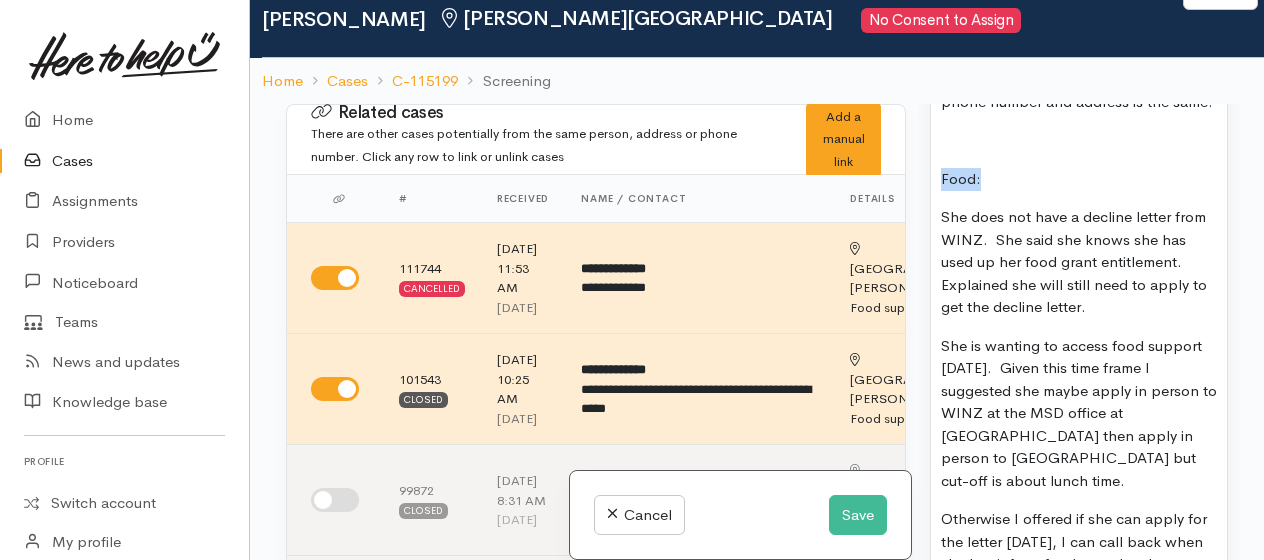 drag, startPoint x: 940, startPoint y: 185, endPoint x: 982, endPoint y: 184, distance: 42.0119 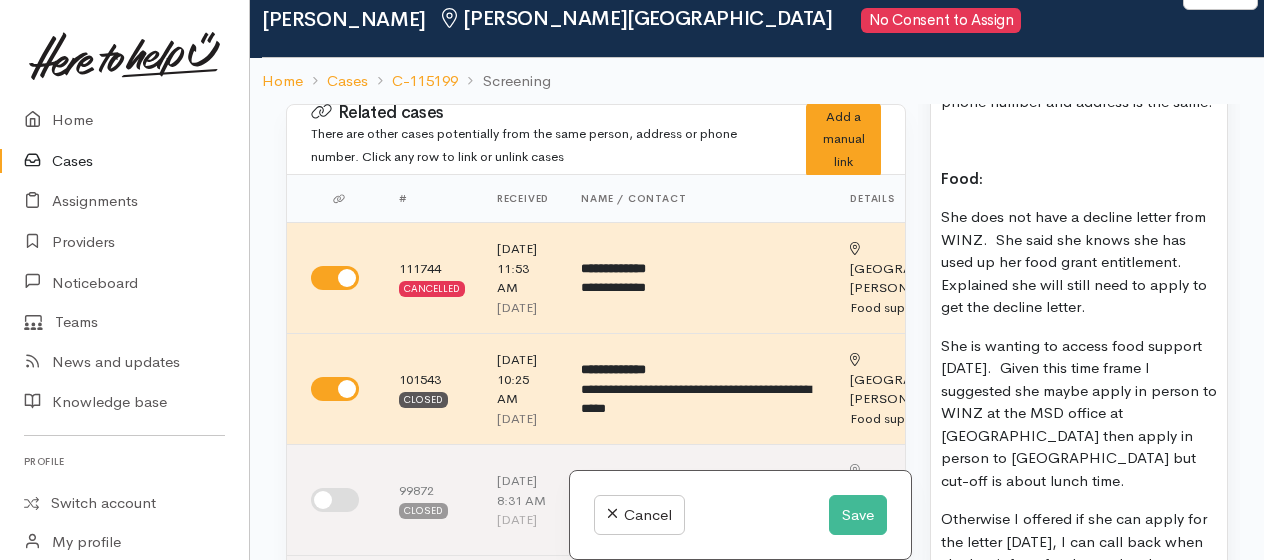 drag, startPoint x: 1089, startPoint y: 332, endPoint x: 1099, endPoint y: 328, distance: 10.770329 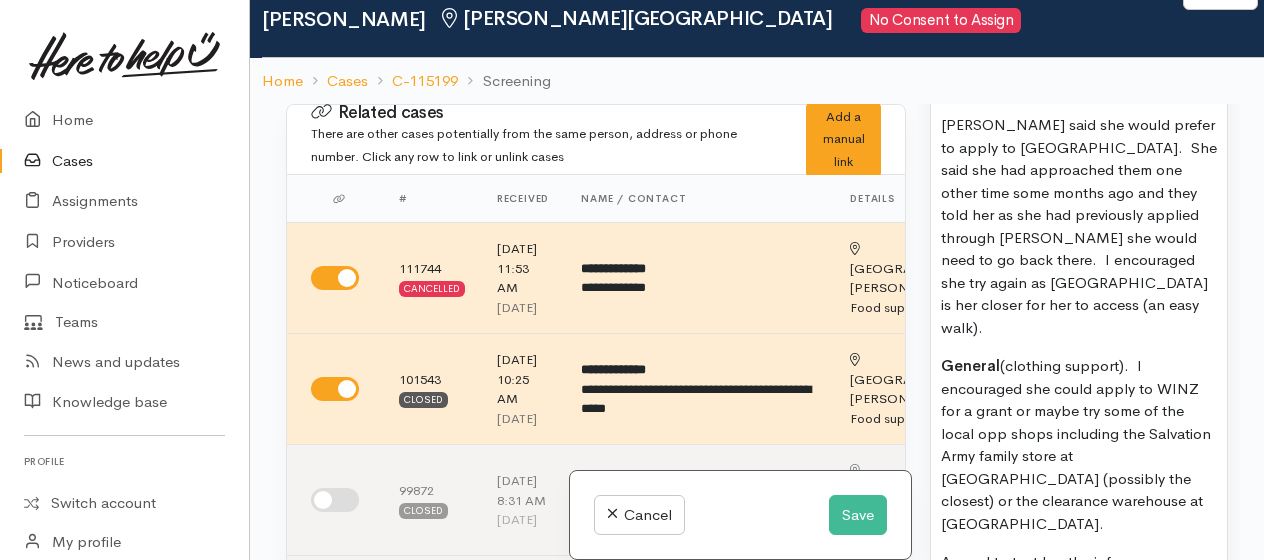 scroll, scrollTop: 2200, scrollLeft: 0, axis: vertical 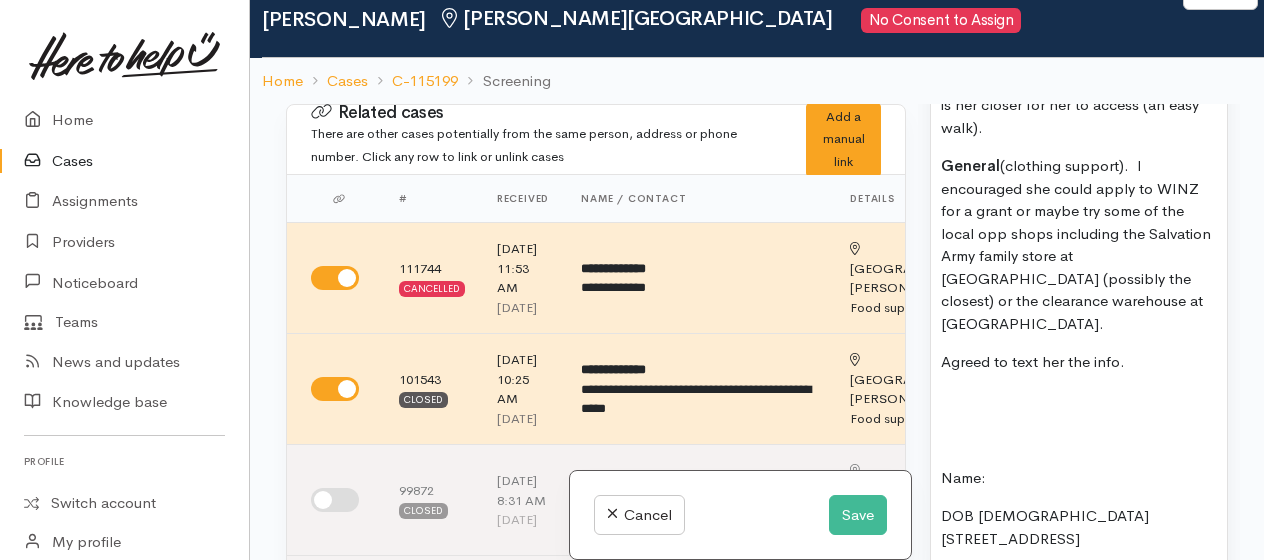 click on "General  (clothing support).  I encouraged she could apply to WINZ for a grant or maybe try some of the local opp shops including the Salvation Army family store at [GEOGRAPHIC_DATA] (possibly the closest) or the clearance warehouse at [GEOGRAPHIC_DATA]." at bounding box center (1079, 245) 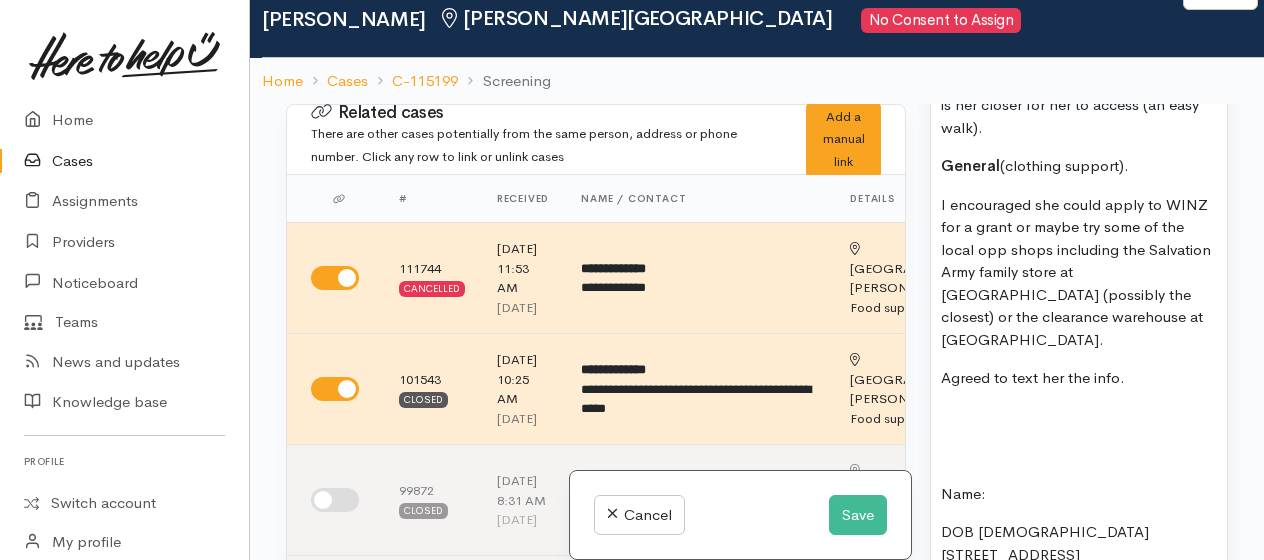 click on "I encouraged she could apply to WINZ for a grant or maybe try some of the local opp shops including the Salvation Army family store at [GEOGRAPHIC_DATA] (possibly the closest) or the clearance warehouse at [GEOGRAPHIC_DATA]." at bounding box center [1079, 273] 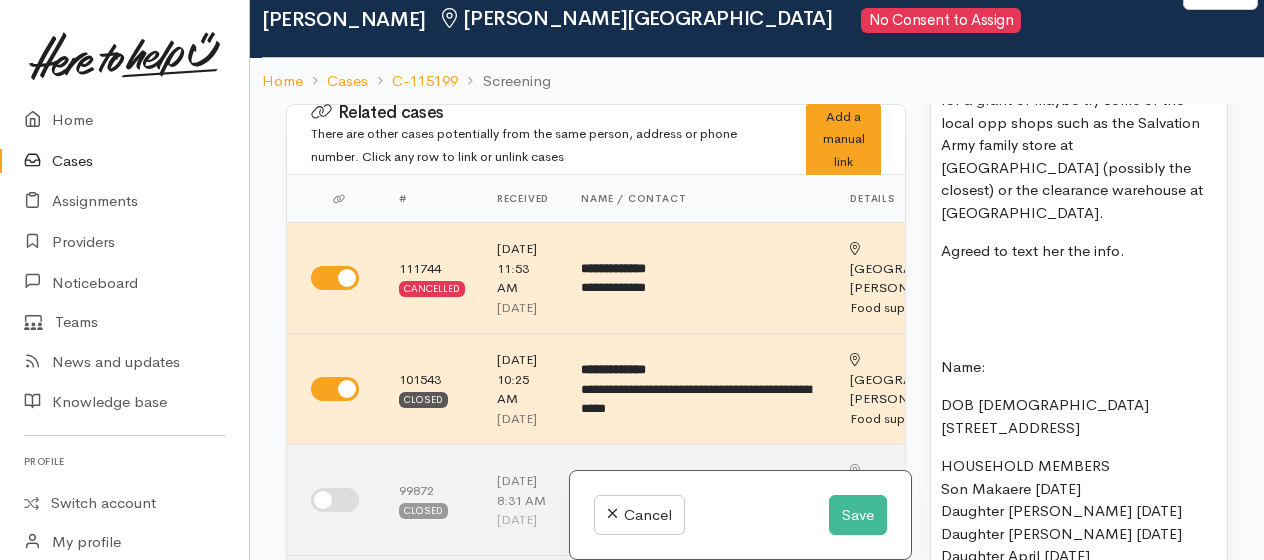 scroll, scrollTop: 2400, scrollLeft: 0, axis: vertical 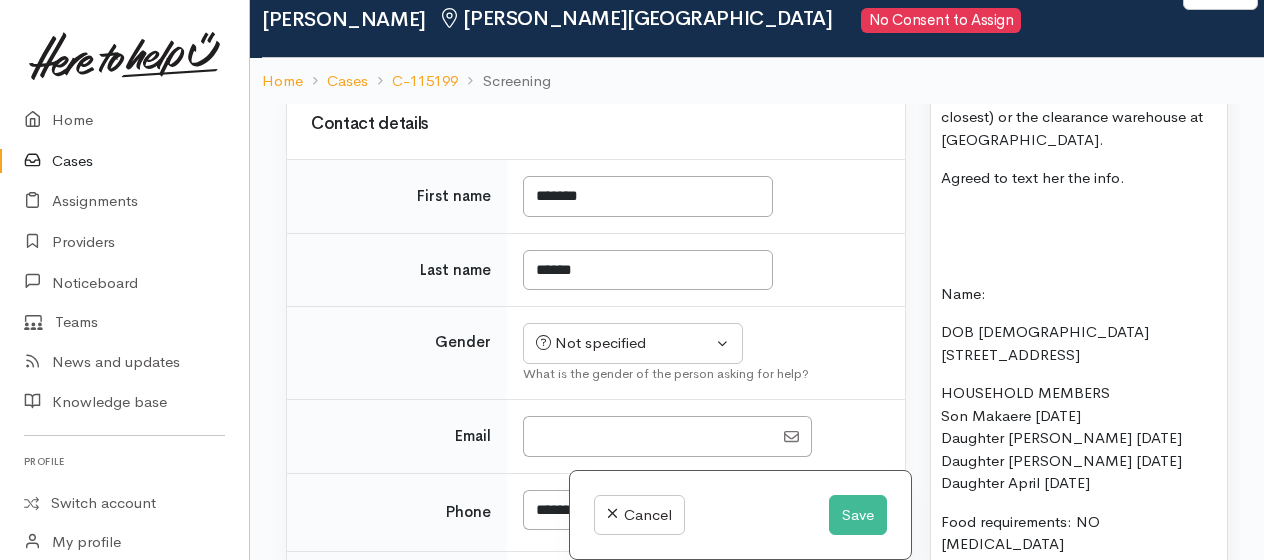 click on "I have been given consent to capture screening information" at bounding box center [522, 0] 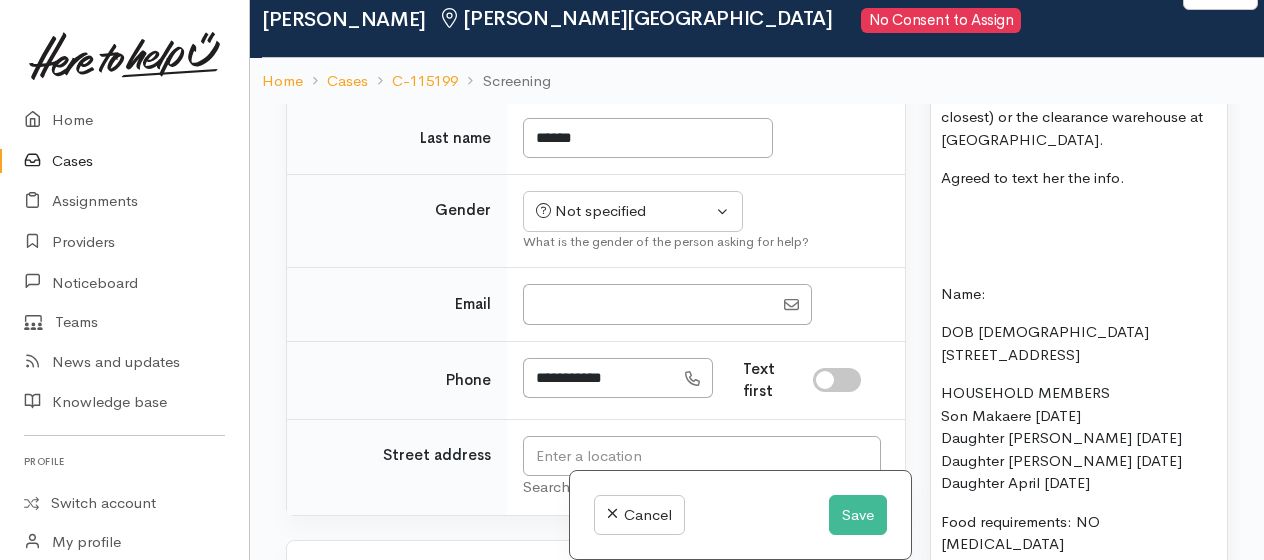 scroll, scrollTop: 1700, scrollLeft: 0, axis: vertical 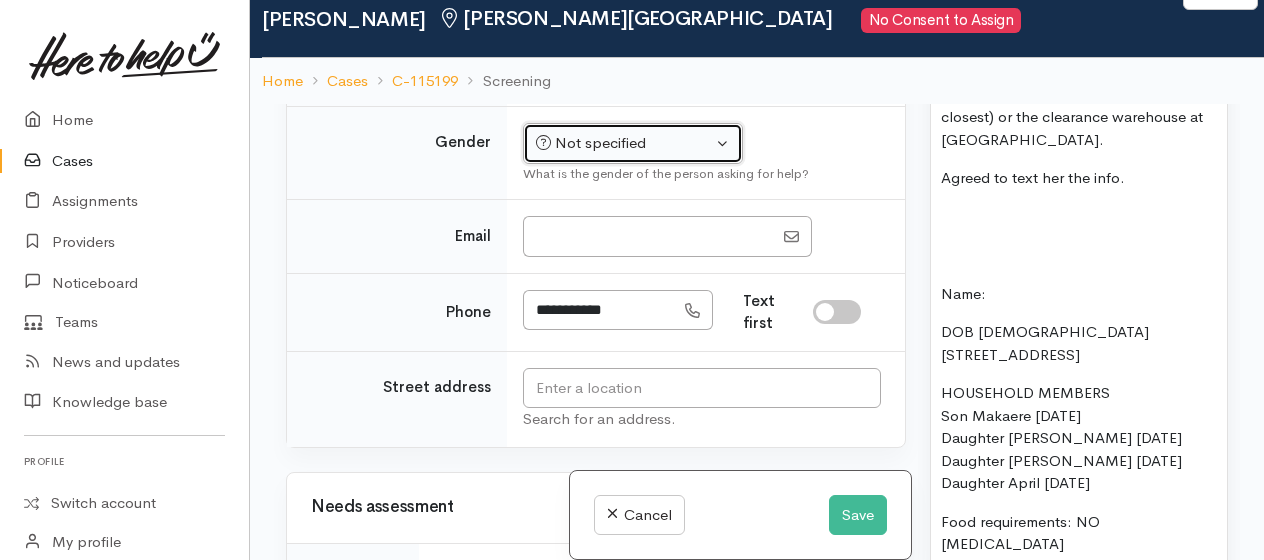 click on "Not specified" at bounding box center (624, 143) 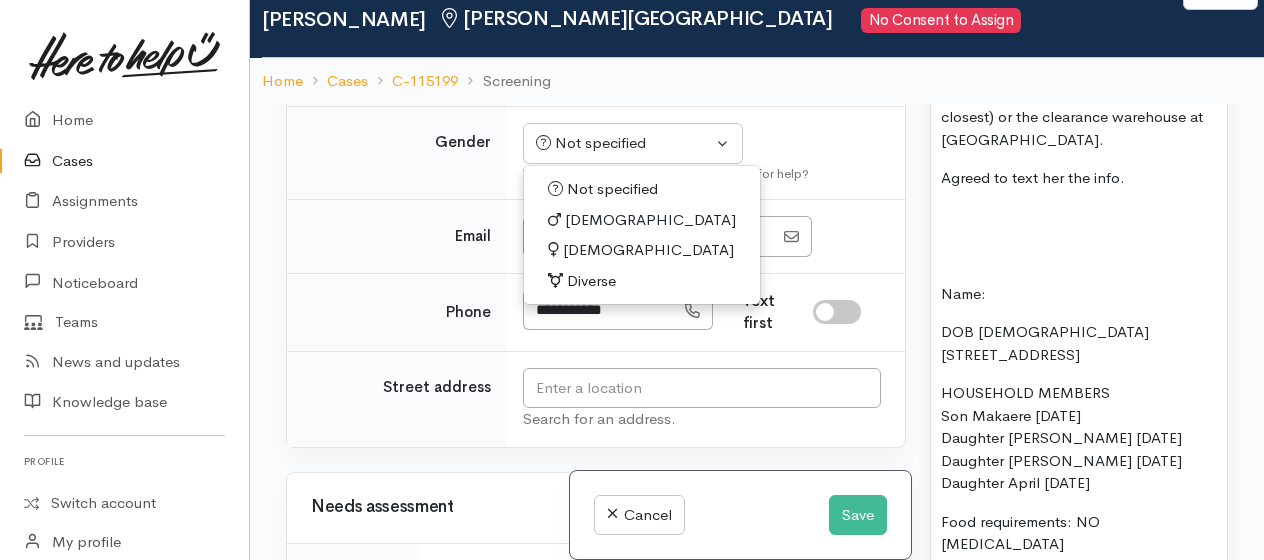 click on "[DEMOGRAPHIC_DATA]" at bounding box center [648, 250] 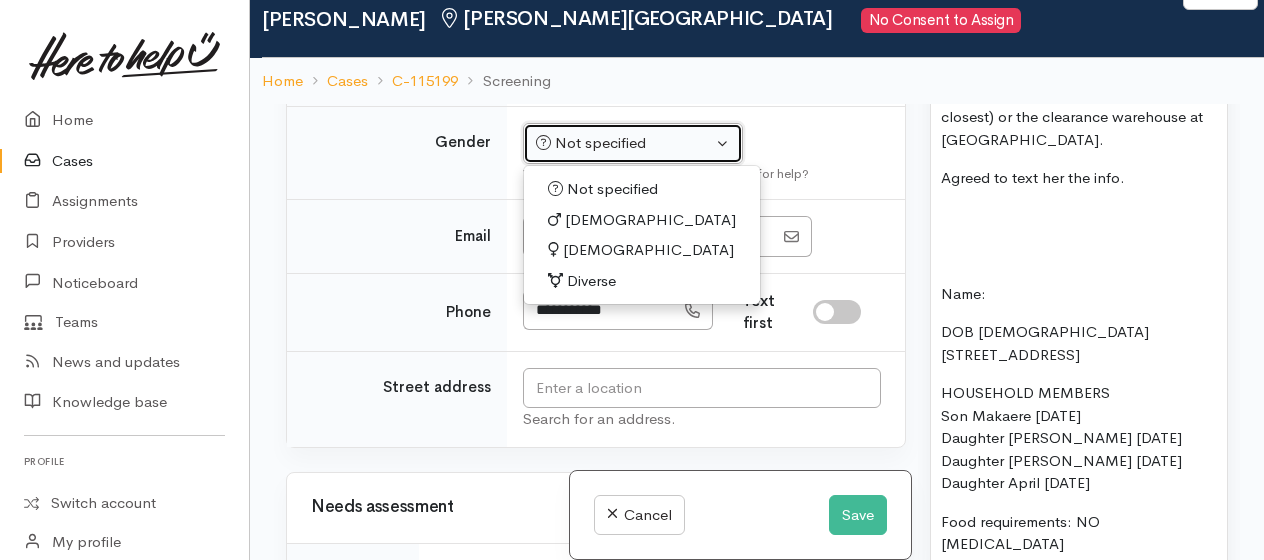 select on "[DEMOGRAPHIC_DATA]" 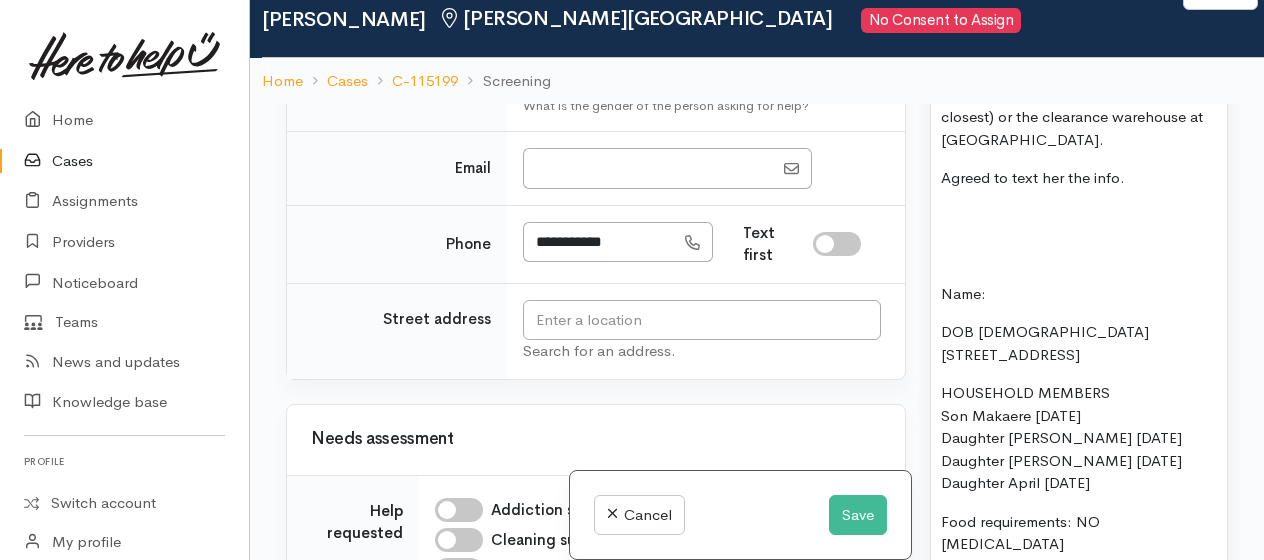 scroll, scrollTop: 1800, scrollLeft: 0, axis: vertical 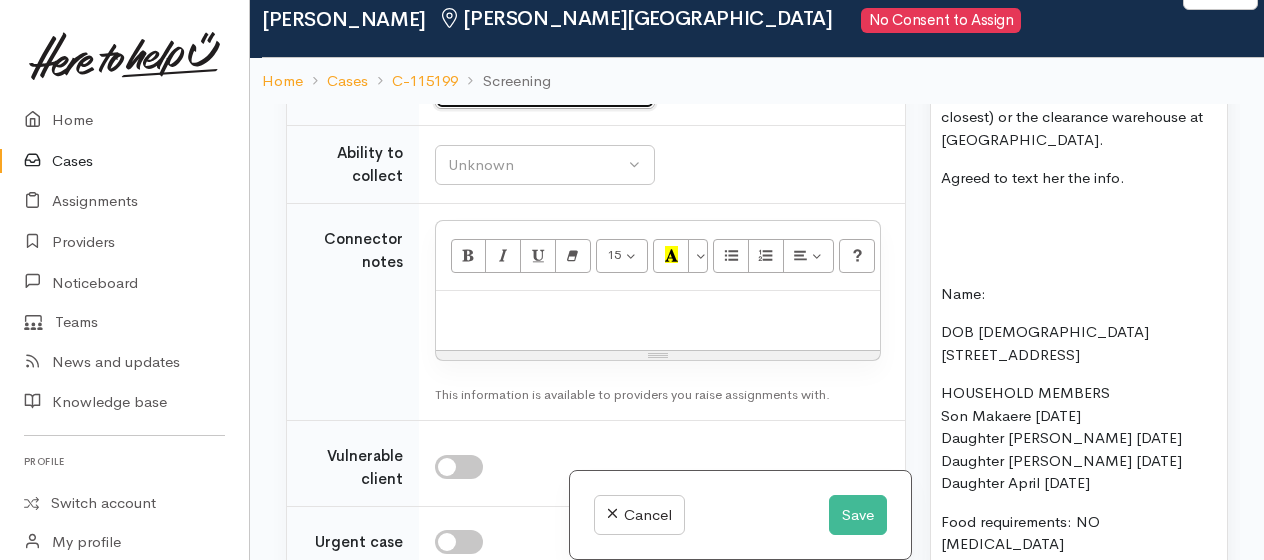 click on "Unknown" at bounding box center (536, 89) 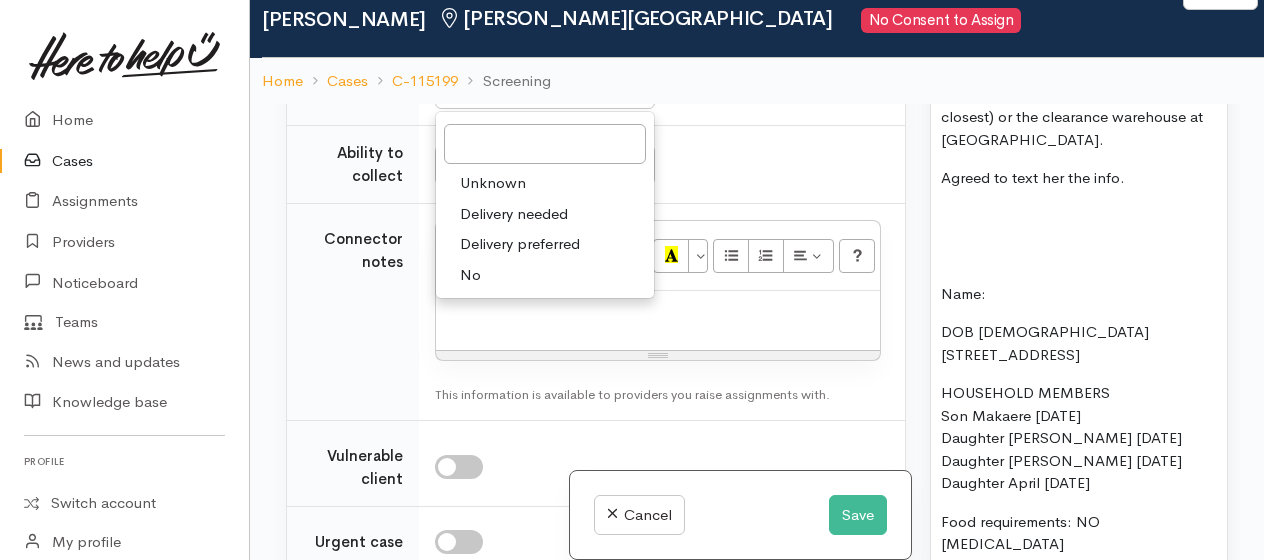 click on "Unknown
Delivery needed
Delivery preferred
No
Unknown   Unknown Delivery needed Delivery preferred No" at bounding box center [662, 89] 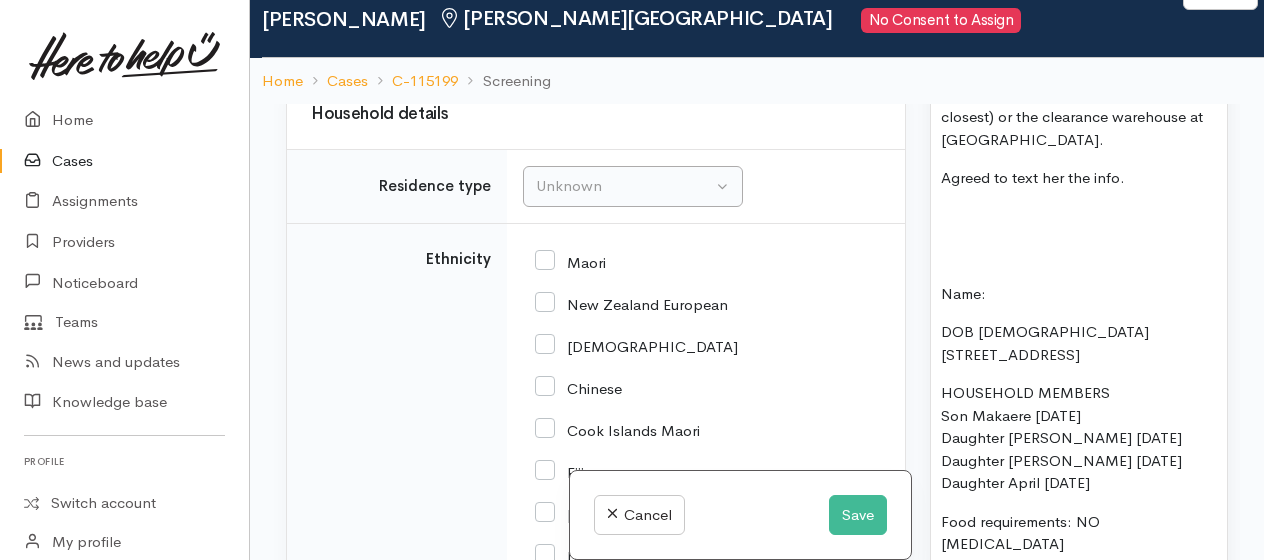 scroll, scrollTop: 3500, scrollLeft: 0, axis: vertical 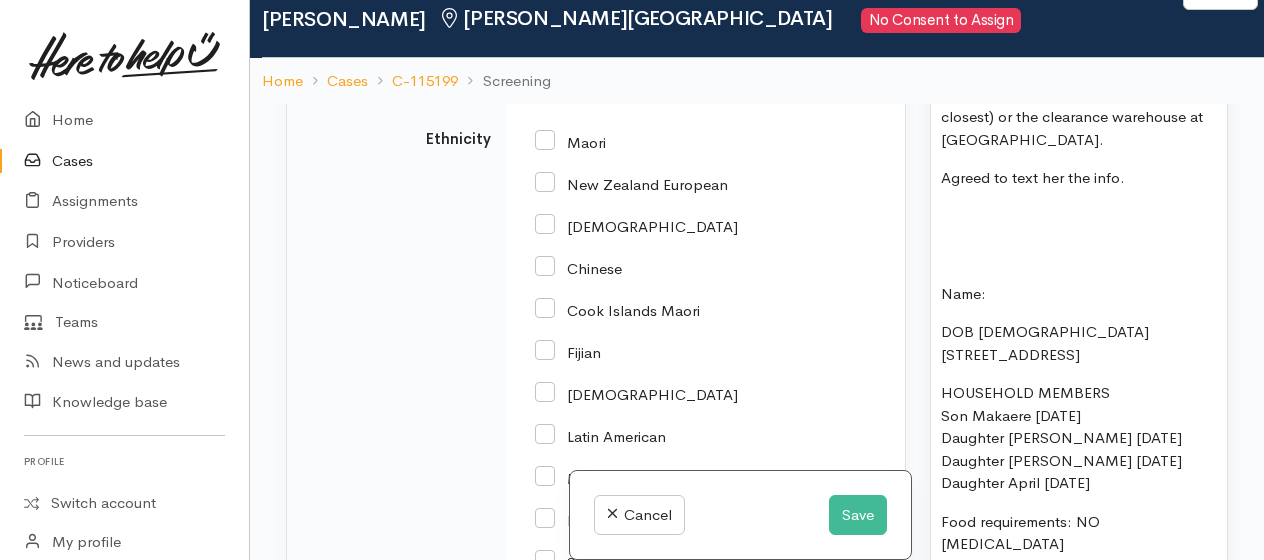 click on "Unknown" at bounding box center [624, 66] 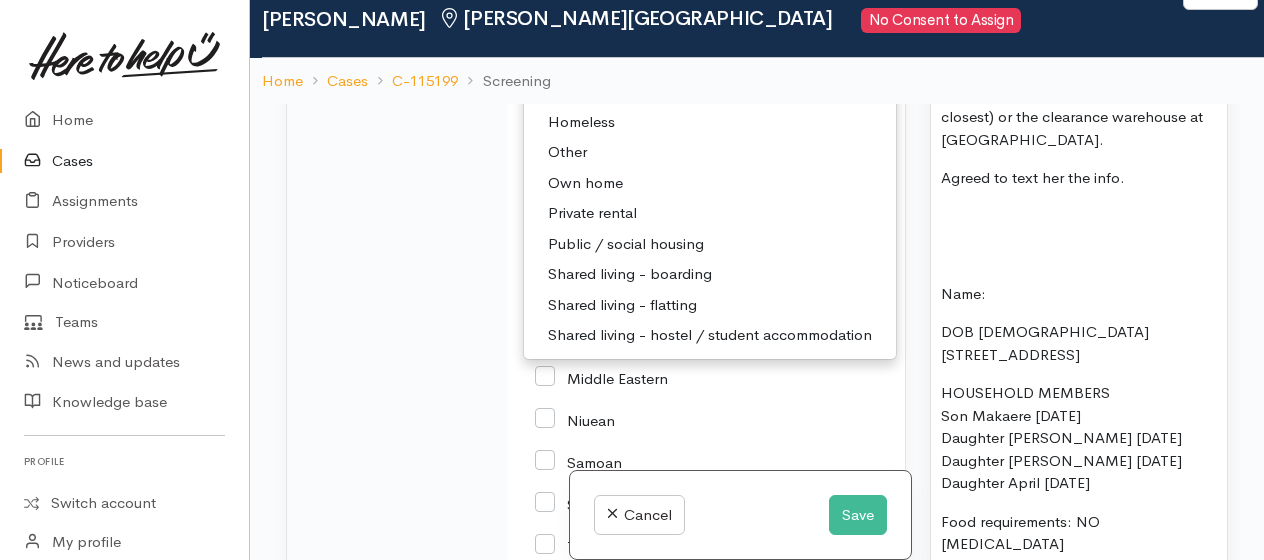 click on "Public / social housing" at bounding box center (626, 244) 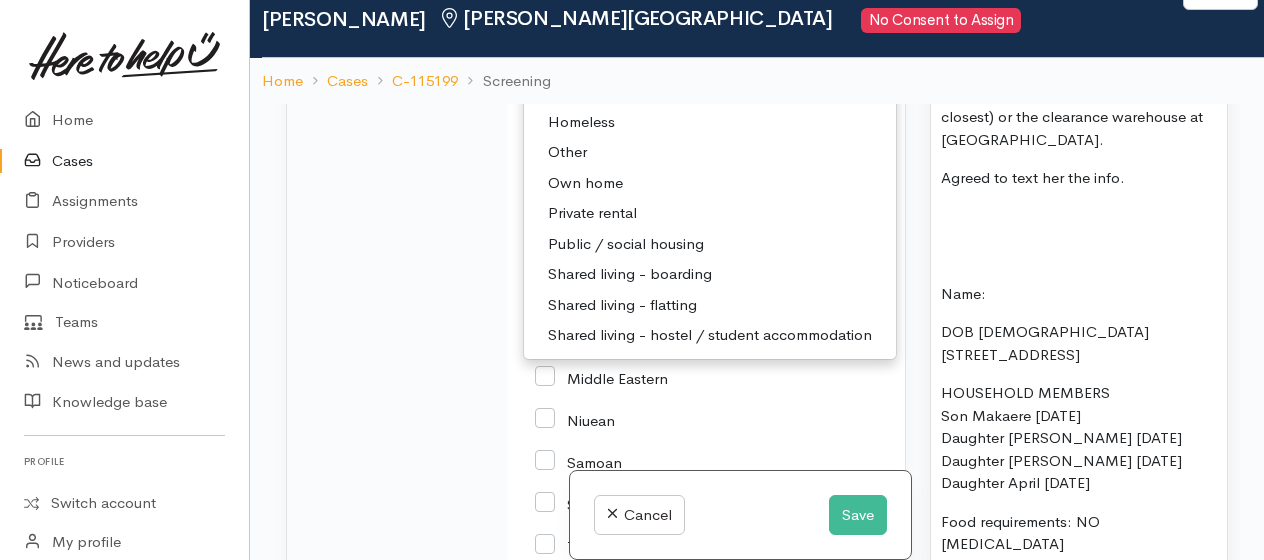 scroll, scrollTop: 3596, scrollLeft: 0, axis: vertical 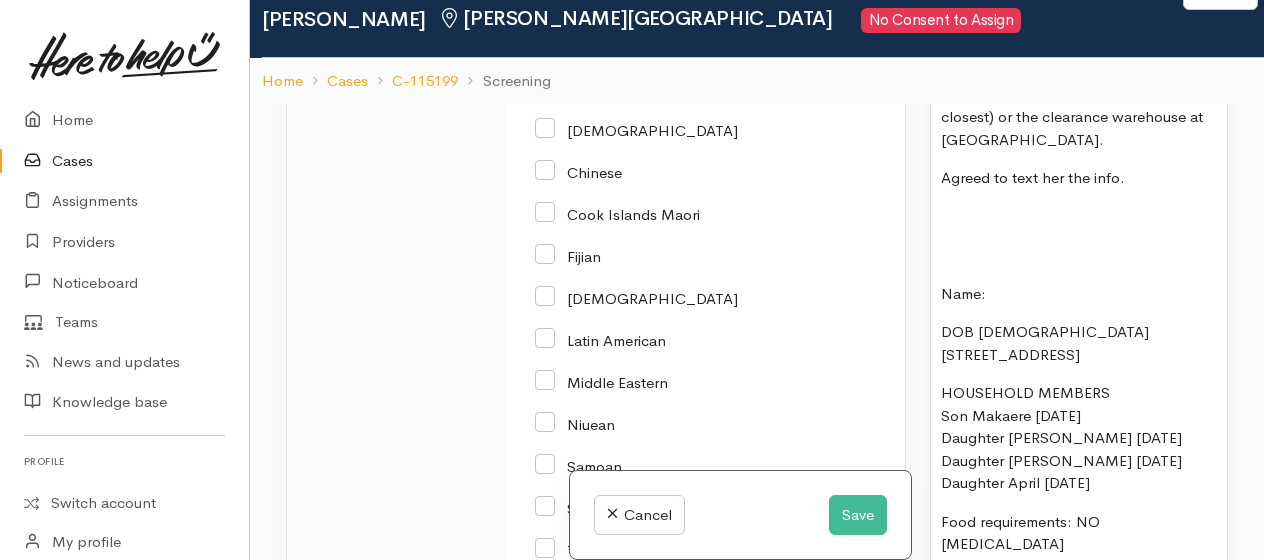 click on "Maori" at bounding box center [702, 45] 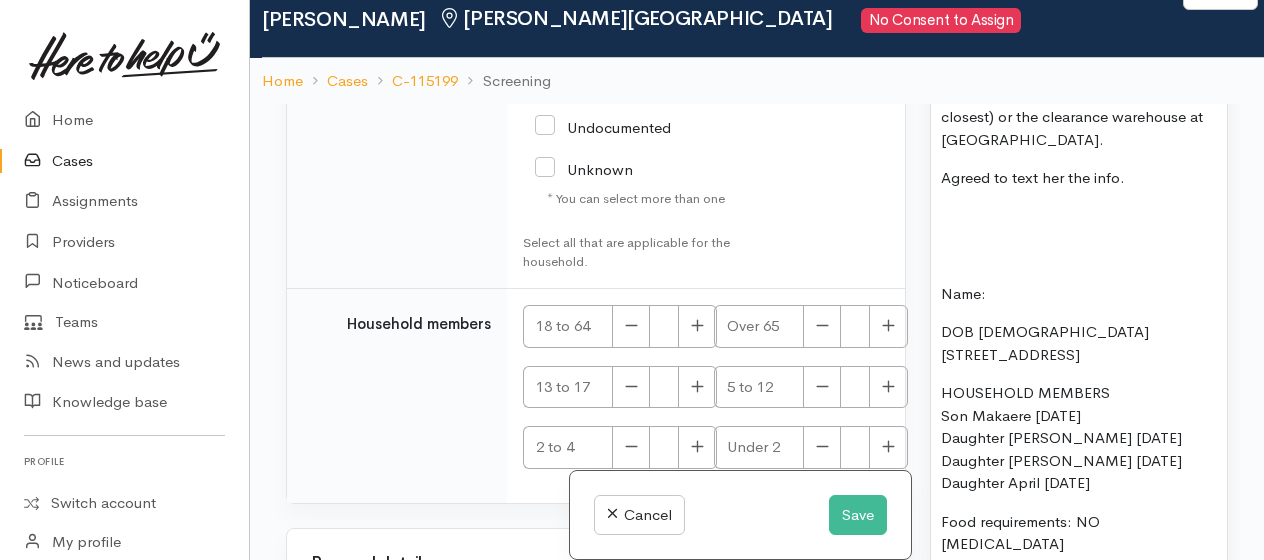scroll, scrollTop: 4496, scrollLeft: 0, axis: vertical 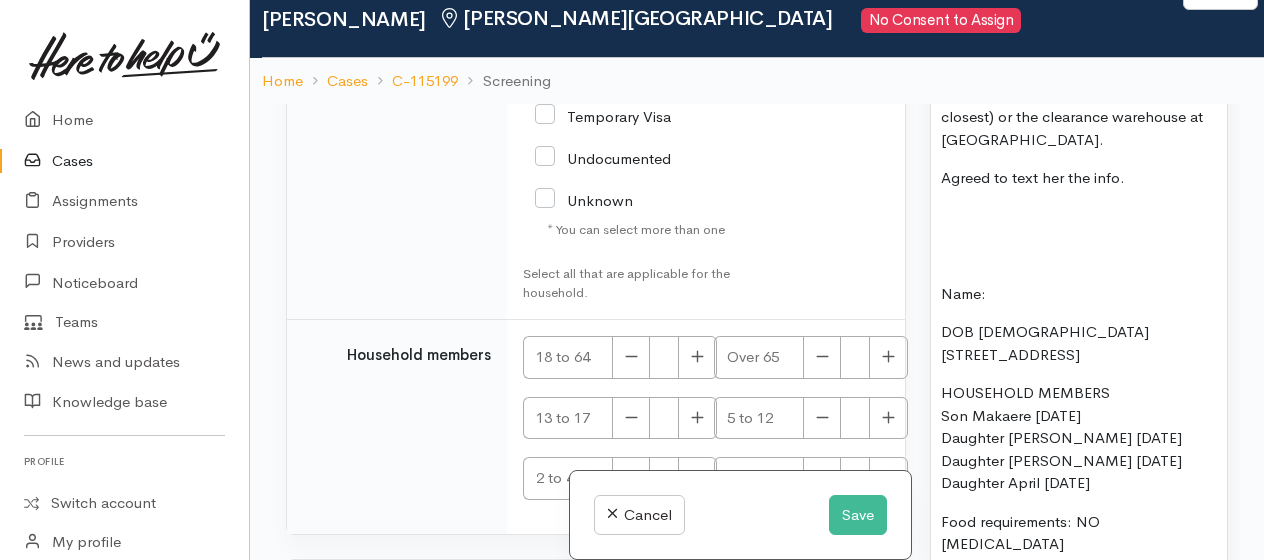 click on "[DEMOGRAPHIC_DATA] Citizen/Resident" at bounding box center (636, 65) 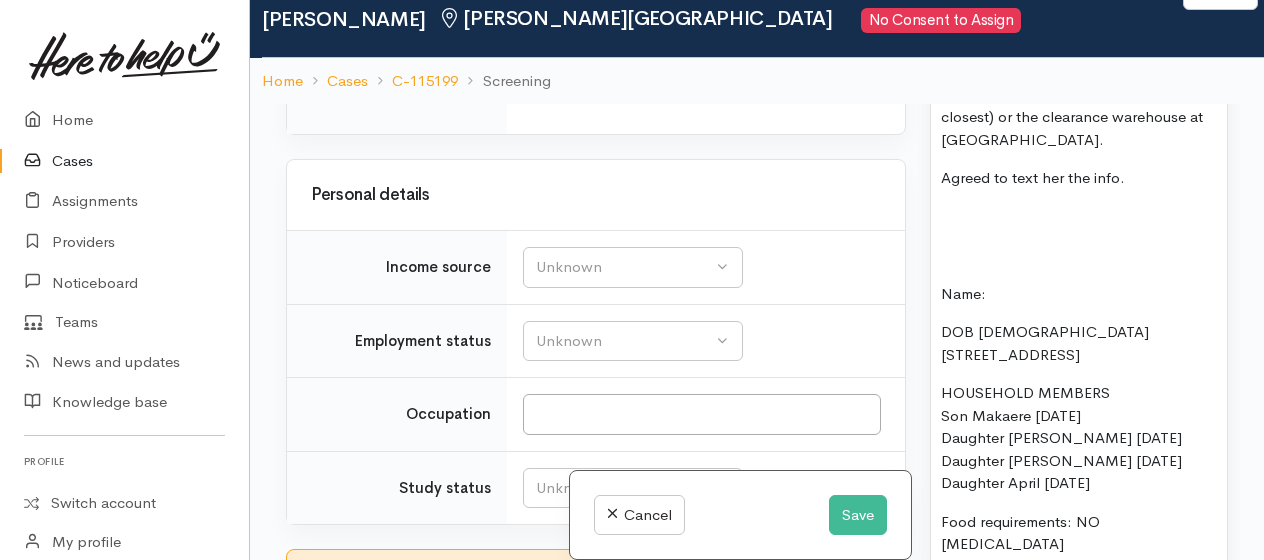 scroll, scrollTop: 5096, scrollLeft: 0, axis: vertical 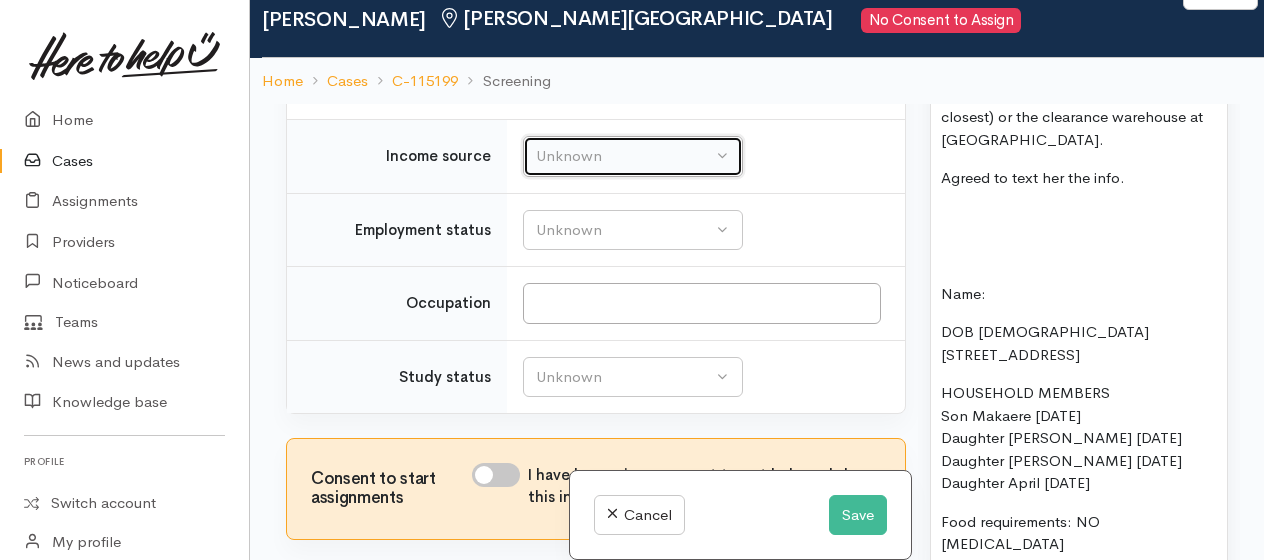 click on "Unknown" at bounding box center [624, 156] 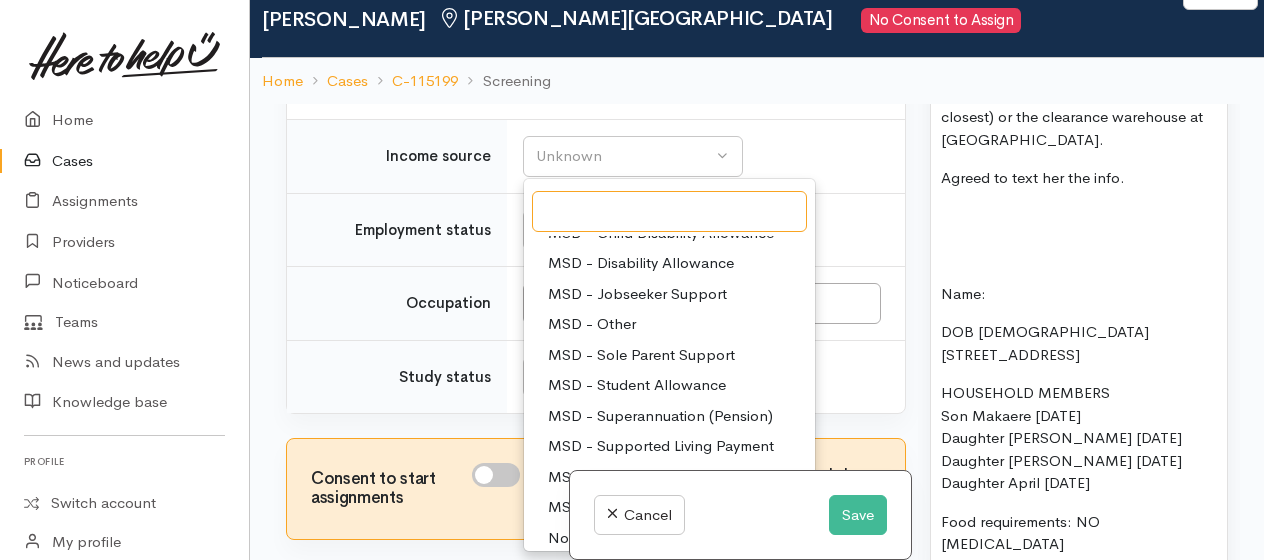 scroll, scrollTop: 100, scrollLeft: 0, axis: vertical 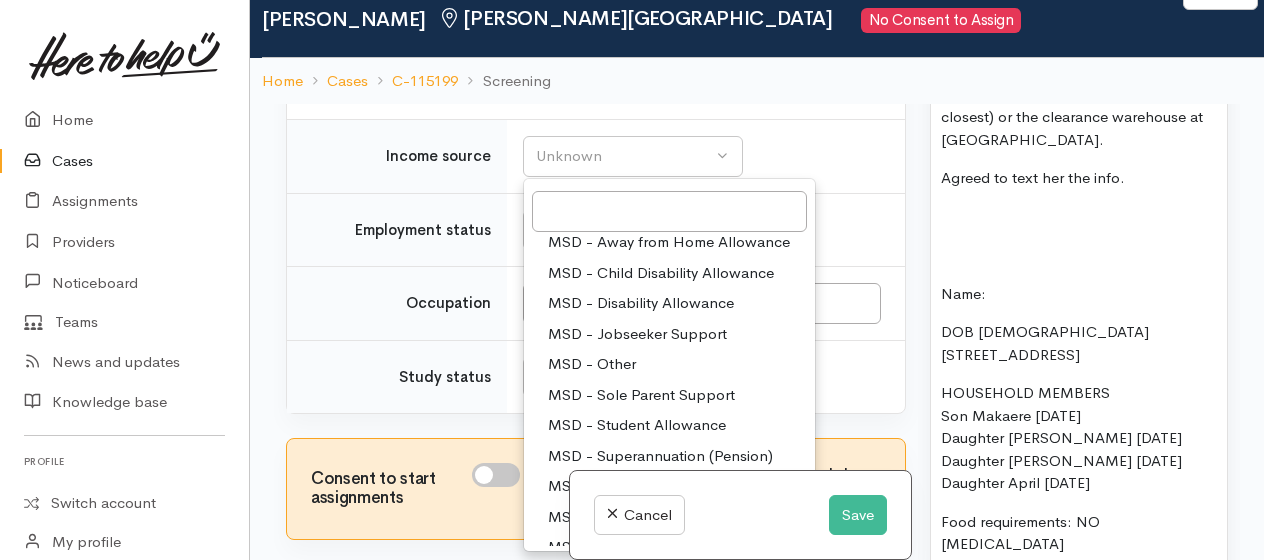 click on "MSD - Jobseeker Support" at bounding box center (637, 334) 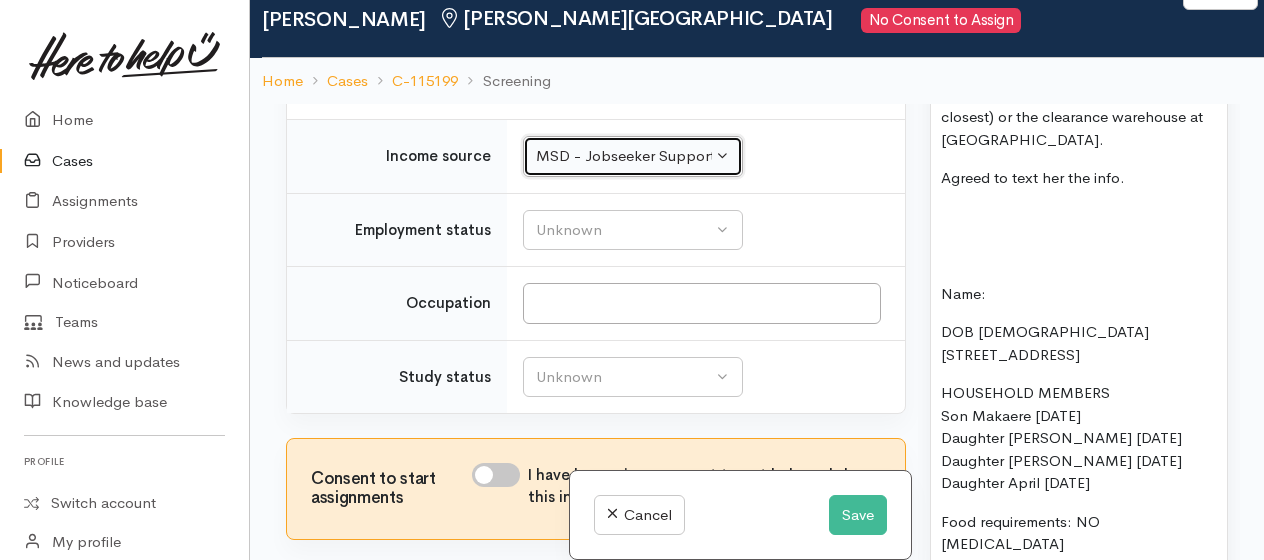 scroll, scrollTop: 5136, scrollLeft: 0, axis: vertical 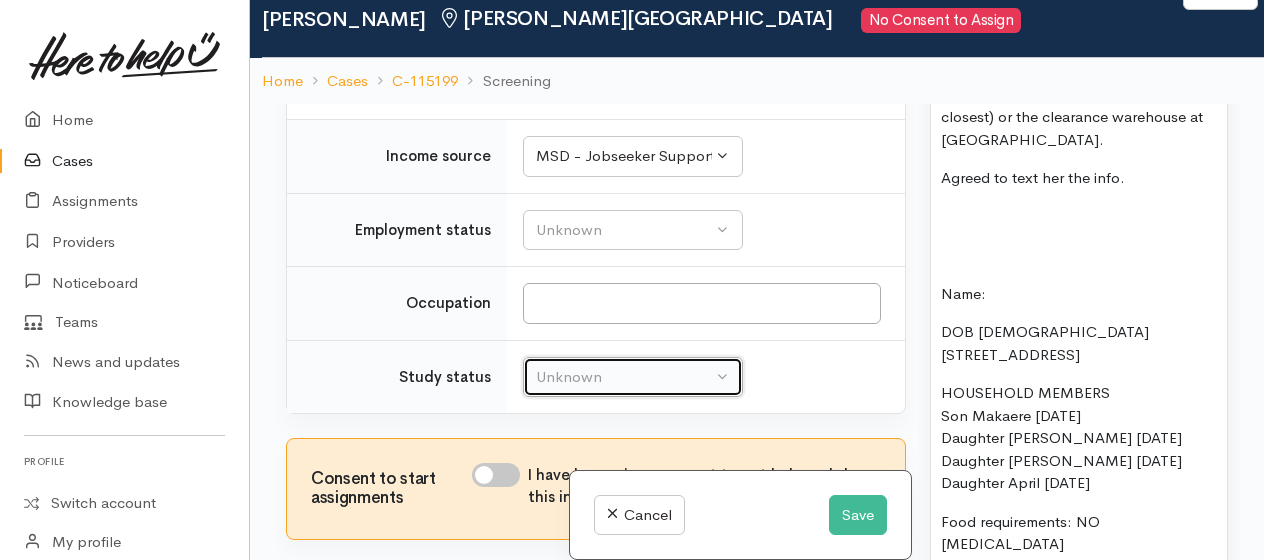 click on "Unknown" at bounding box center (633, 377) 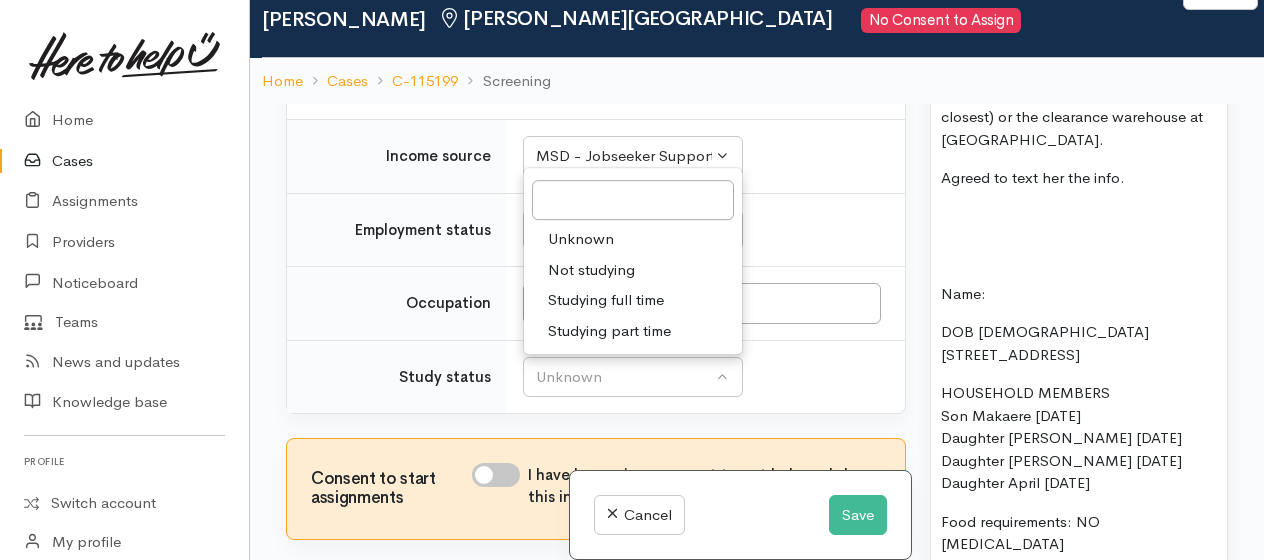 click on "Unknown" at bounding box center [581, 239] 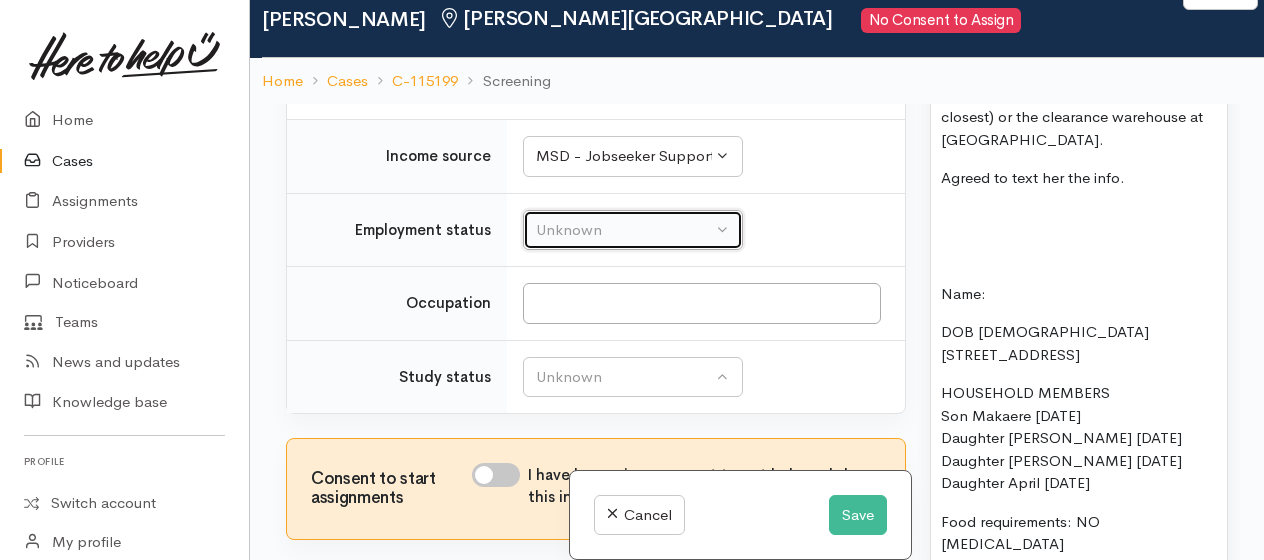 click on "Unknown" at bounding box center (624, 230) 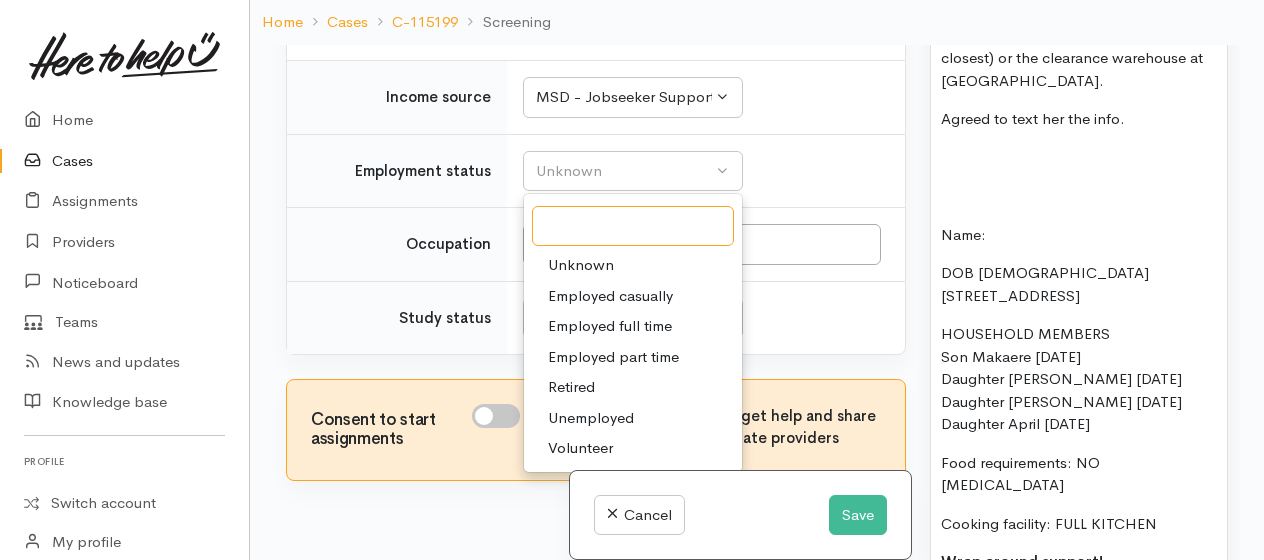 scroll, scrollTop: 171, scrollLeft: 0, axis: vertical 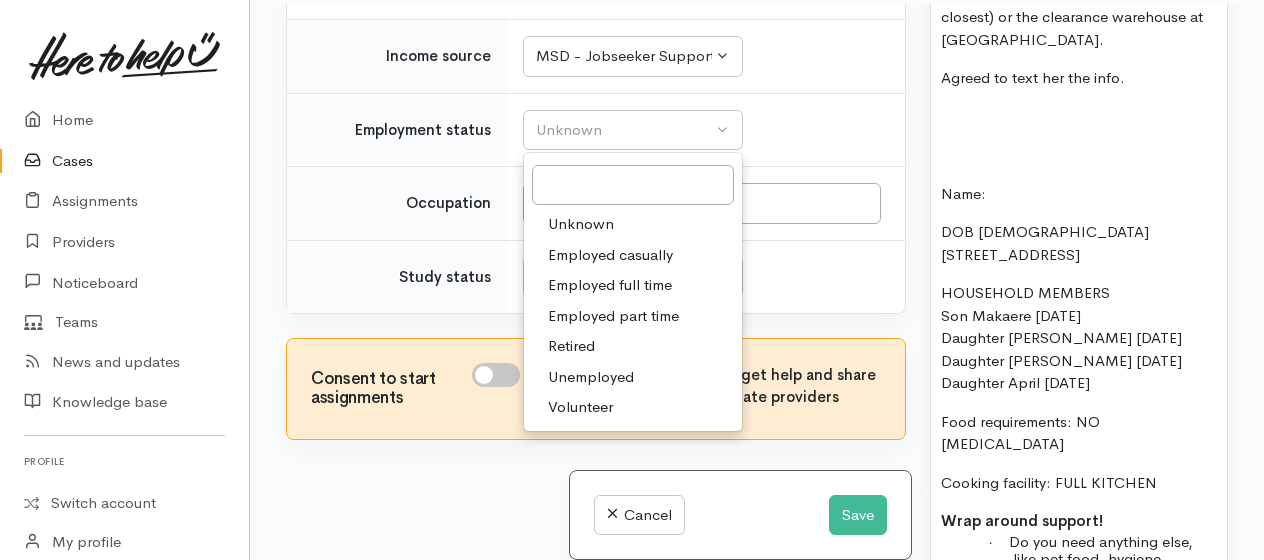 click on "Unemployed" at bounding box center (591, 377) 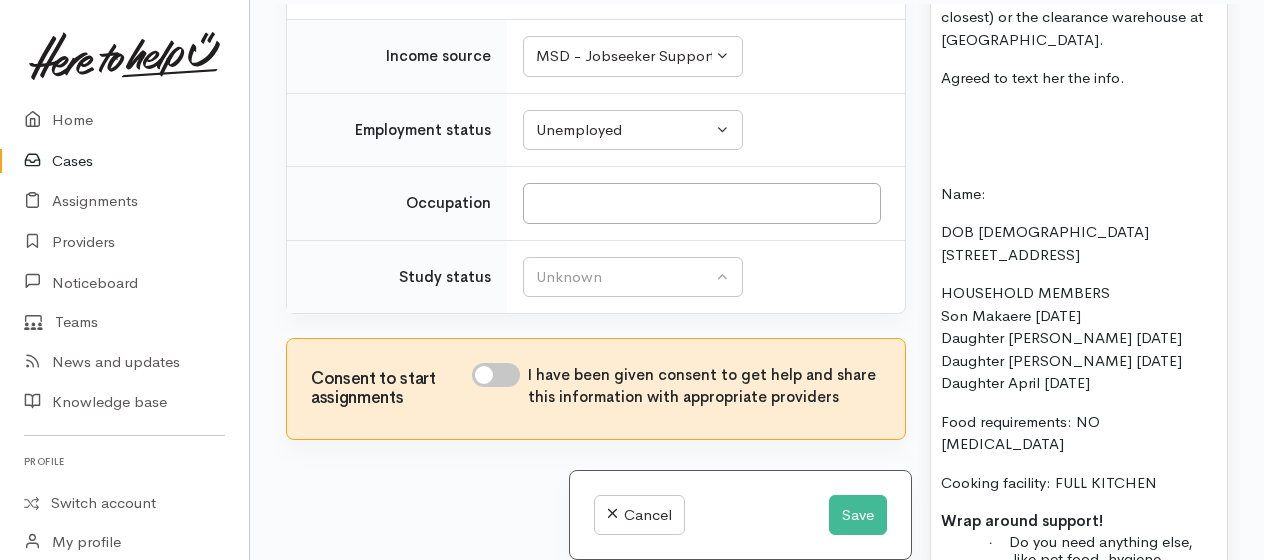 click on "I have been given consent to get help and share this information with appropriate providers" at bounding box center (496, 375) 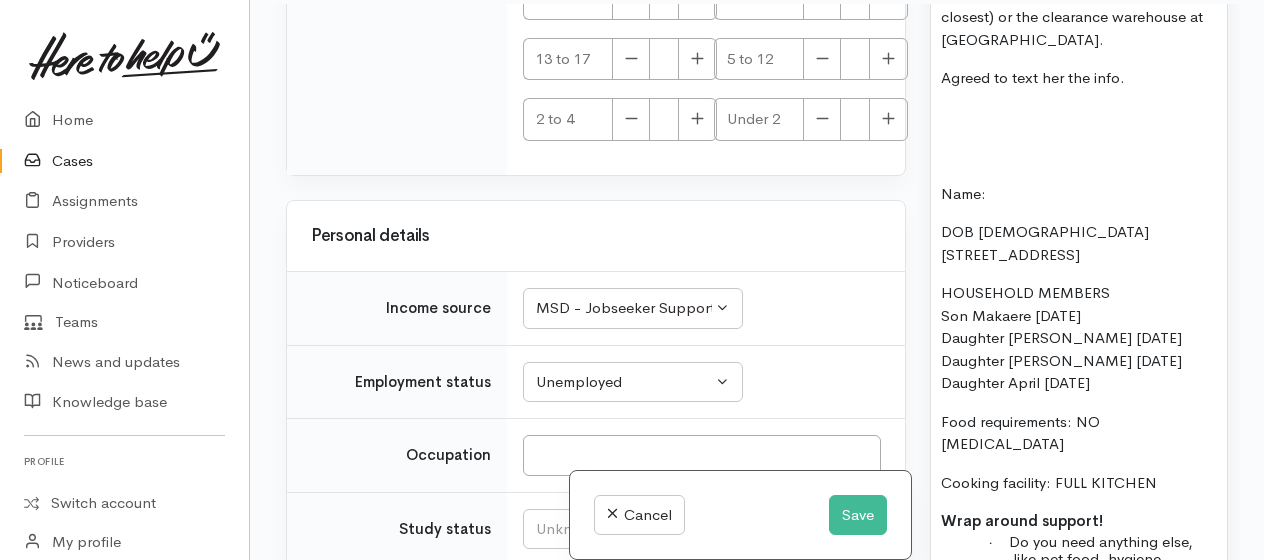 scroll, scrollTop: 4736, scrollLeft: 0, axis: vertical 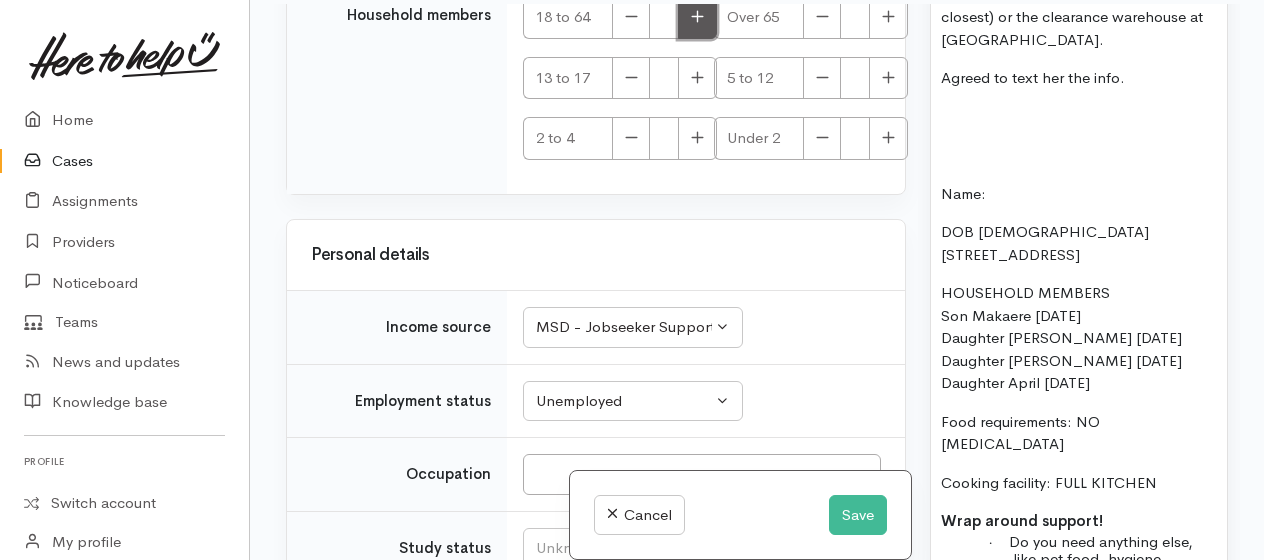 click at bounding box center [697, 17] 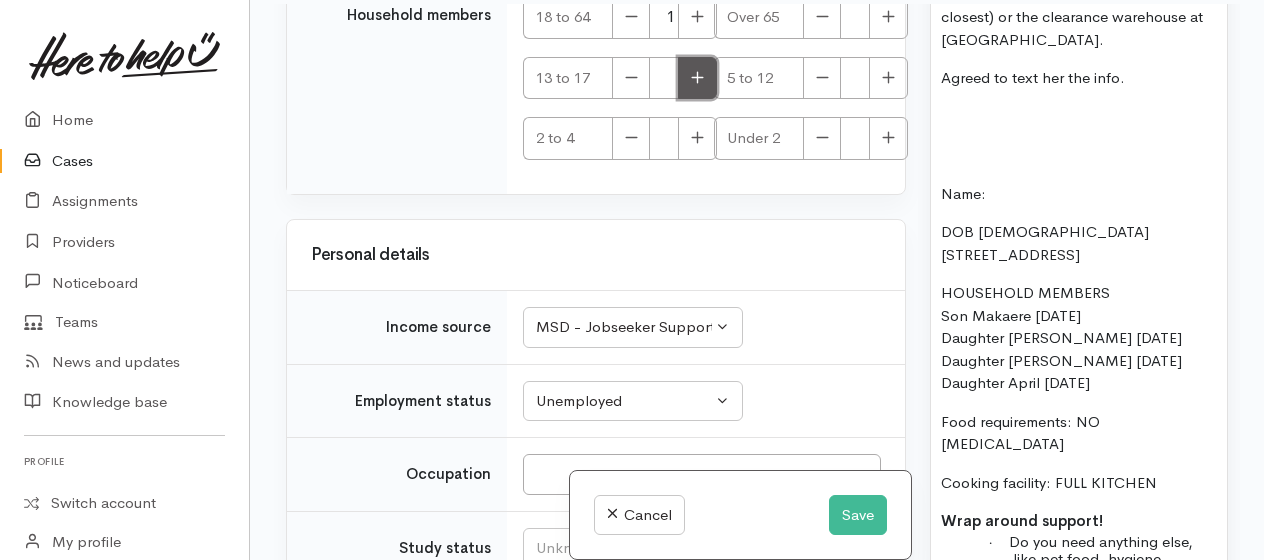 click 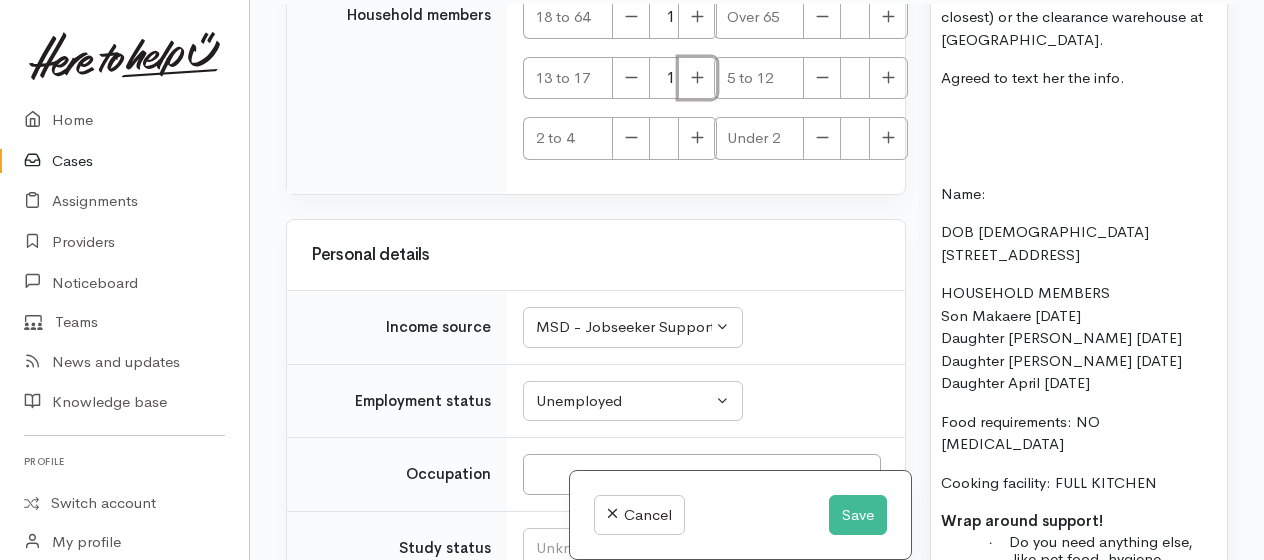 click at bounding box center [697, 78] 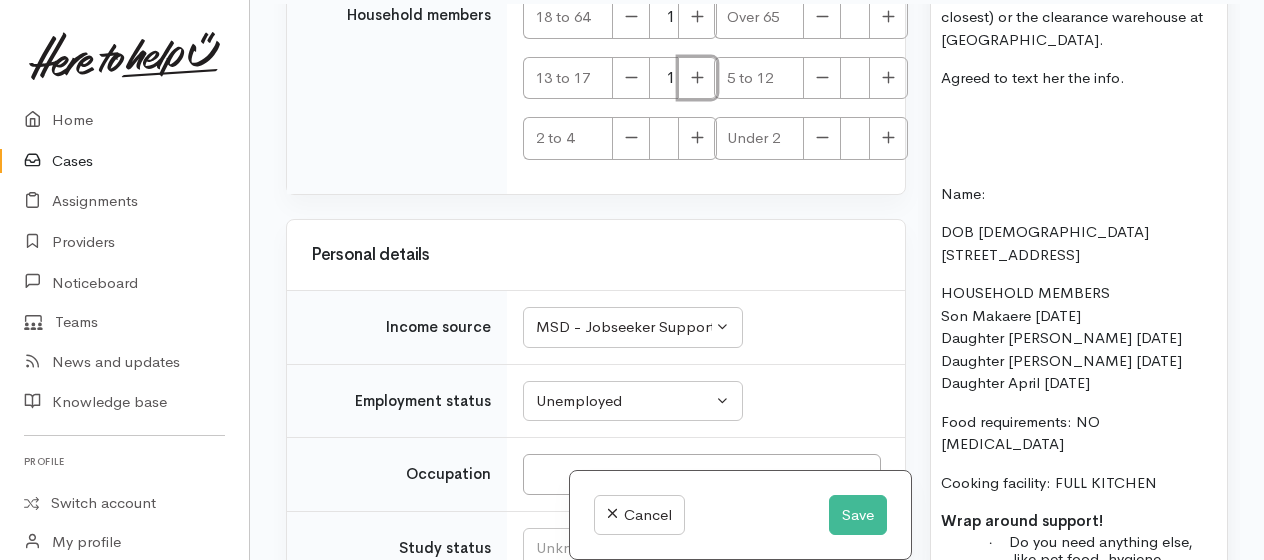 type on "2" 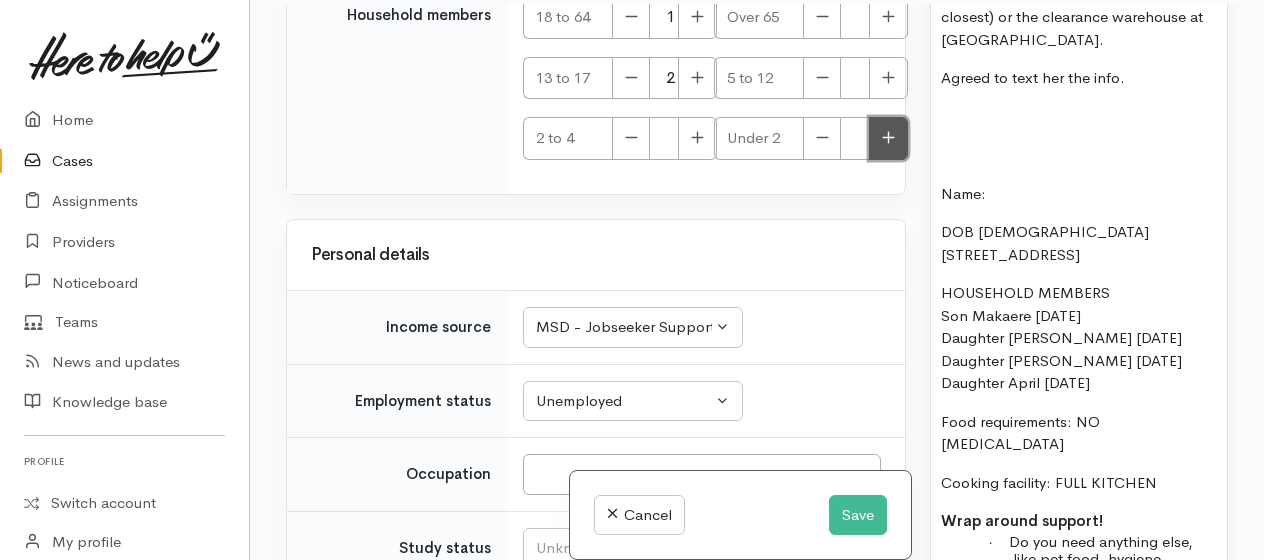 click at bounding box center (888, 138) 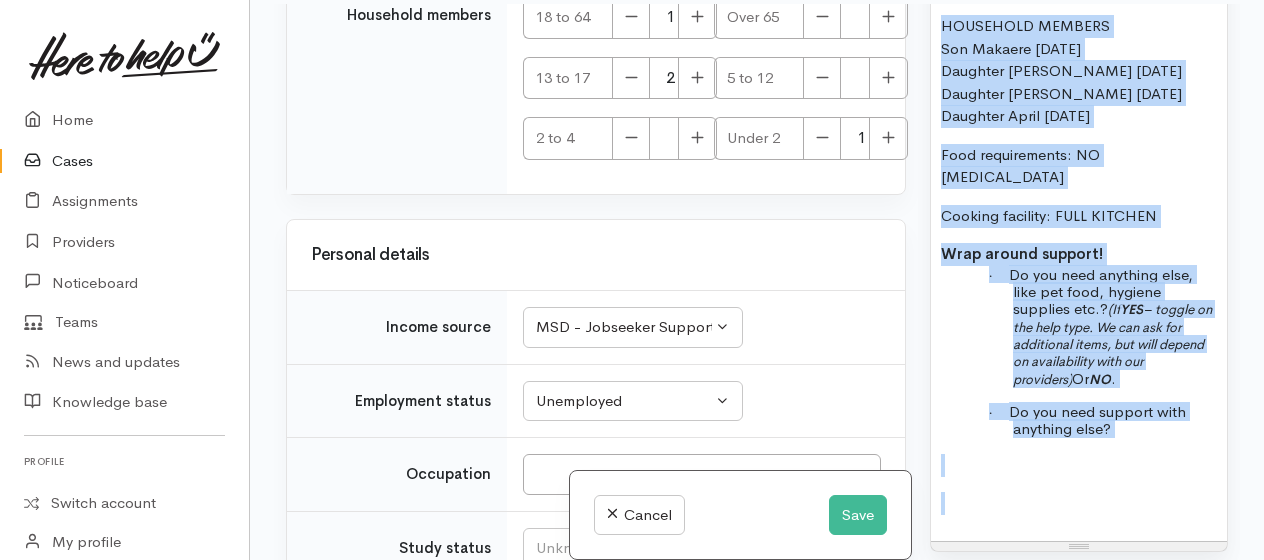 scroll, scrollTop: 2689, scrollLeft: 0, axis: vertical 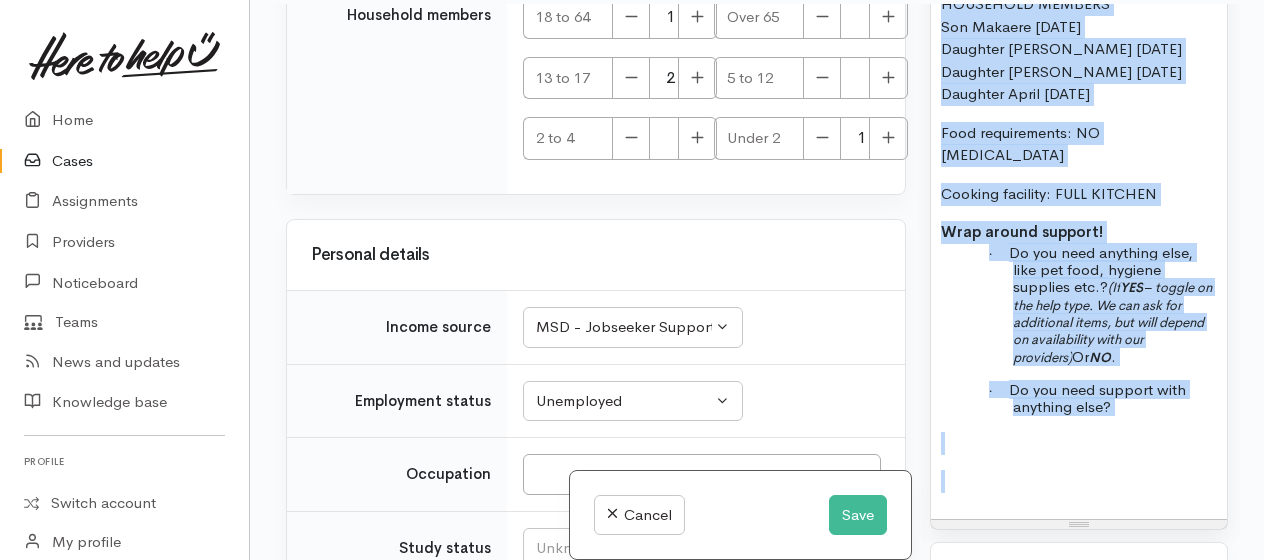 drag, startPoint x: 947, startPoint y: 154, endPoint x: 1153, endPoint y: 455, distance: 364.74237 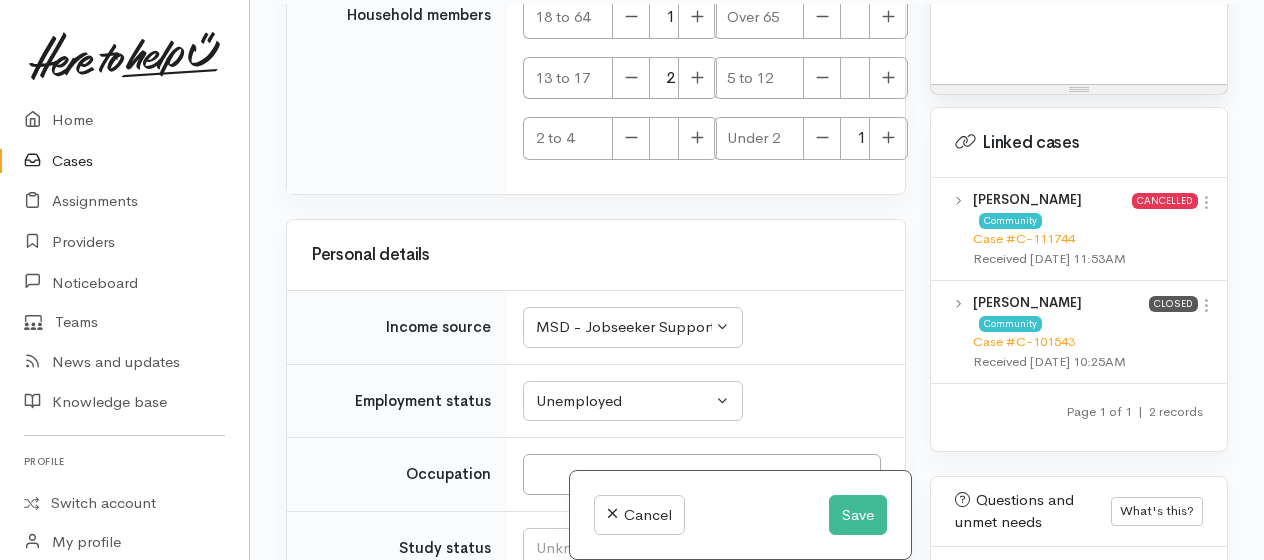 scroll, scrollTop: 2147, scrollLeft: 0, axis: vertical 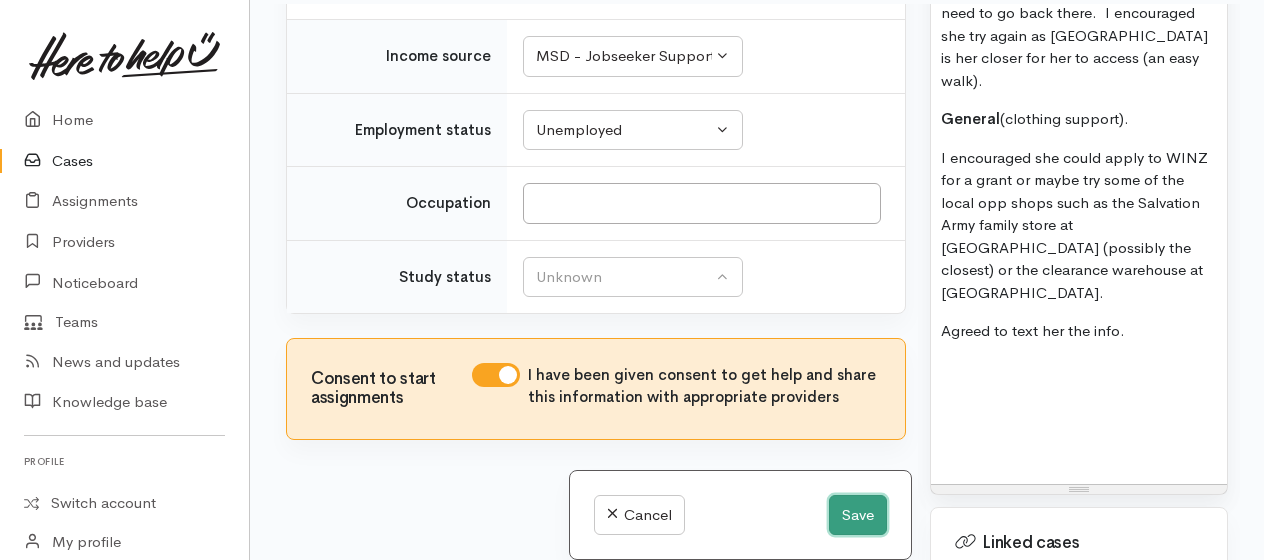 click on "Save" at bounding box center [858, 515] 